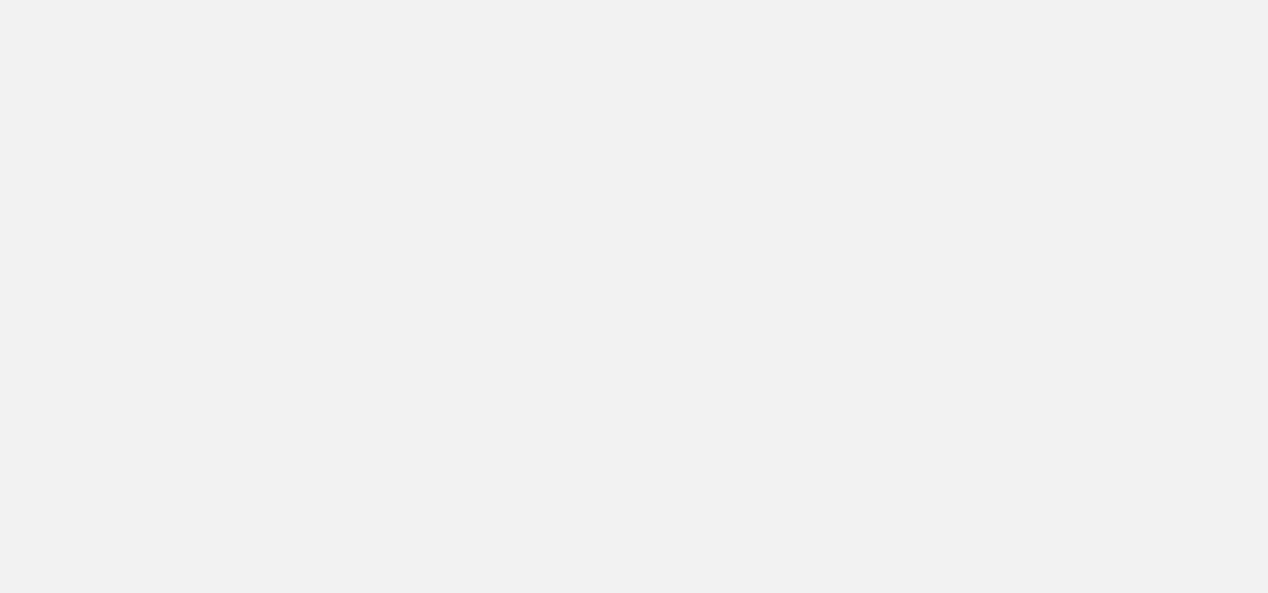 scroll, scrollTop: 0, scrollLeft: 0, axis: both 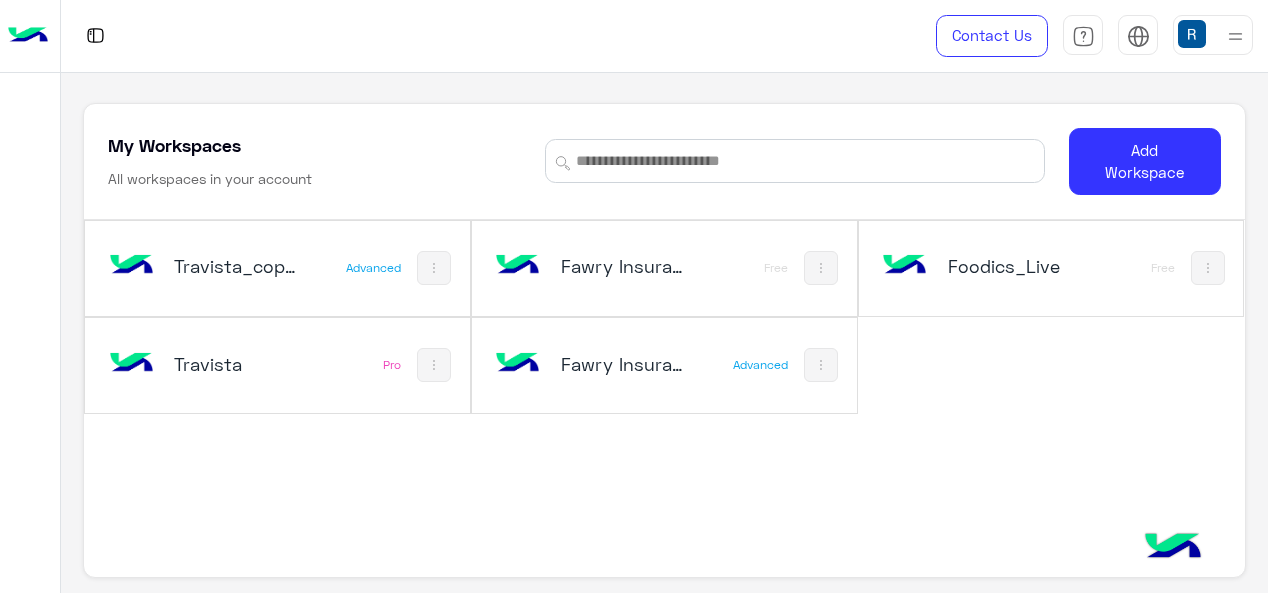 click on "Fawry Insurance Brokerage`s" at bounding box center [595, 366] 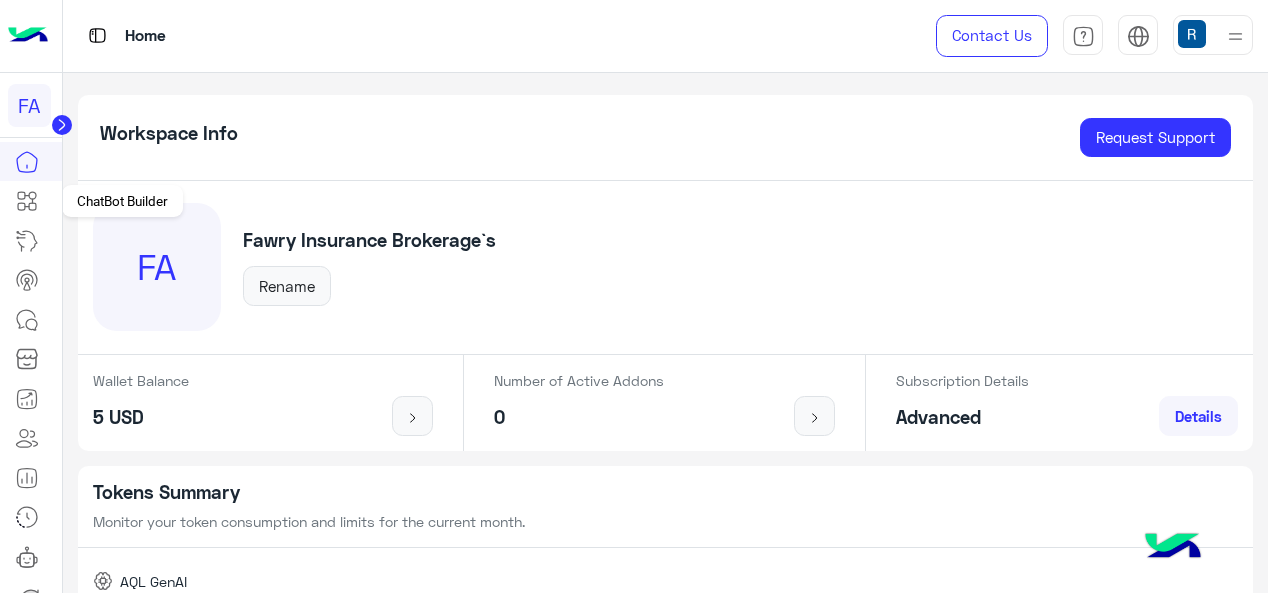 click 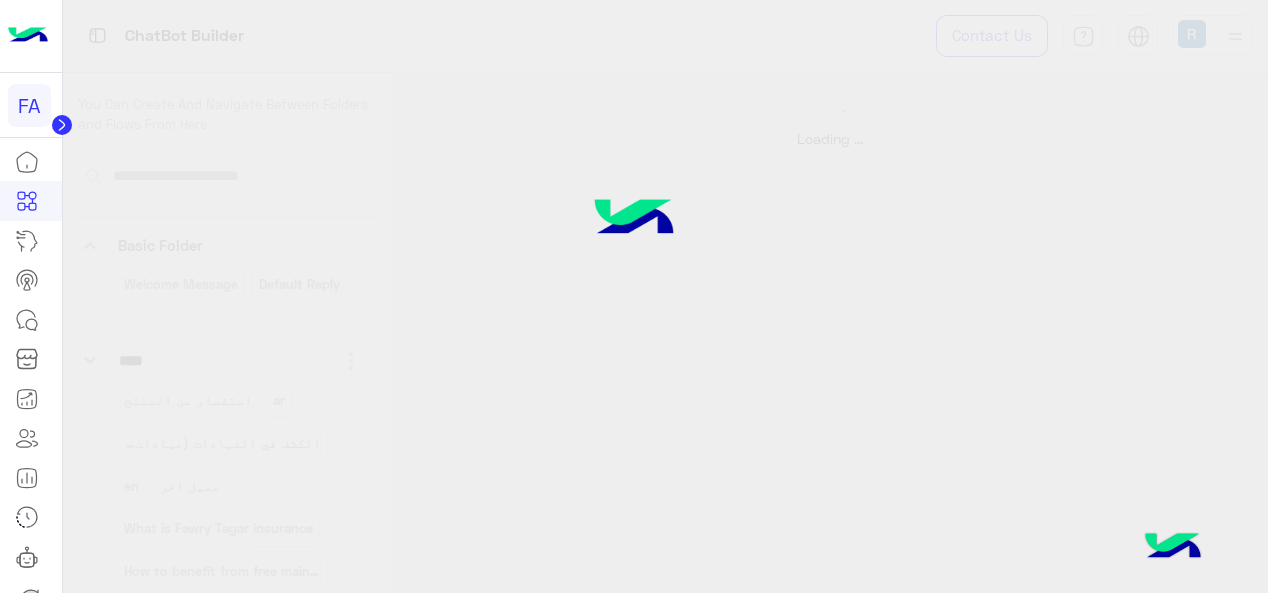 select on "****" 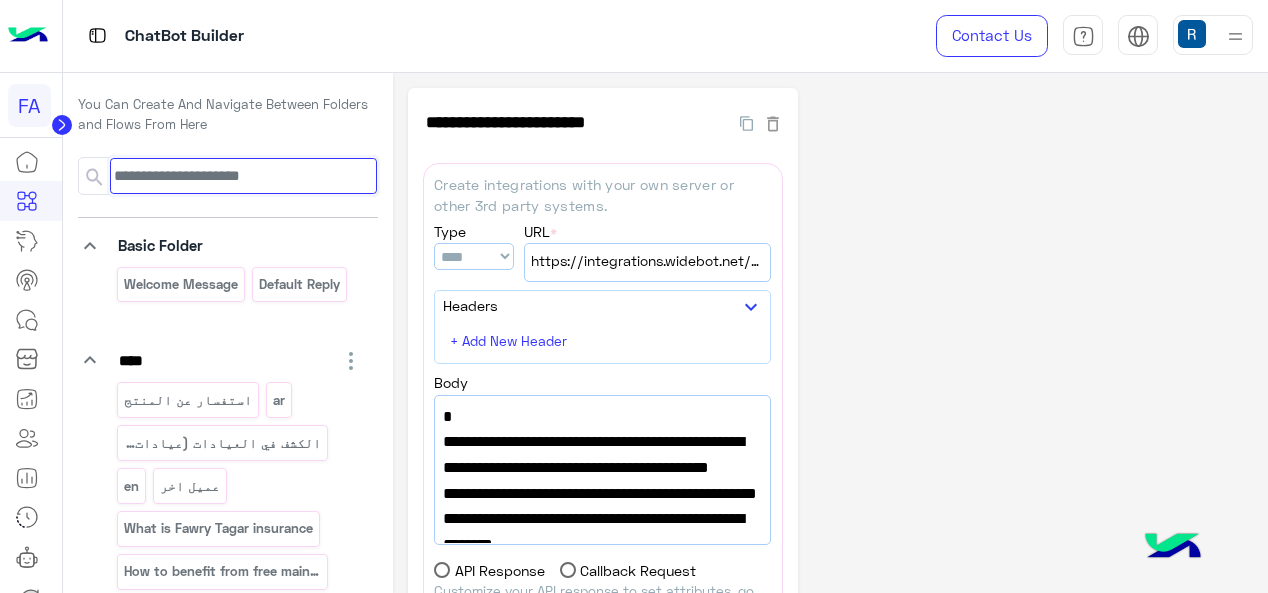 click at bounding box center [243, 176] 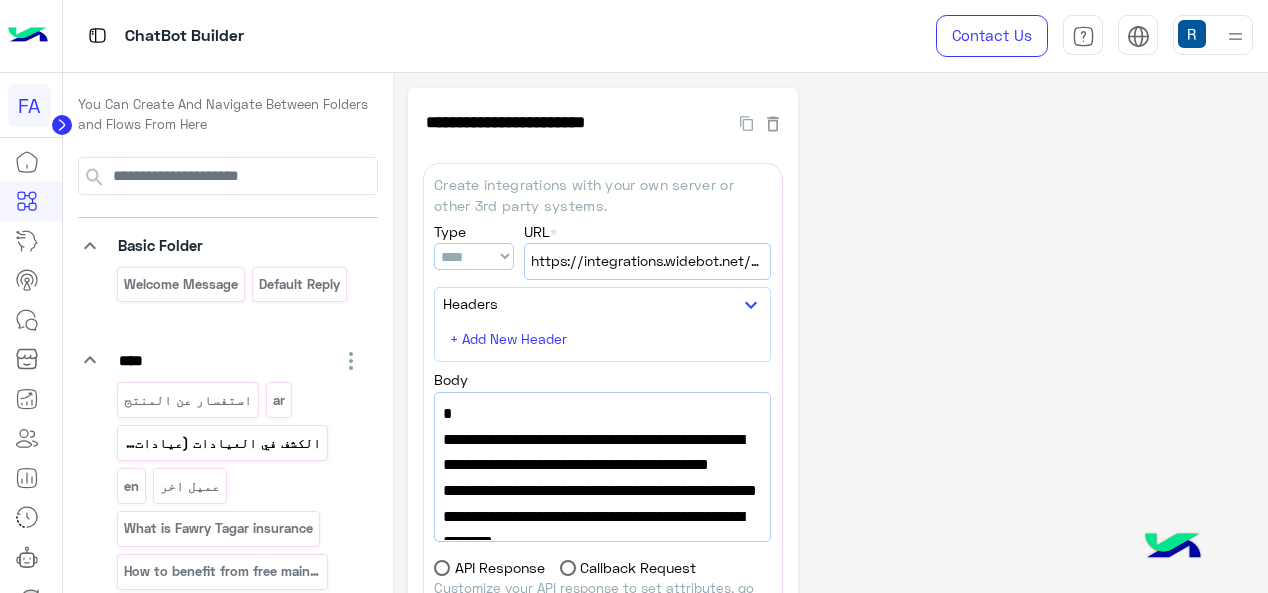 click on "الكشف في العيادات (عيادات داوي- سيتي كلينك)" at bounding box center (222, 443) 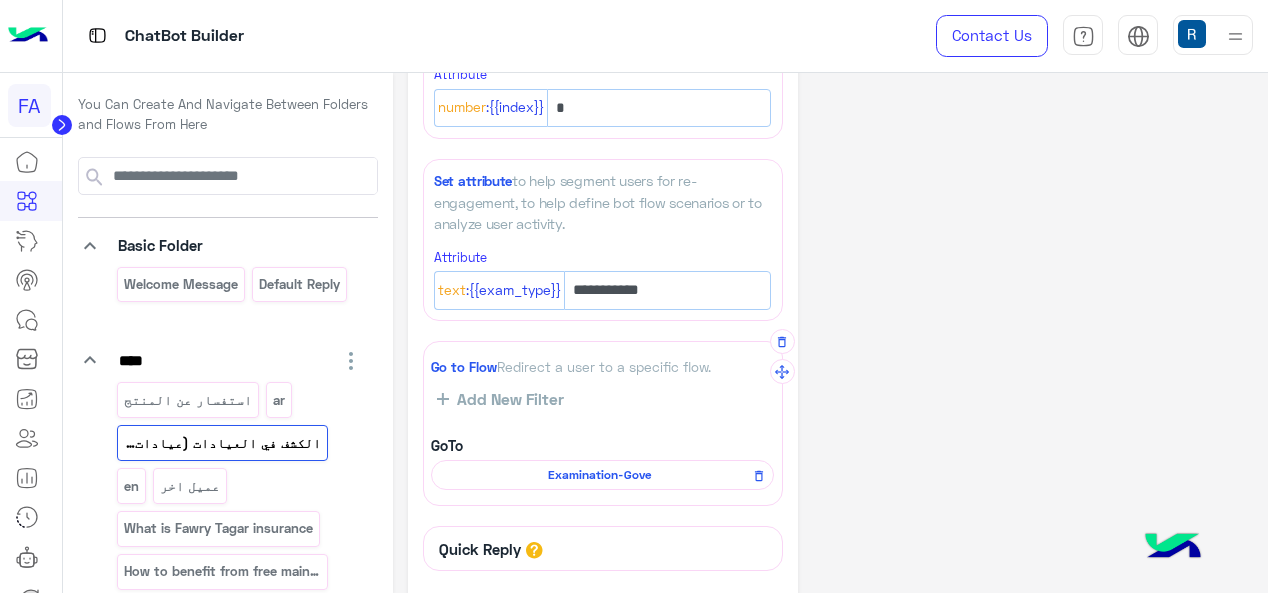 scroll, scrollTop: 200, scrollLeft: 0, axis: vertical 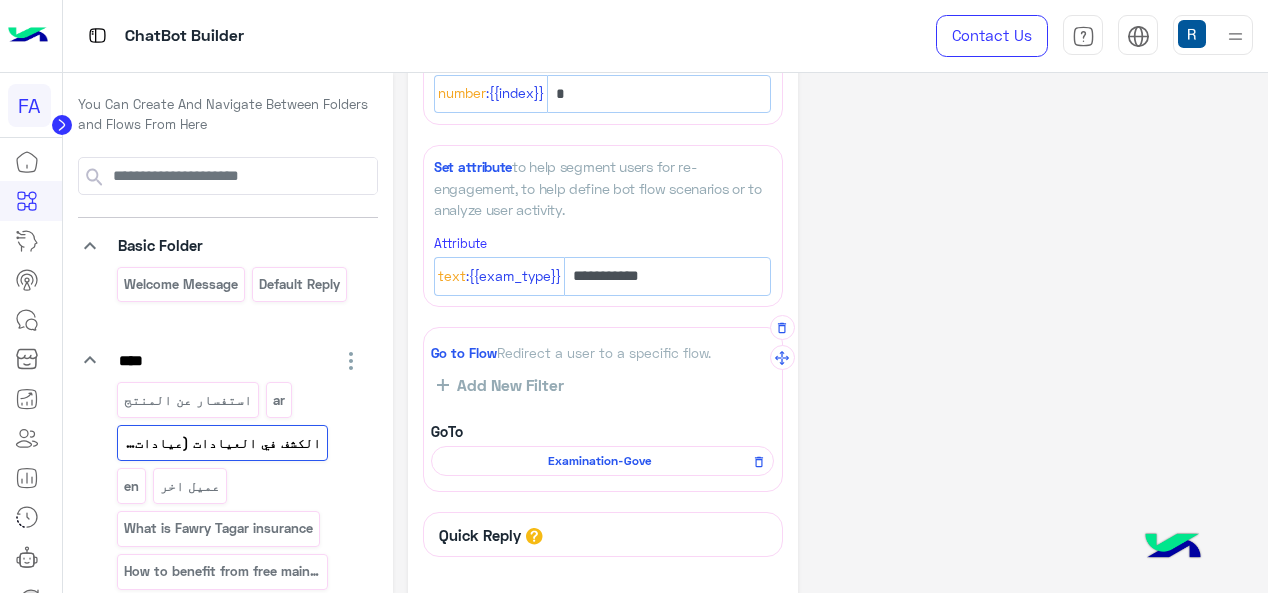 click on "Examination-Gove" at bounding box center [599, 461] 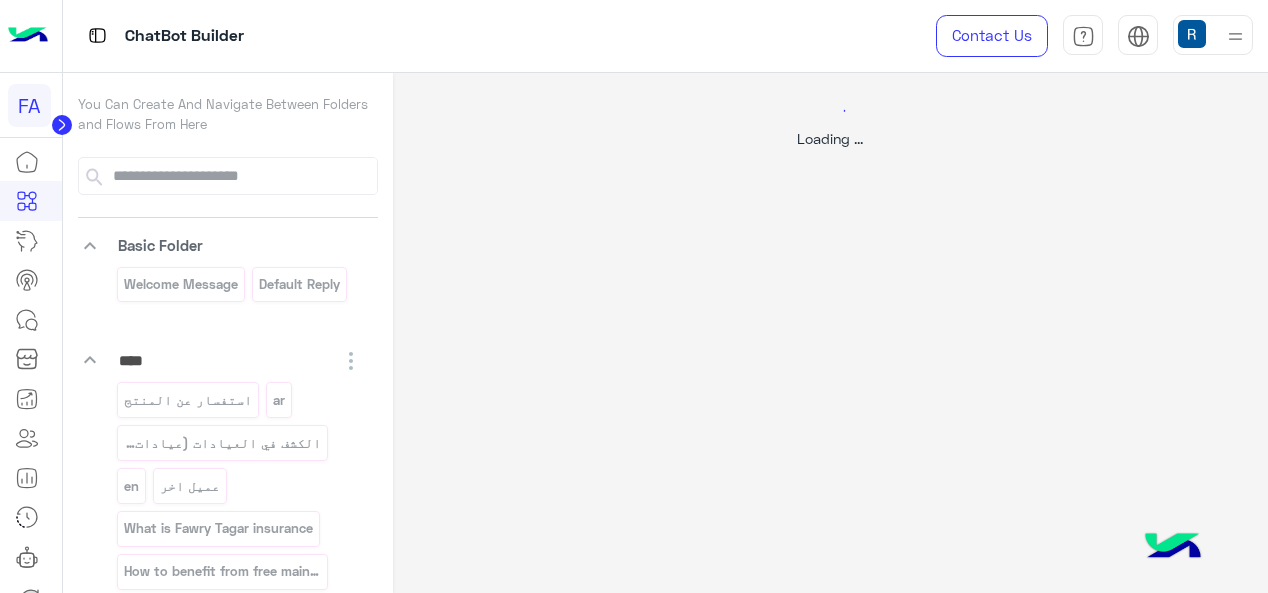 select on "****" 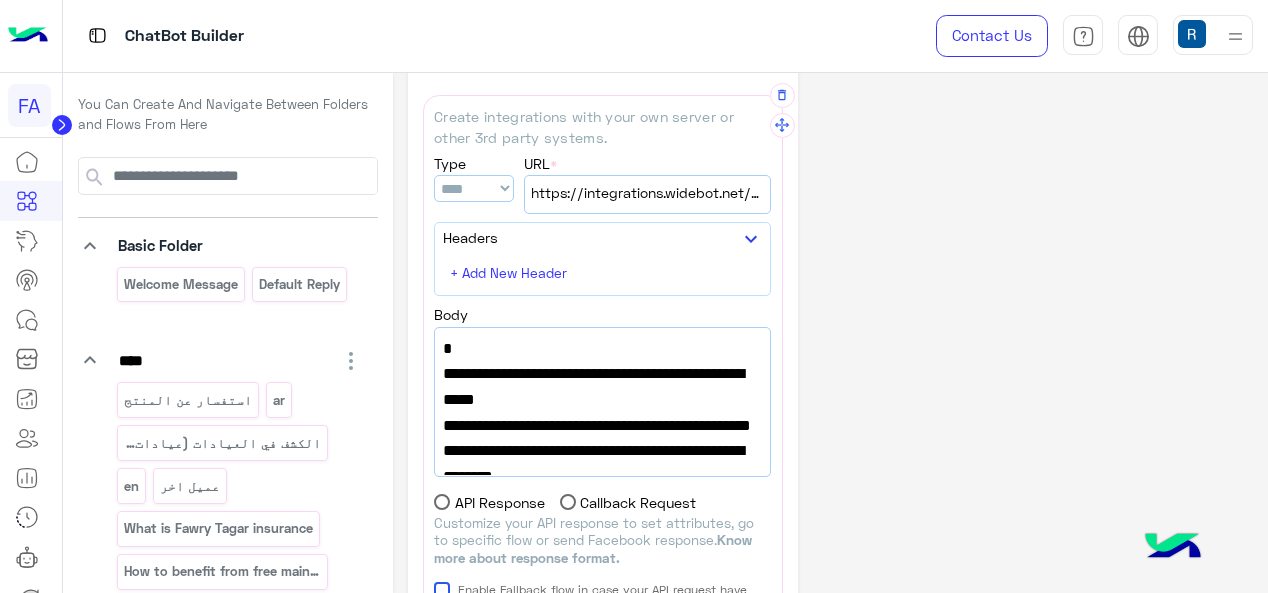 scroll, scrollTop: 100, scrollLeft: 0, axis: vertical 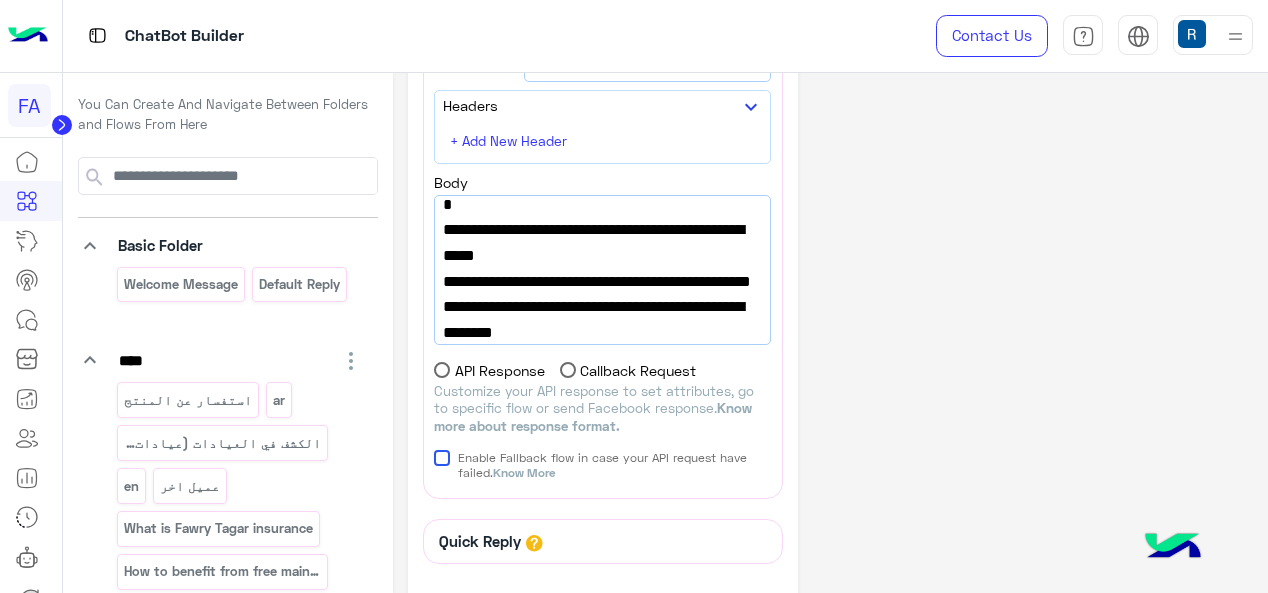 drag, startPoint x: 538, startPoint y: 329, endPoint x: 637, endPoint y: 299, distance: 103.44564 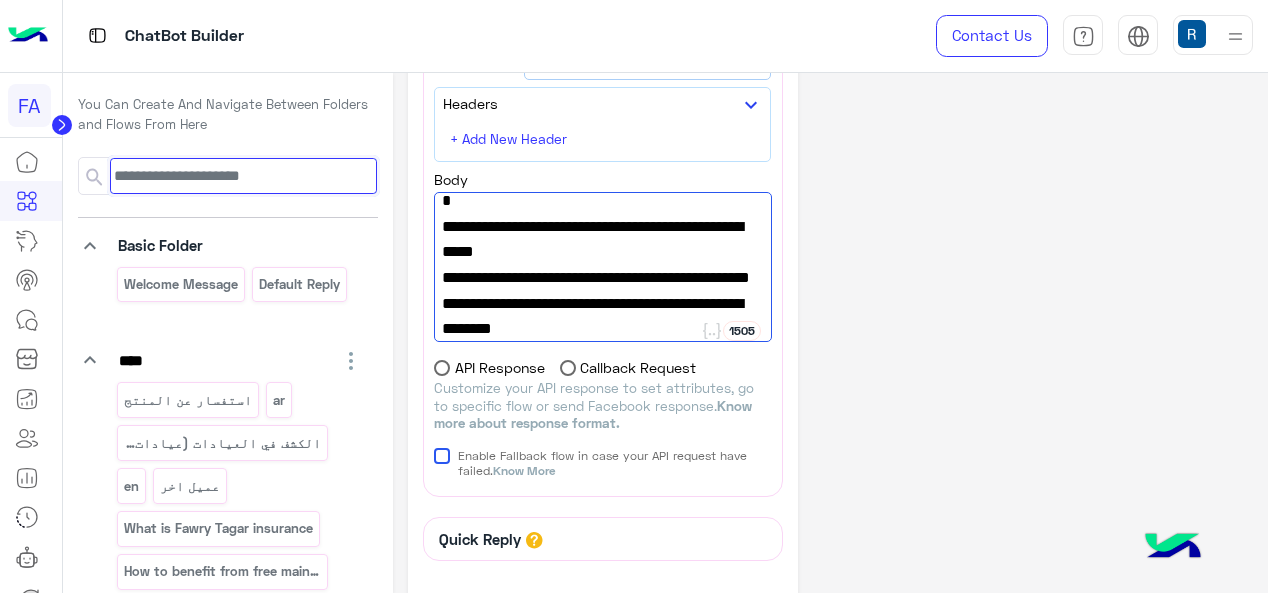 click at bounding box center [243, 176] 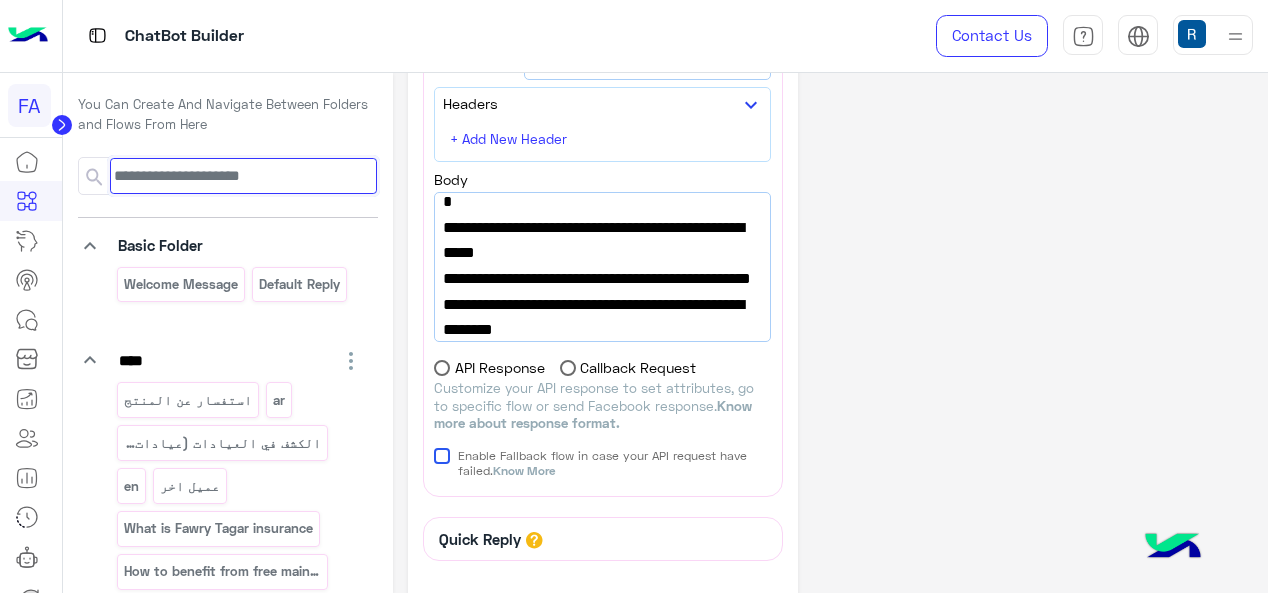 paste on "**********" 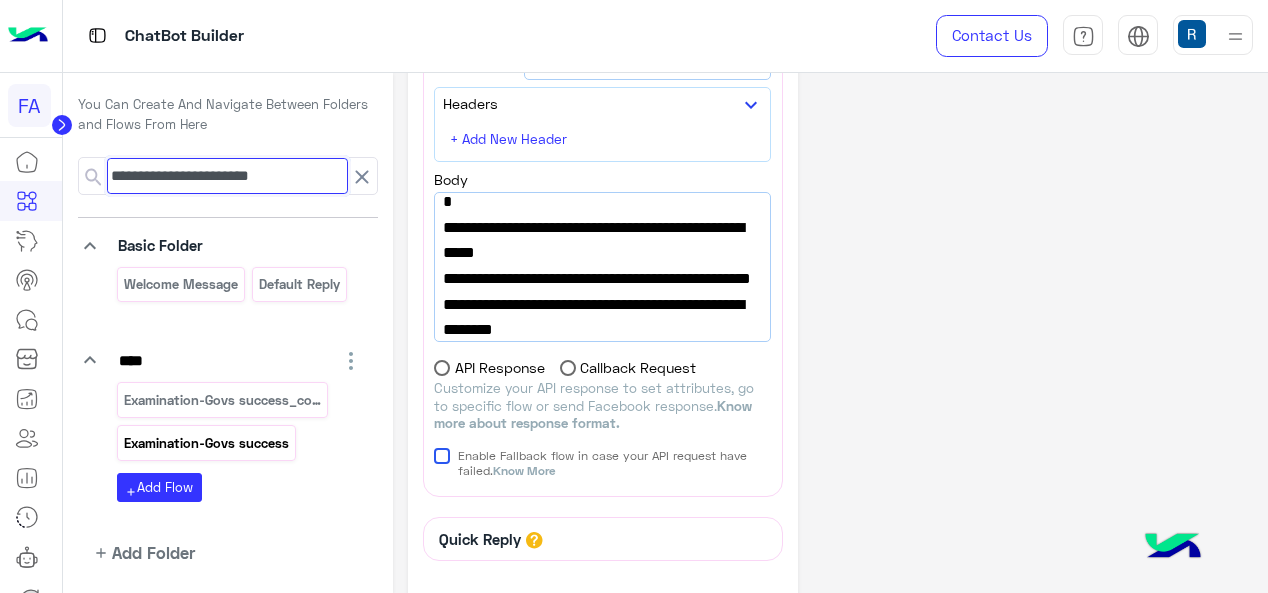 type on "**********" 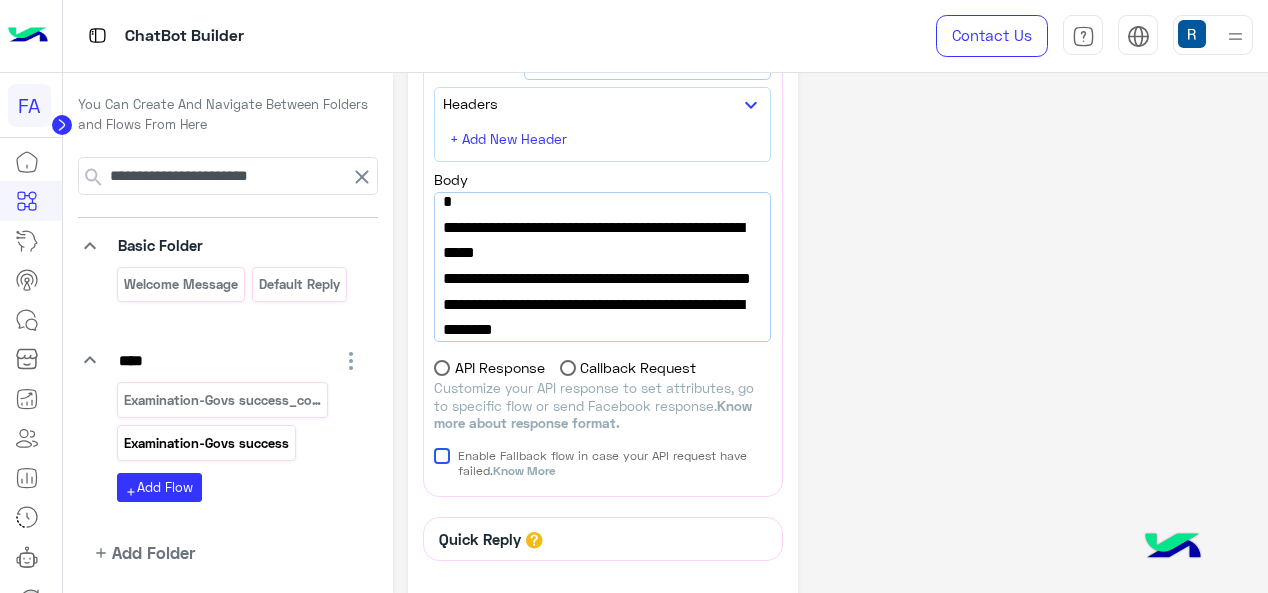 click on "Examination-Govs success" at bounding box center (206, 443) 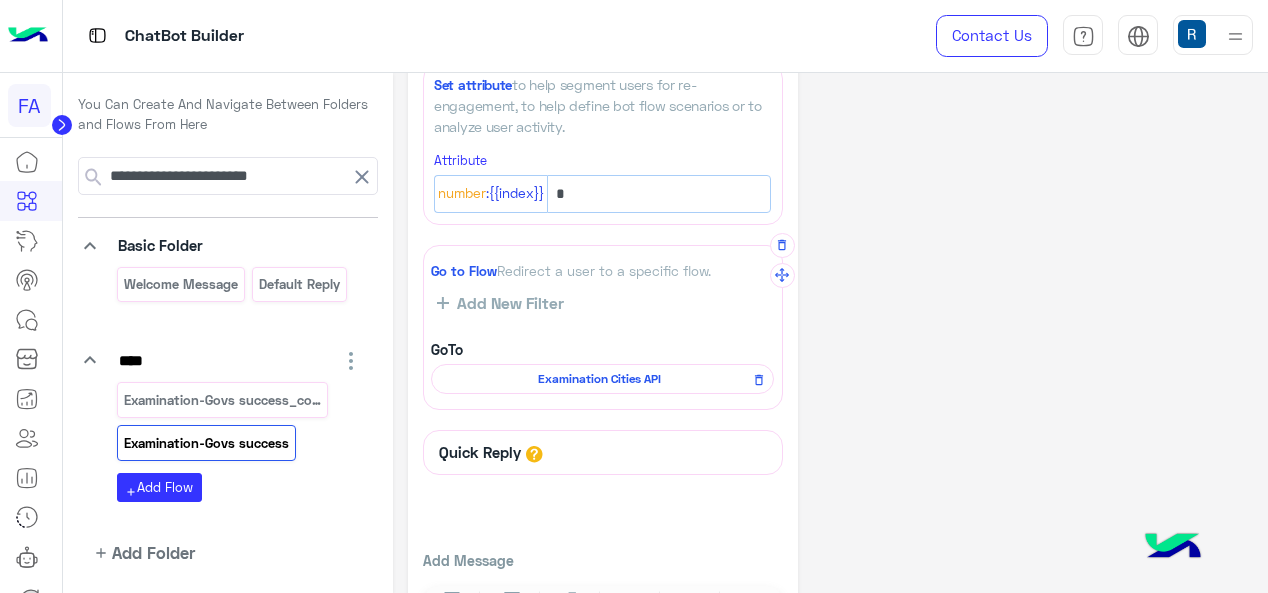 click on "Examination Cities API" at bounding box center [599, 379] 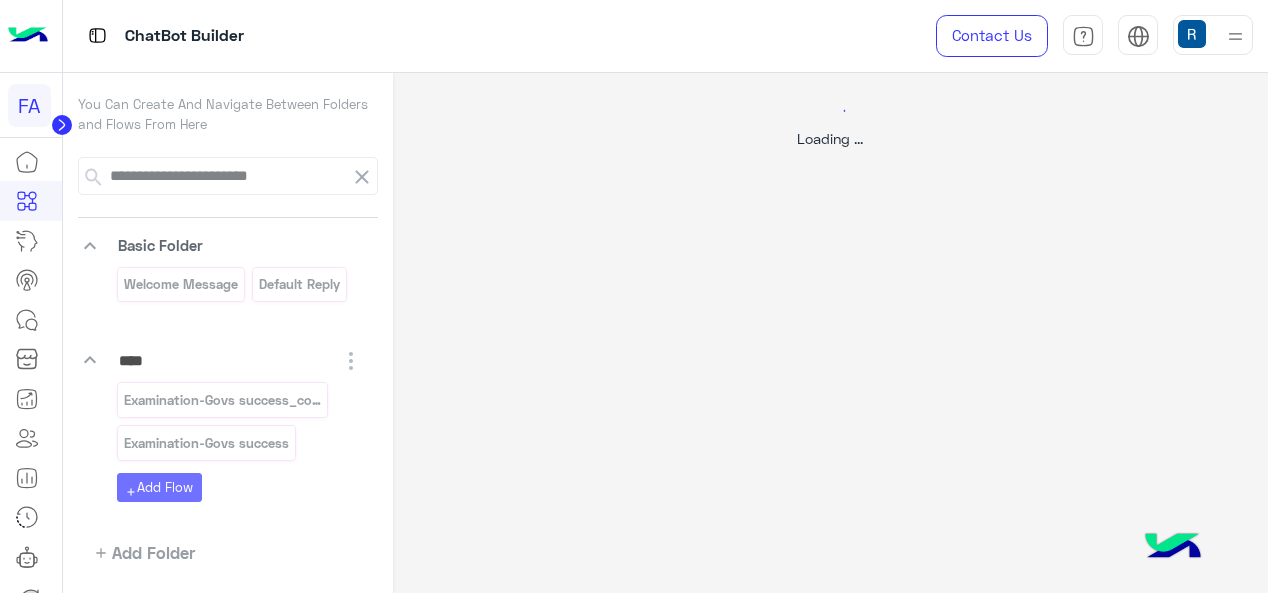 select on "****" 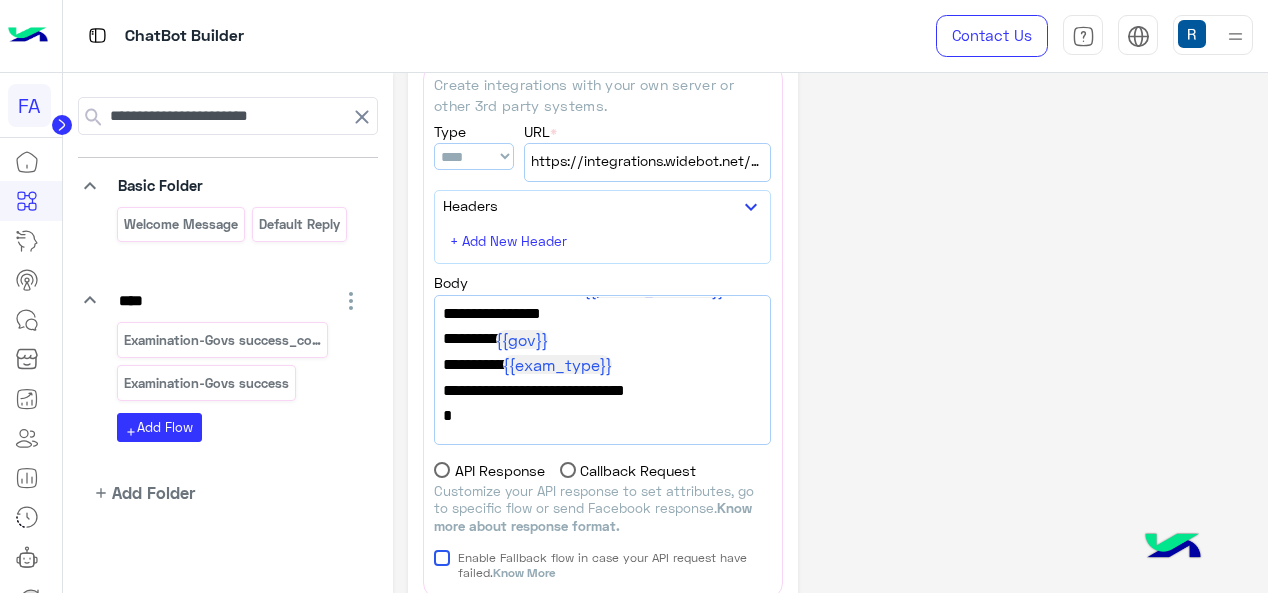 click on "**********" at bounding box center [228, 301] 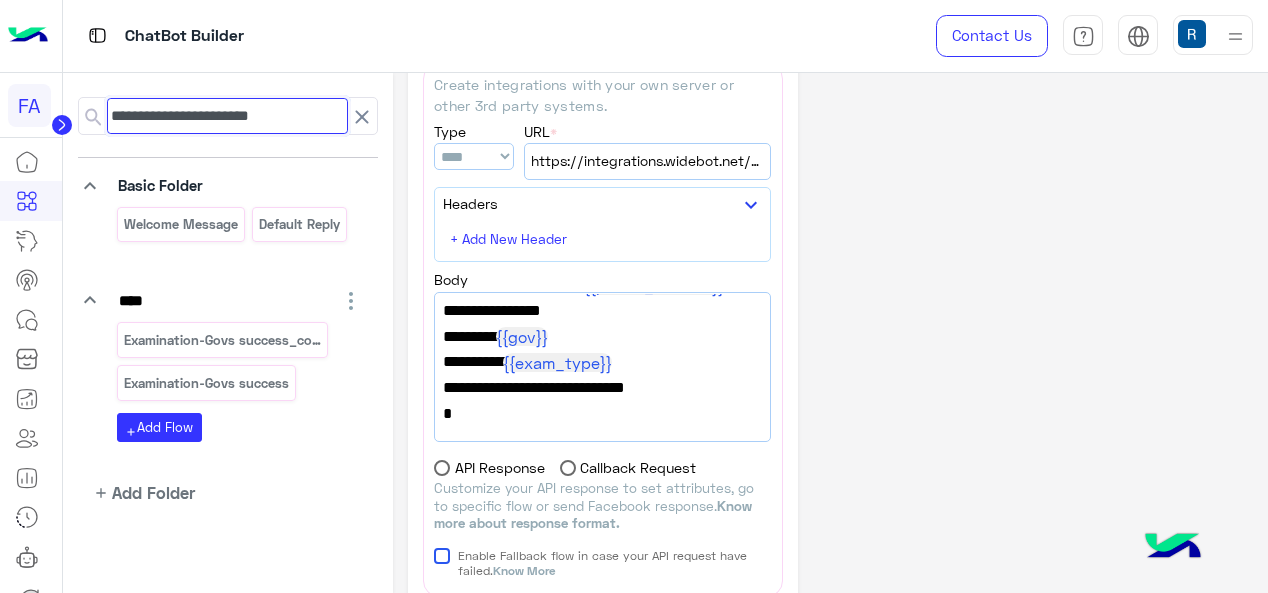 click on "**********" at bounding box center [227, 116] 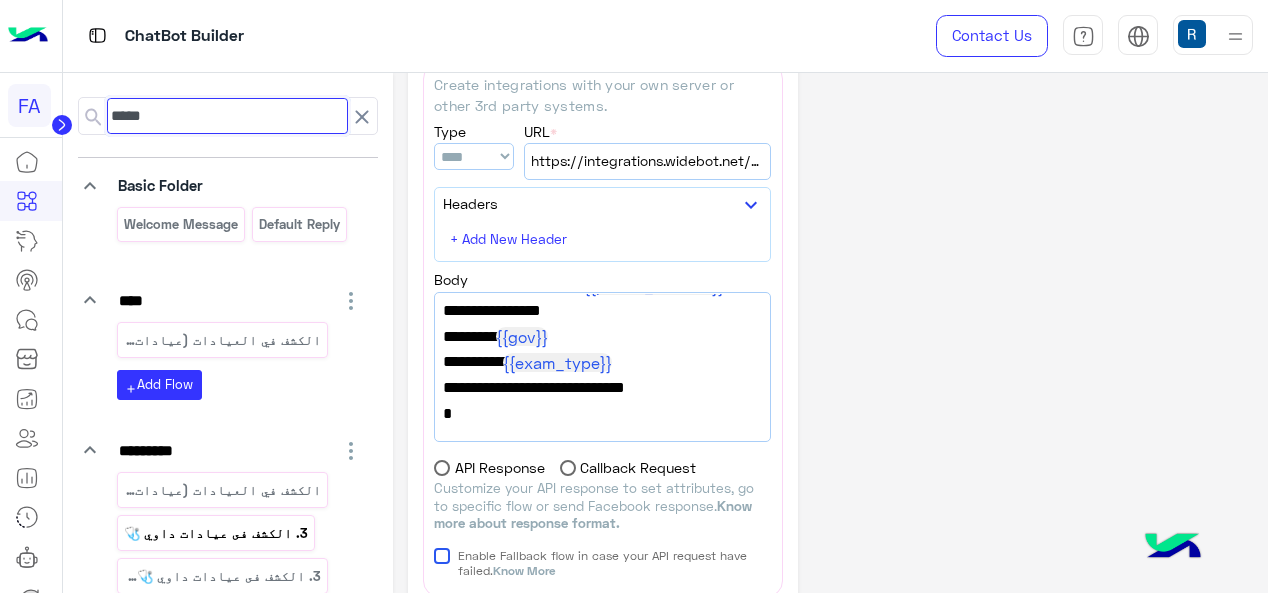 type on "*****" 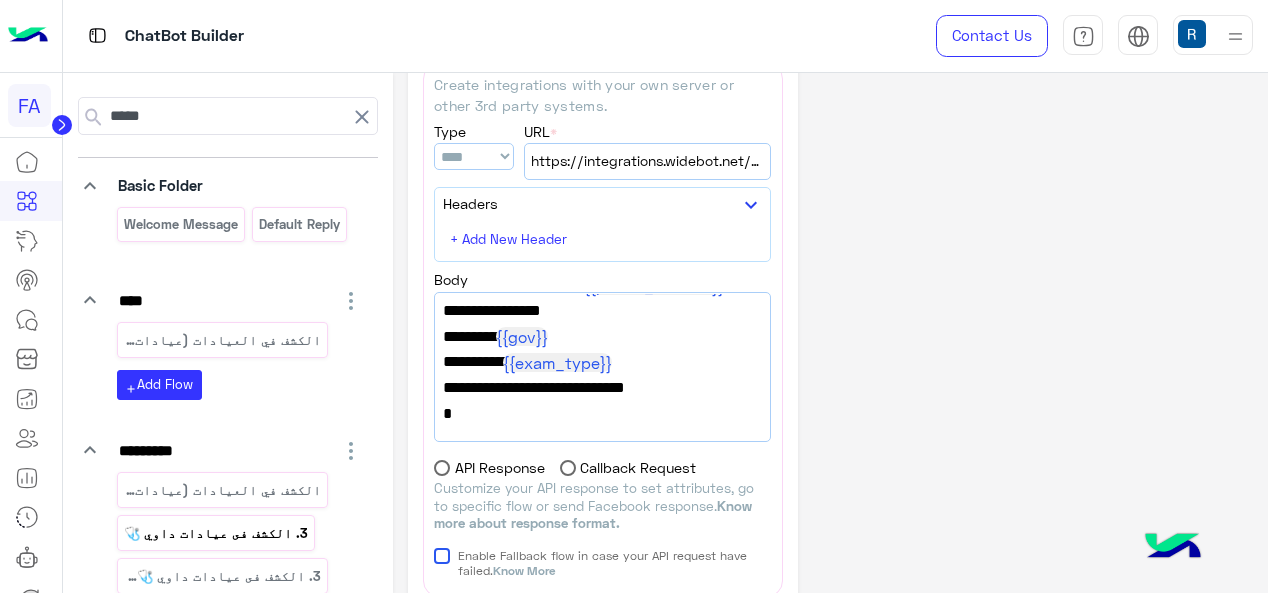 click on "3.	الكشف فى عيادات داوي 🩺" at bounding box center (215, 533) 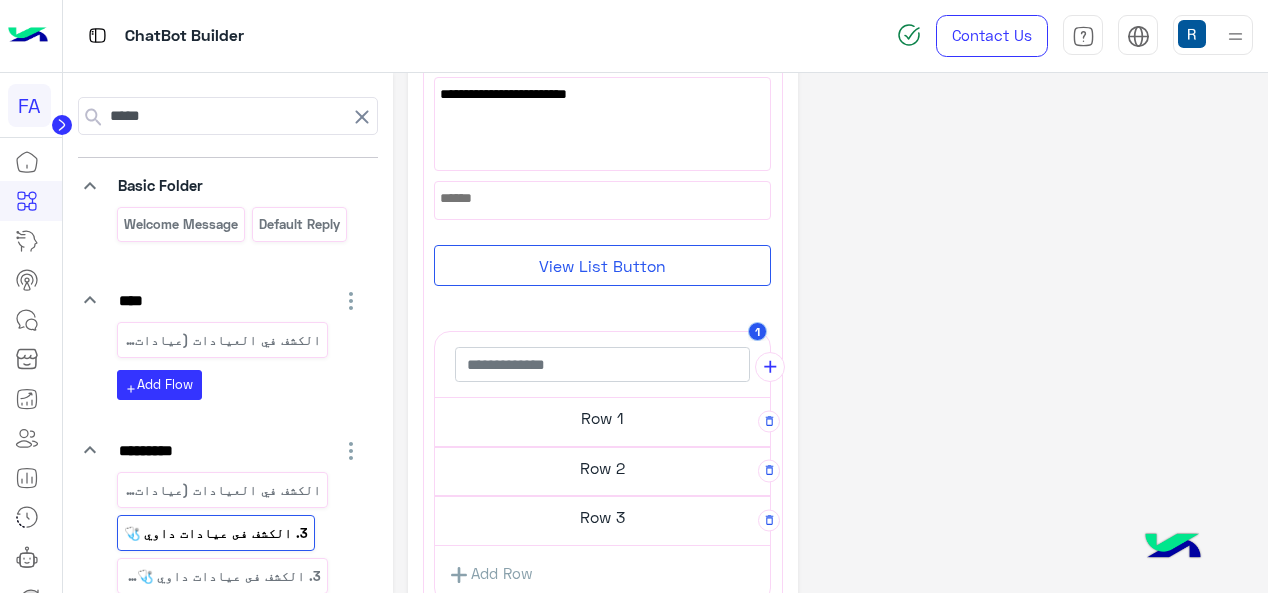 click on "Row 3" at bounding box center (602, 418) 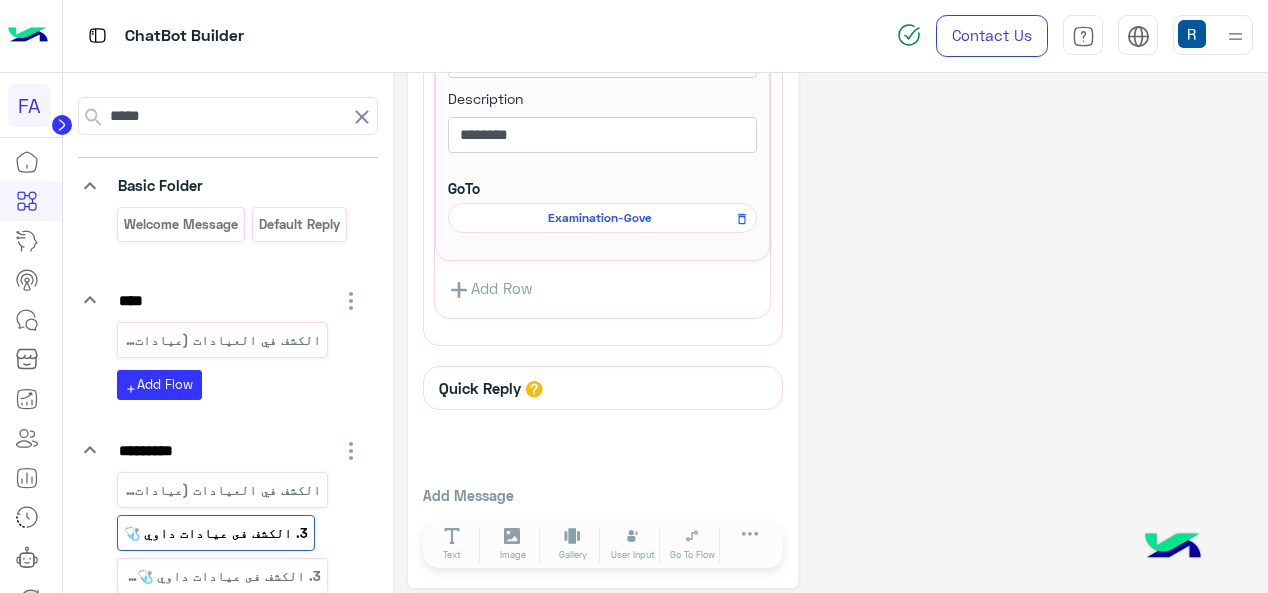 click on "Examination-Gove" at bounding box center (0, 0) 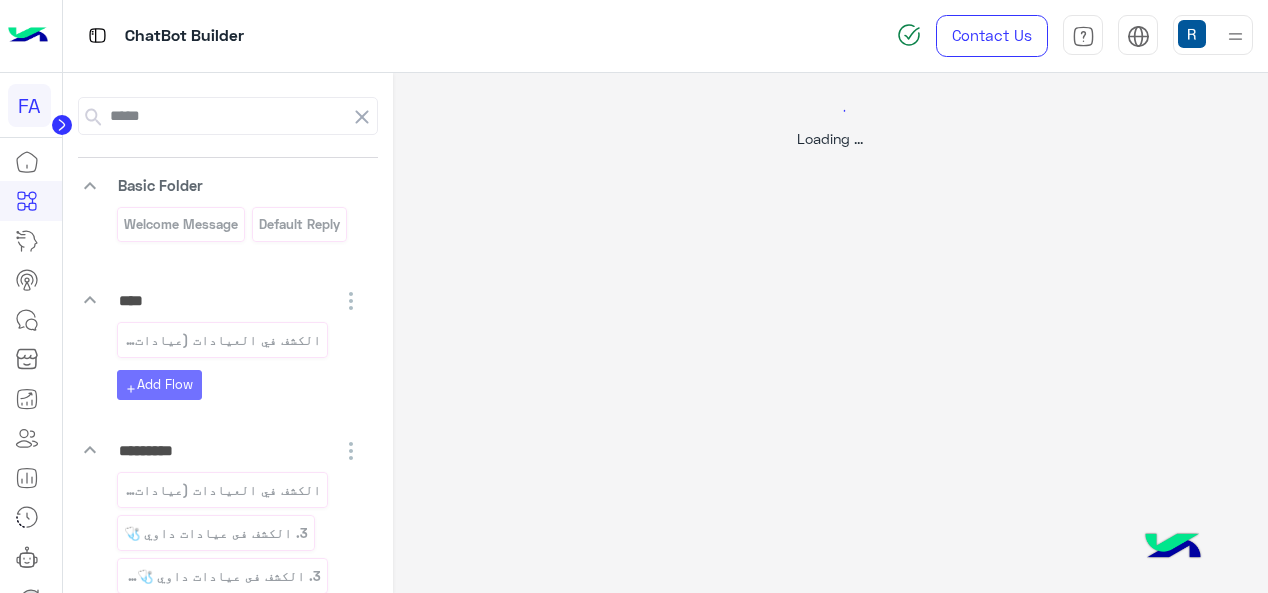 select on "****" 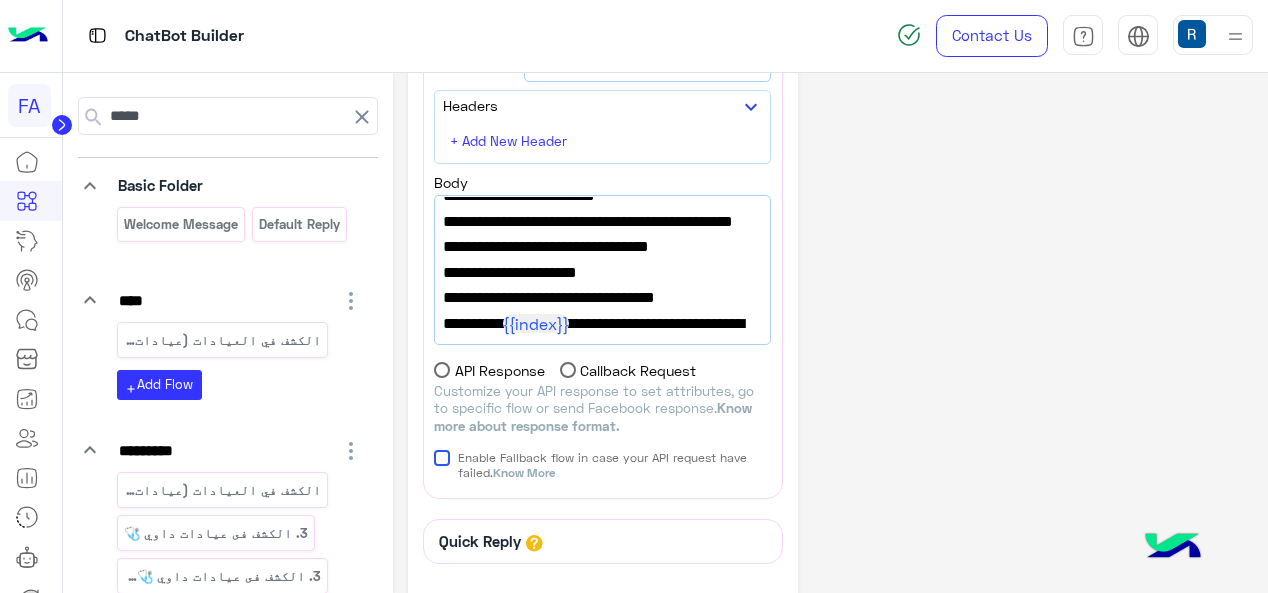 click on ""failure_flow_name":"Examination-Govs fail"," at bounding box center [602, 259] 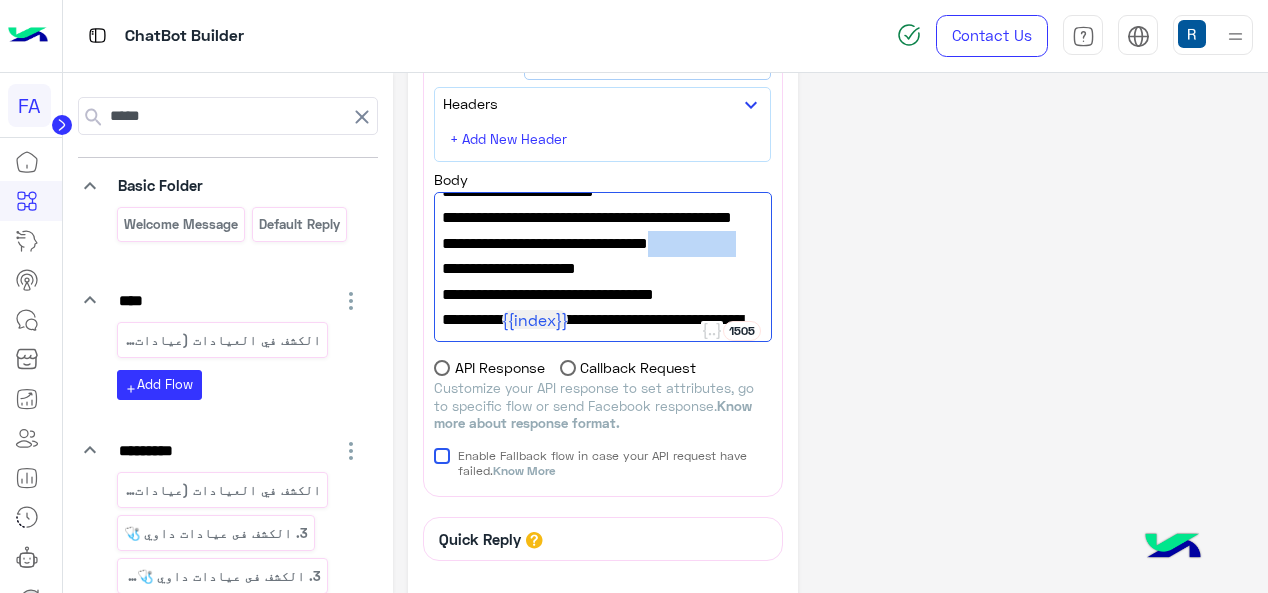 click on ""failure_flow_name":"Examination-Govs fail"," at bounding box center (602, 256) 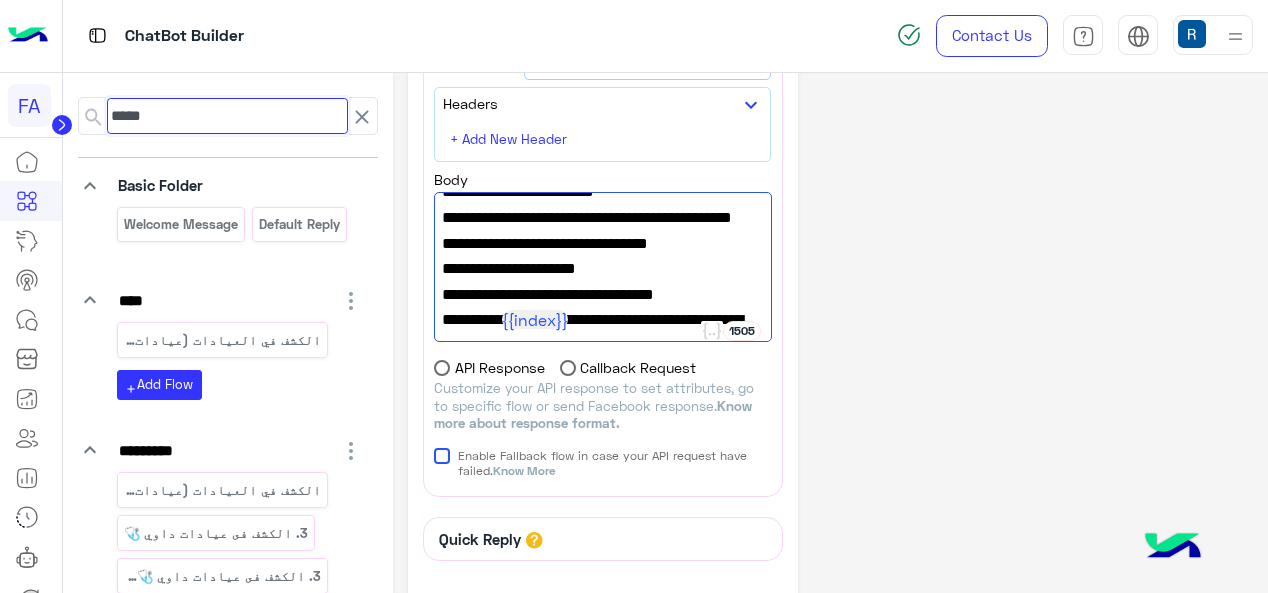 click on "*****" at bounding box center (227, 116) 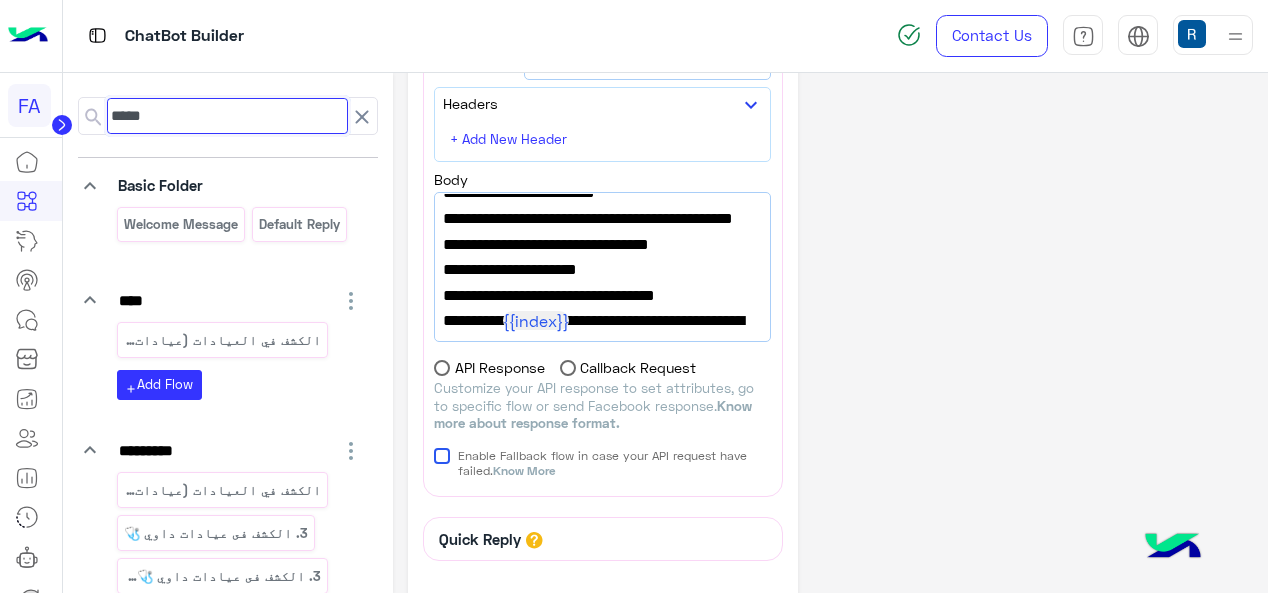 click on "*****" at bounding box center (227, 116) 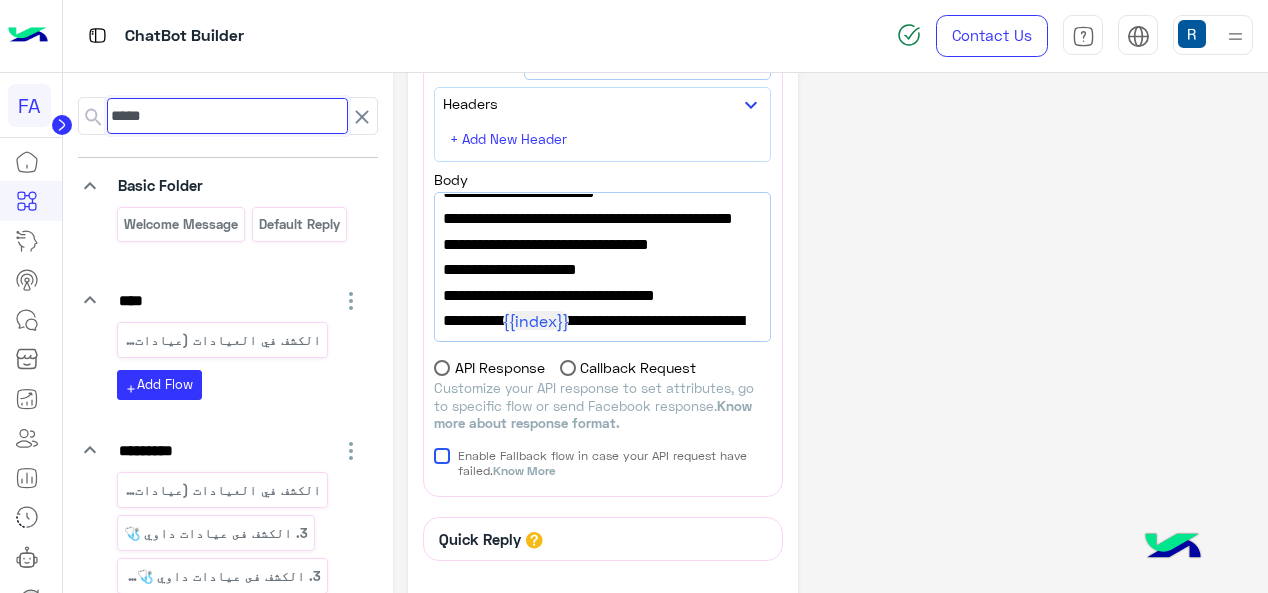 paste on "******" 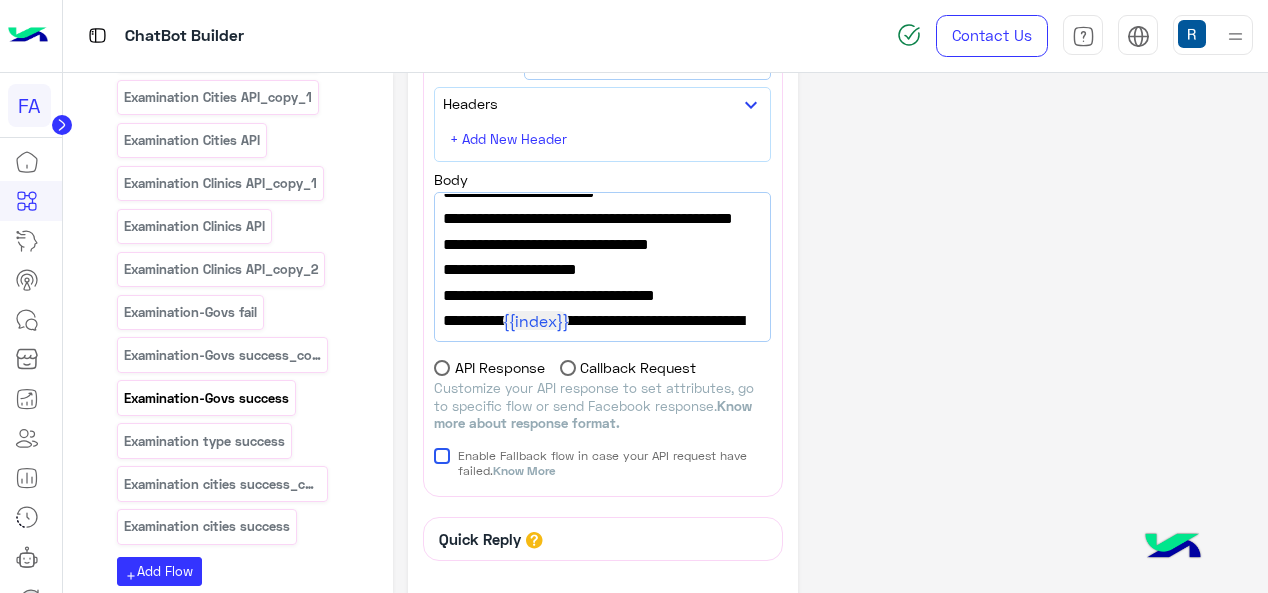 type on "**********" 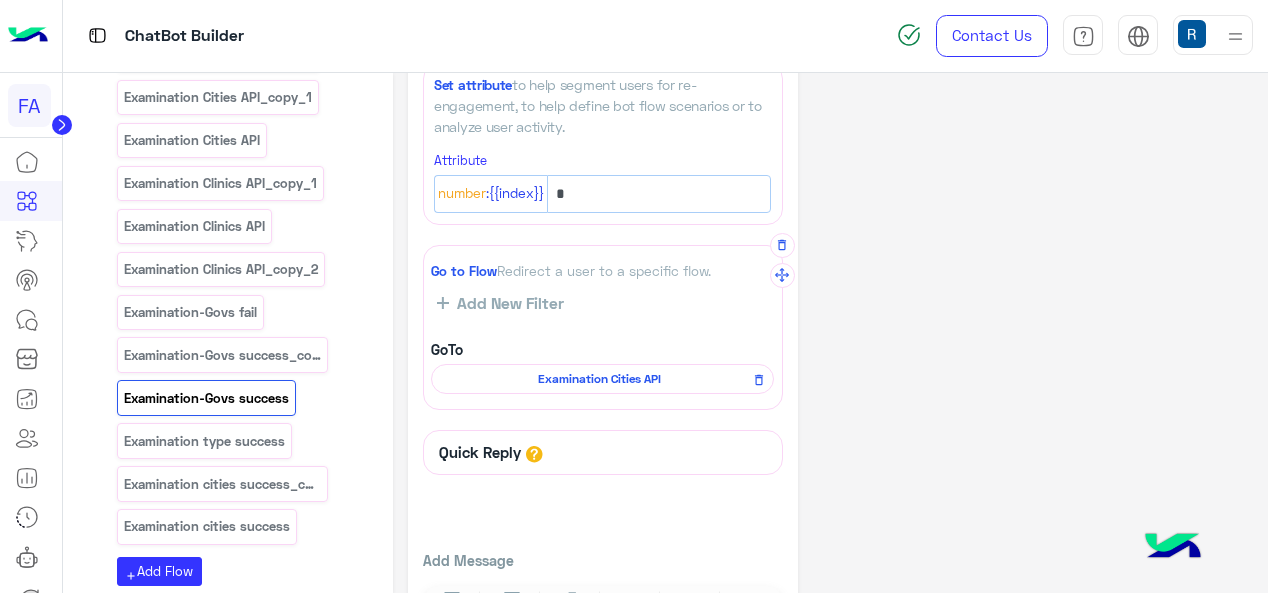 click on "Examination Cities API" at bounding box center [599, 379] 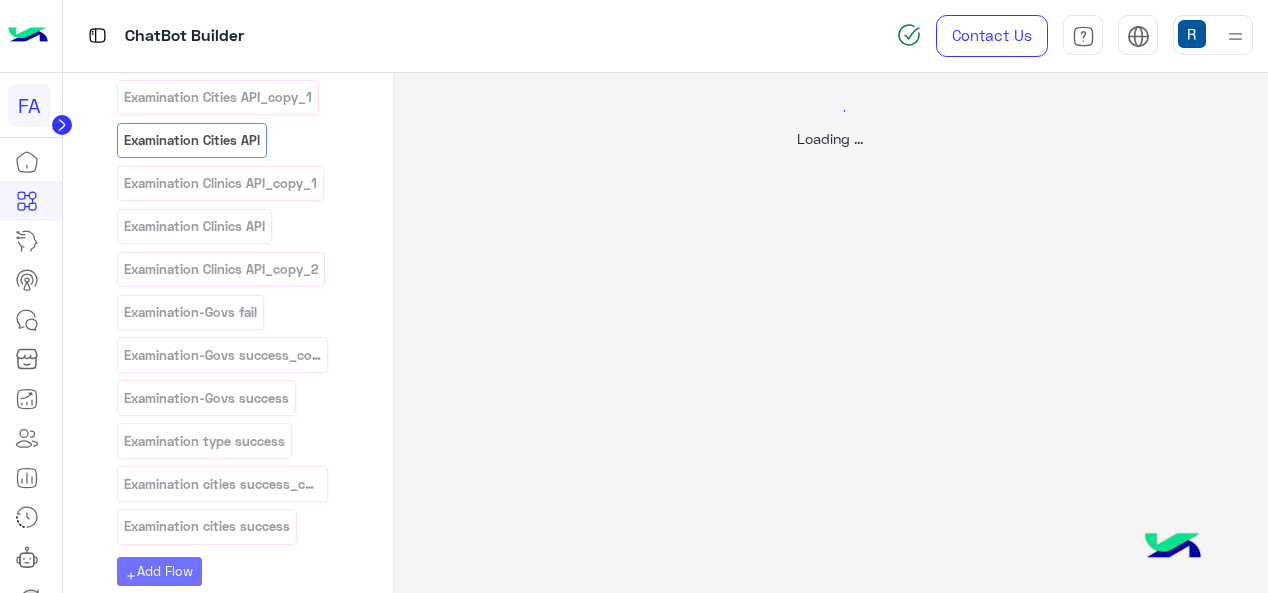 select on "****" 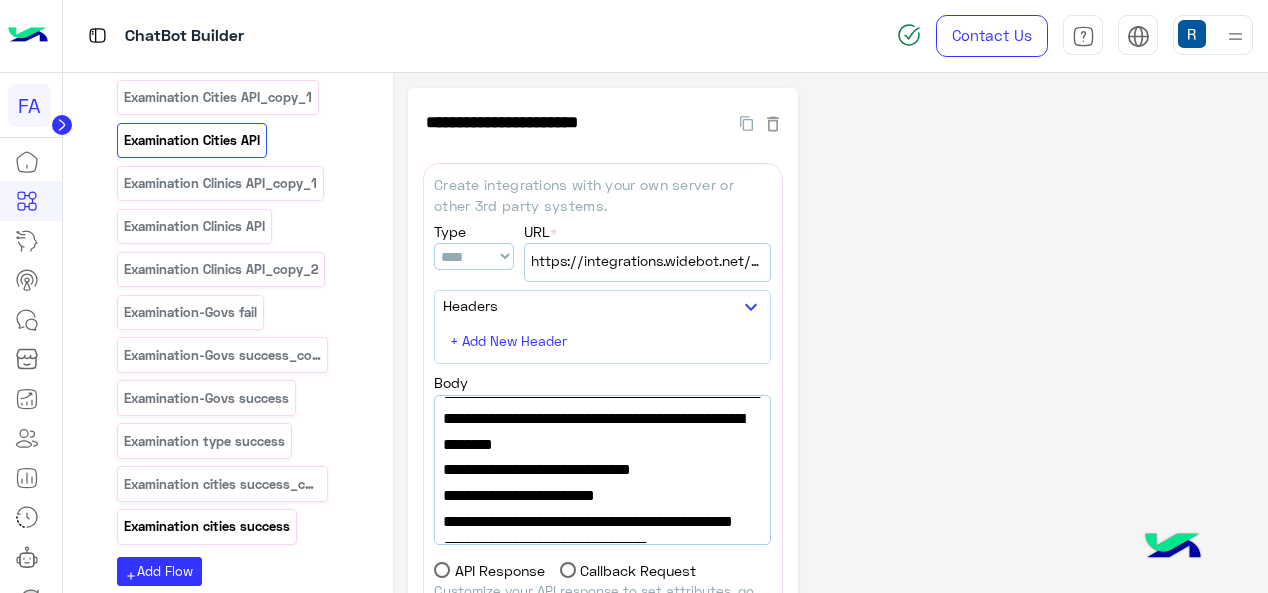 click on "Examination cities success" at bounding box center [206, 526] 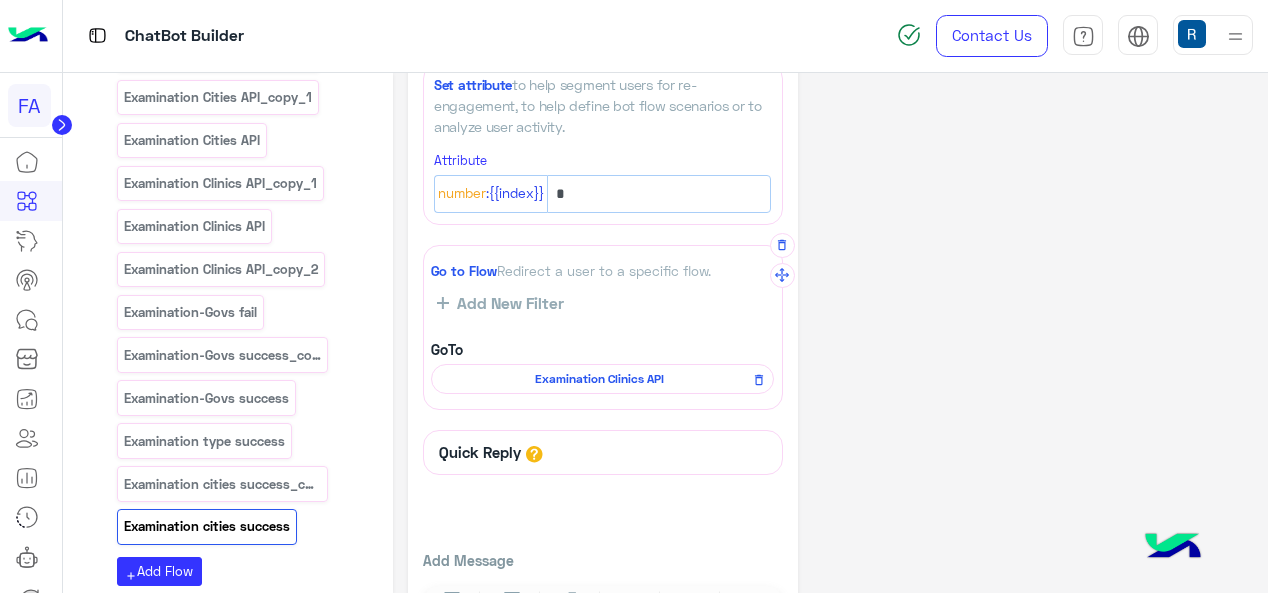 click on "Examination Clinics API" at bounding box center (599, 379) 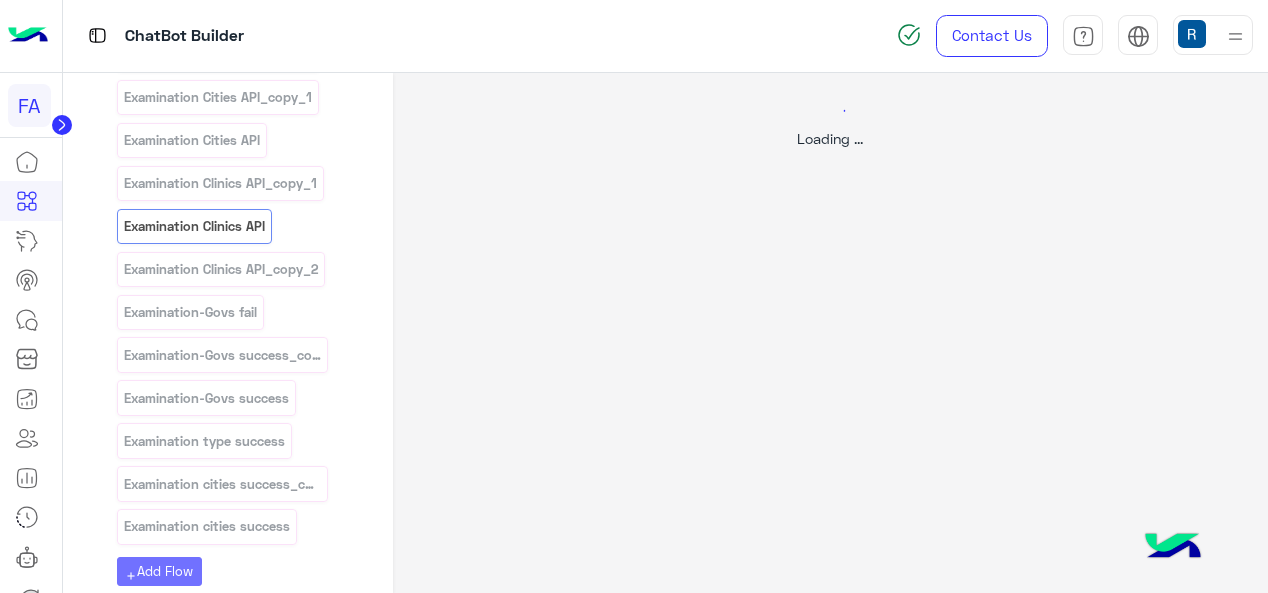 select on "****" 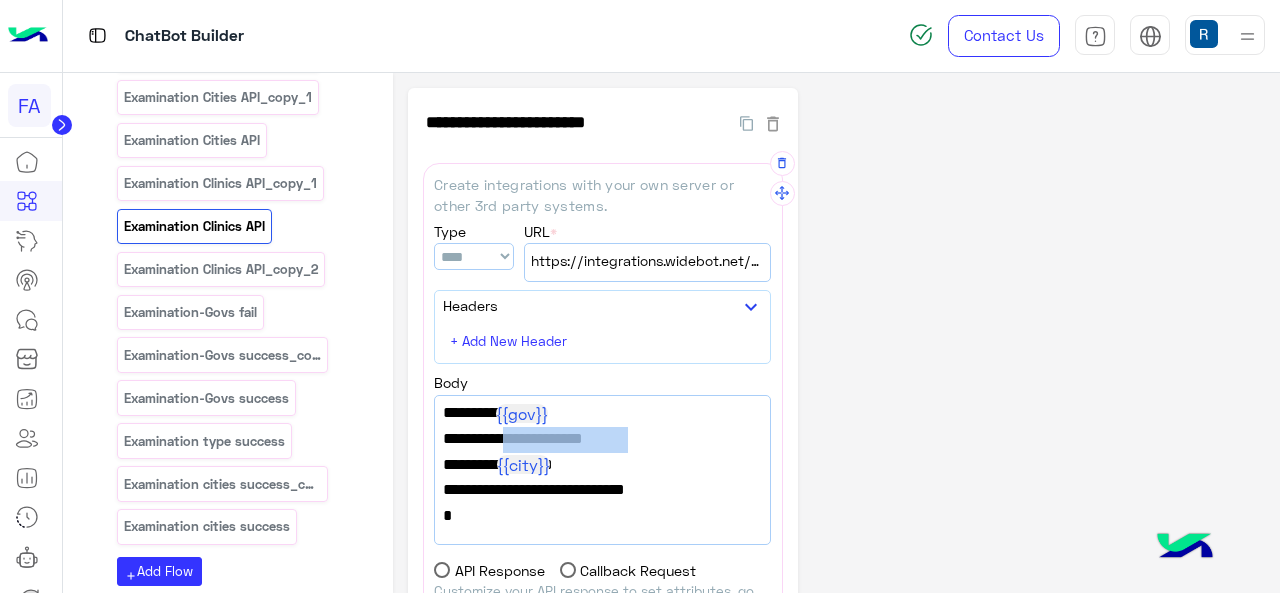 drag, startPoint x: 586, startPoint y: 438, endPoint x: 501, endPoint y: 445, distance: 85.28775 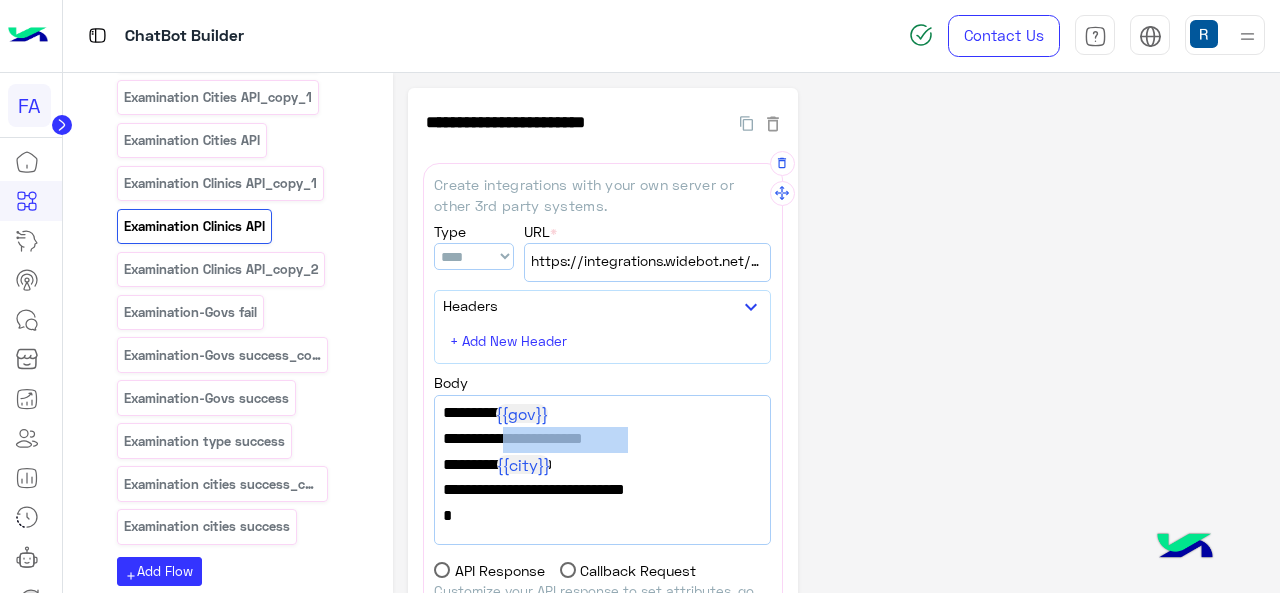 click on ""type":"عيادات خارجيه"," at bounding box center [602, 440] 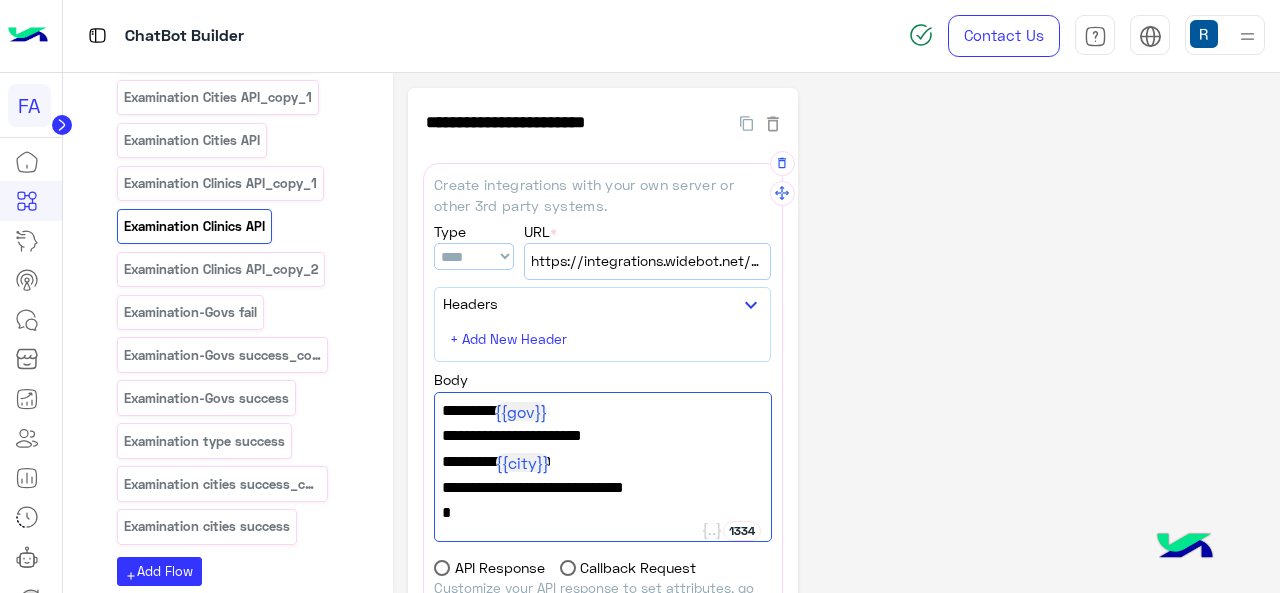 scroll, scrollTop: 538, scrollLeft: 0, axis: vertical 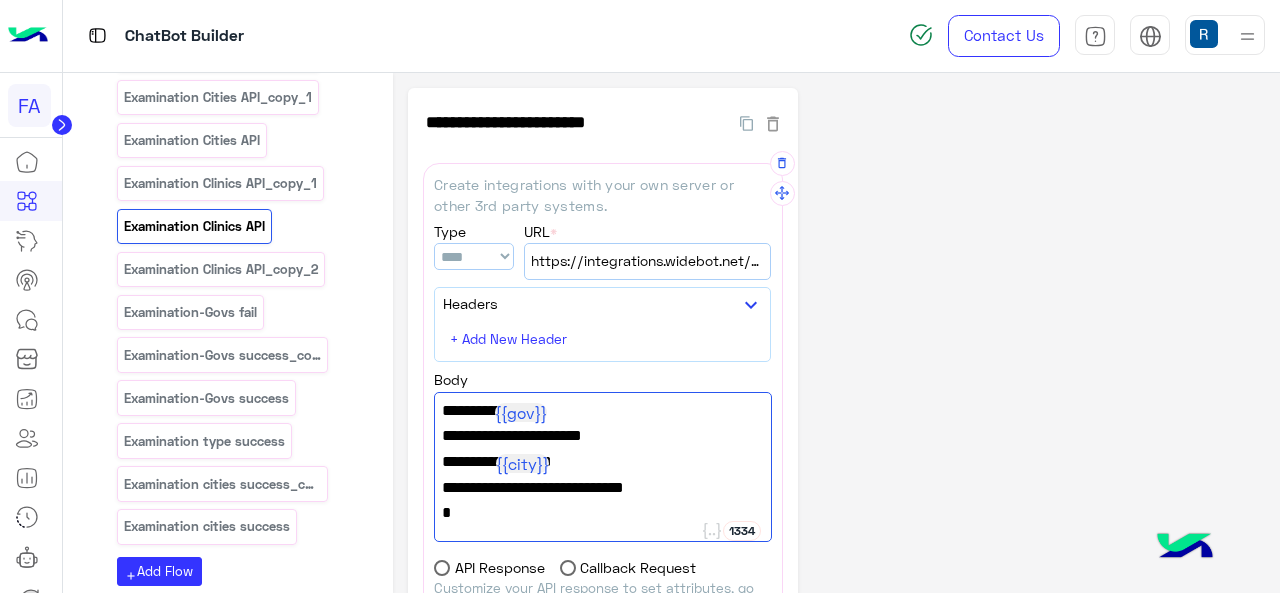 click on "https://integrations.widebot.net/api/JSONAPI" at bounding box center [647, 261] 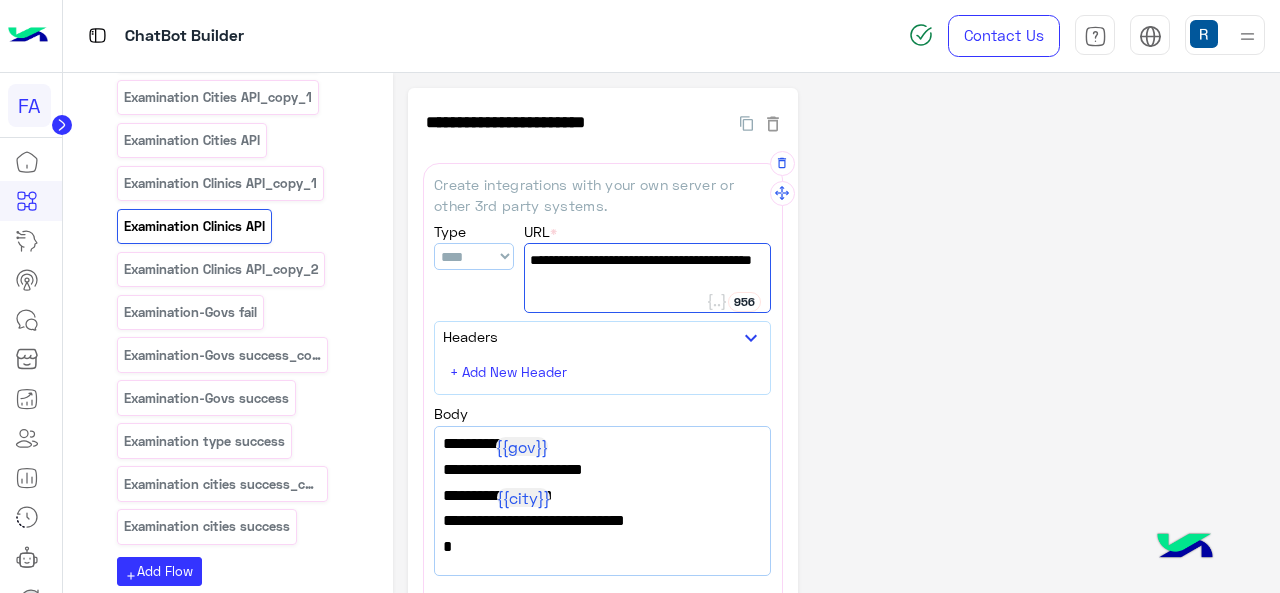 click on "https://integrations.widebot.net/api/JSONAPI" at bounding box center [647, 271] 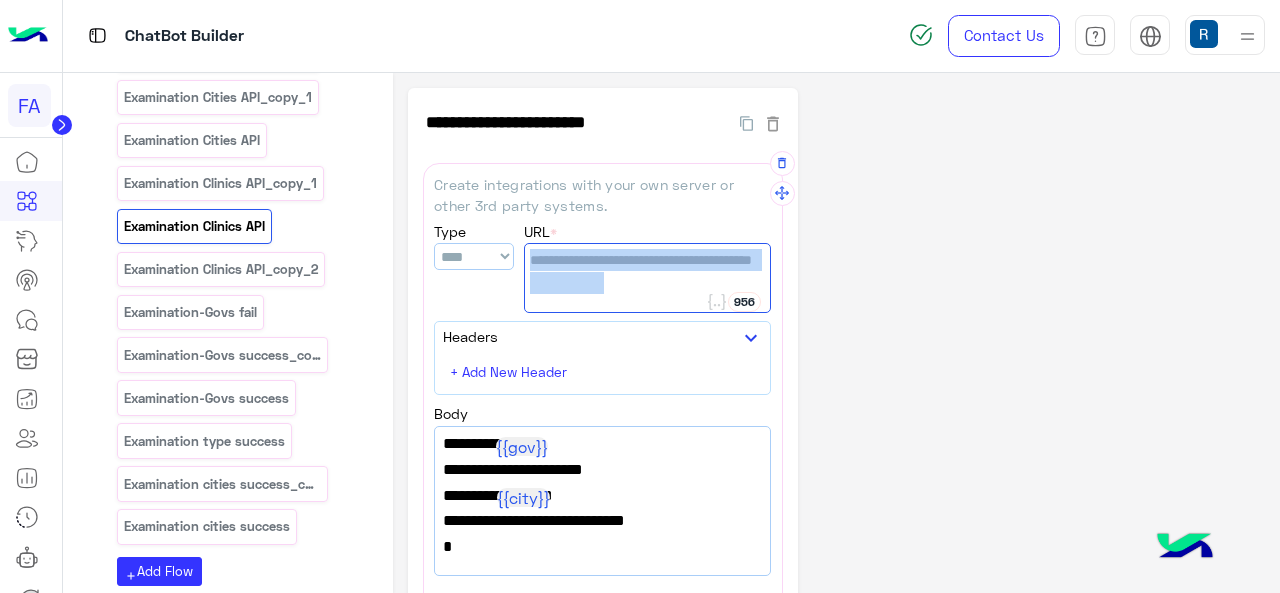 click on "https://integrations.widebot.net/api/JSONAPI" at bounding box center [647, 271] 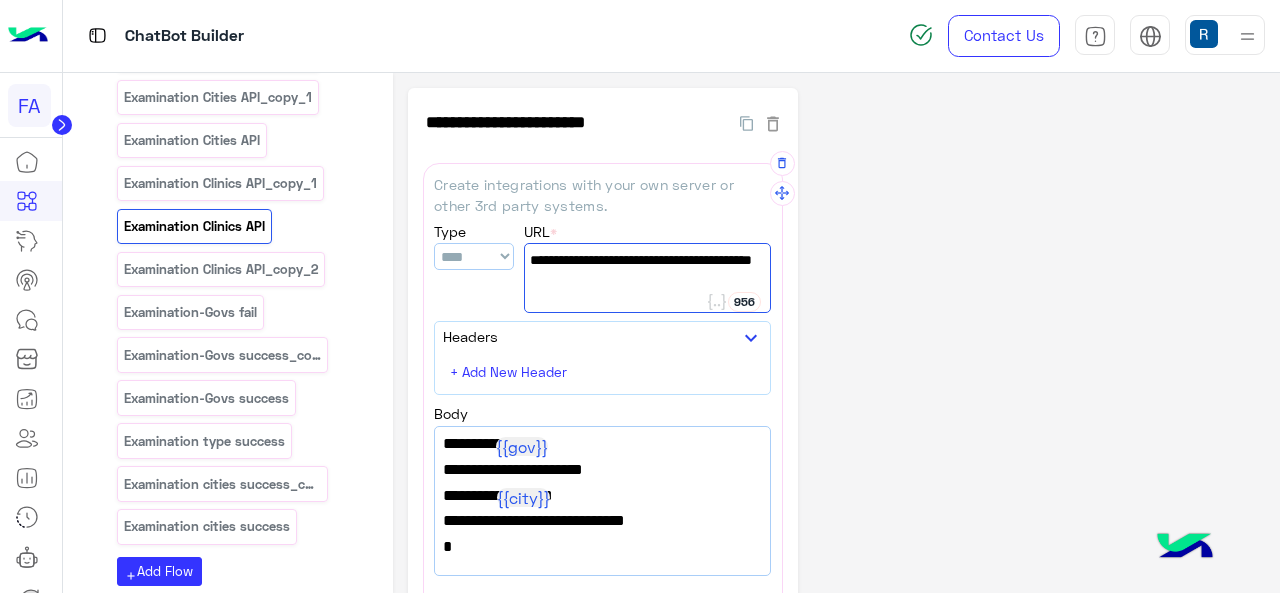 click on ""type":"عيادات خارجيه"," at bounding box center (602, 473) 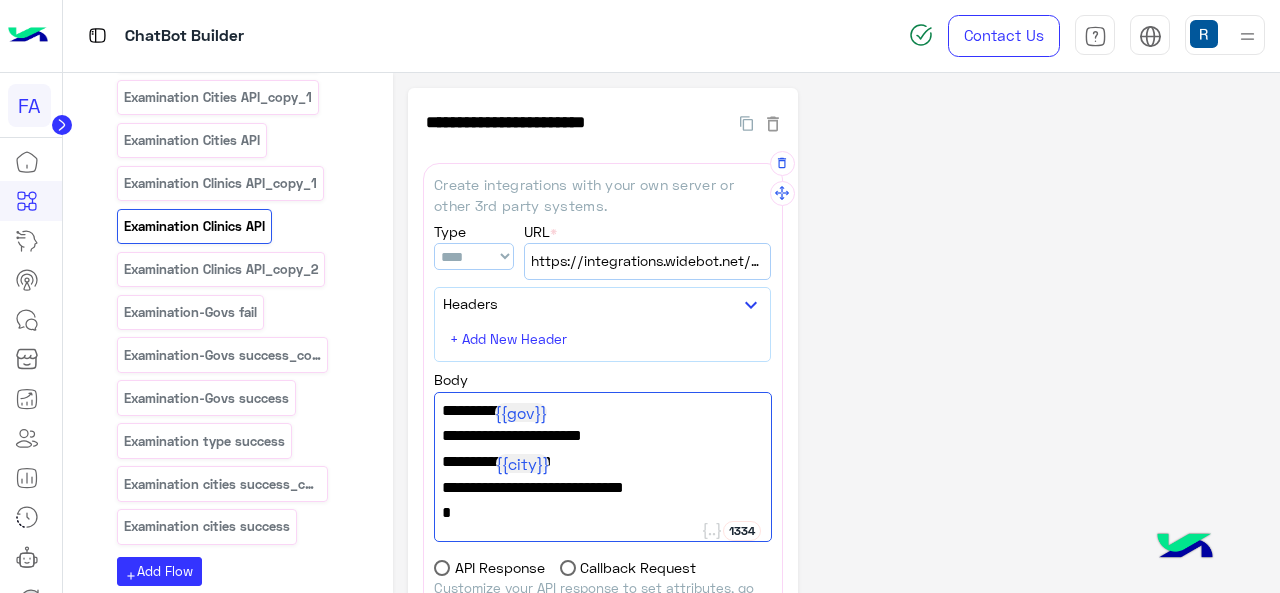 click on "https://integrations.widebot.net/api/JSONAPI" at bounding box center [647, 261] 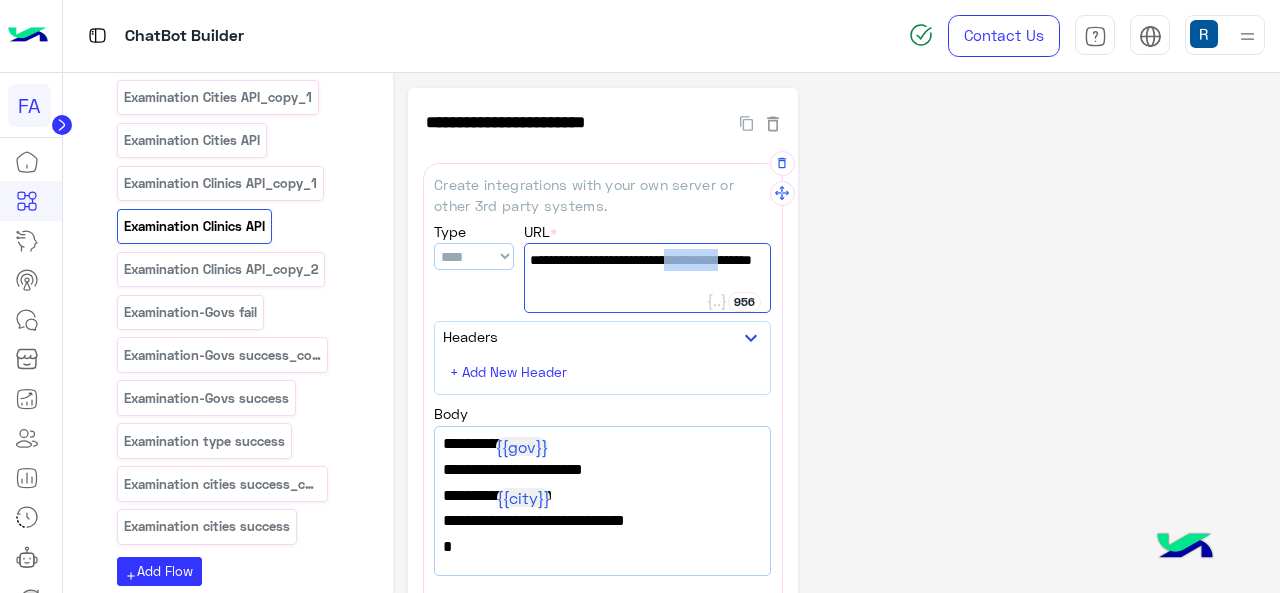 click on "https://integrations.widebot.net/api/JSONAPI" at bounding box center [647, 271] 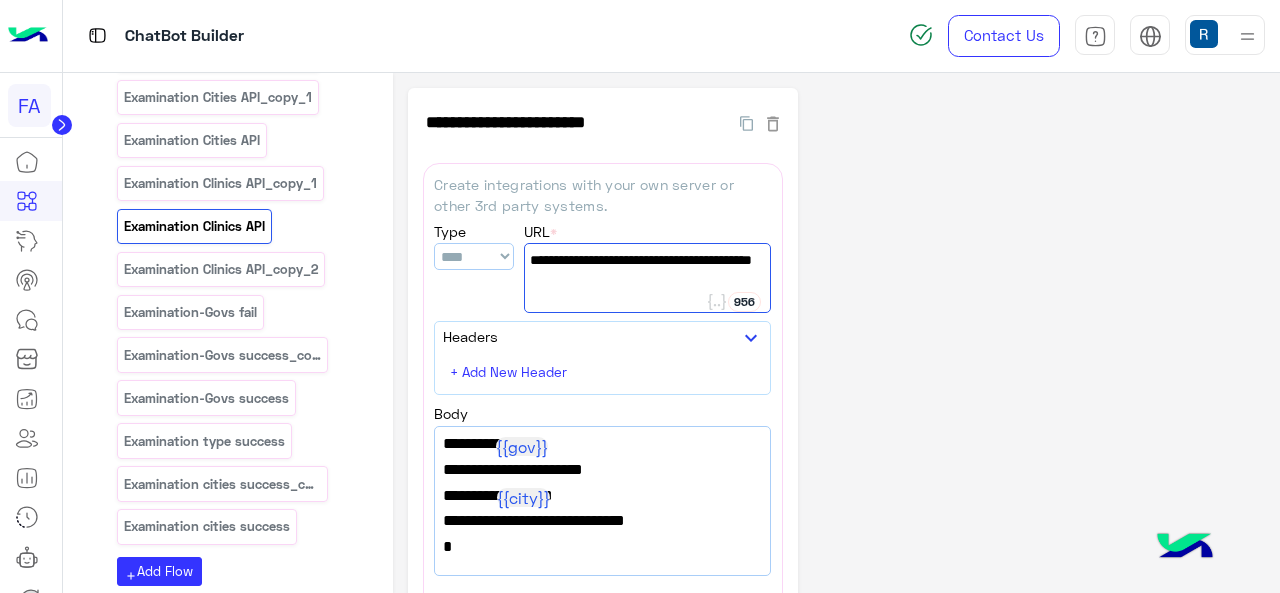 scroll, scrollTop: 460, scrollLeft: 0, axis: vertical 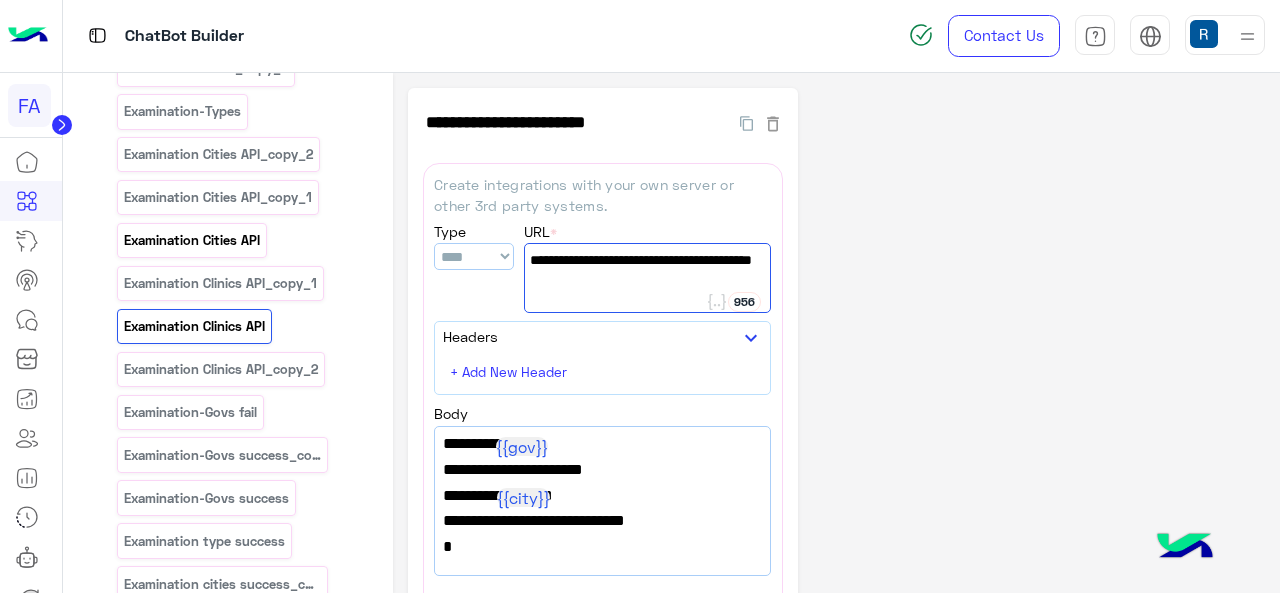 click on "Examination Cities API" at bounding box center [191, 240] 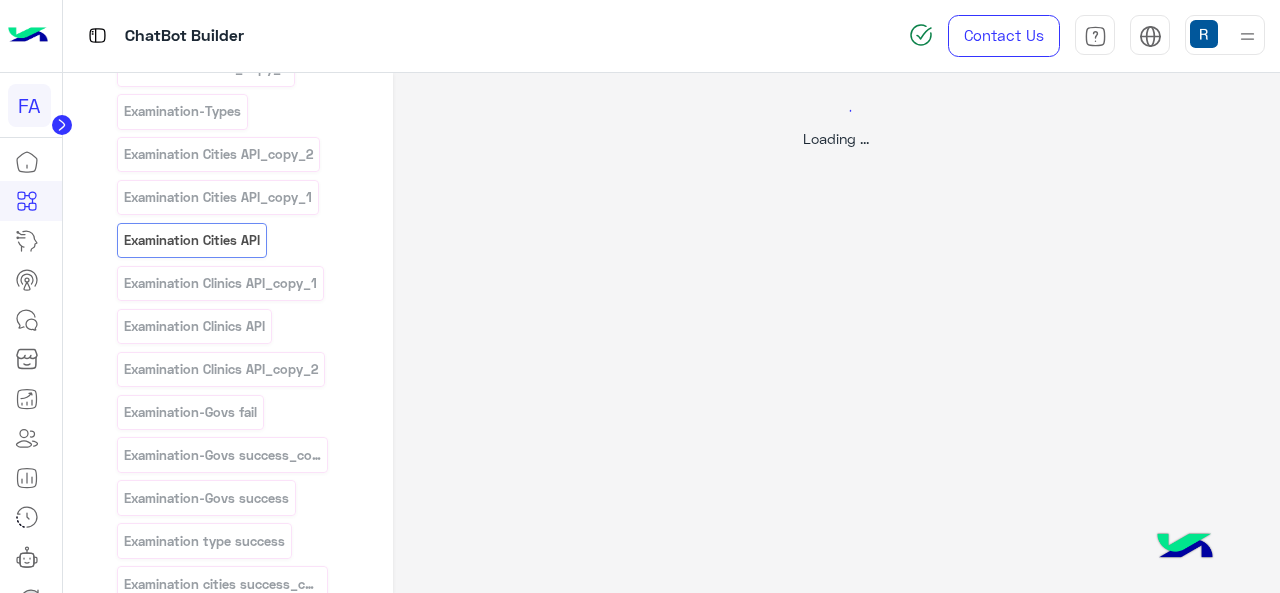 select on "****" 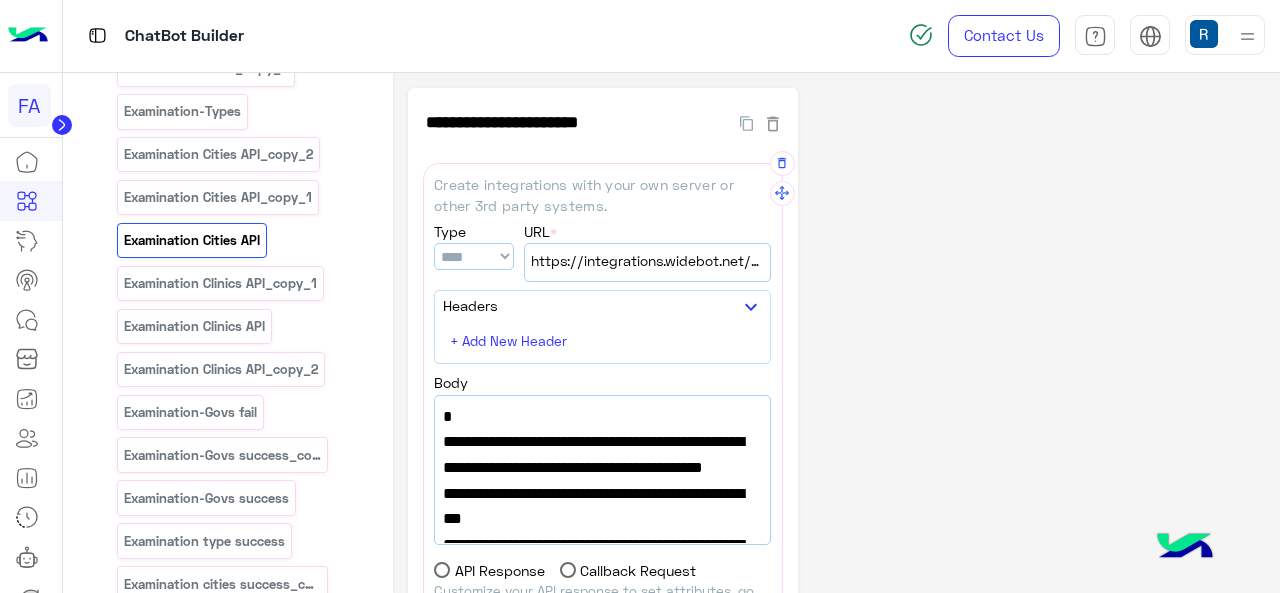 click on "{" at bounding box center [602, 417] 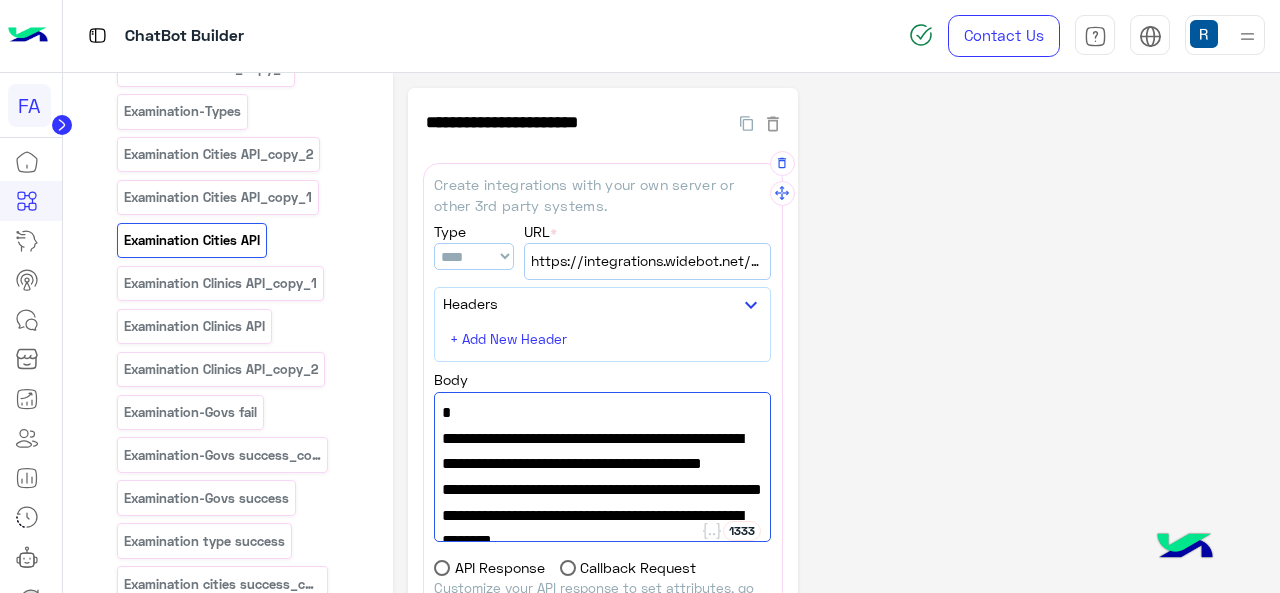 scroll, scrollTop: 100, scrollLeft: 0, axis: vertical 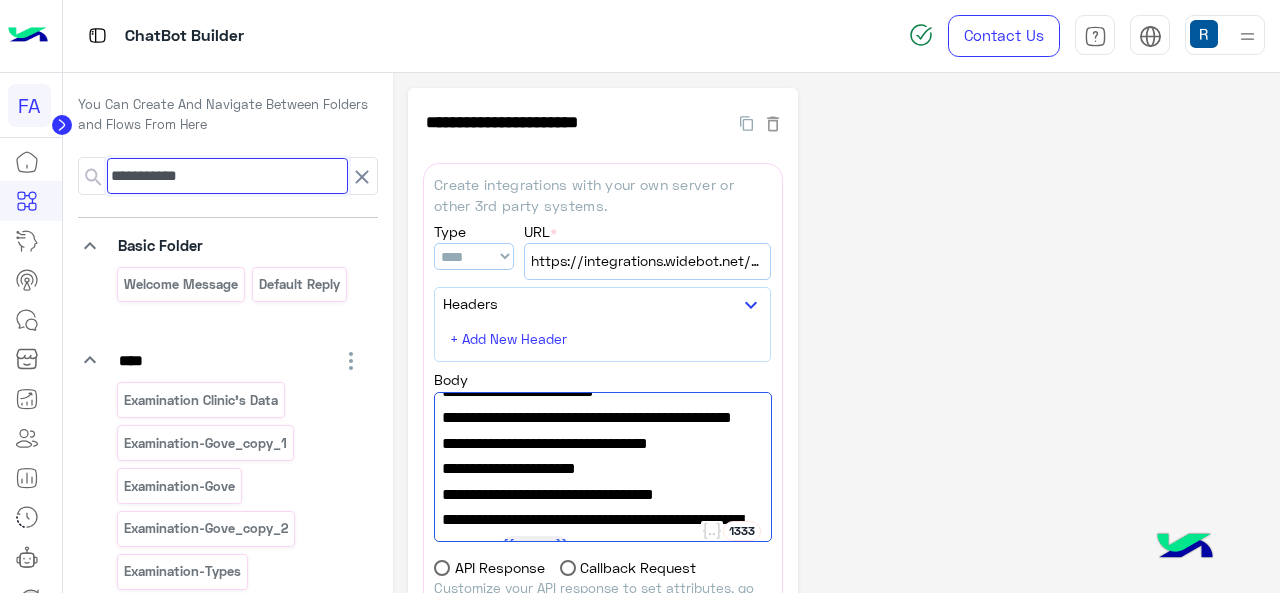 click on "**********" at bounding box center [227, 176] 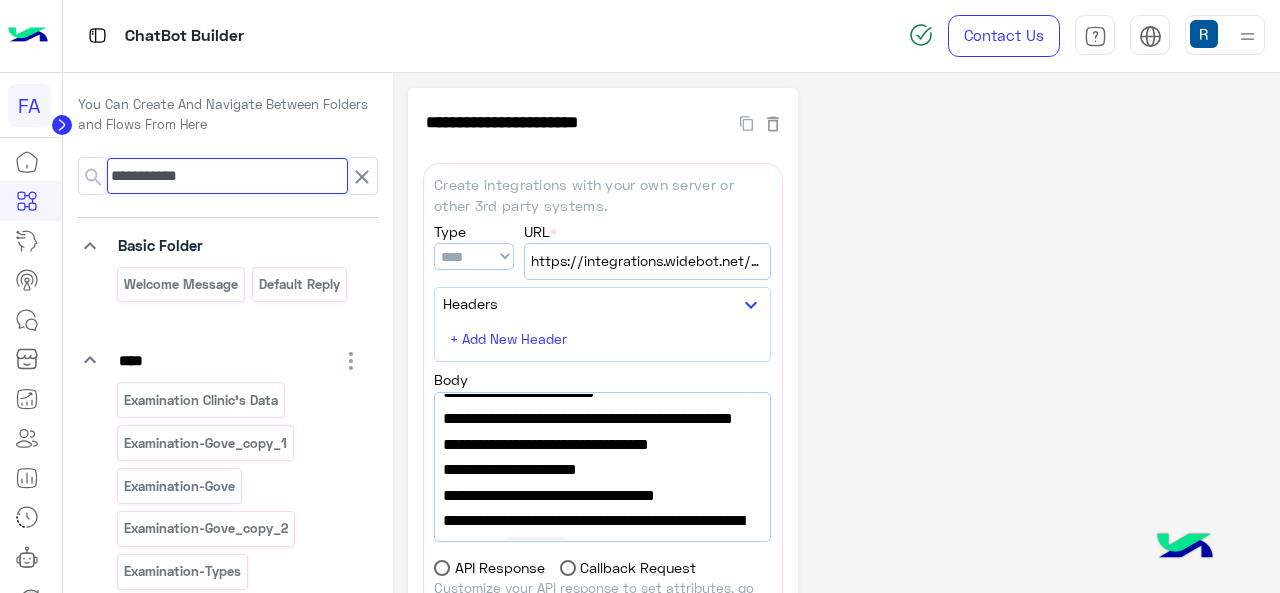 click on "**********" at bounding box center (227, 176) 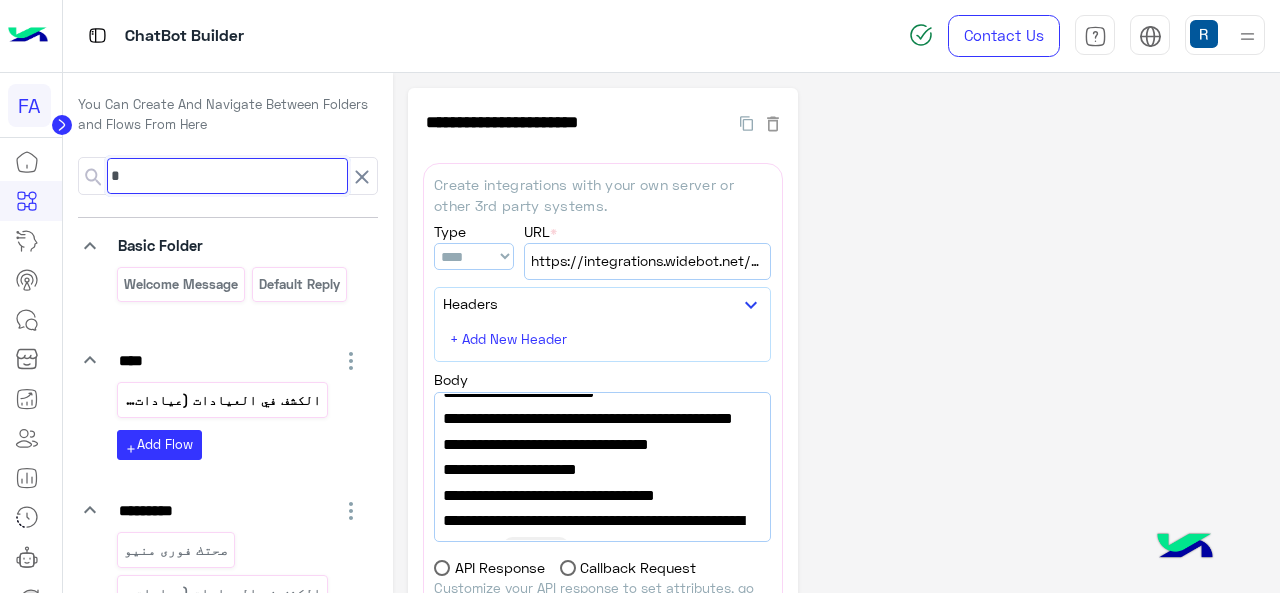 type on "*" 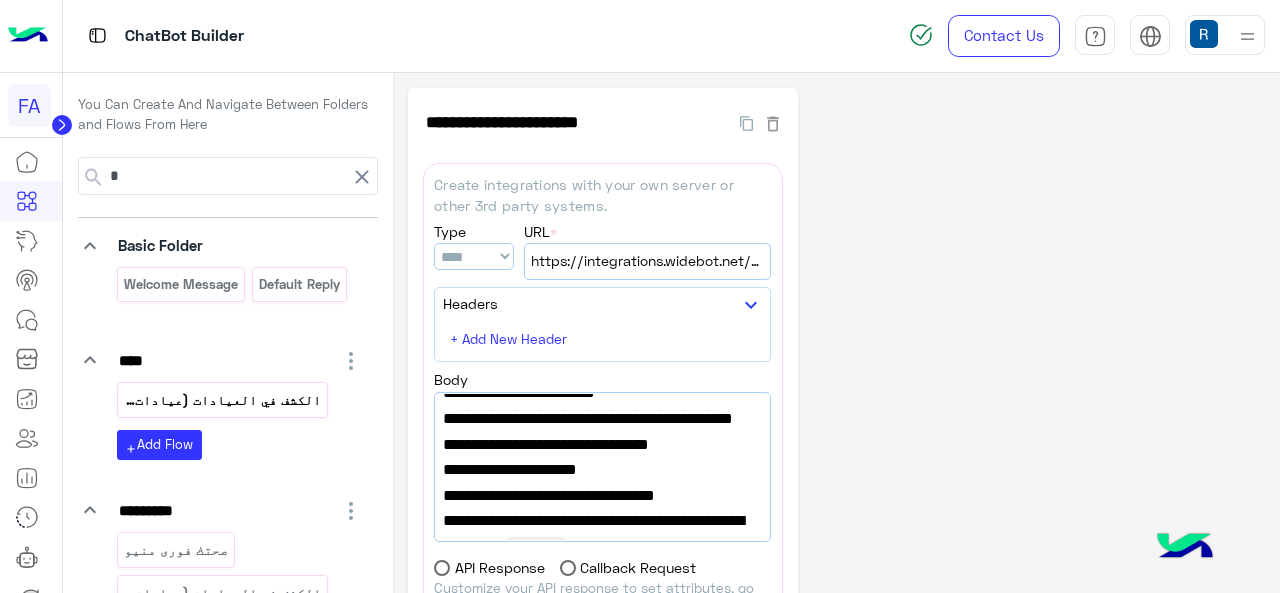 click on "الكشف في العيادات (عيادات داوي- سيتي كلينك)" at bounding box center (222, 400) 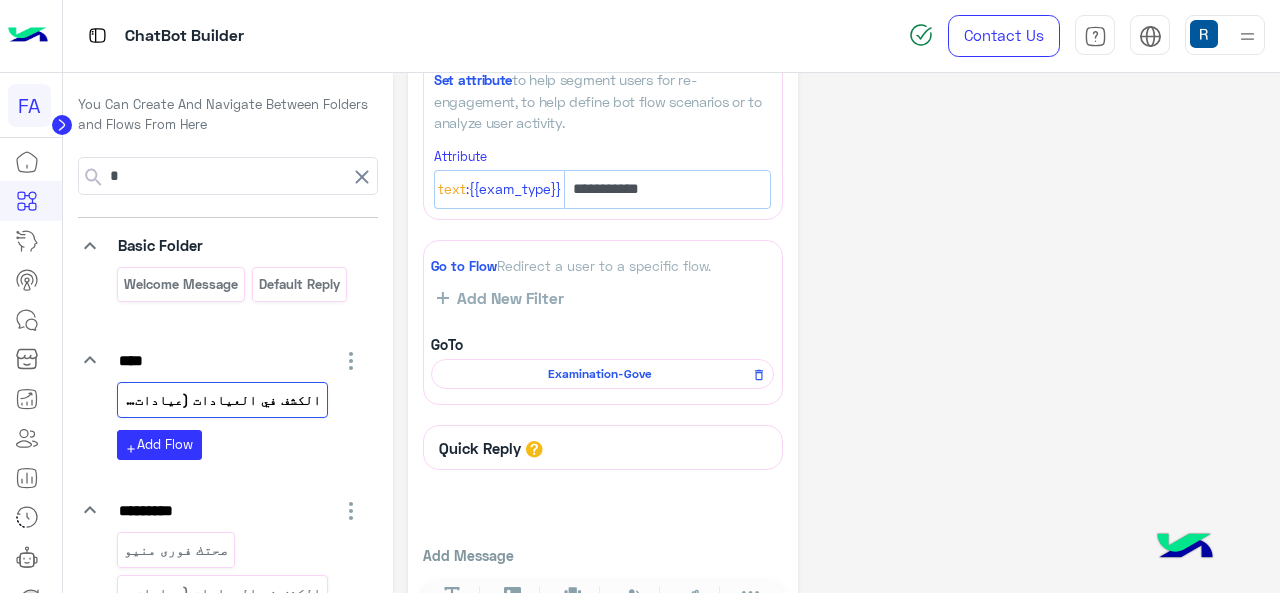 scroll, scrollTop: 352, scrollLeft: 0, axis: vertical 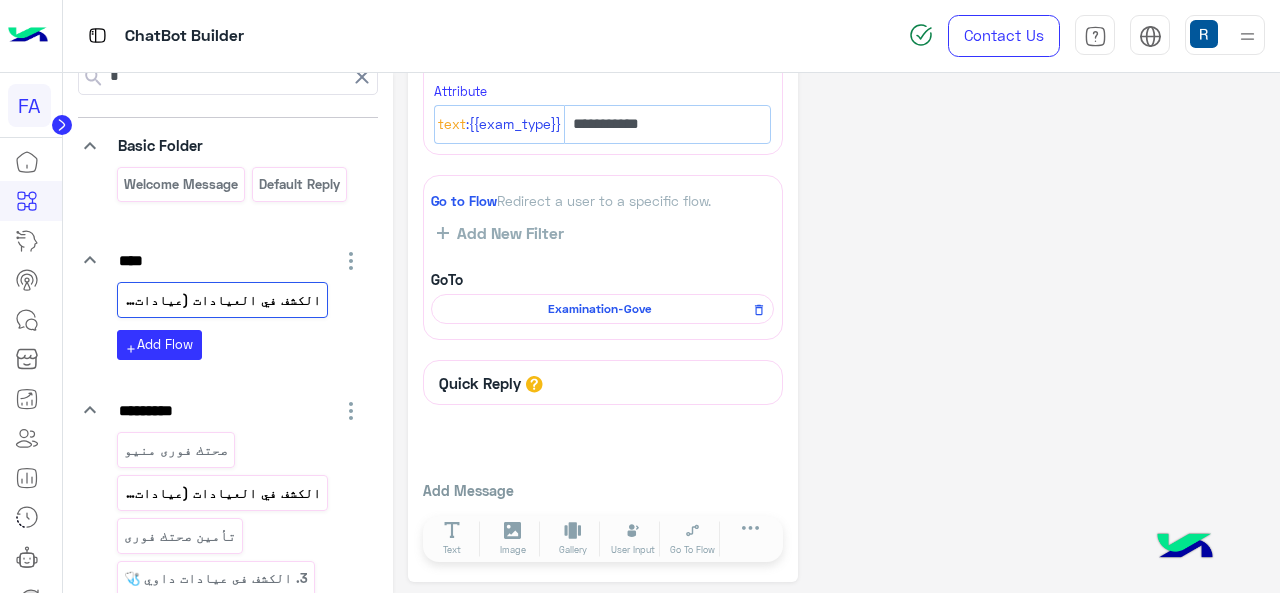click on "الكشف في العيادات (عيادات داوي- سيتي كلي_copy_1" at bounding box center (222, 493) 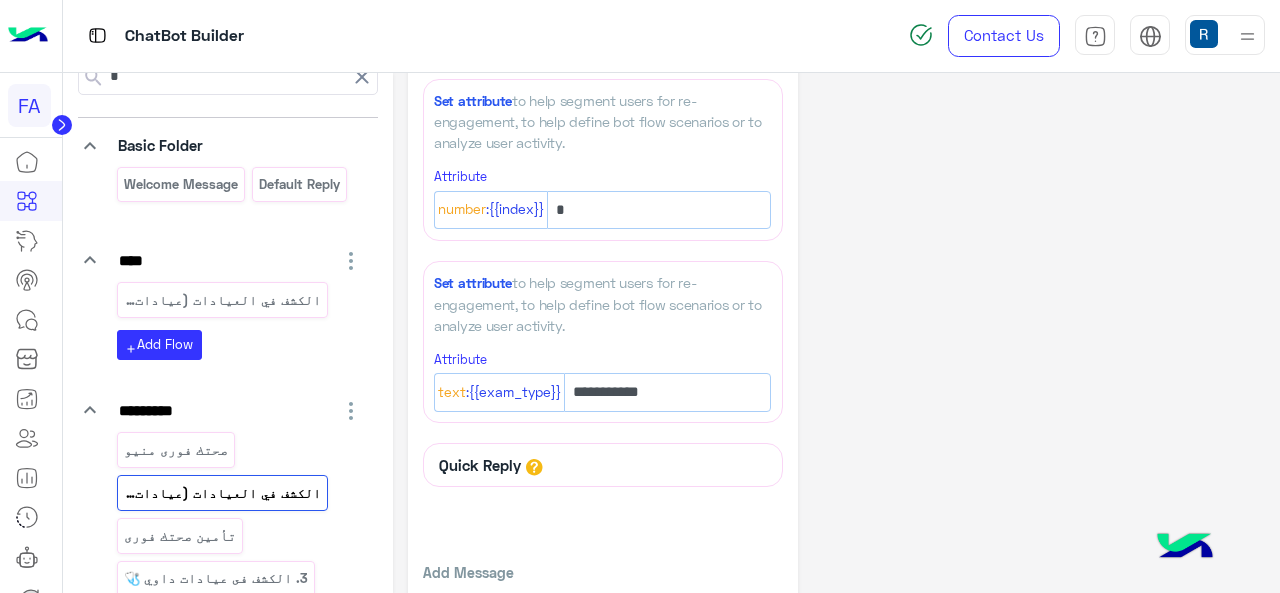 scroll, scrollTop: 168, scrollLeft: 0, axis: vertical 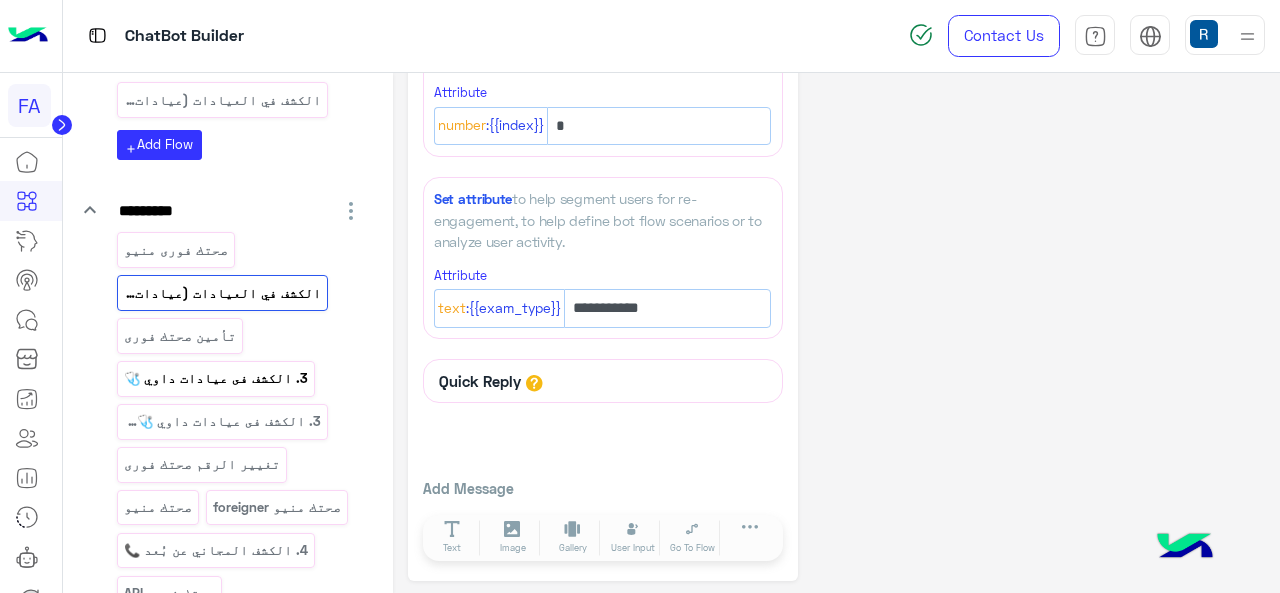 click on "3.	الكشف فى عيادات داوي 🩺" at bounding box center (215, 378) 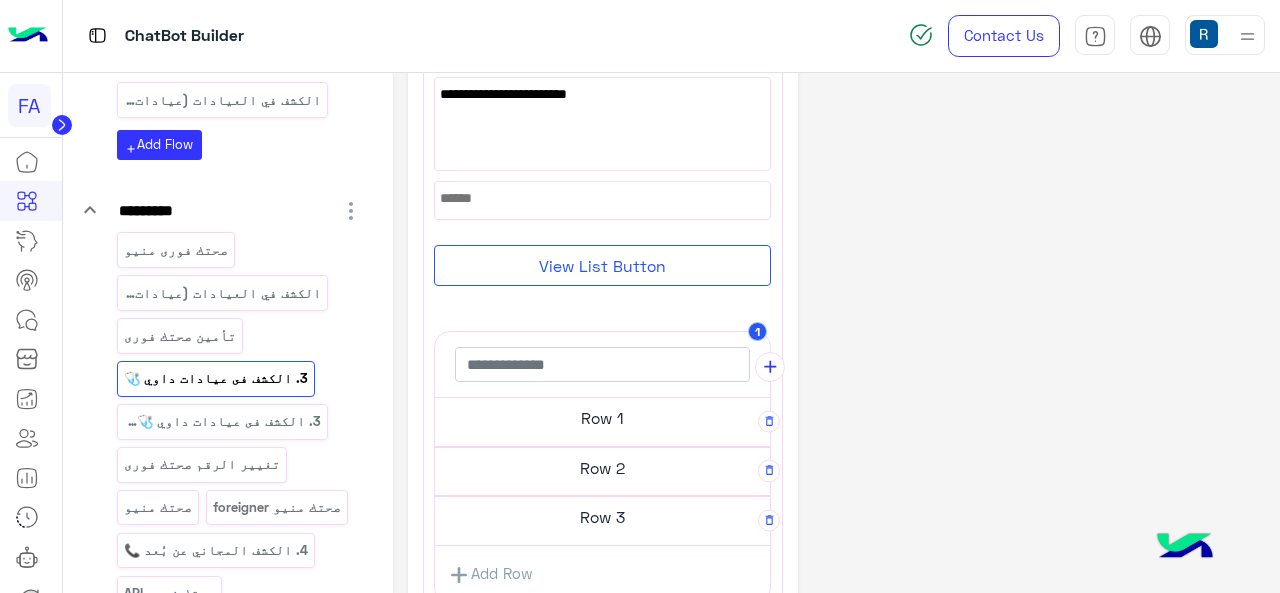click on "Row 3" at bounding box center (602, 418) 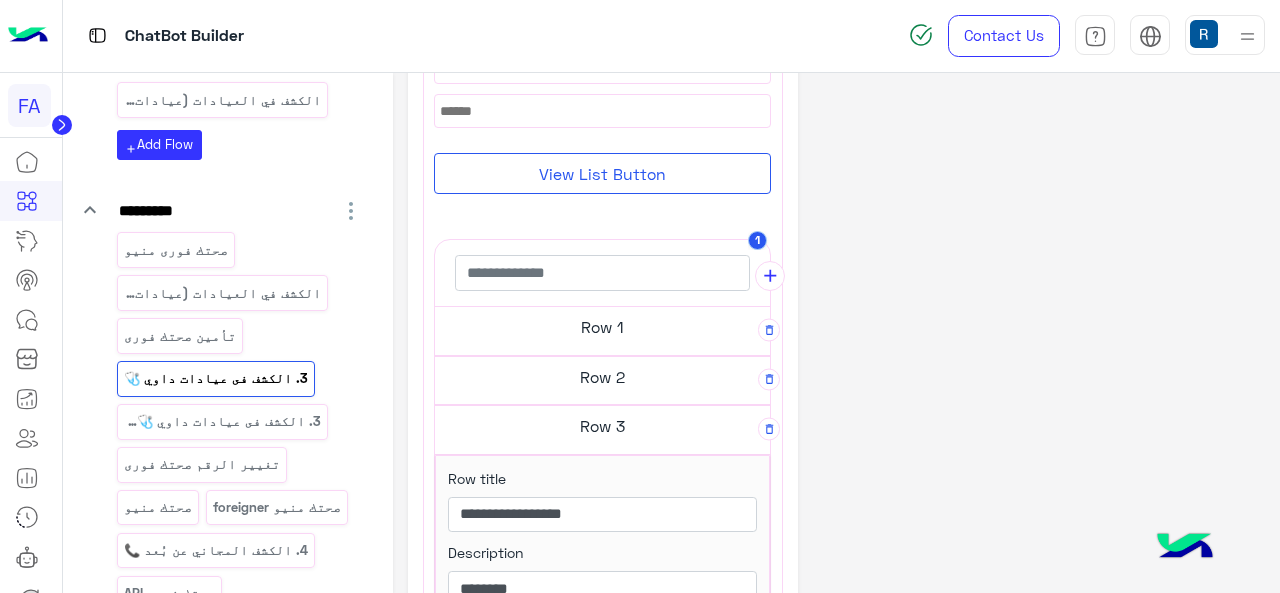 scroll, scrollTop: 795, scrollLeft: 0, axis: vertical 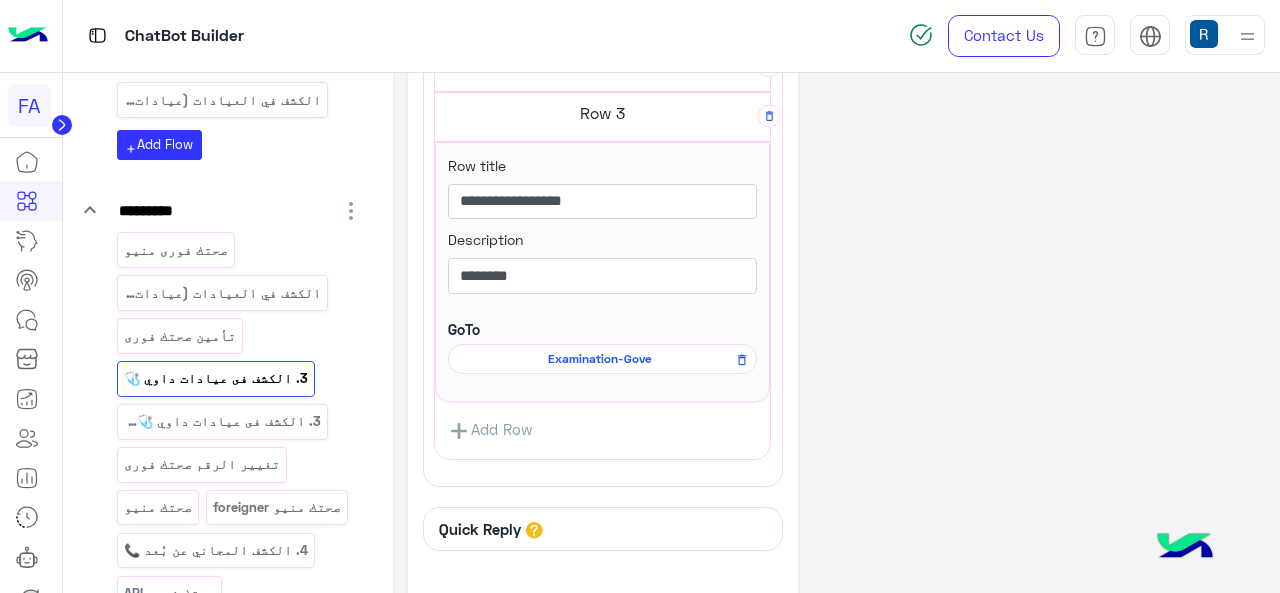 click on "Examination-Gove" at bounding box center (0, 0) 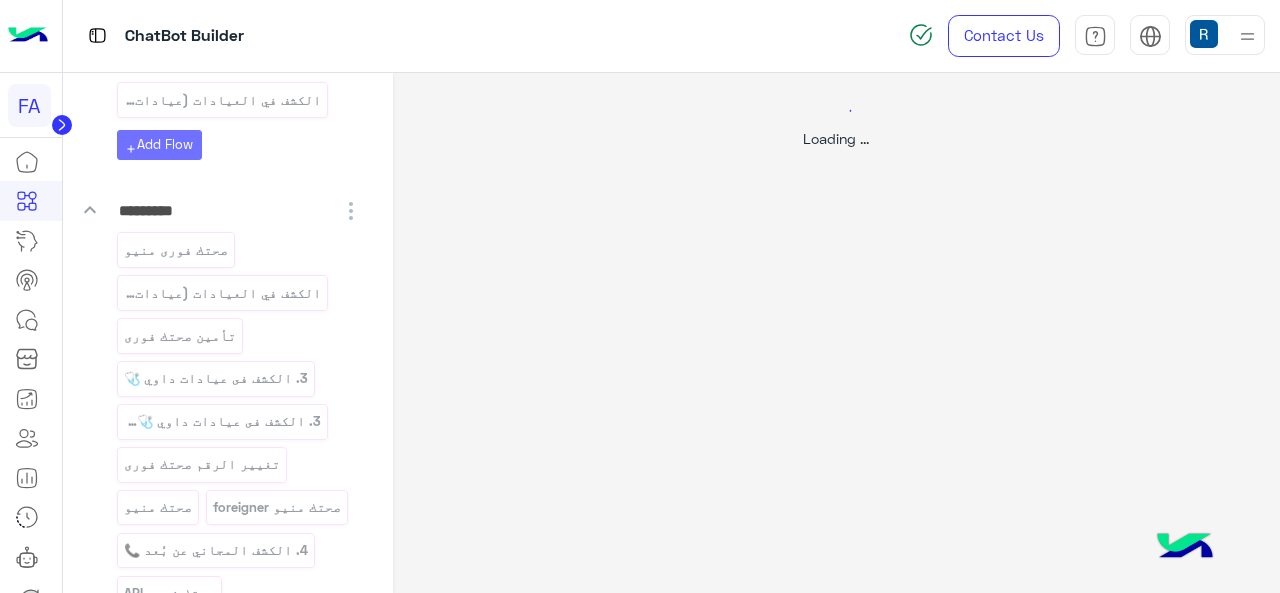 scroll, scrollTop: 0, scrollLeft: 0, axis: both 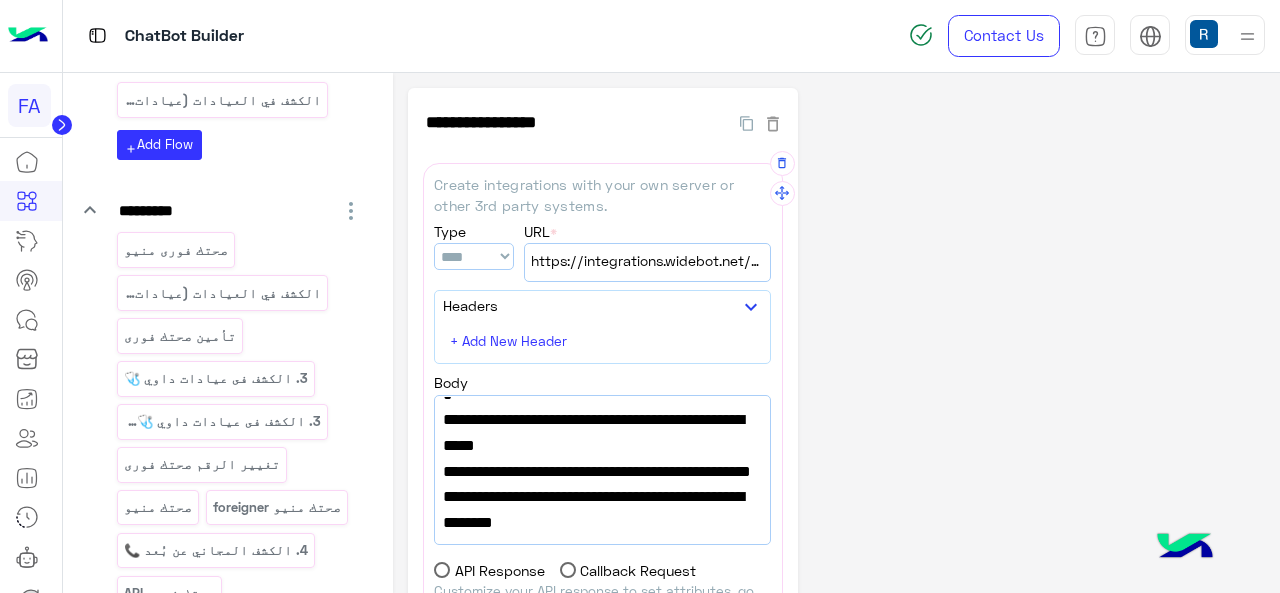 drag, startPoint x: 542, startPoint y: 445, endPoint x: 641, endPoint y: 489, distance: 108.33743 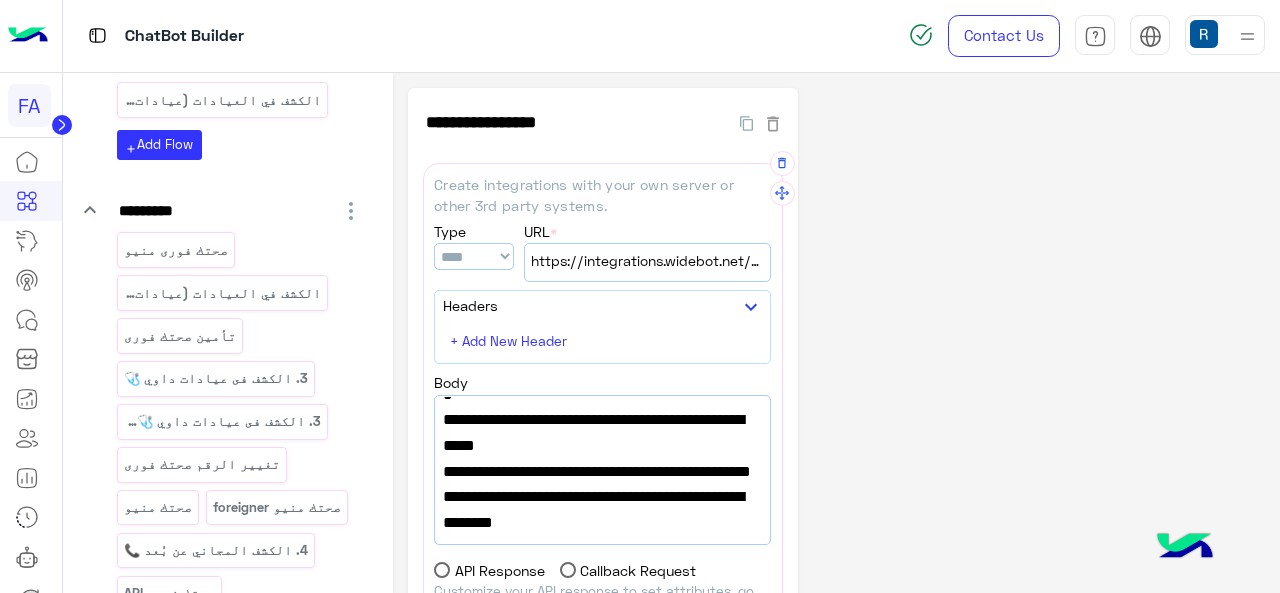 click on ""success_flow_name":"Examination-Govs success"," at bounding box center (602, 484) 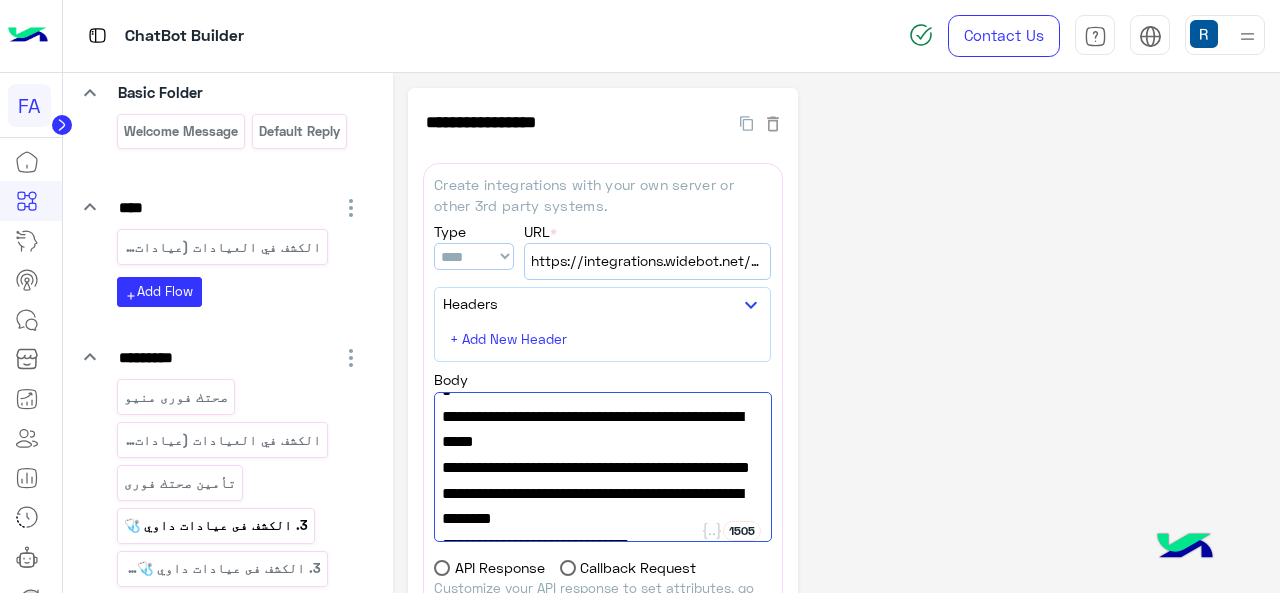 scroll, scrollTop: 0, scrollLeft: 0, axis: both 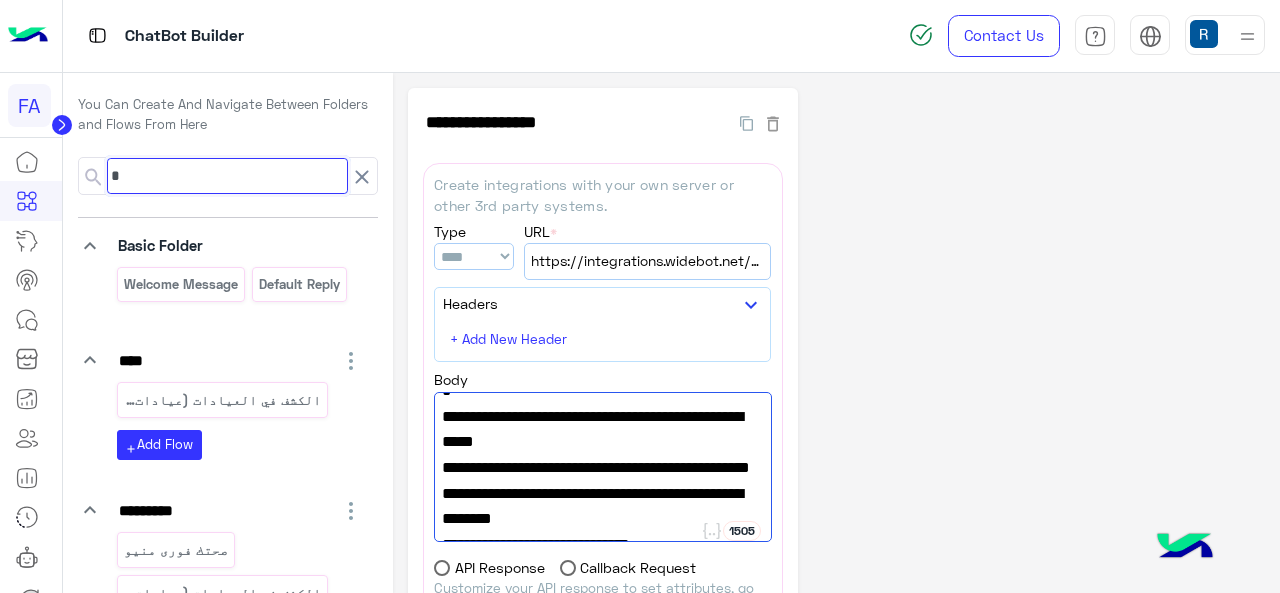 click on "*" at bounding box center (227, 176) 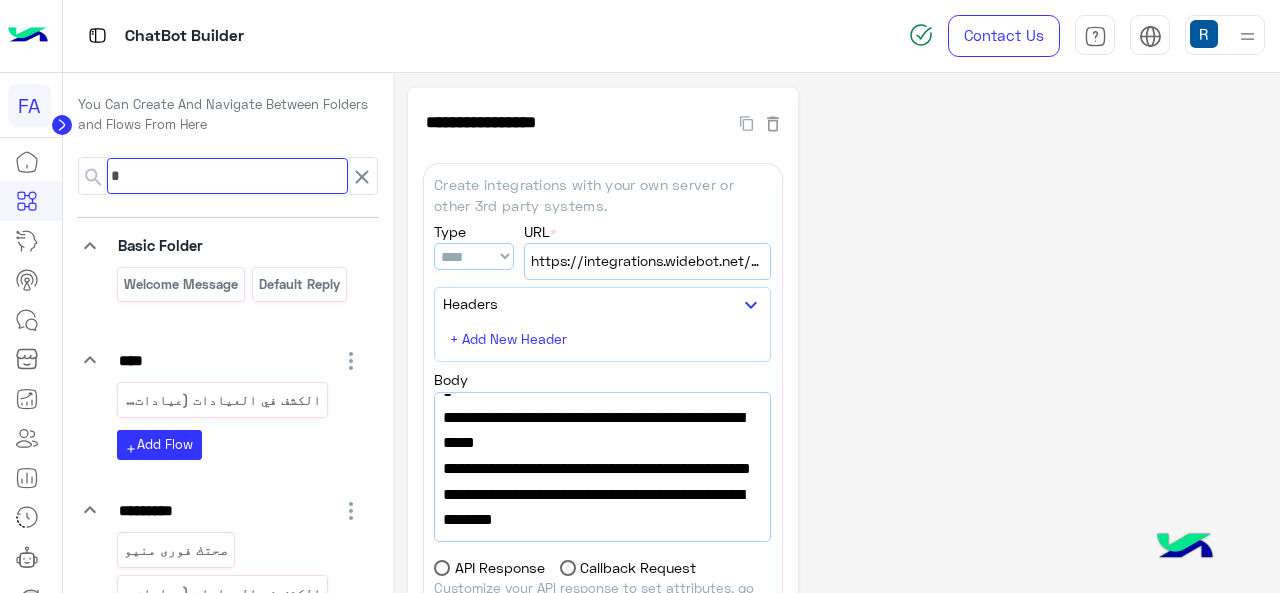 click on "*" at bounding box center (227, 176) 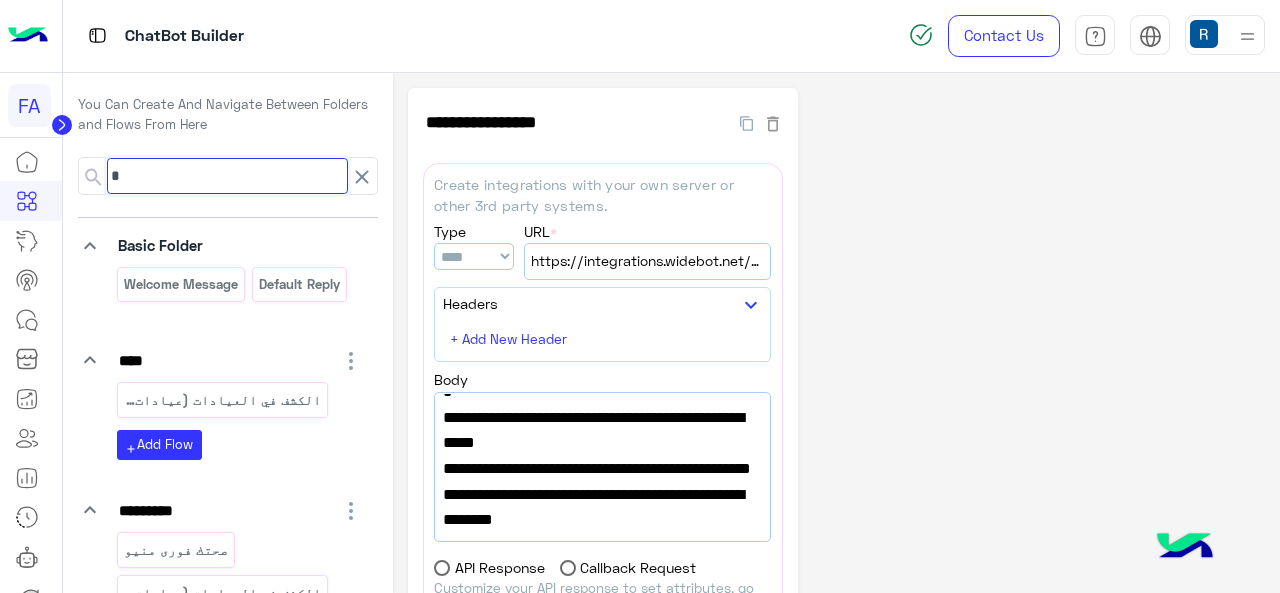 paste on "**********" 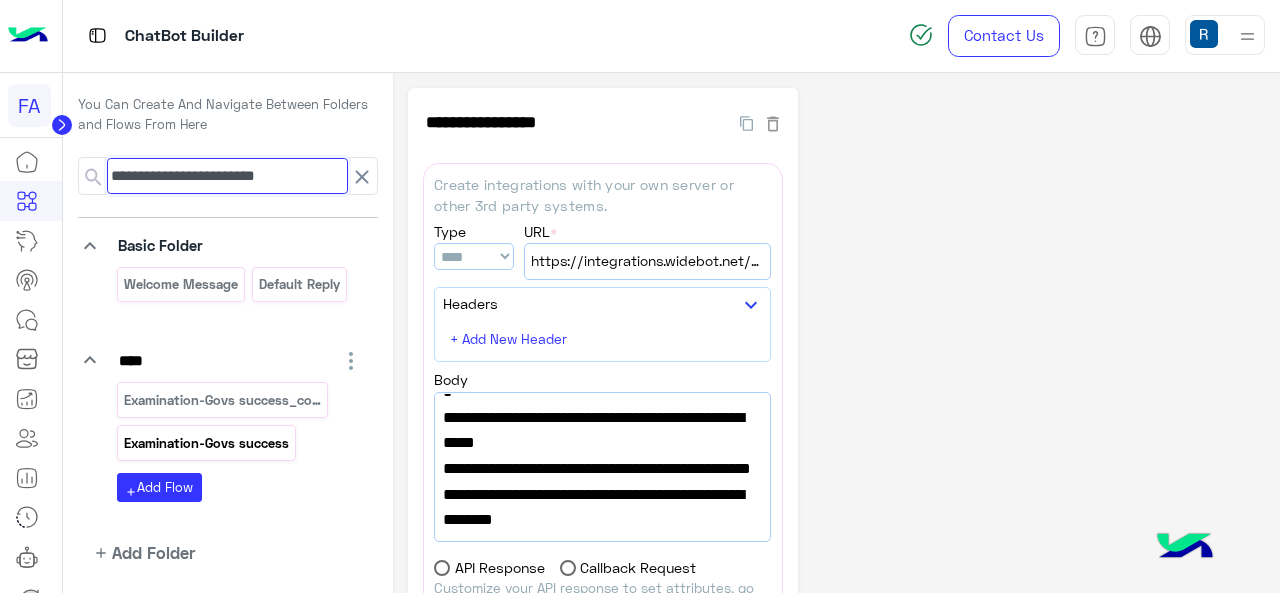type on "**********" 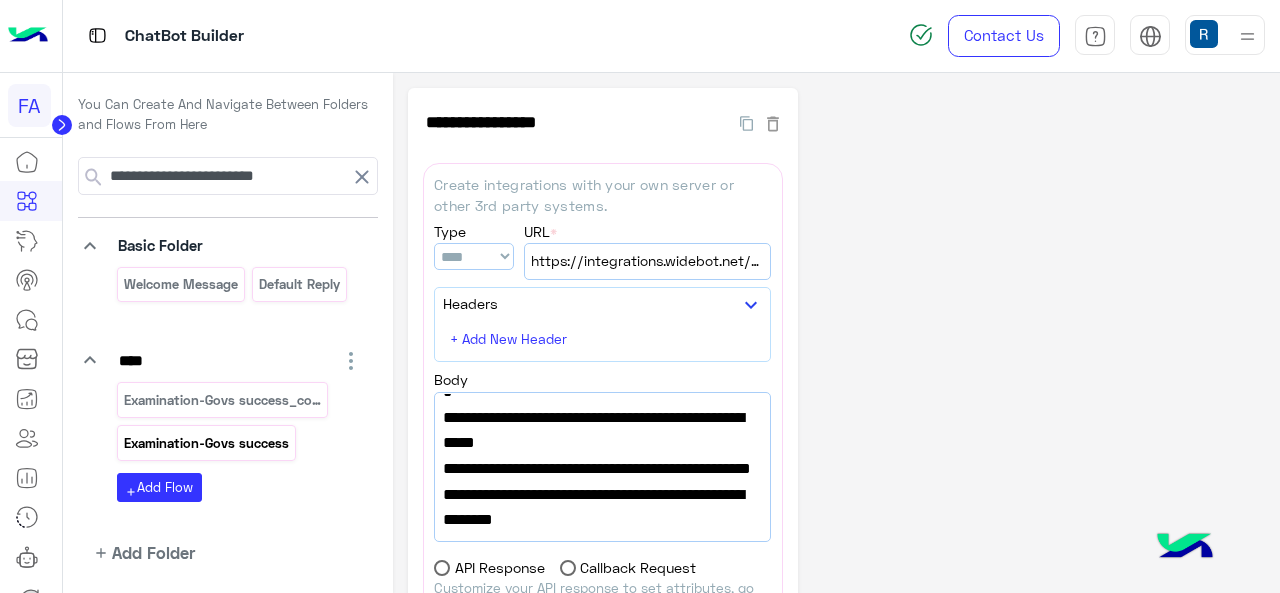 click on "Examination-Govs success" at bounding box center [206, 443] 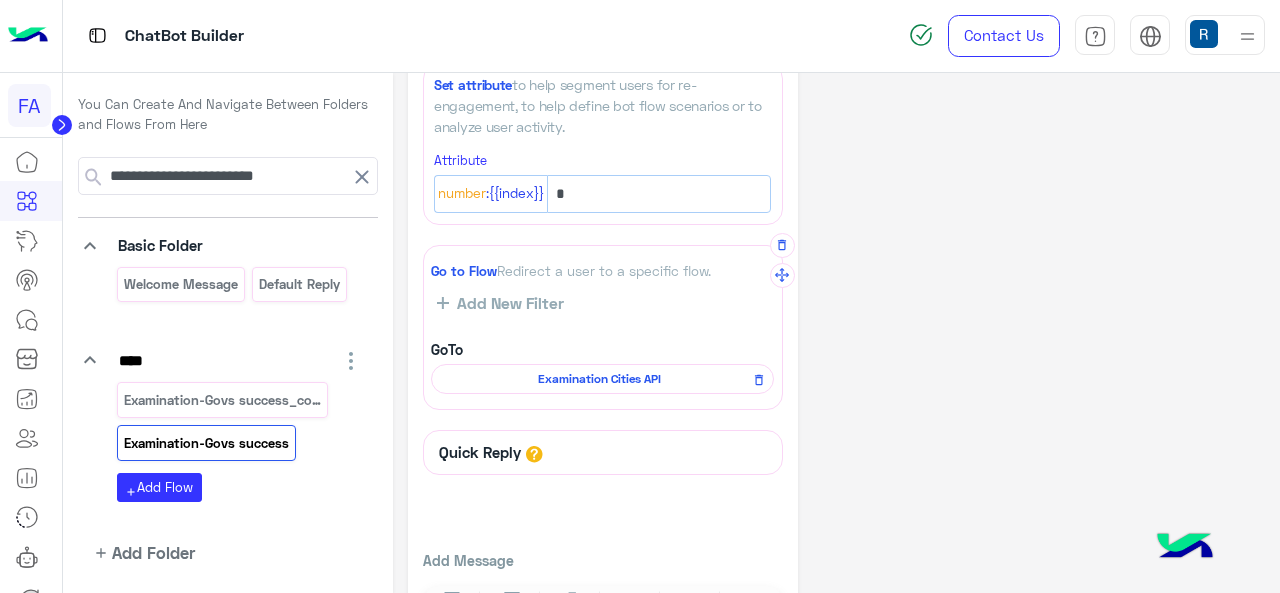 scroll, scrollTop: 171, scrollLeft: 0, axis: vertical 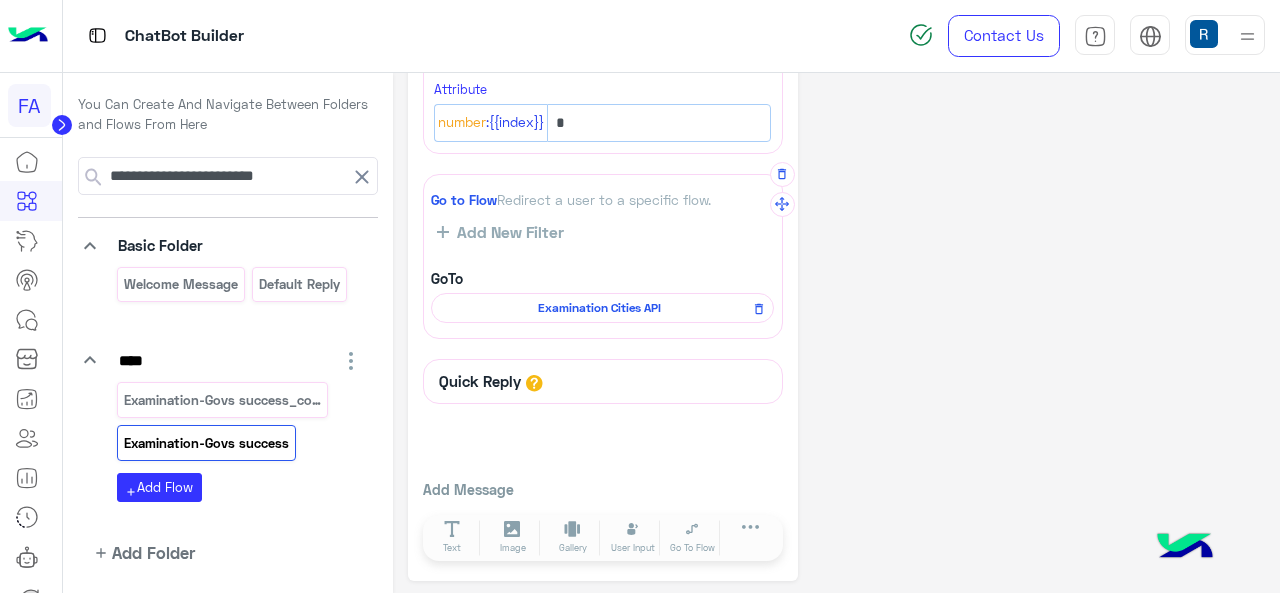 click on "Examination Cities API" at bounding box center (599, 308) 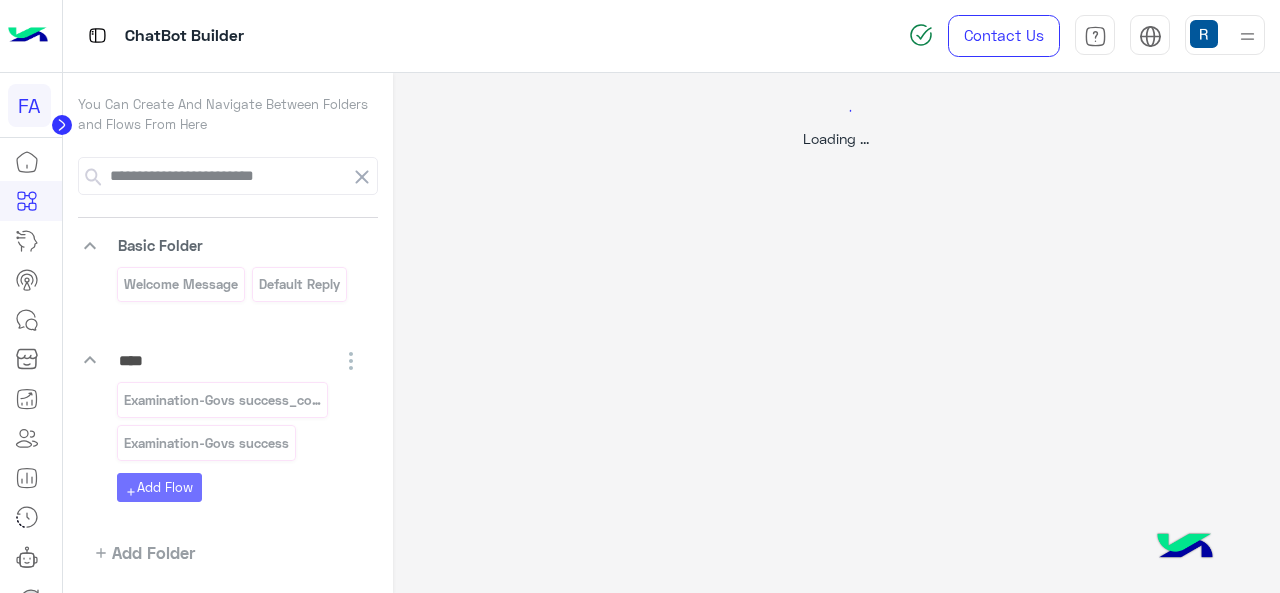 select on "****" 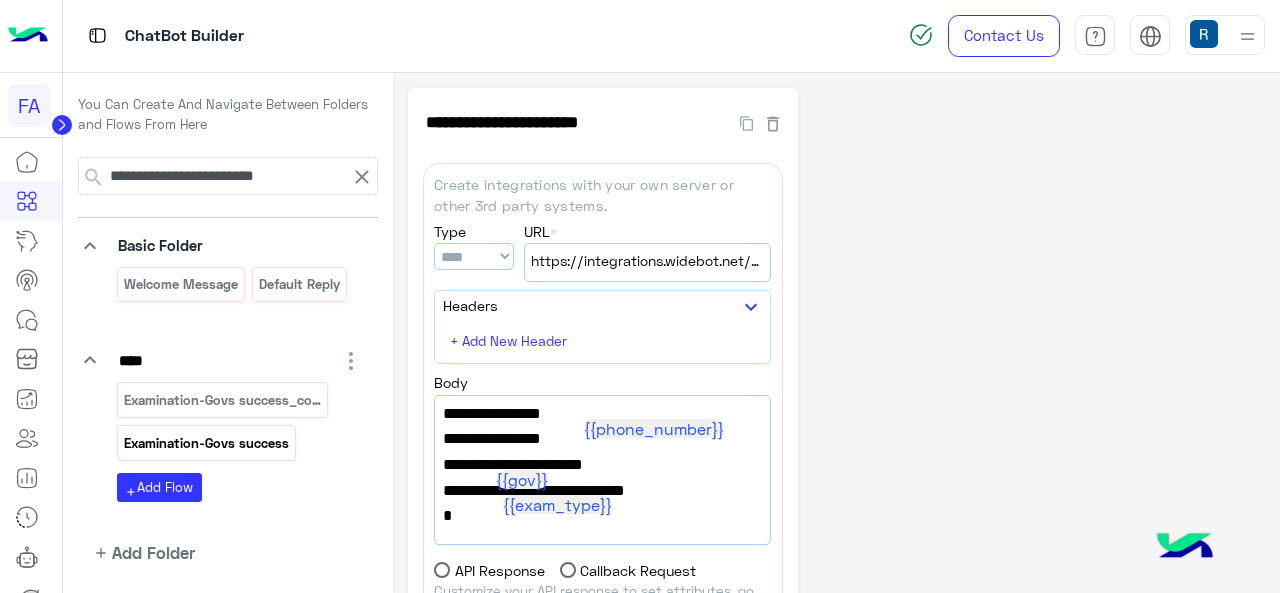 click on "Examination-Govs success" at bounding box center (206, 443) 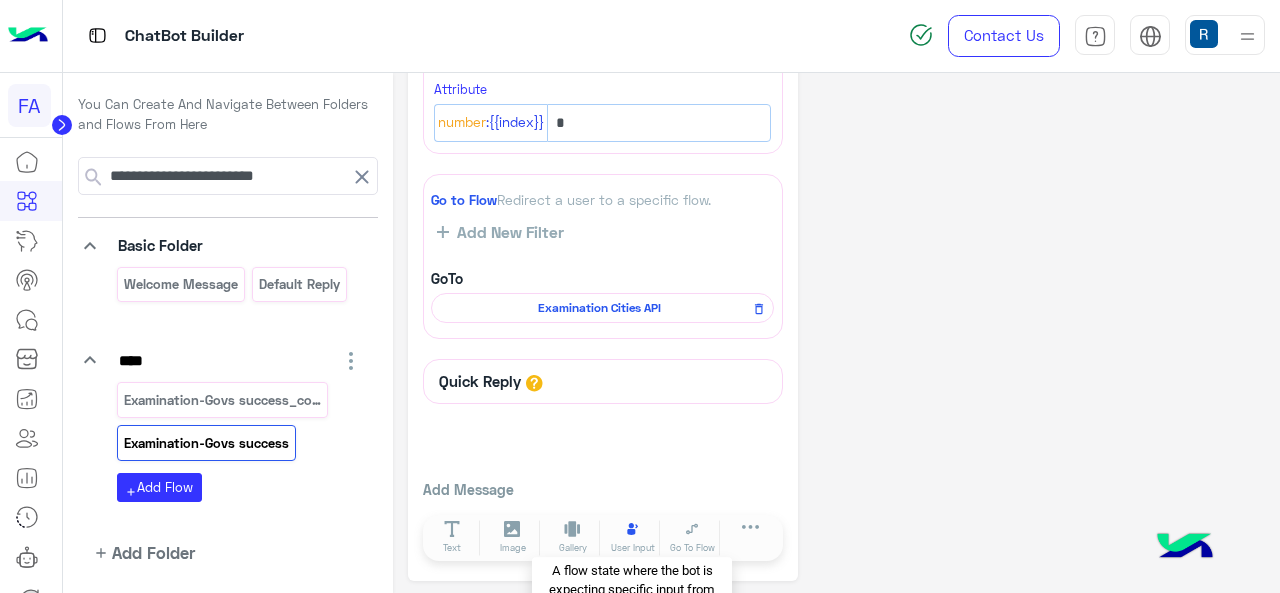 click on "User Input" at bounding box center (633, 538) 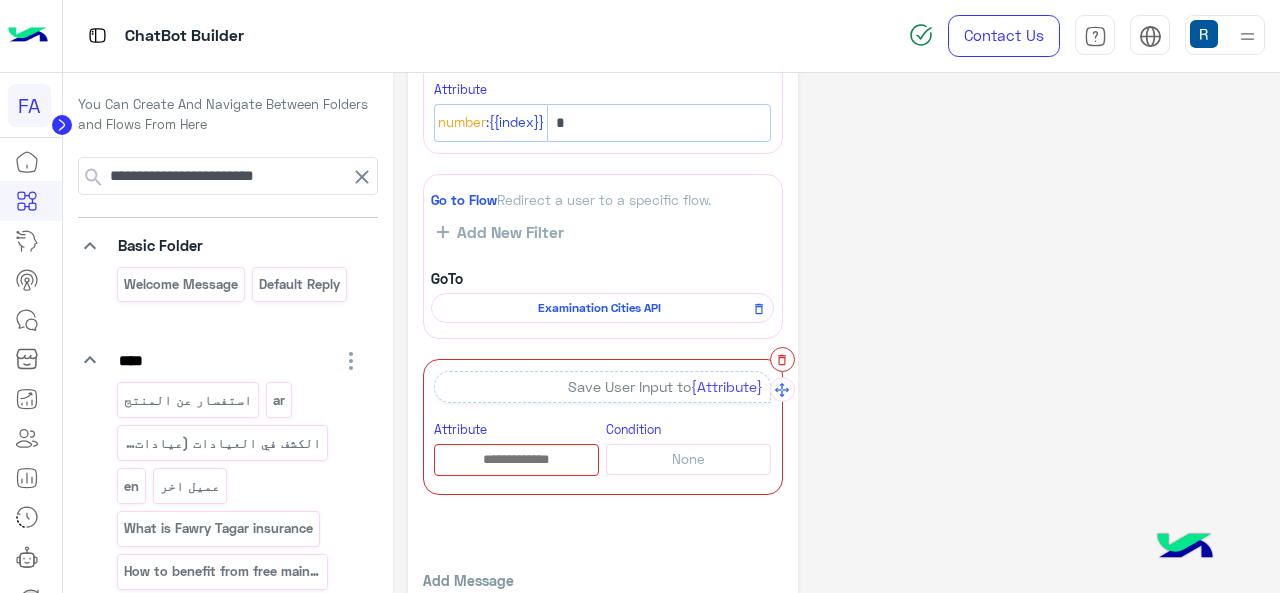 click 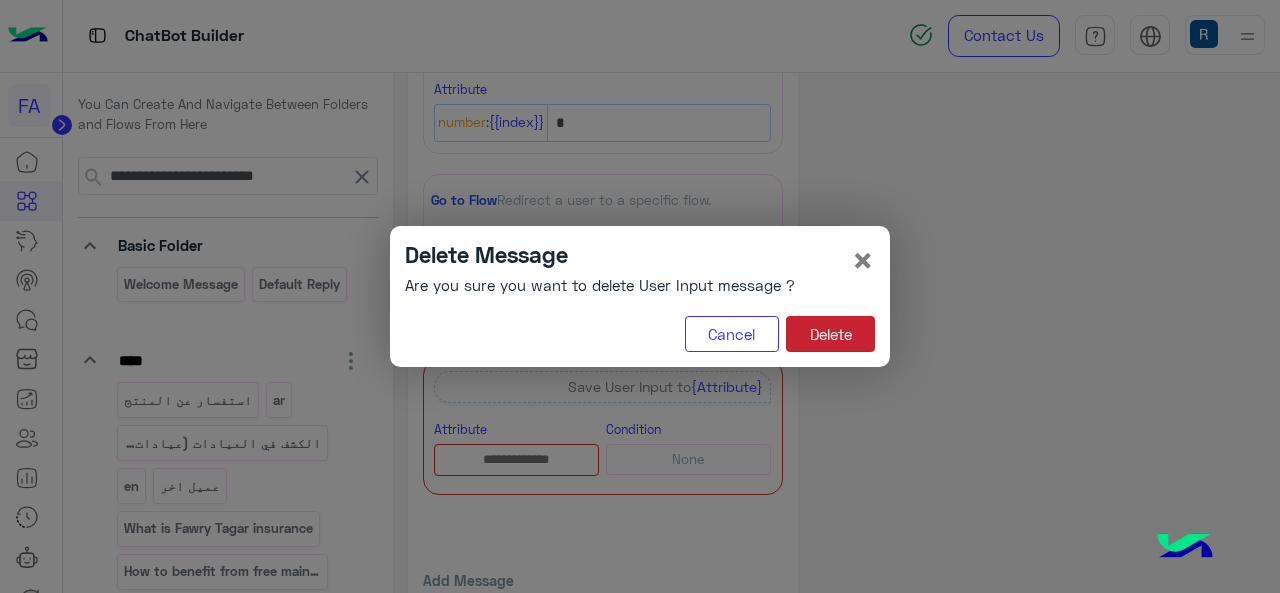 click on "Delete" 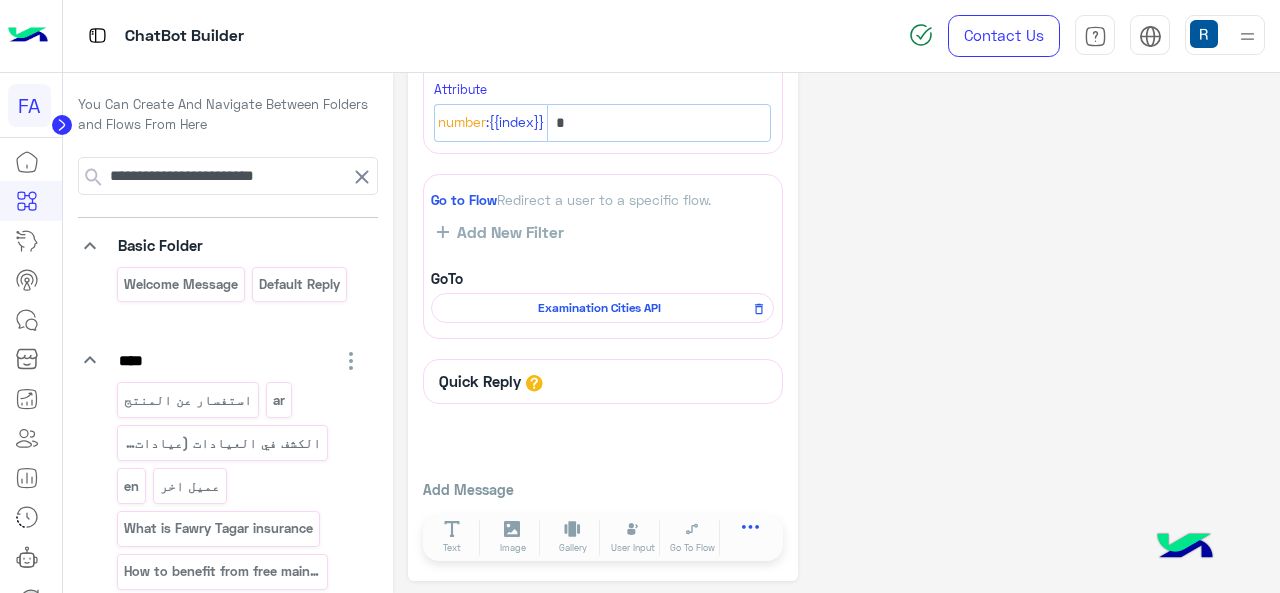 click 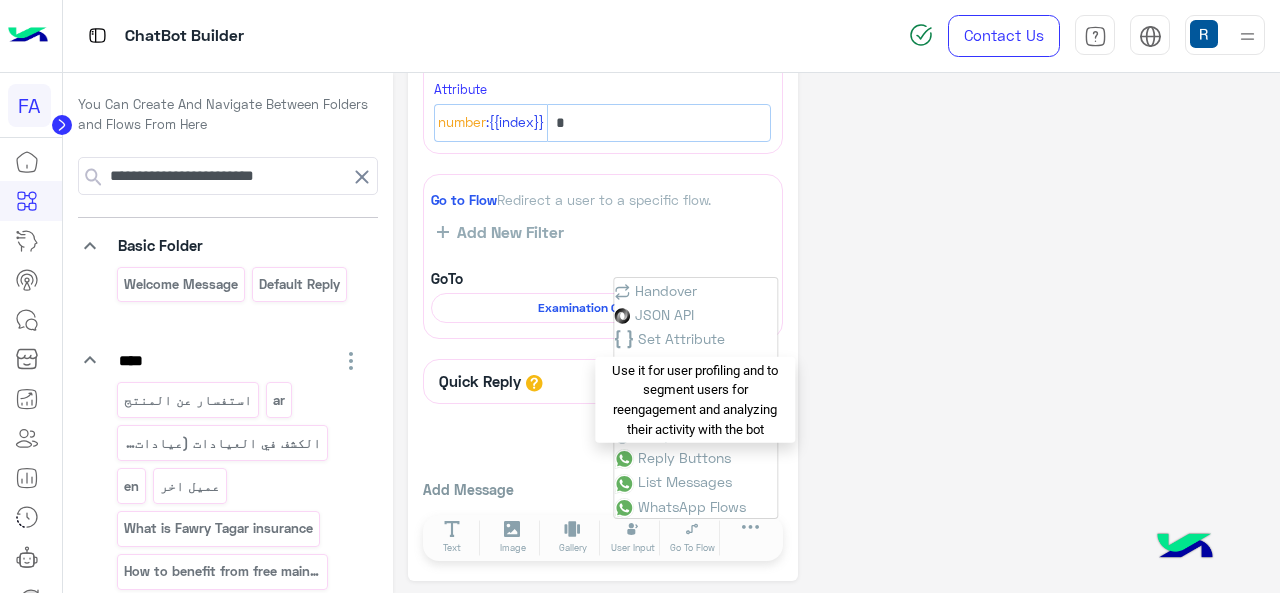 click on "Set Attribute" at bounding box center [695, 338] 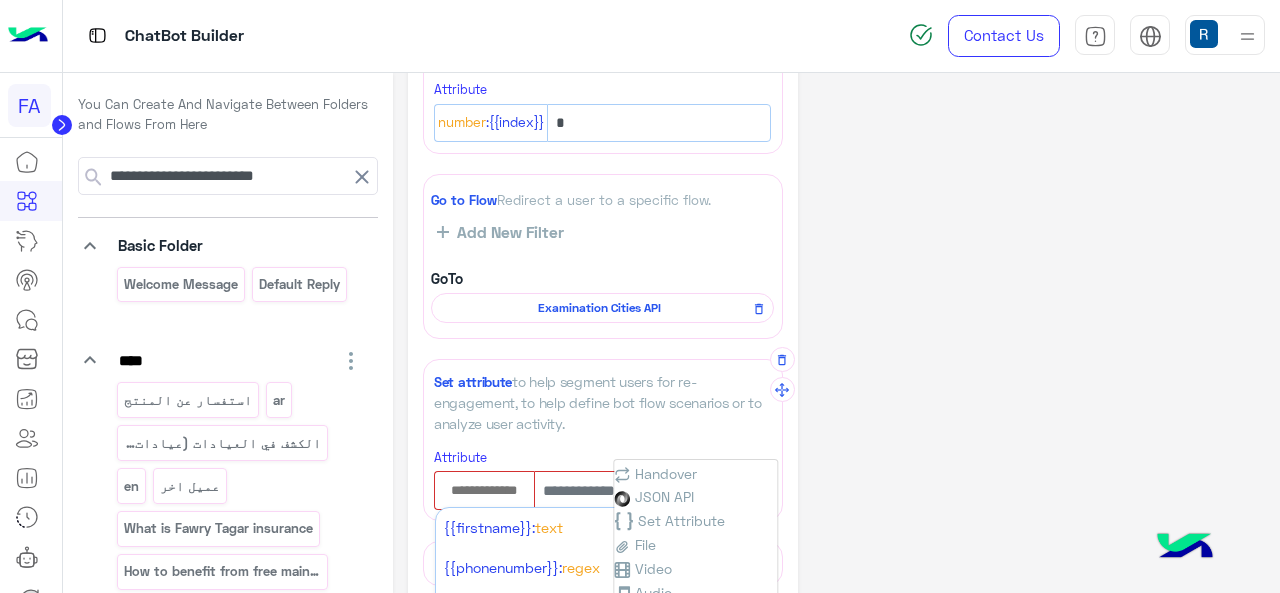click at bounding box center (484, 491) 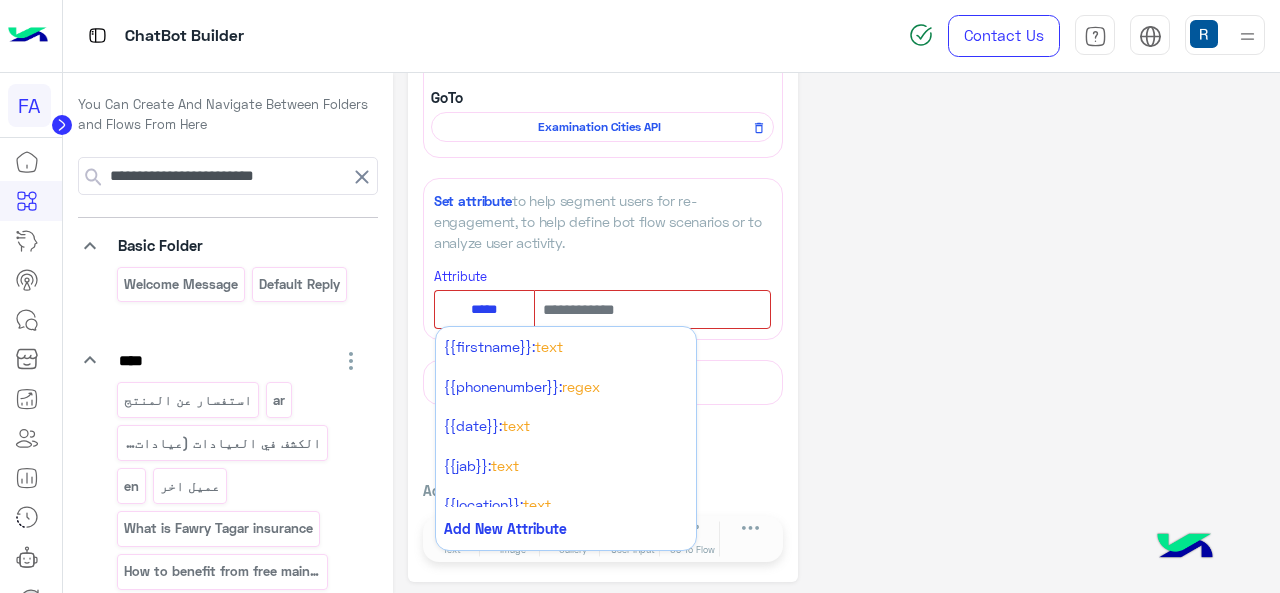 type on "****" 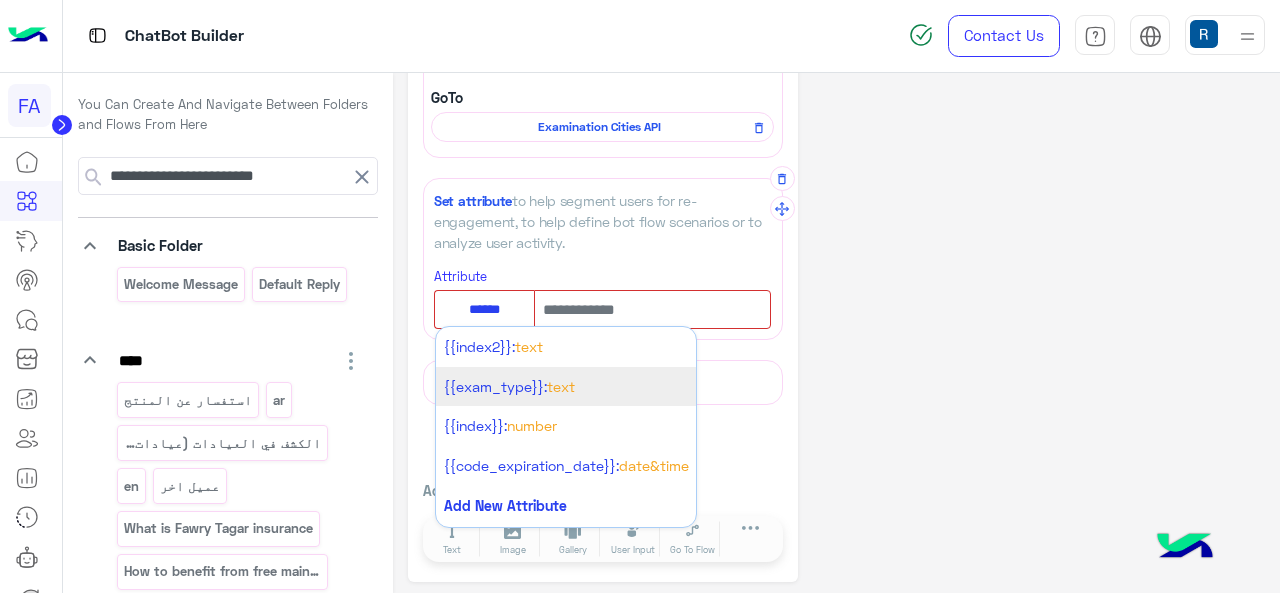 type on "******" 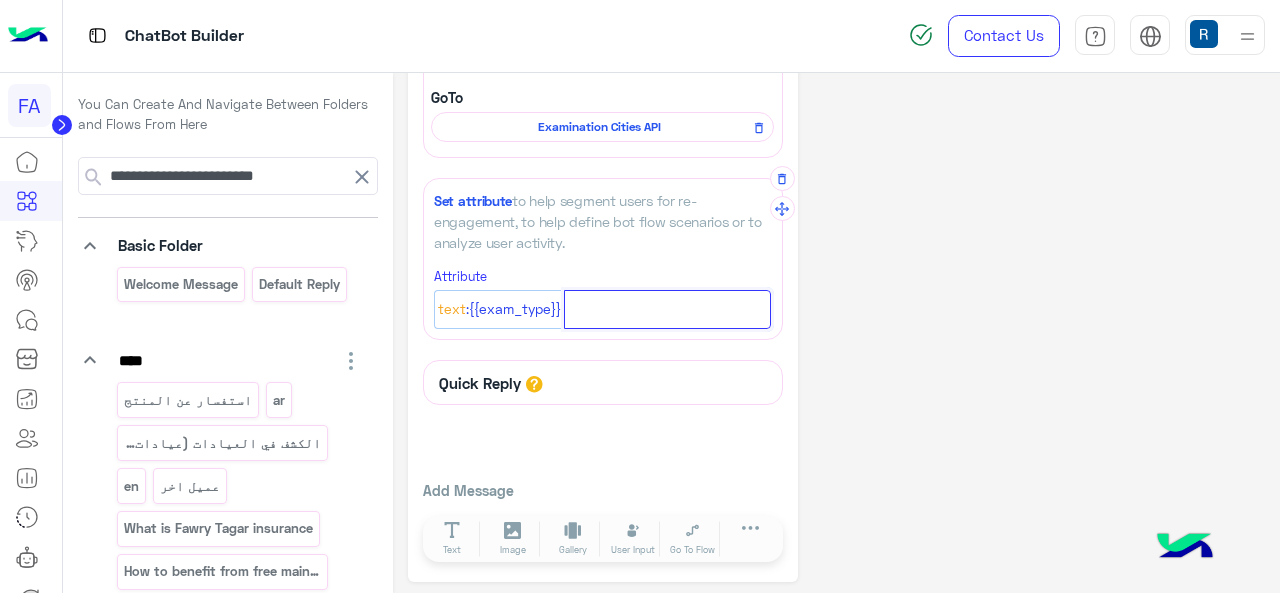click at bounding box center (667, 309) 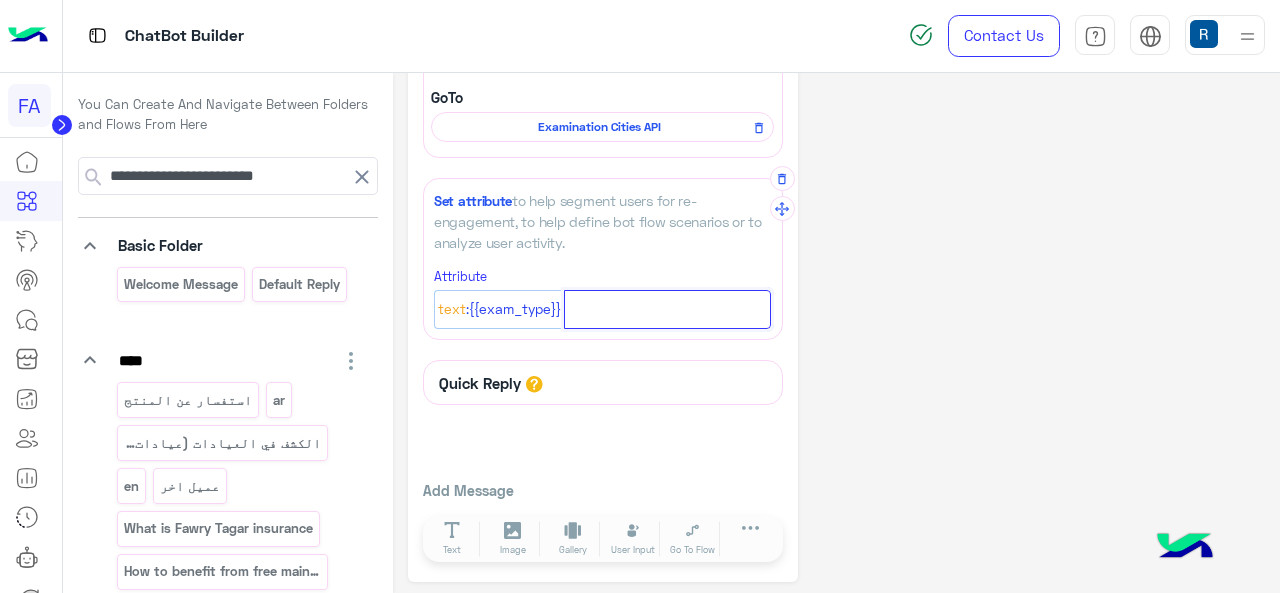 paste on "**********" 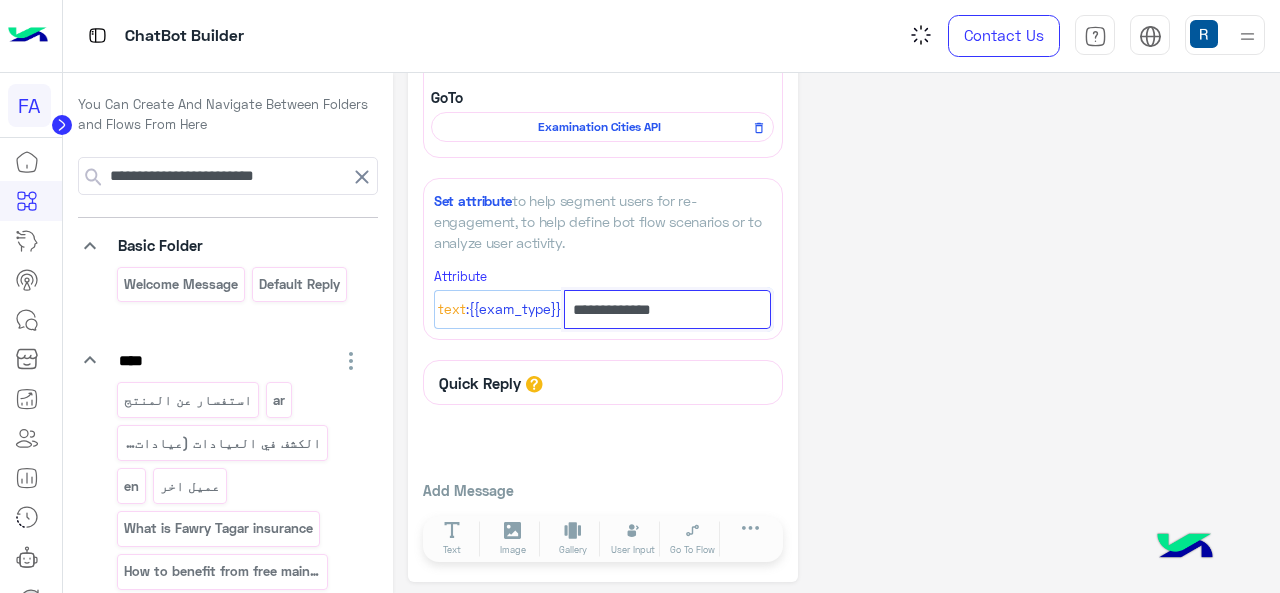type on "**********" 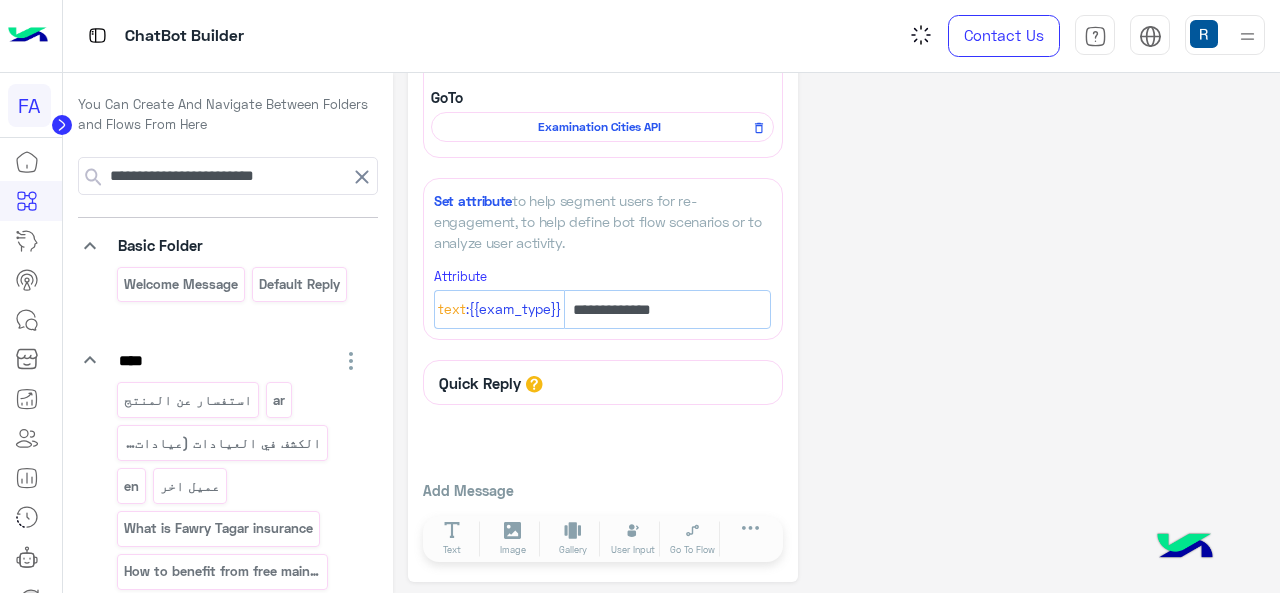 click on "**********" 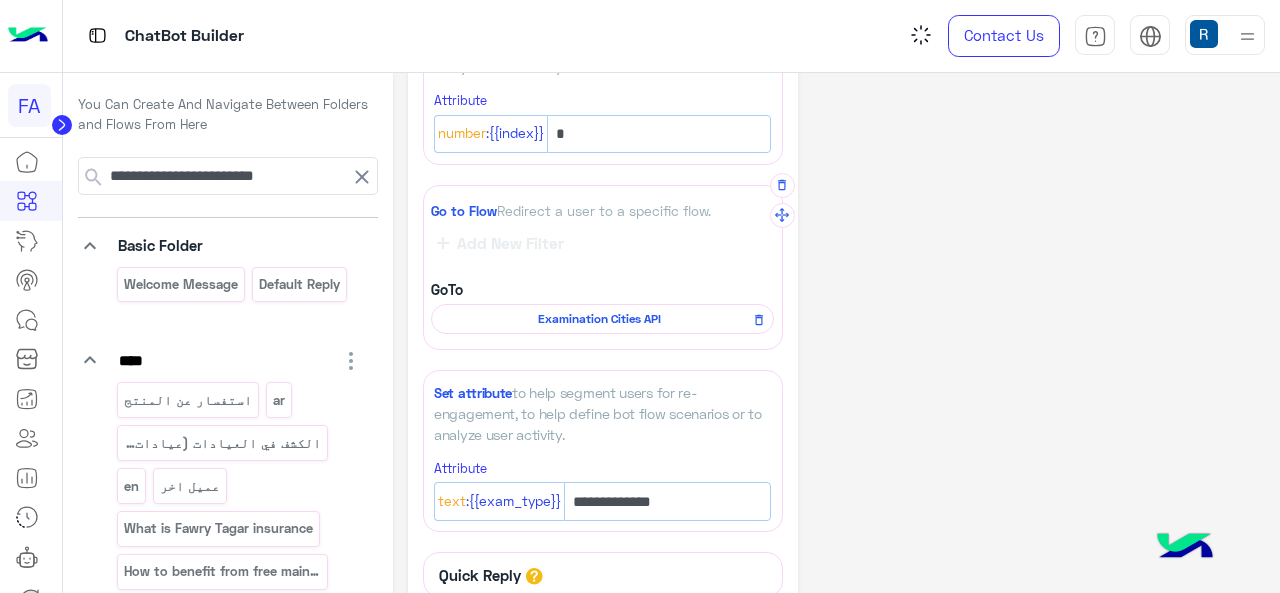 scroll, scrollTop: 152, scrollLeft: 0, axis: vertical 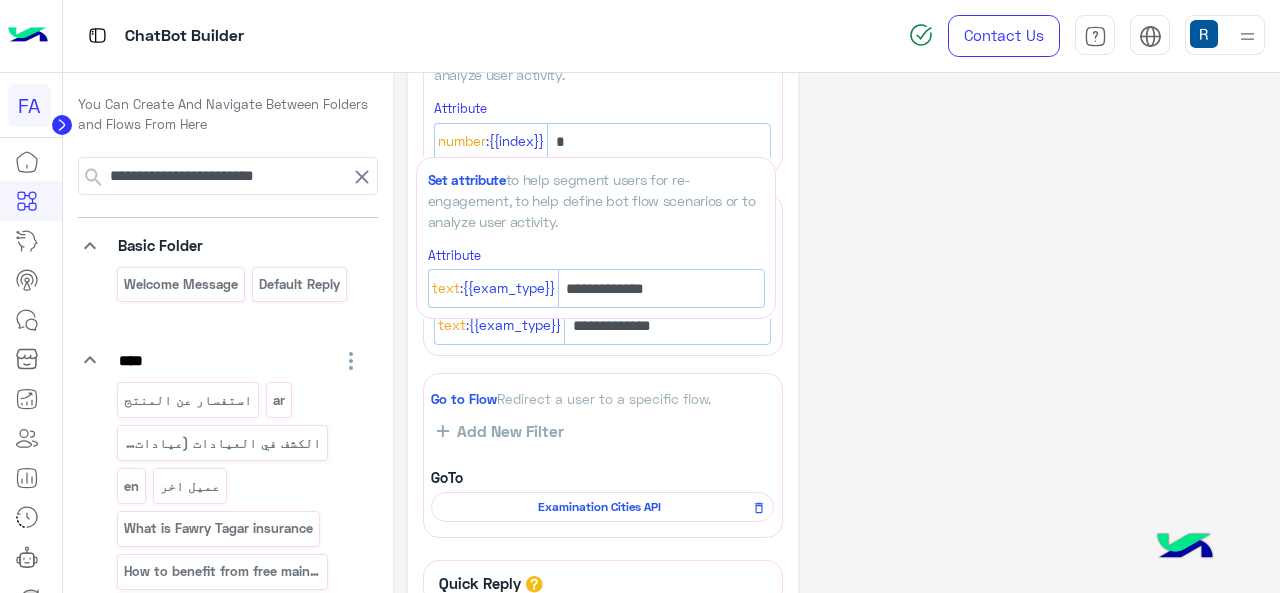 drag, startPoint x: 788, startPoint y: 407, endPoint x: 782, endPoint y: 189, distance: 218.08255 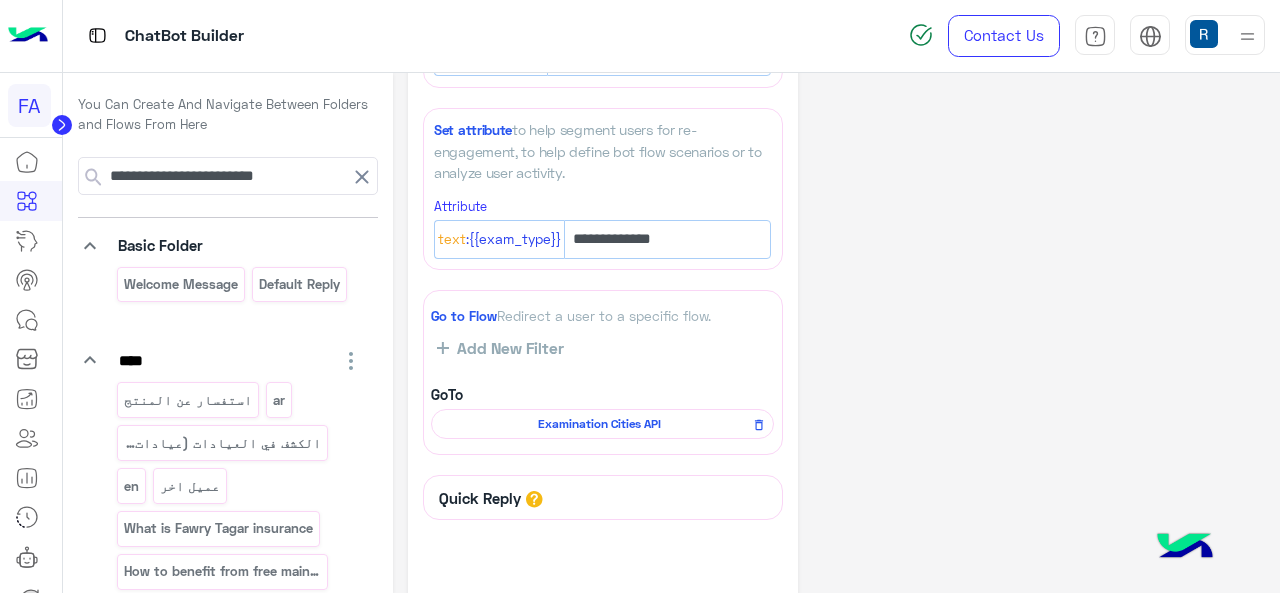 scroll, scrollTop: 300, scrollLeft: 0, axis: vertical 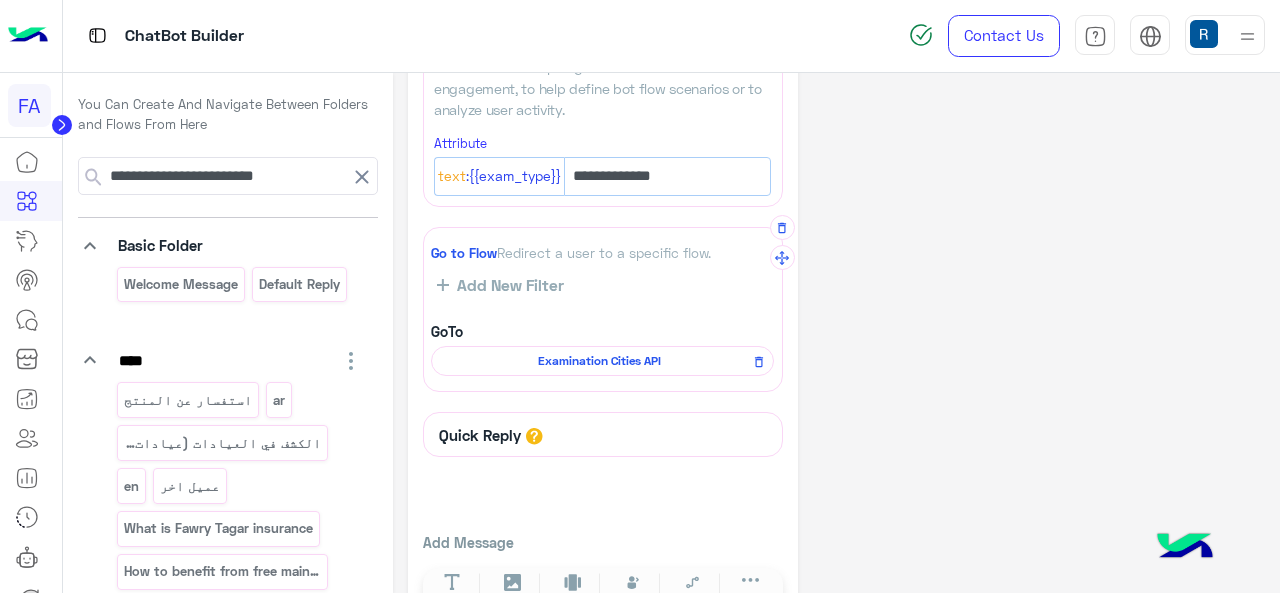 click on "Examination Cities API" at bounding box center [599, 361] 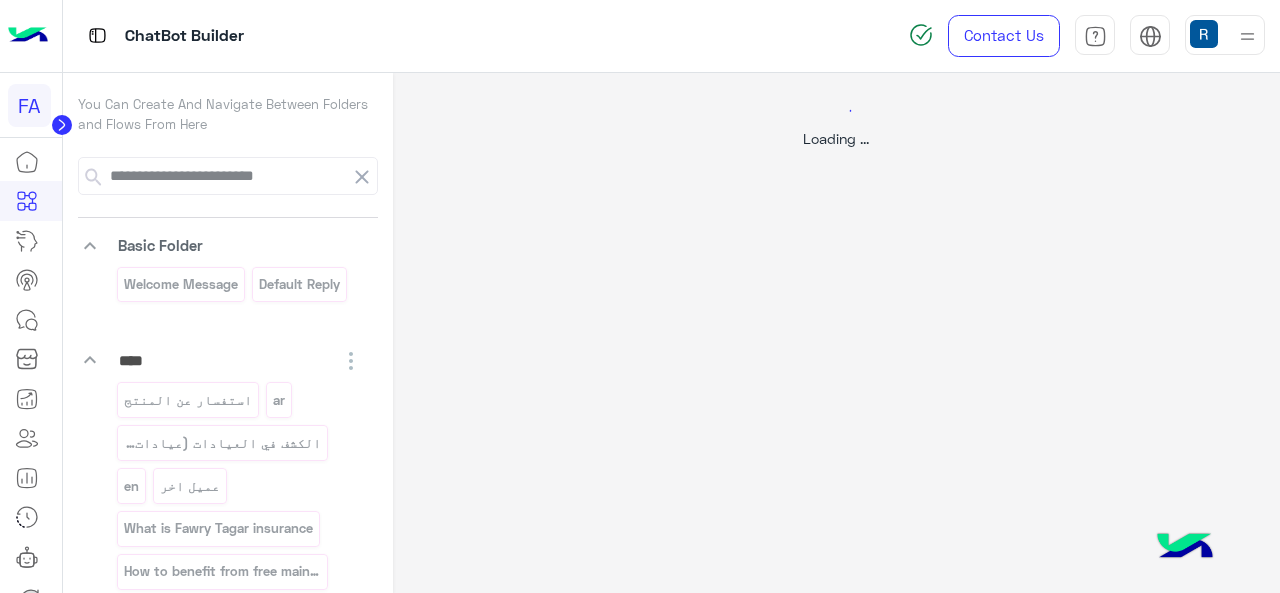 scroll, scrollTop: 0, scrollLeft: 0, axis: both 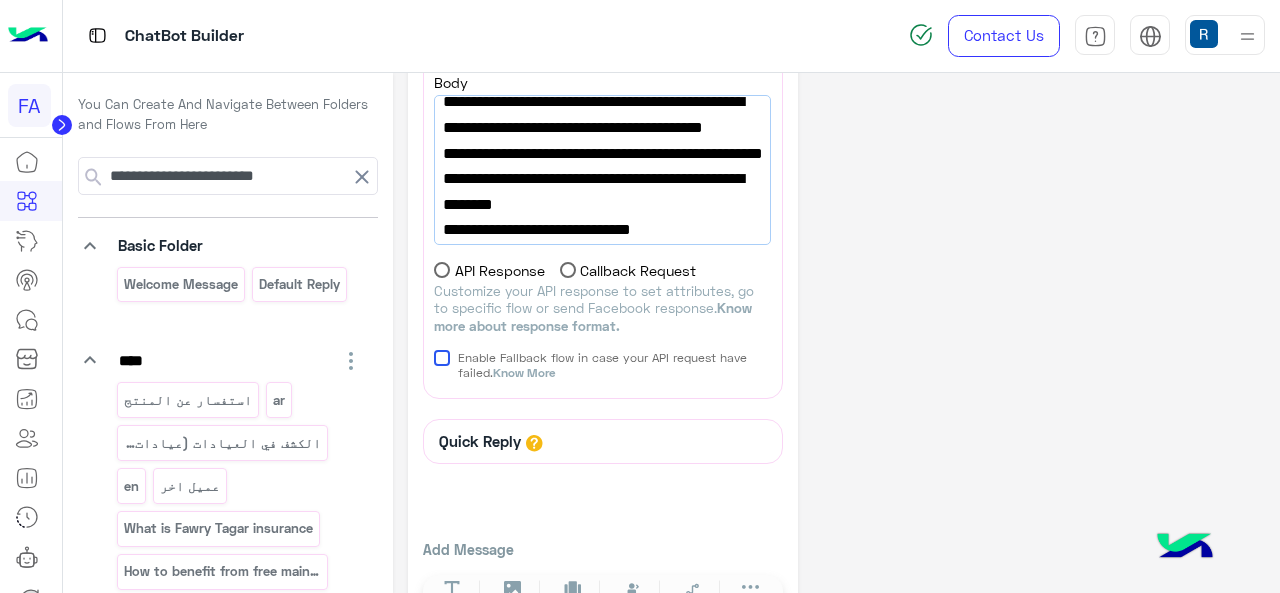 drag, startPoint x: 634, startPoint y: 181, endPoint x: 547, endPoint y: 203, distance: 89.73851 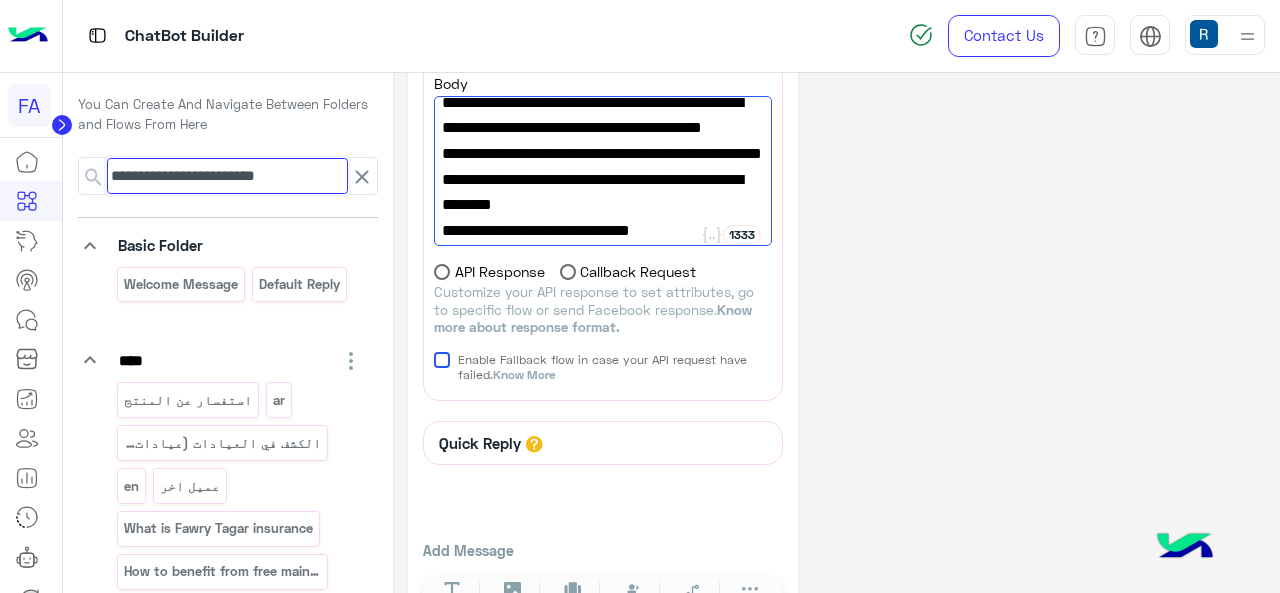 click on "**********" at bounding box center [227, 176] 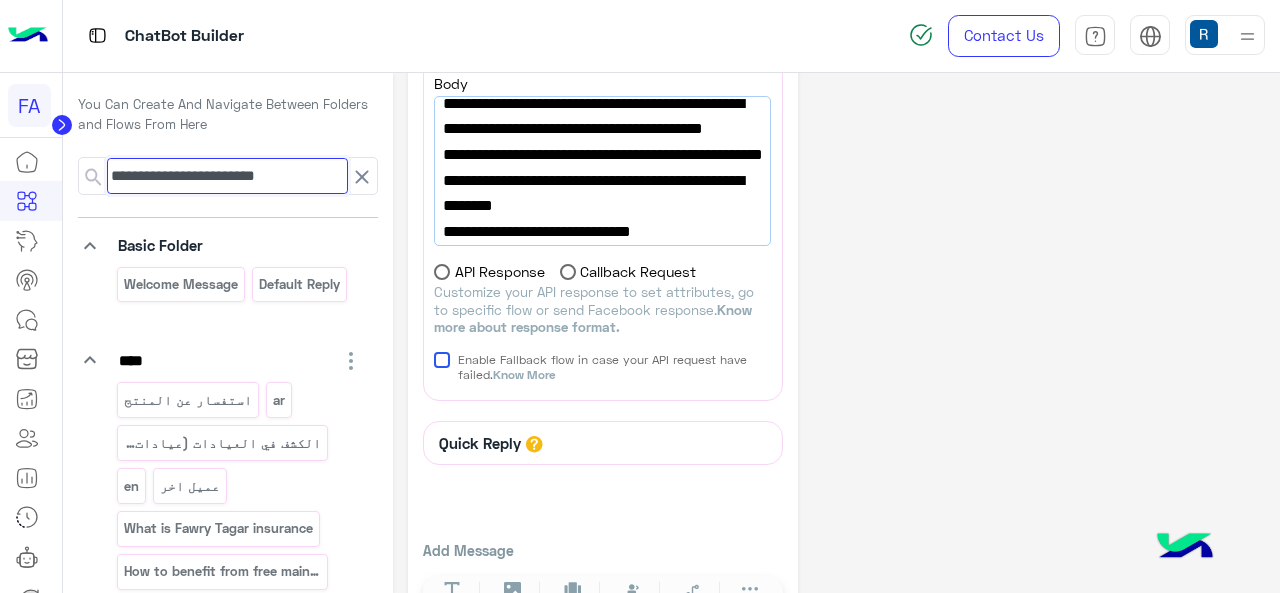 click on "**********" at bounding box center [227, 176] 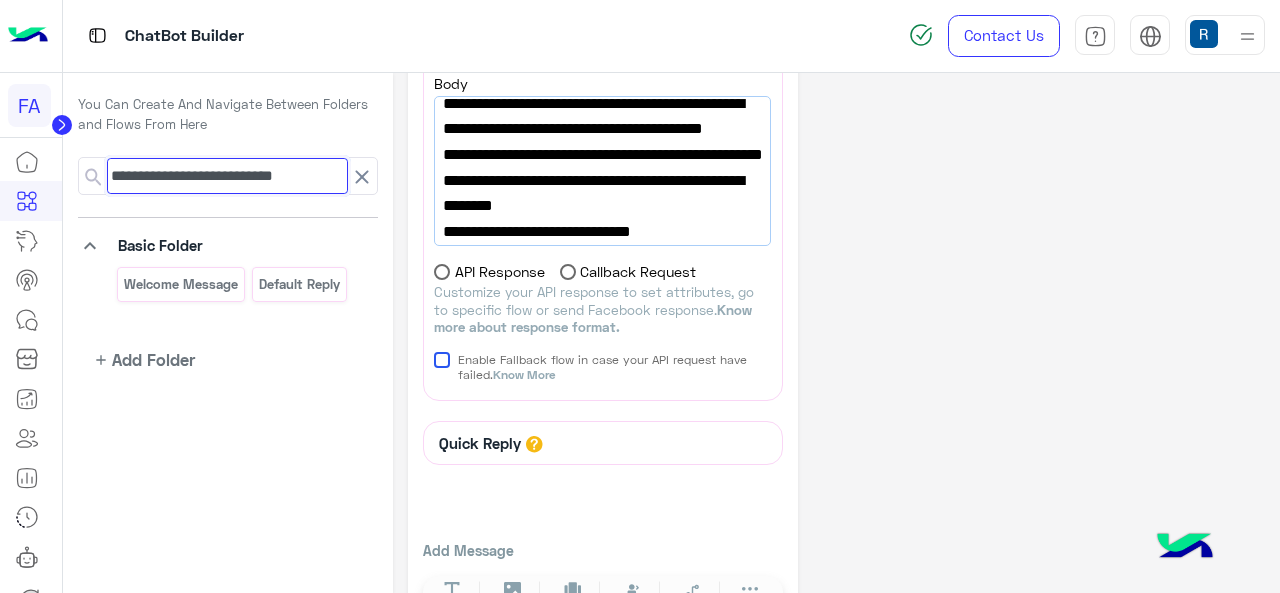 drag, startPoint x: 118, startPoint y: 171, endPoint x: 64, endPoint y: 166, distance: 54.230988 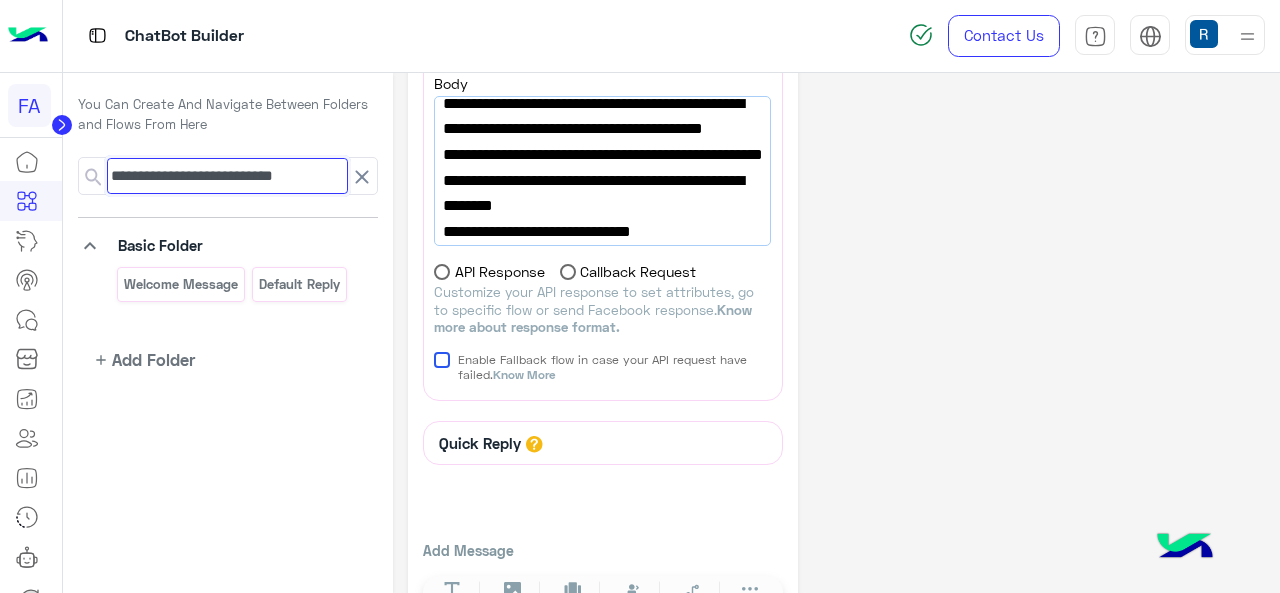 click on "**********" at bounding box center (228, 245) 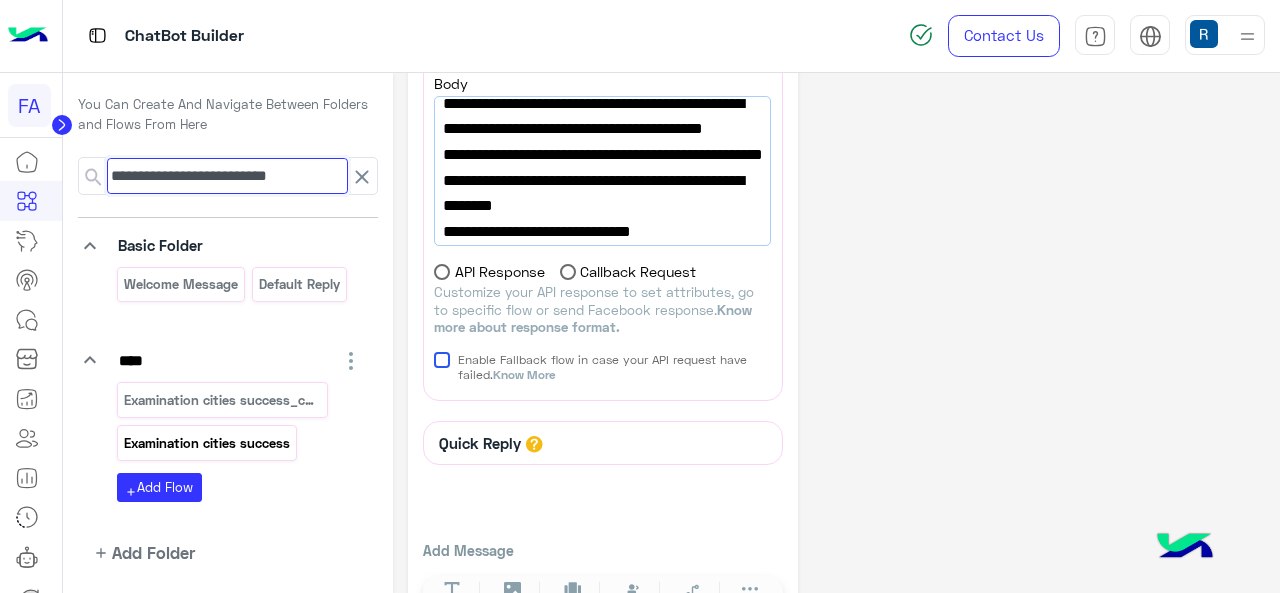 type on "**********" 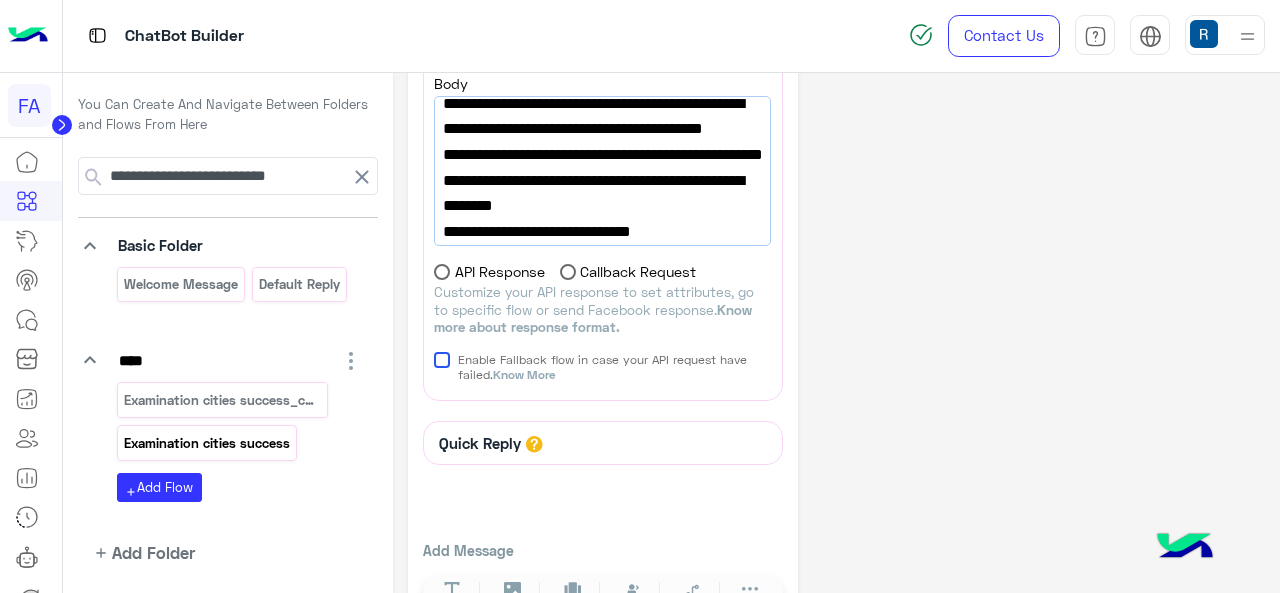 click on "Examination cities success" at bounding box center (206, 443) 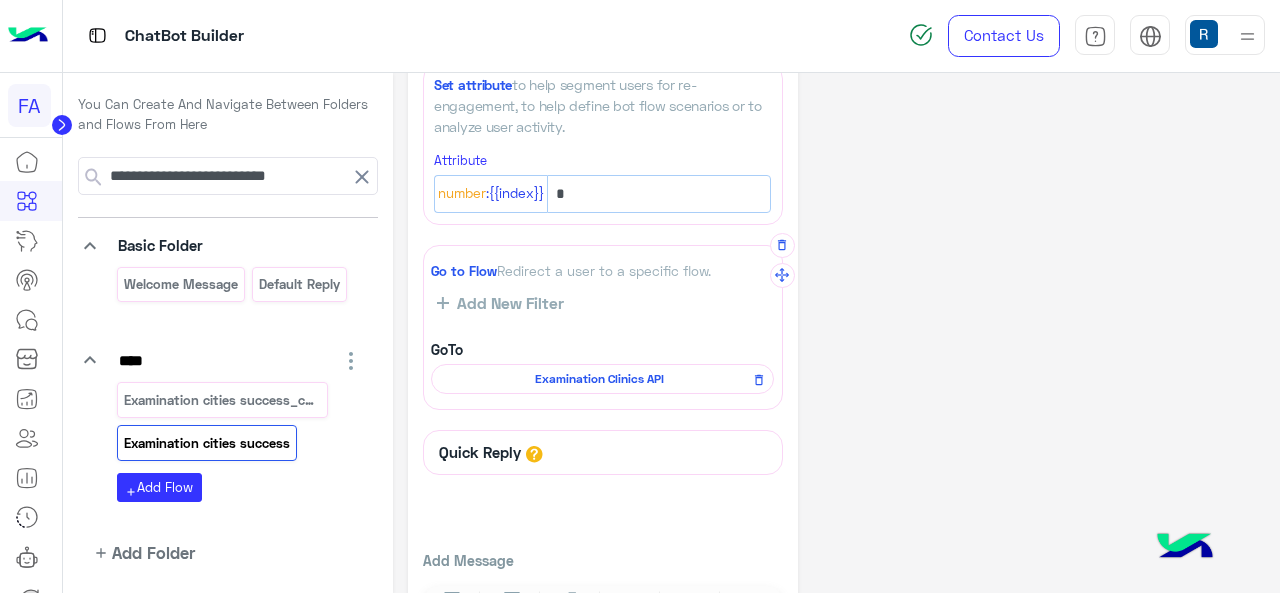 click on "Examination Clinics API" at bounding box center [599, 379] 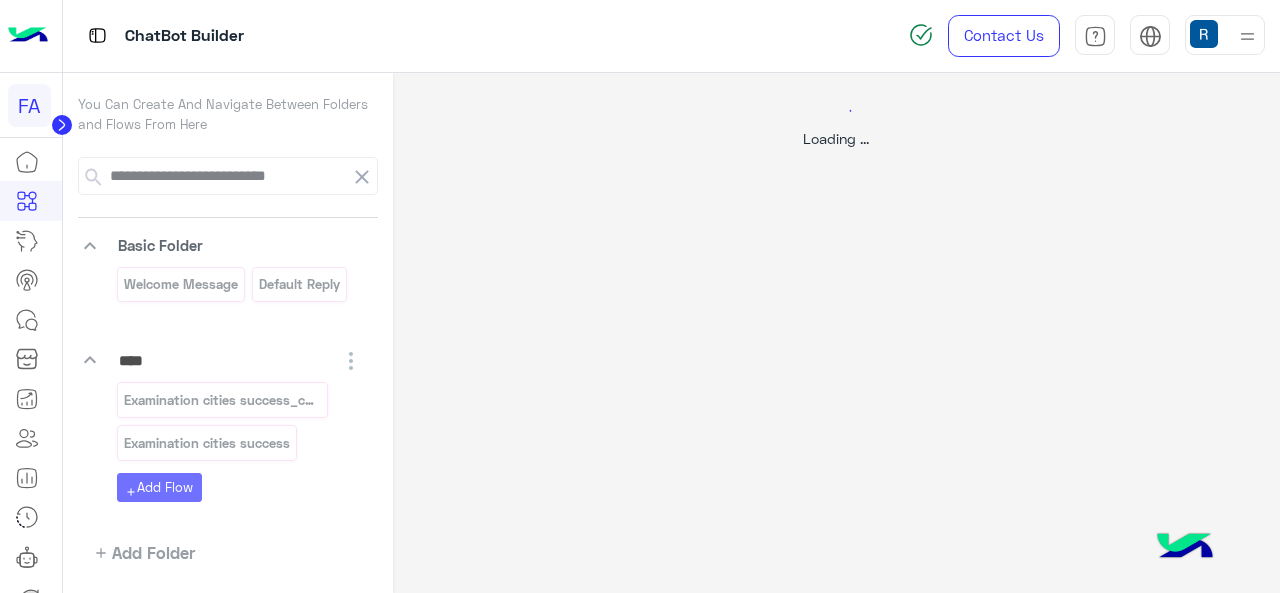 select on "****" 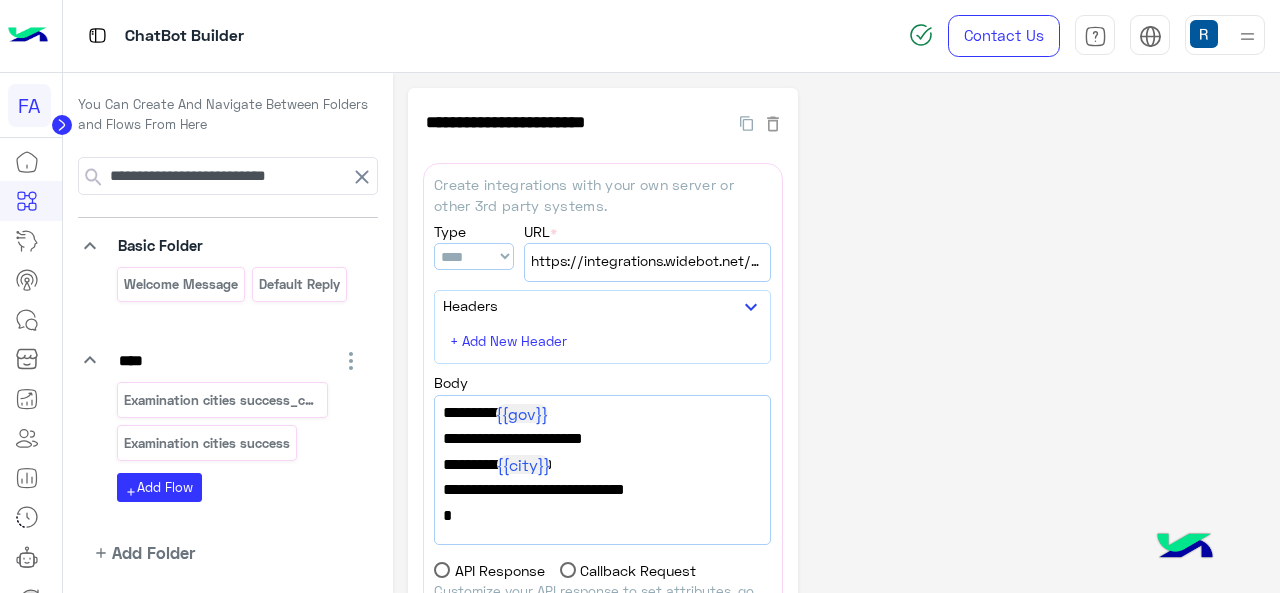scroll, scrollTop: 362, scrollLeft: 0, axis: vertical 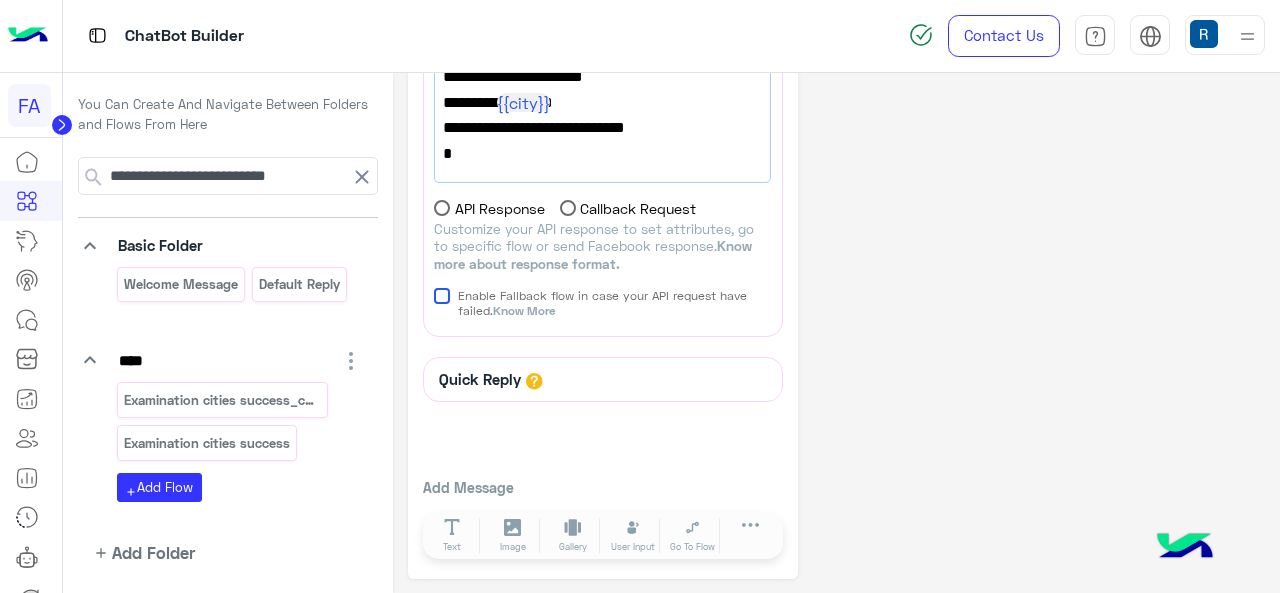 click on "**********" 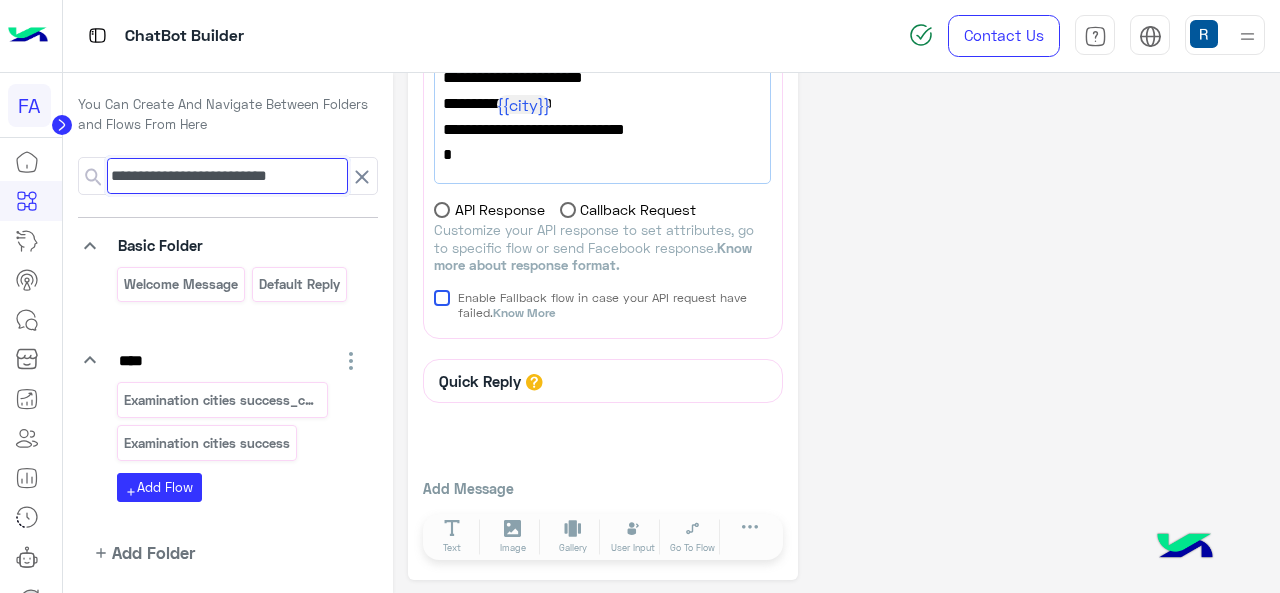 click on "**********" at bounding box center (227, 176) 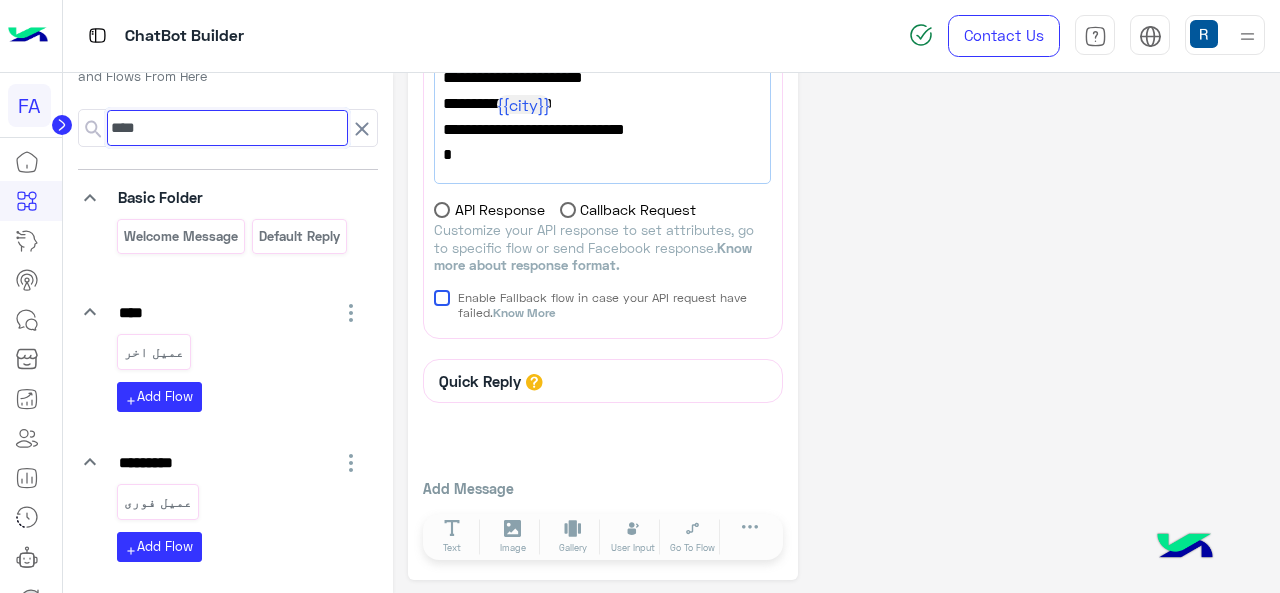 scroll, scrollTop: 166, scrollLeft: 0, axis: vertical 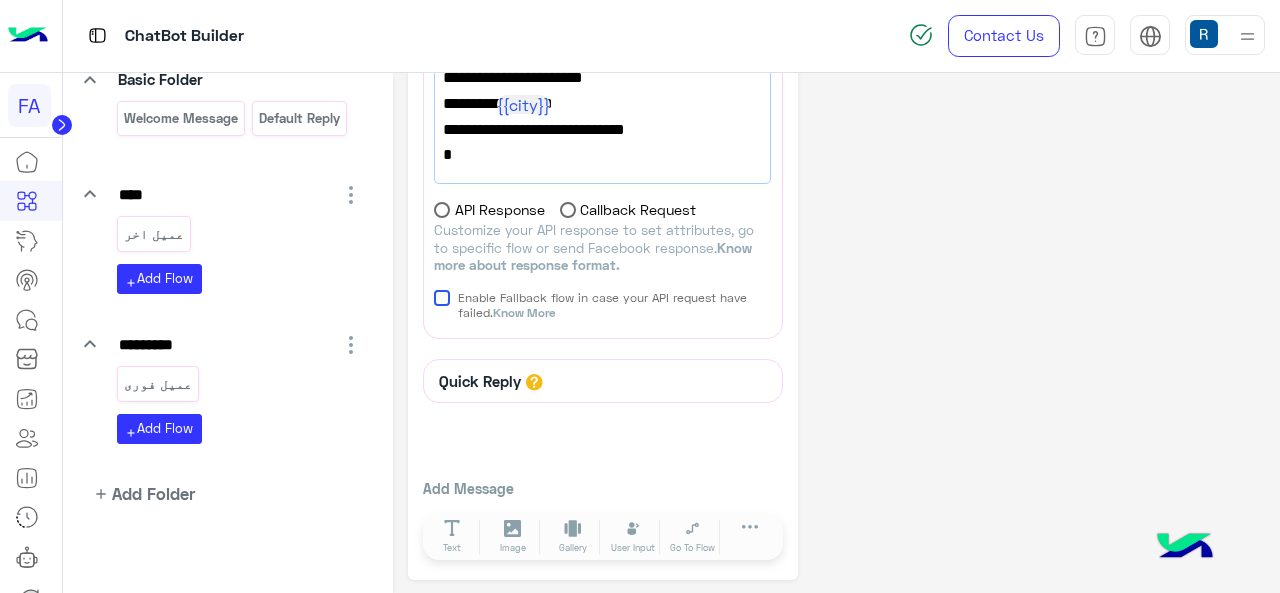 click on "**********" 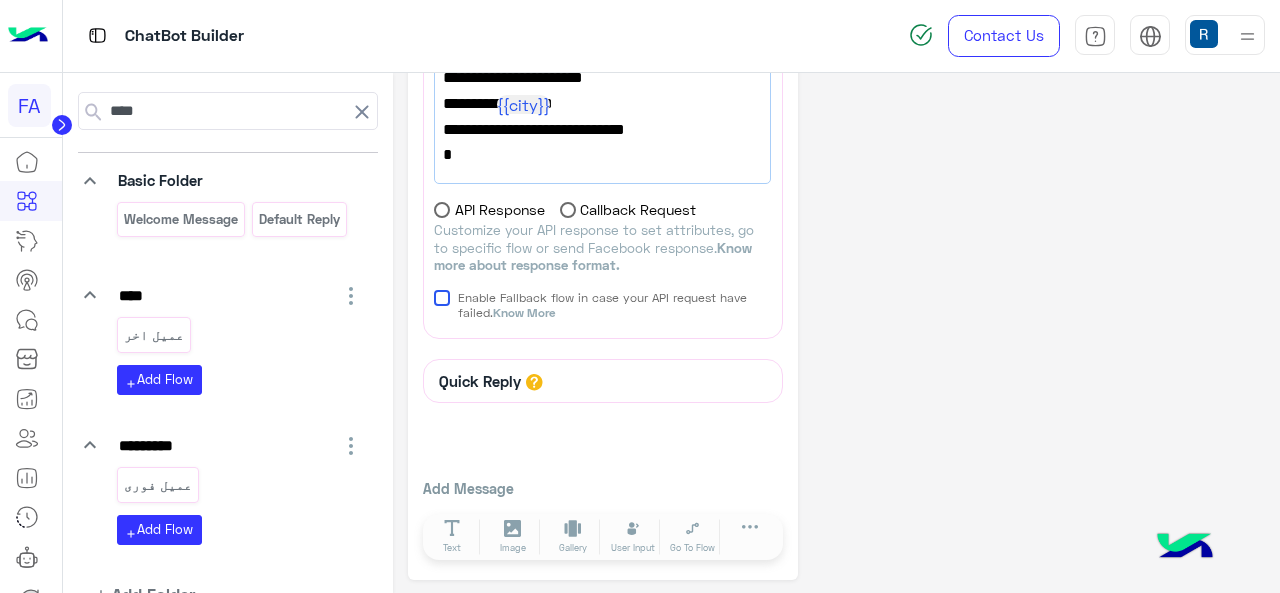 scroll, scrollTop: 0, scrollLeft: 0, axis: both 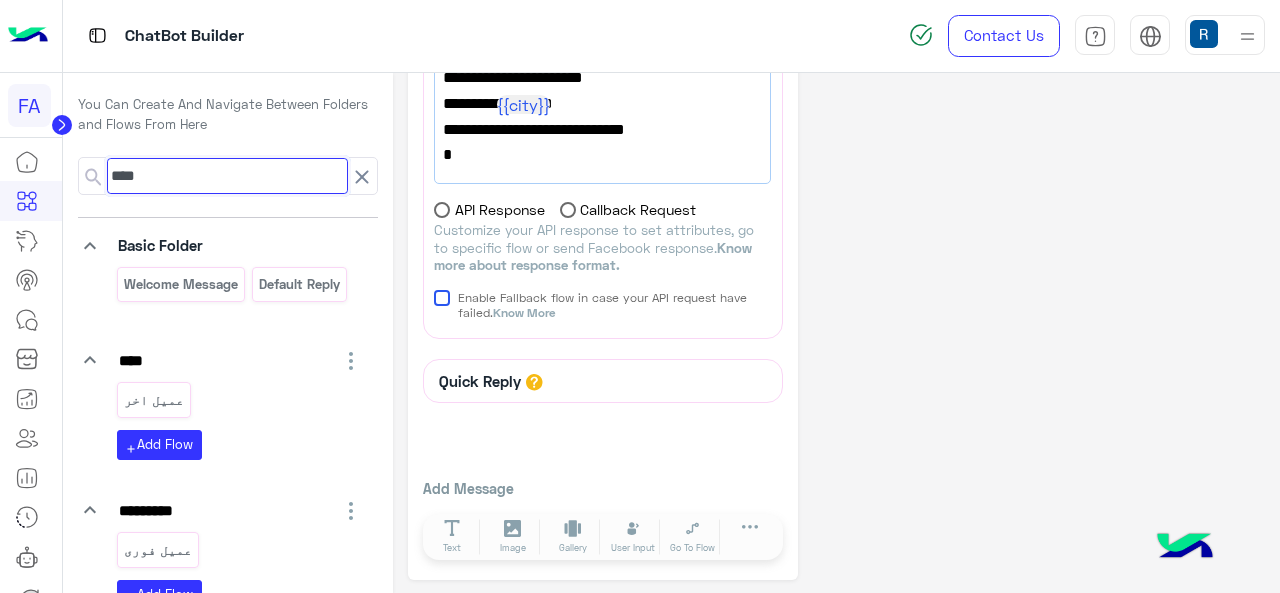 click on "****" at bounding box center [227, 176] 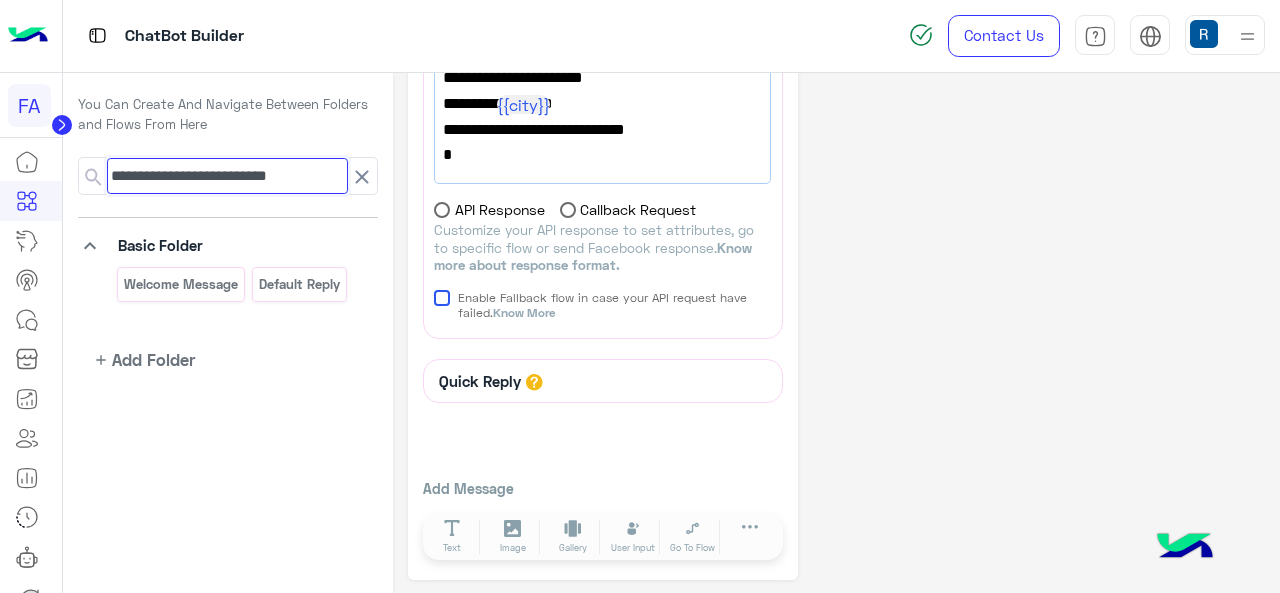 type on "**********" 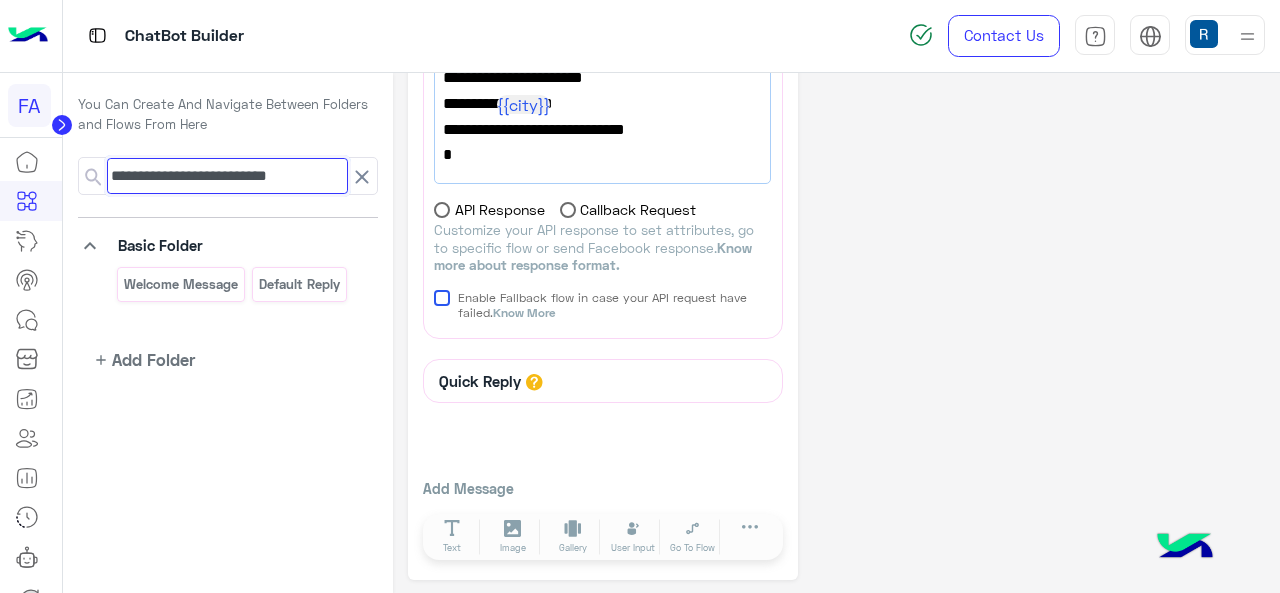 scroll, scrollTop: 0, scrollLeft: 0, axis: both 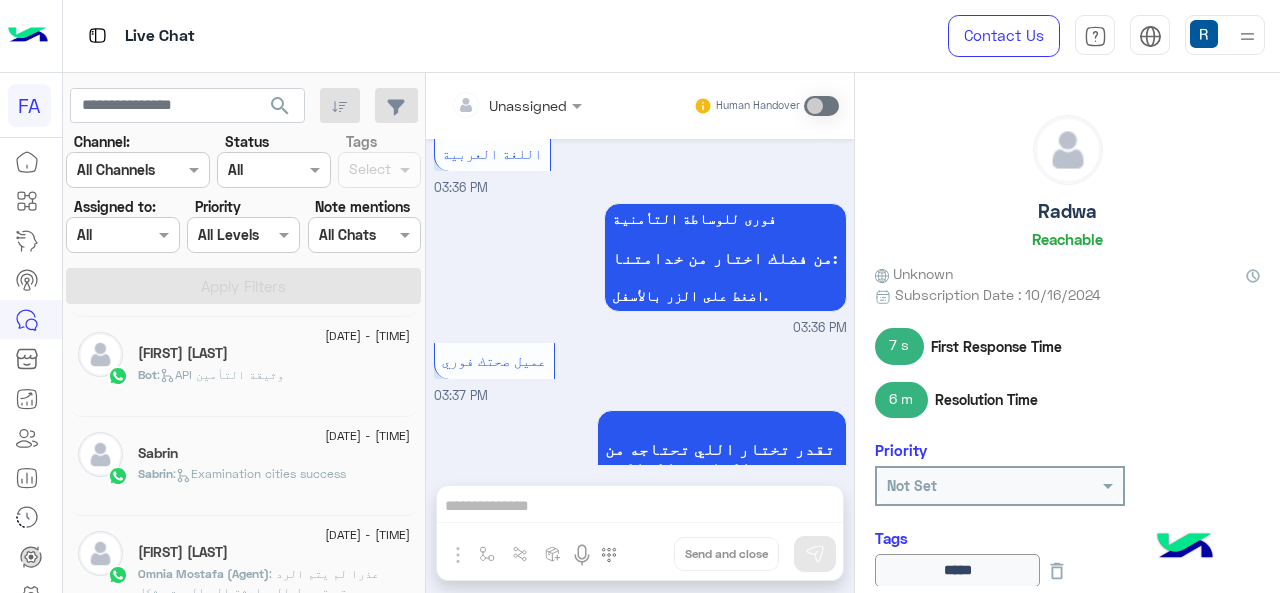 click on "[DATE] - [TIME] [FIRST]   [FIRST] :   Examination cities success" 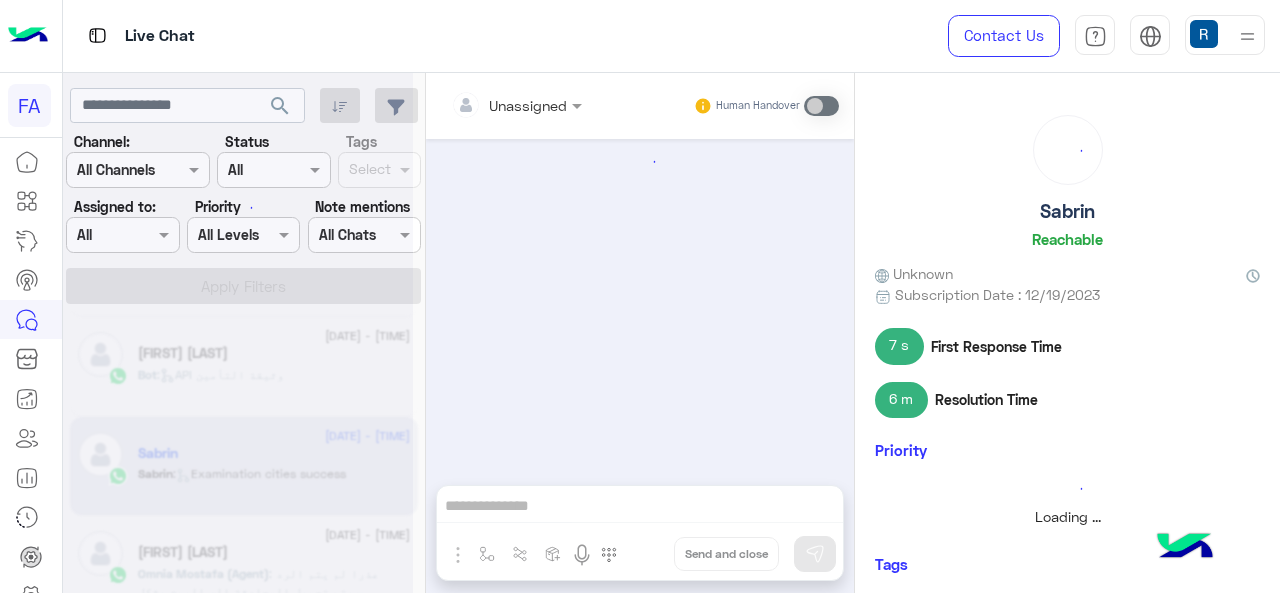 scroll, scrollTop: 0, scrollLeft: 0, axis: both 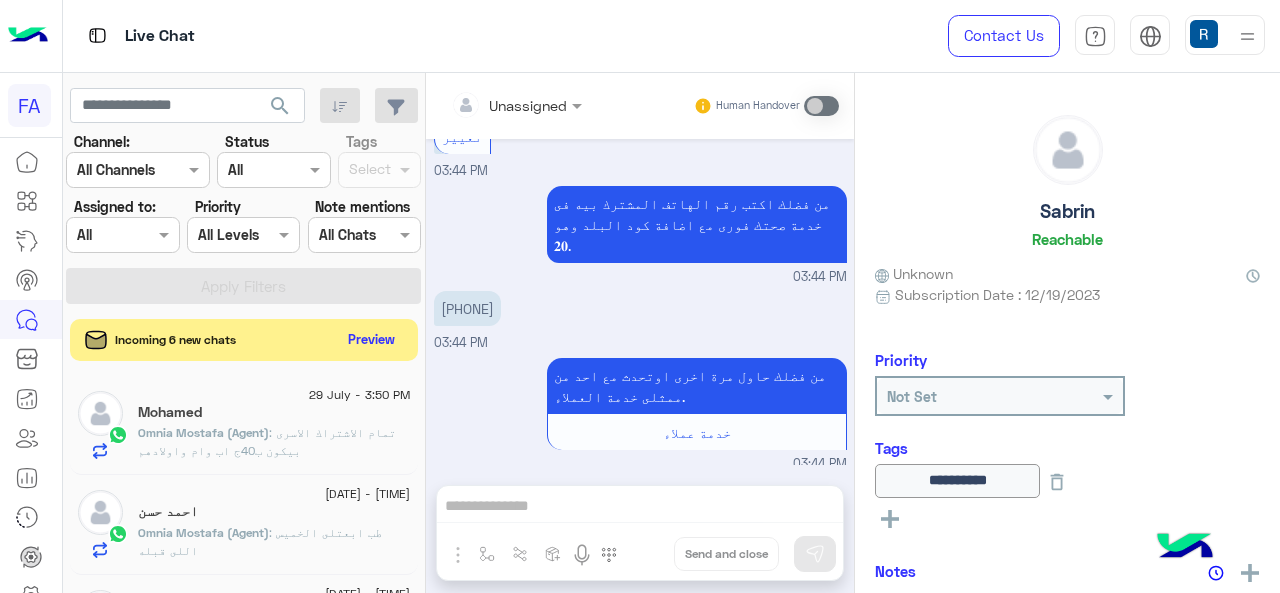 click on "Preview" 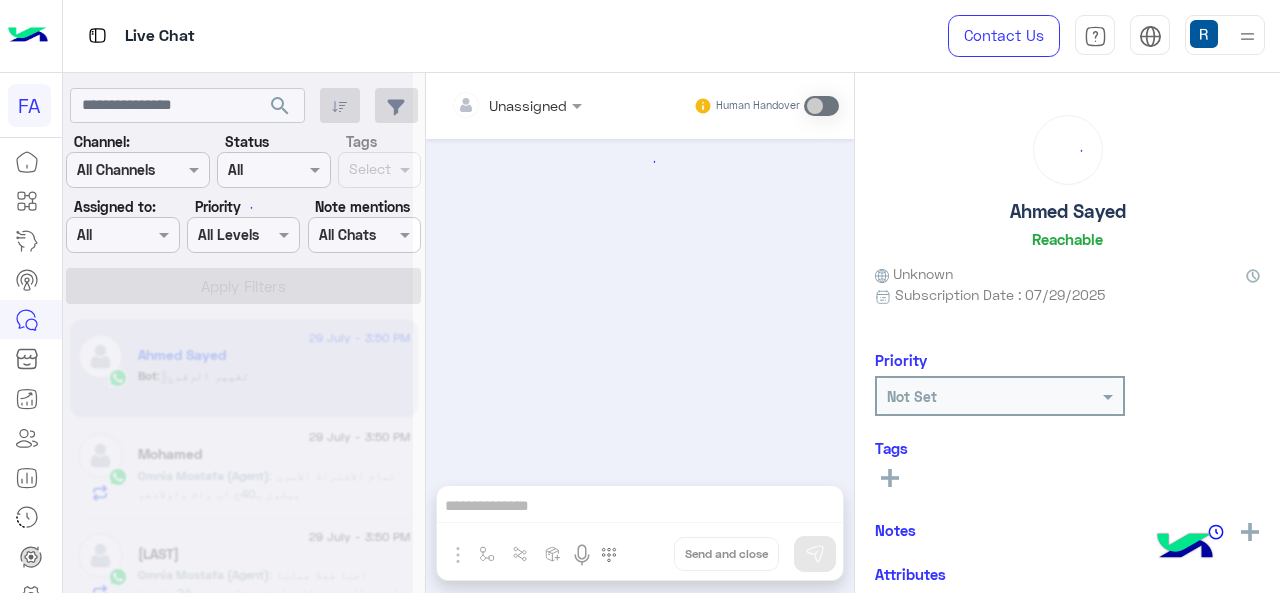 scroll, scrollTop: 552, scrollLeft: 0, axis: vertical 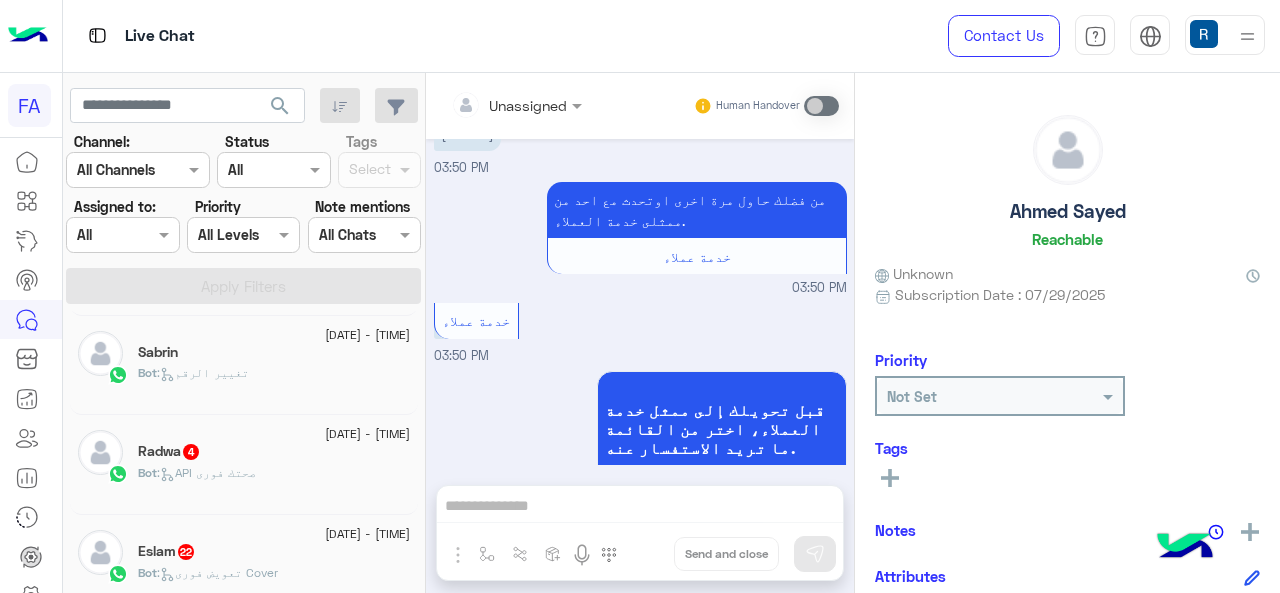 click on "[FIRST]   4" 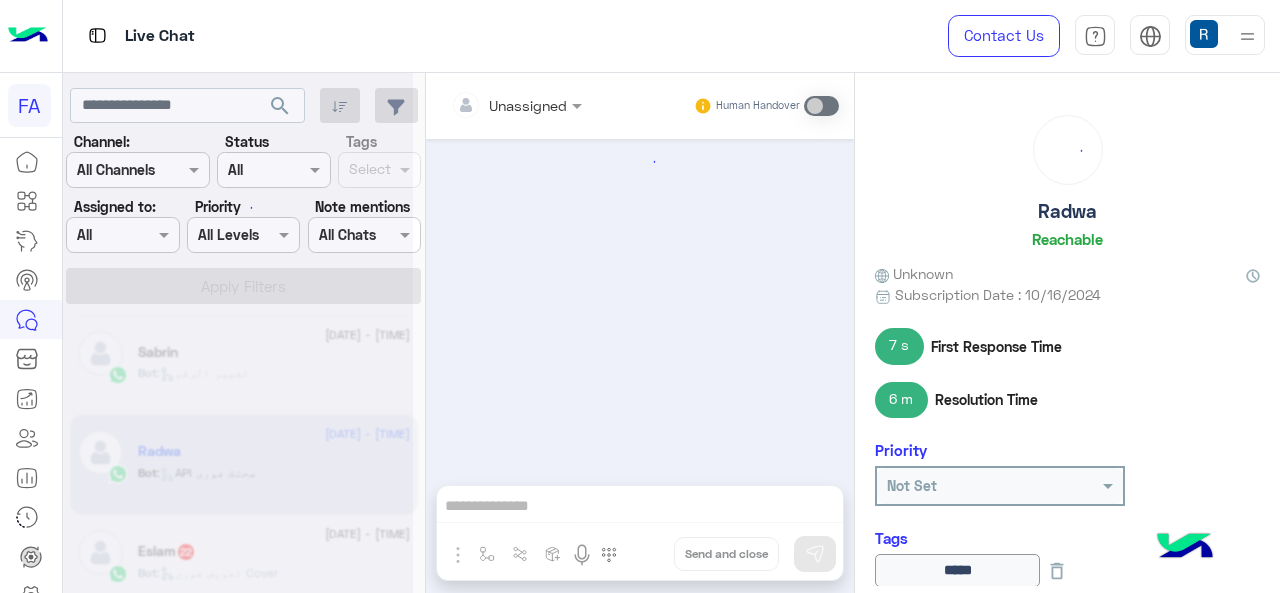 scroll, scrollTop: 782, scrollLeft: 0, axis: vertical 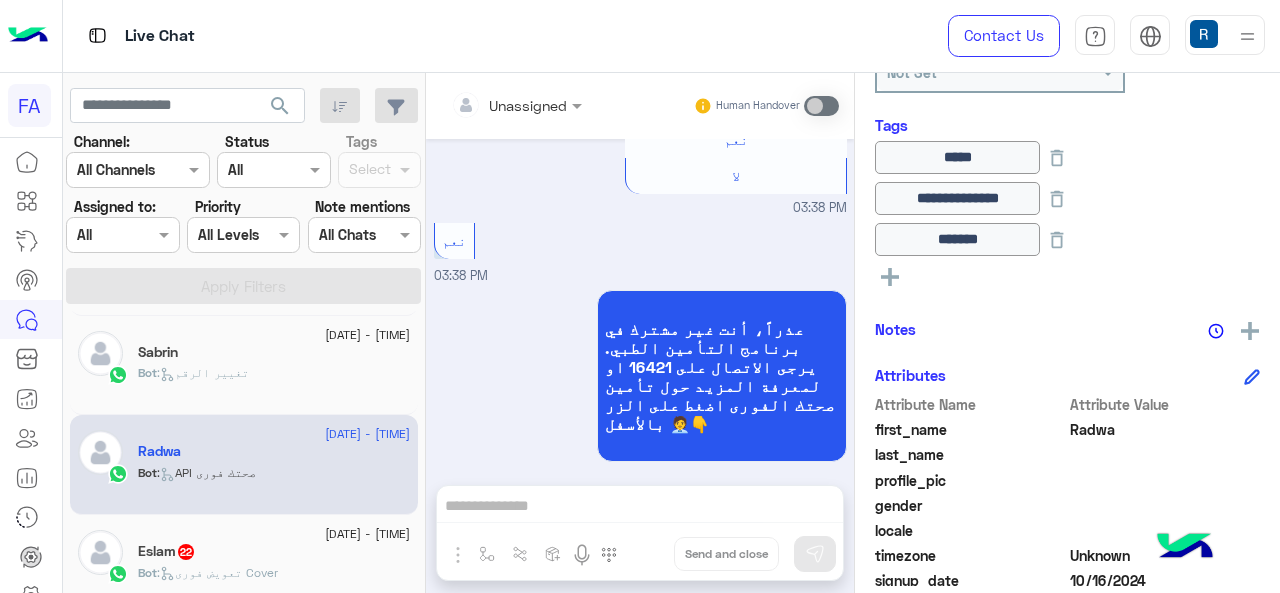 click 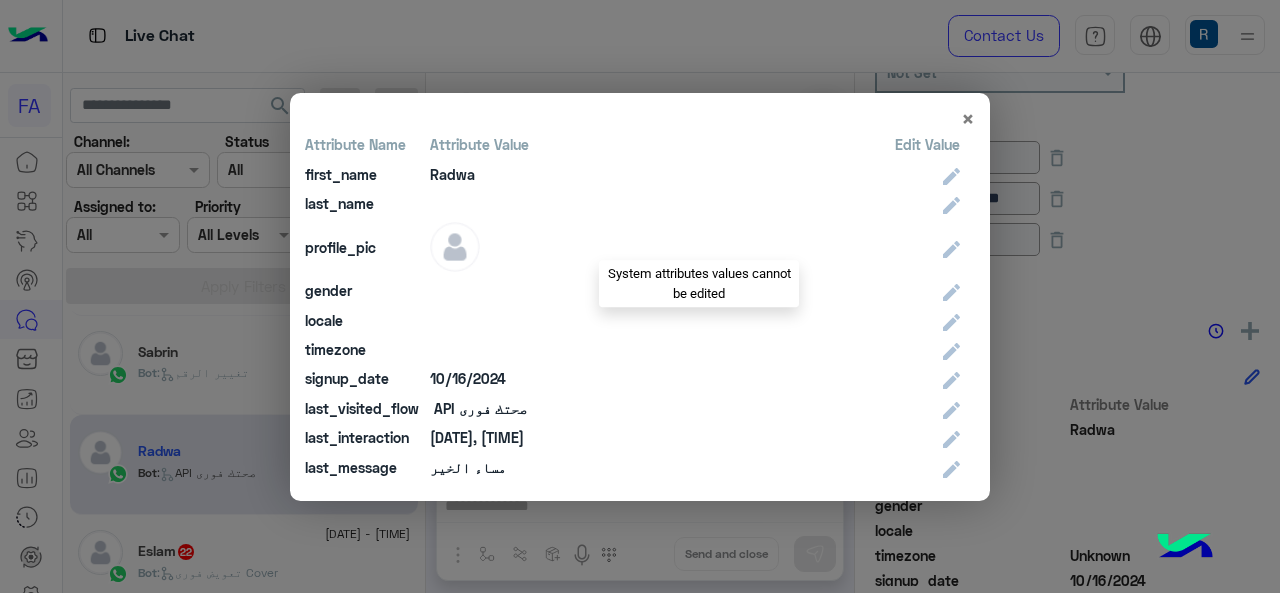 scroll, scrollTop: 100, scrollLeft: 0, axis: vertical 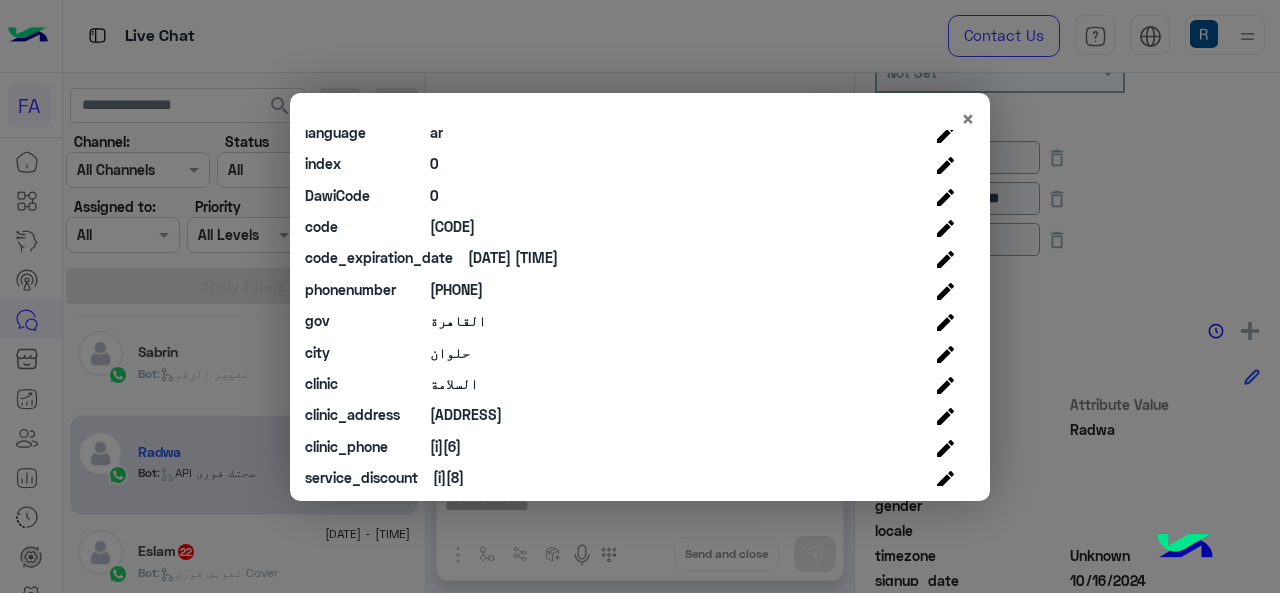 click on "gov  [GOV]" 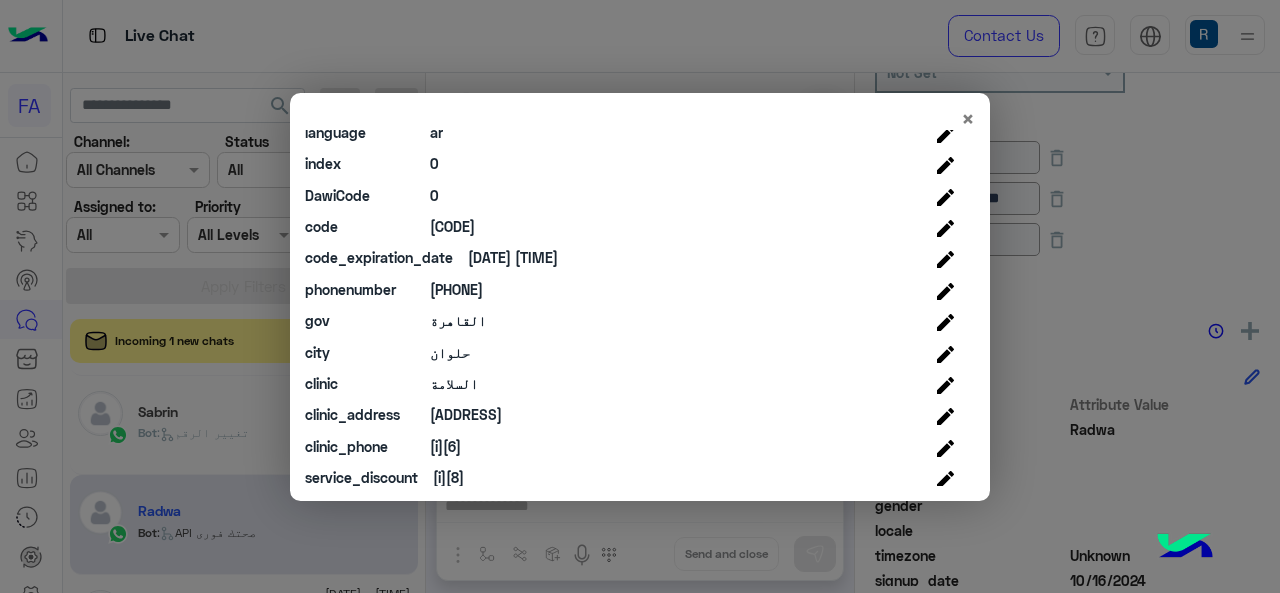 scroll, scrollTop: 802, scrollLeft: 0, axis: vertical 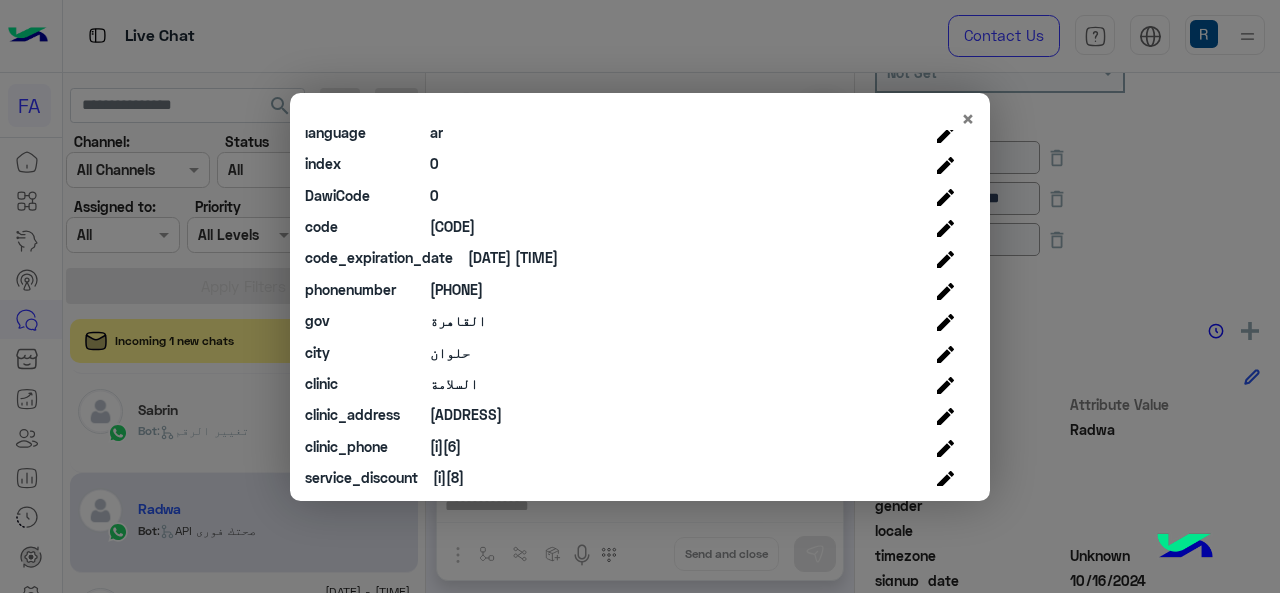 click on "حلوان" 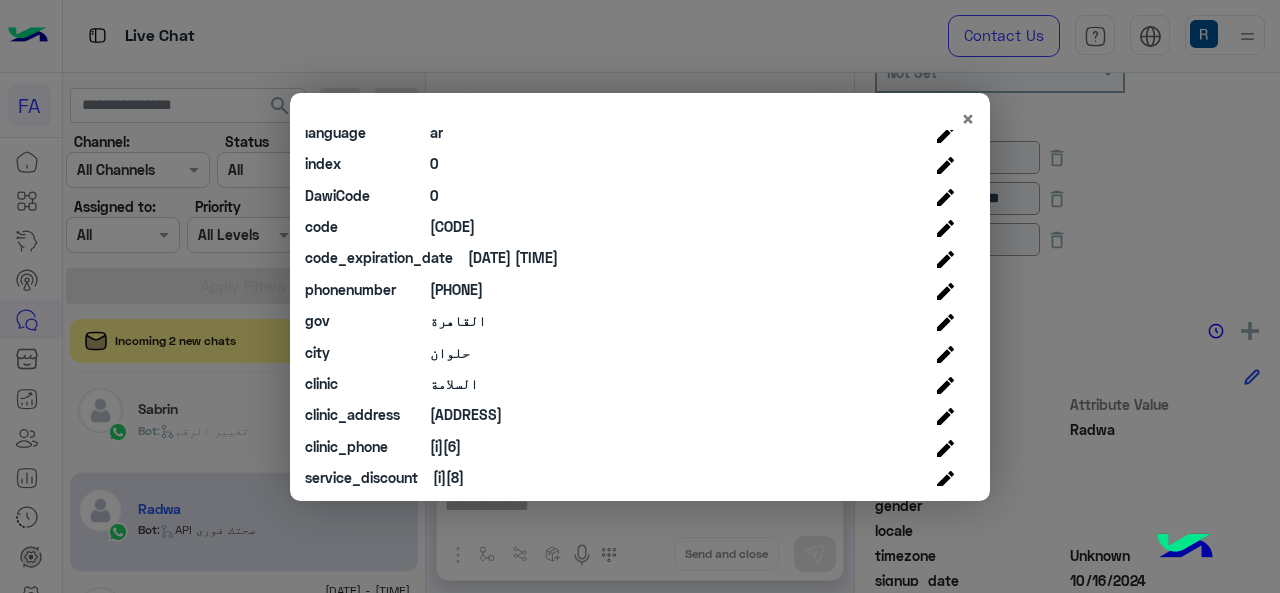 scroll, scrollTop: 800, scrollLeft: 0, axis: vertical 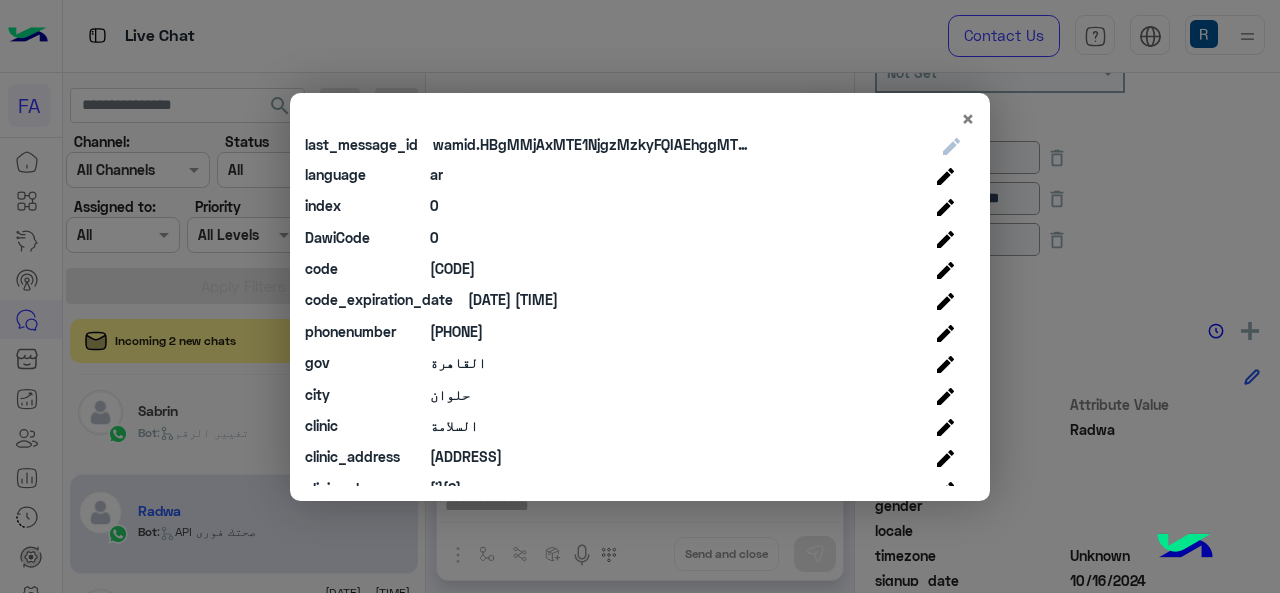click on "× Attribute Name Attribute Value Edit Value first_name  [FIRST]  last_name    profile_pic gender    locale    timezone    signup_date  [DATE]  last_visited_flow  API صحتك فورى  last_interaction  [DATE], [TIME]  last_message  مساء الخير  last_clicked_button  نعم  phone_number  [PHONE]  ChannelId  WhatsApp  HandoverOn    UserId  [USERID]  email    last_message_sentiment  Neutral  last_message_id  [MESSAGEID]  language  ar  index  0  DawiCode  0  code  [CODE]  code_expiration_date  [DATE] [TIME]  phonenumber  [PHONE]  gov  [GOV]  city  [CITY]  clinic  السلامة  clinic_address  [ADDRESS]  clinic_phone  [PHONE]  service_discount  [DISCOUNT]  clinic_discount  50%" 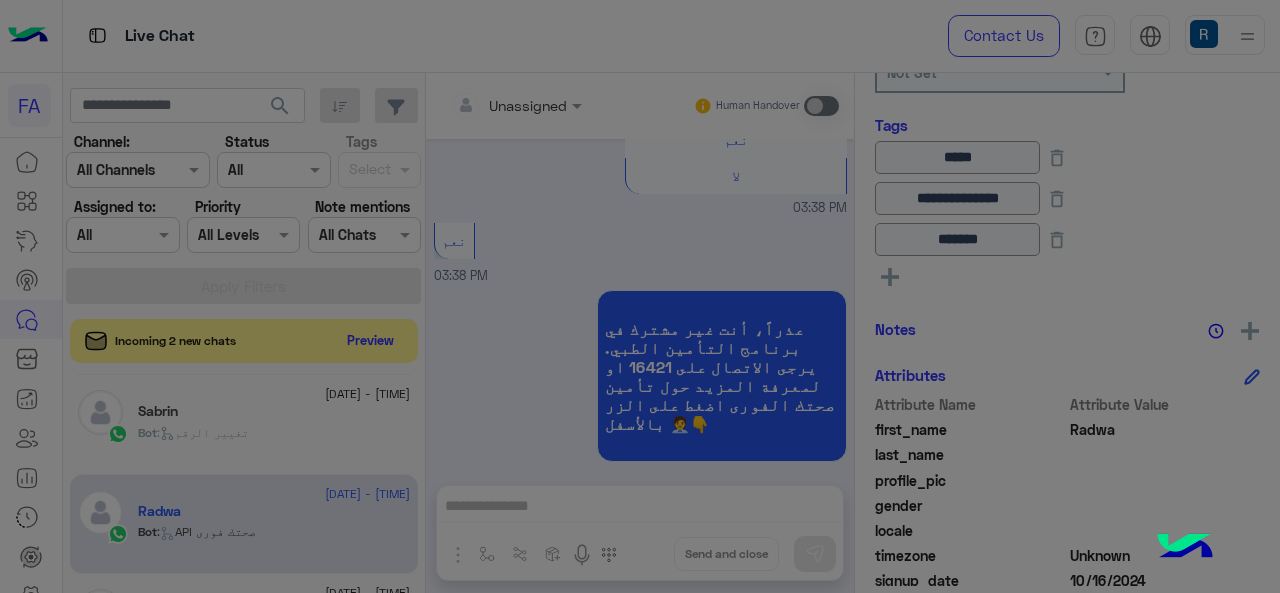 click on "× Attribute Name Attribute Value Edit Value first_name  [FIRST]  last_name    profile_pic gender    locale    timezone    signup_date  [DATE]  last_visited_flow  API صحتك فورى  last_interaction  [DATE], [TIME]  last_message  مساء الخير  last_clicked_button  نعم  phone_number  [PHONE]  ChannelId  WhatsApp  HandoverOn    UserId  [USERID]  email    last_message_sentiment  Neutral  last_message_id  [MESSAGEID]  language  ar  index  0  DawiCode  0  code  [CODE]  code_expiration_date  [DATE] [TIME]  phonenumber  [PHONE]  gov  [GOV]  city  [CITY]  clinic  السلامة  clinic_address  [ADDRESS]  clinic_phone  [PHONE]  service_discount  [DISCOUNT]  clinic_discount  50%" 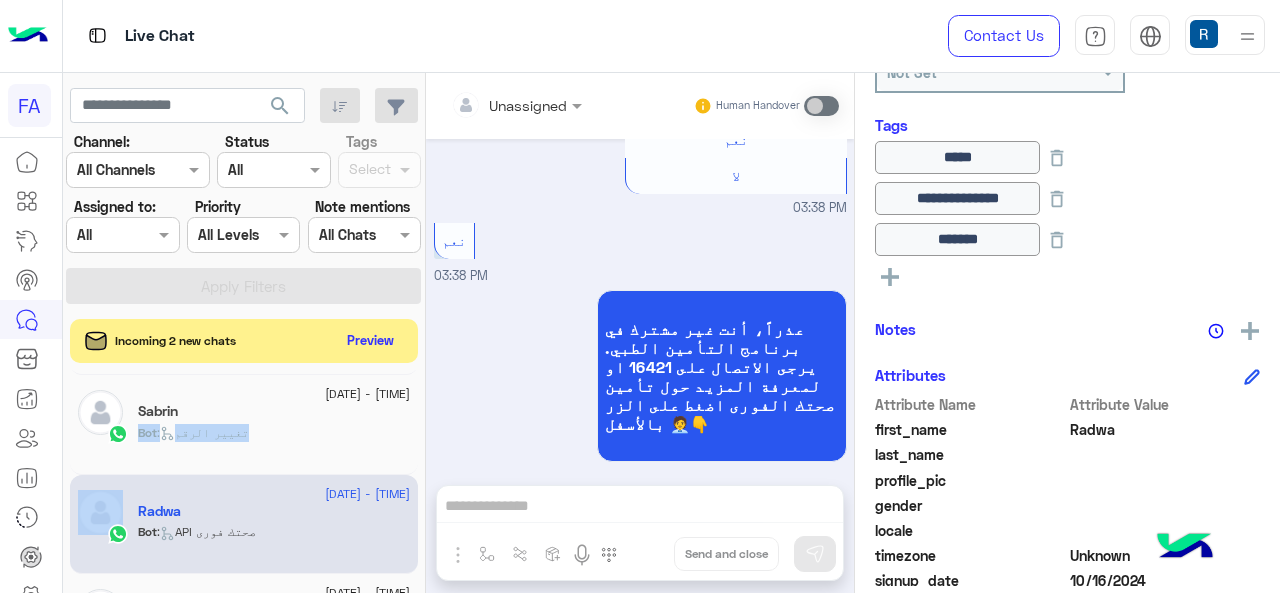 click on "Bot :   تغيير الرقم" 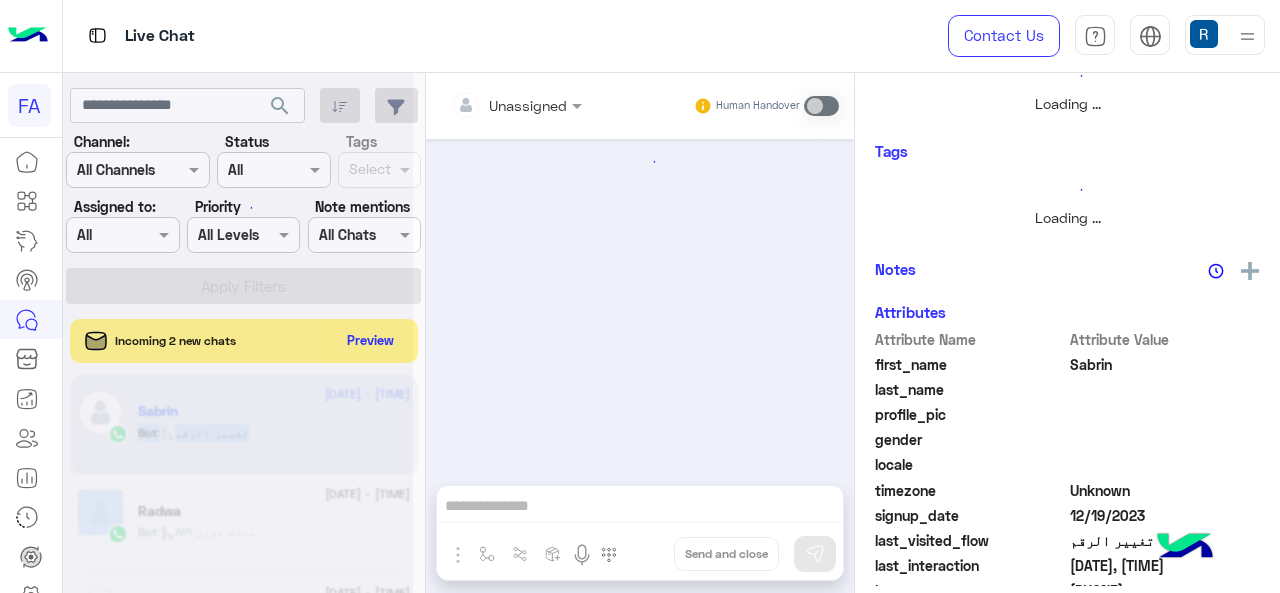 scroll, scrollTop: 480, scrollLeft: 0, axis: vertical 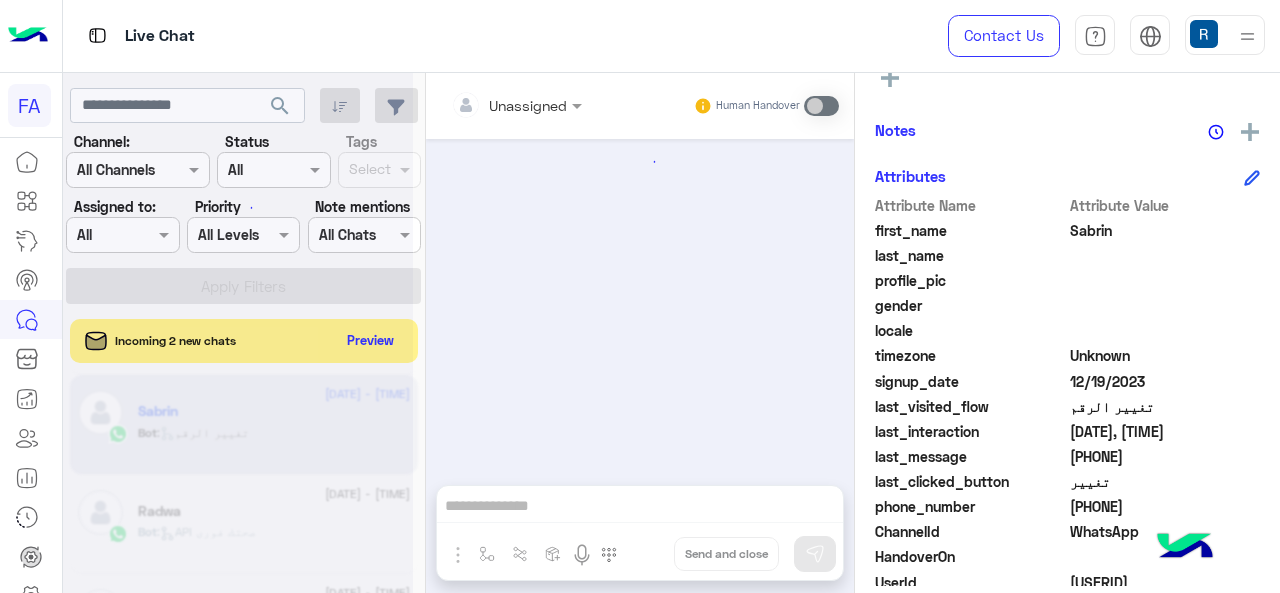 click on "Attributes  Attribute Name Attribute Value first_name  [FIRST]  last_name    profile_pic gender    locale    timezone  Unknown signup_date  [DATE]  last_visited_flow  تغيير الرقم  last_interaction  [DATE], [TIME]  last_message  [PHONE]  last_clicked_button  تغيير  phone_number  [PHONE]  ChannelId  WhatsApp  HandoverOn    UserId  [USERID]  email    last_message_sentiment  Neutral  last_message_id  [MESSAGEID]" 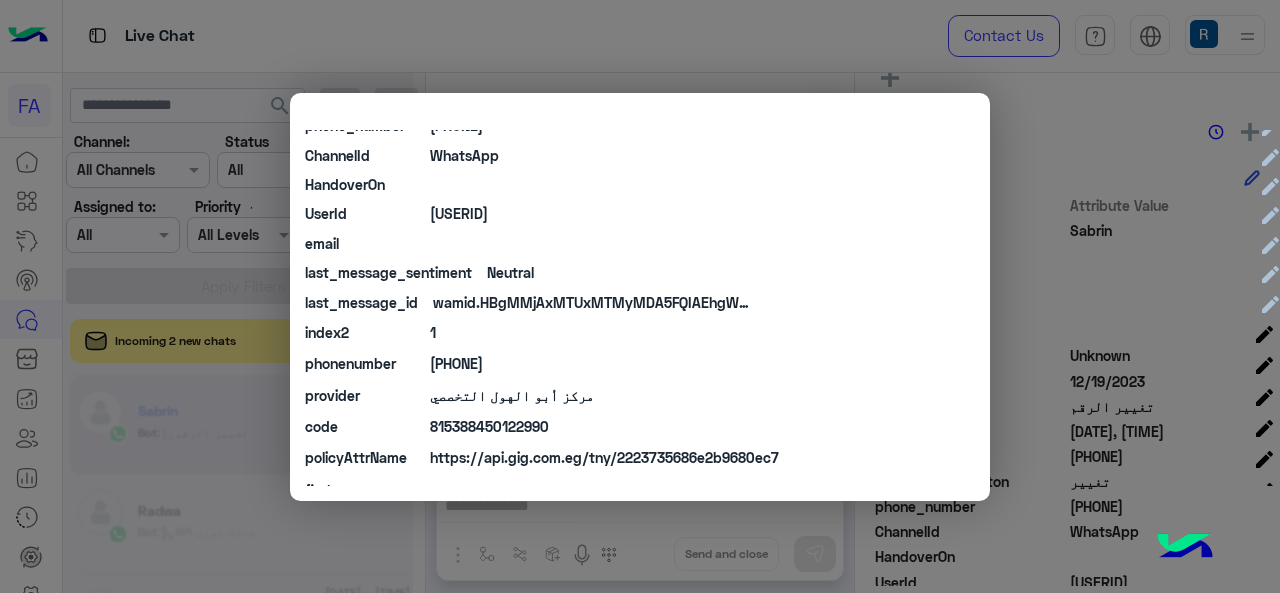 scroll, scrollTop: 500, scrollLeft: 0, axis: vertical 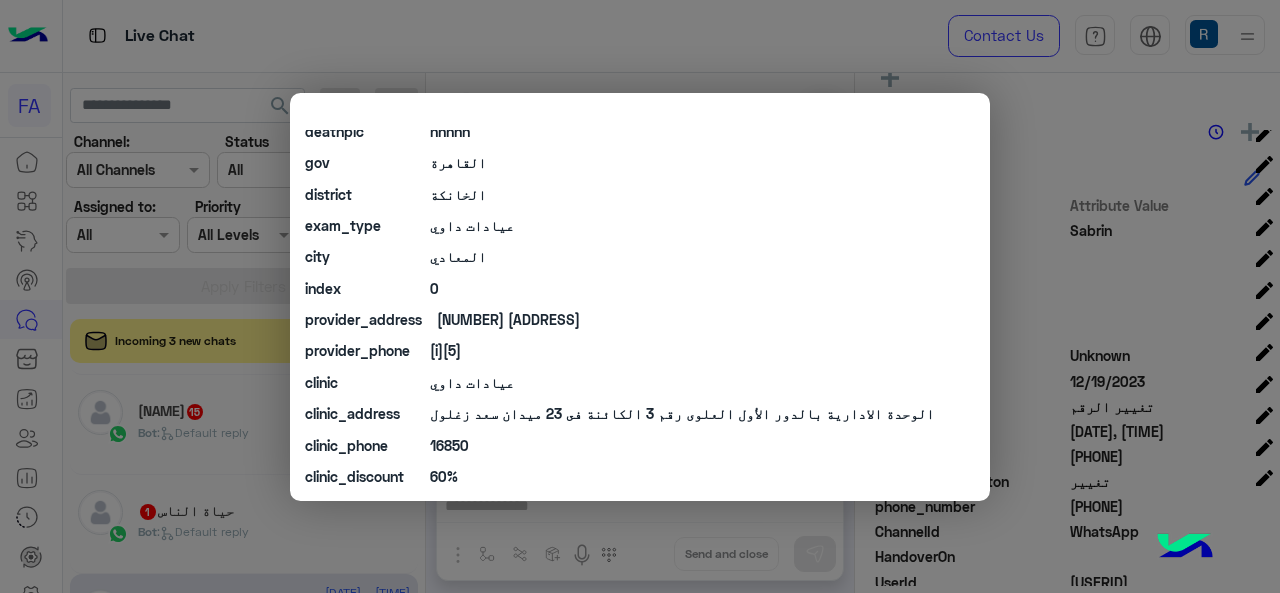 click on "× Attribute Name Attribute Value Edit Value first_name  Sabrin  last_name    profile_pic gender    locale    timezone    signup_date  12/19/2023  last_visited_flow  تغيير الرقم  last_interaction  07/29/2025, 3:44 PM  last_message  201003110611  last_clicked_button  تغيير  phone_number  201151132009  ChannelId  WhatsApp  HandoverOn    UserId  15024_201151132009  email    last_message_sentiment  Neutral  last_message_id  wamid.HBgMMjAxMTUxMTMyMDA5FQIAEhgWM0VCMDA4Rjc3MjA0RDM5QkE2RDdGQQA=  index2  1  phonenumber  201003110611  provider  مركز أبو الهول التخصصي  code  815388450122990  policyAttrName  https://api.gig.com.eg/tny/2223735686e2b9680ec7  firstname  قققق  insurancetype  تعويض صحتك فورى   PIC  https://bots-resources.s3.amazonaws.com/WhatsappAttachments/15024/867366055180916.jpg?AWSAccessKeyId=AKIARCZCVOOLMYNZV4DH&Expires=2020507224&Signature=rH06gs%2B1vEALB0GiER%2BVljNtfYY%3D  language  ar  accident_location  يتتينيهيخصخص  accident_details gov" 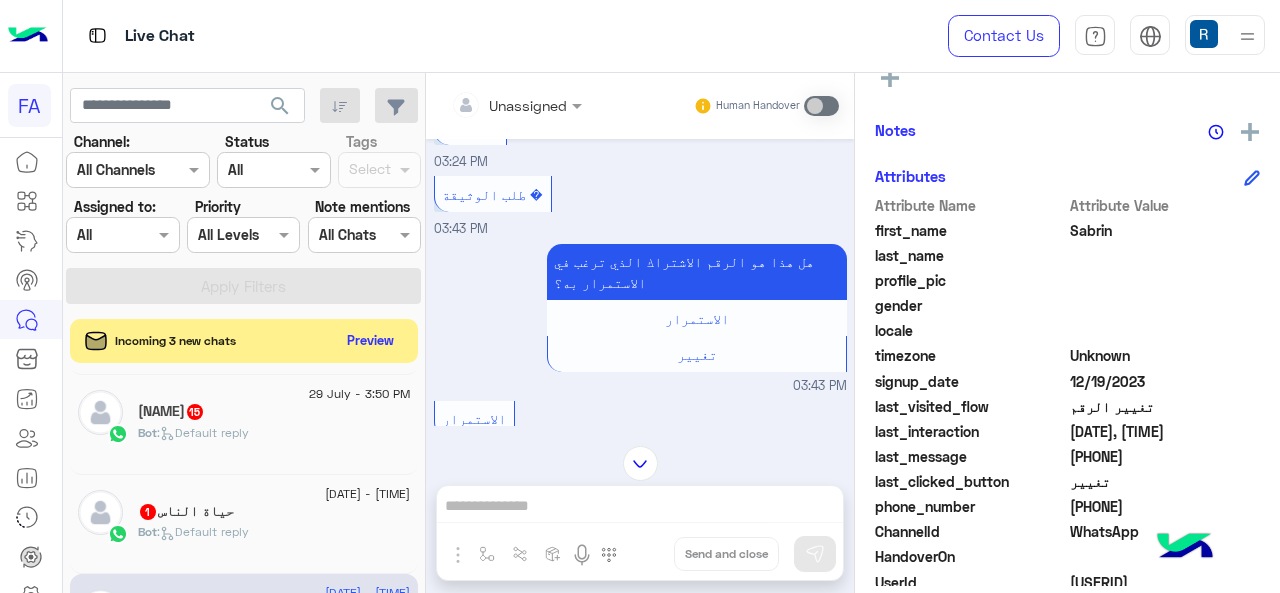 scroll, scrollTop: 132, scrollLeft: 0, axis: vertical 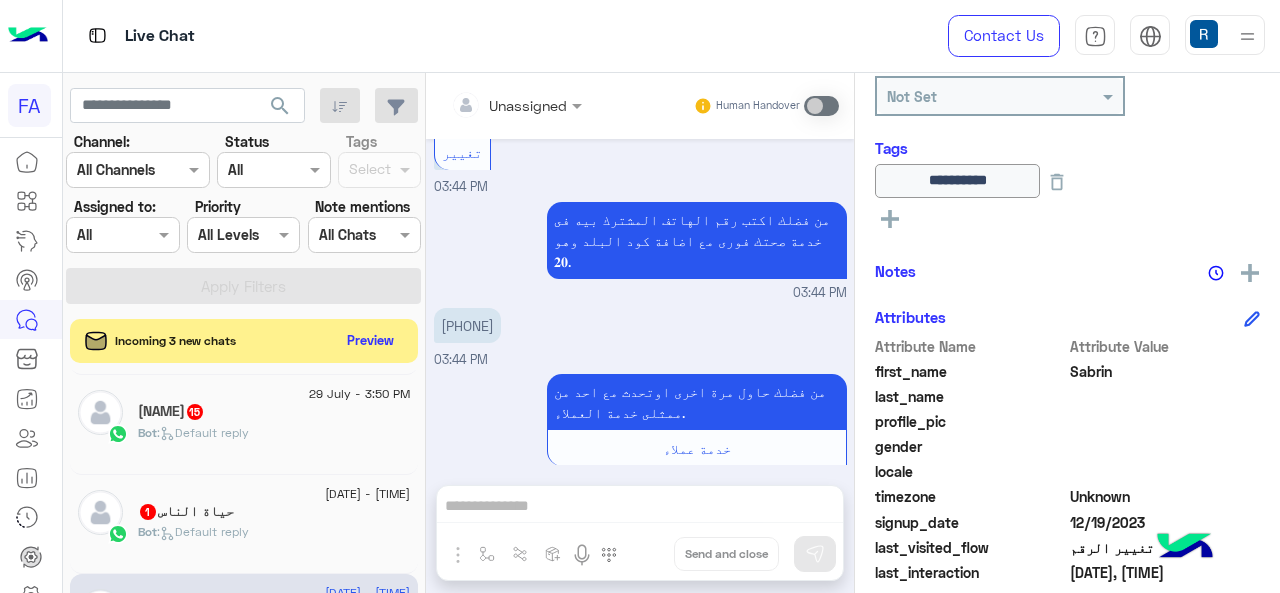 click on "profile_pic" 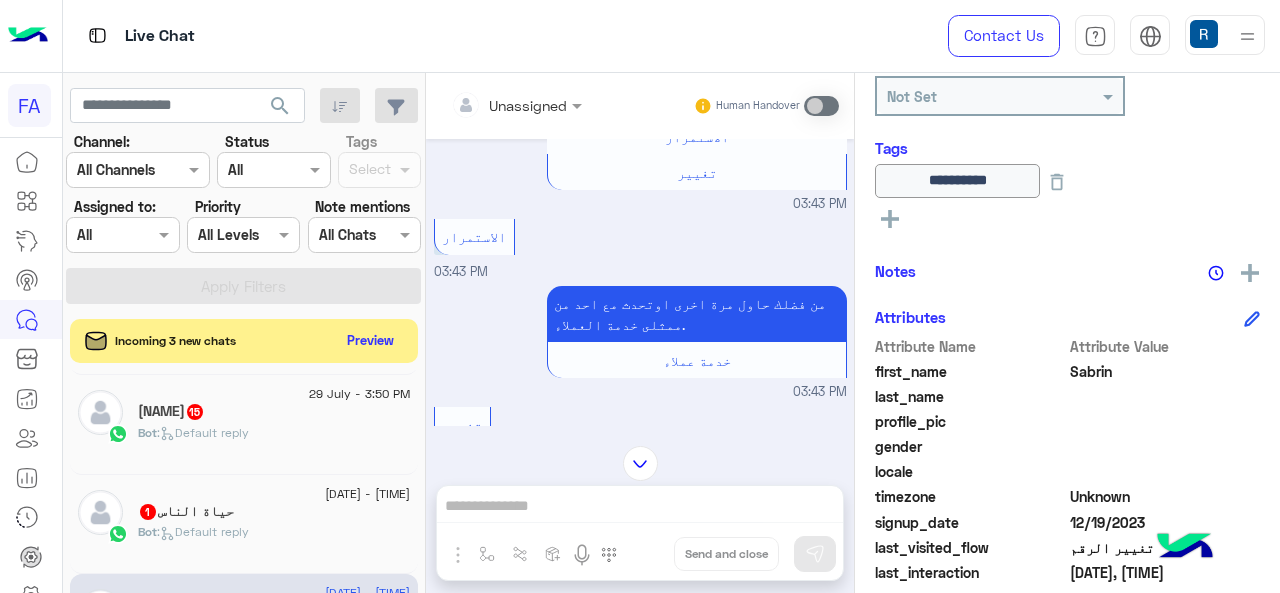 scroll, scrollTop: 593, scrollLeft: 0, axis: vertical 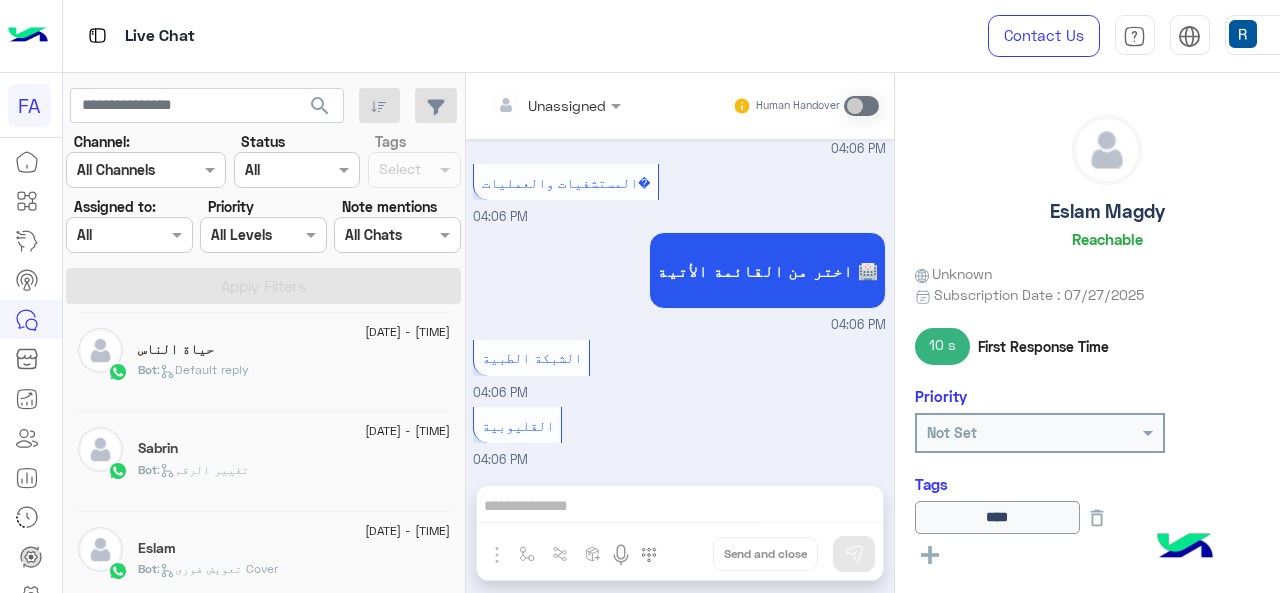 click on "Bot :   تغيير الرقم" 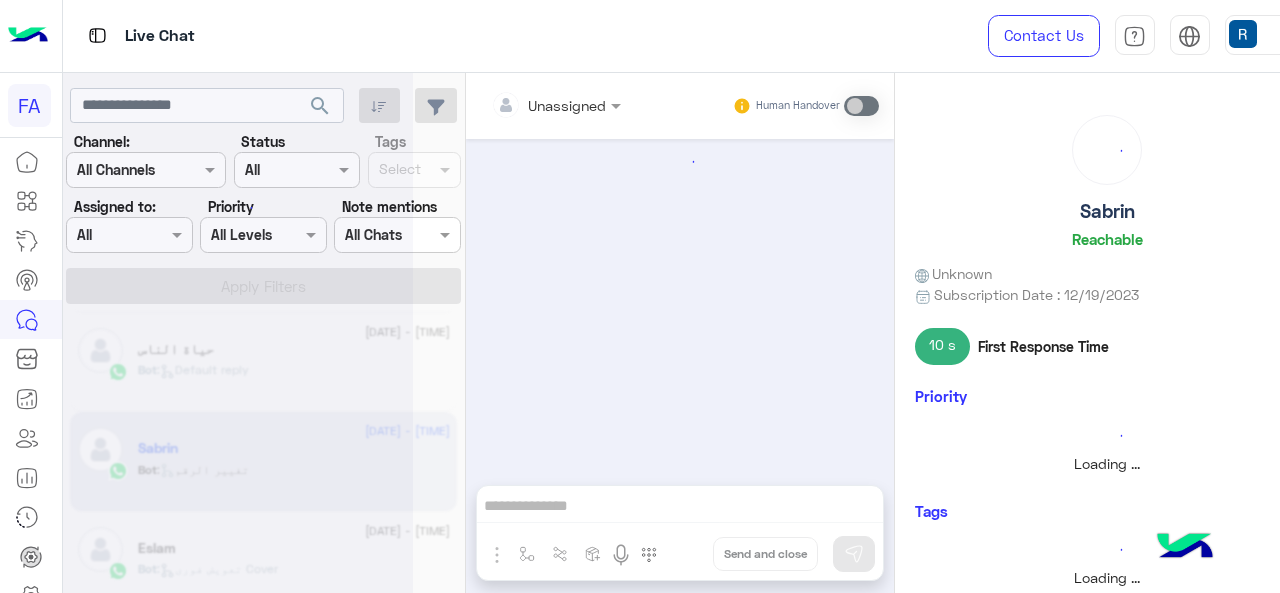 scroll, scrollTop: 0, scrollLeft: 0, axis: both 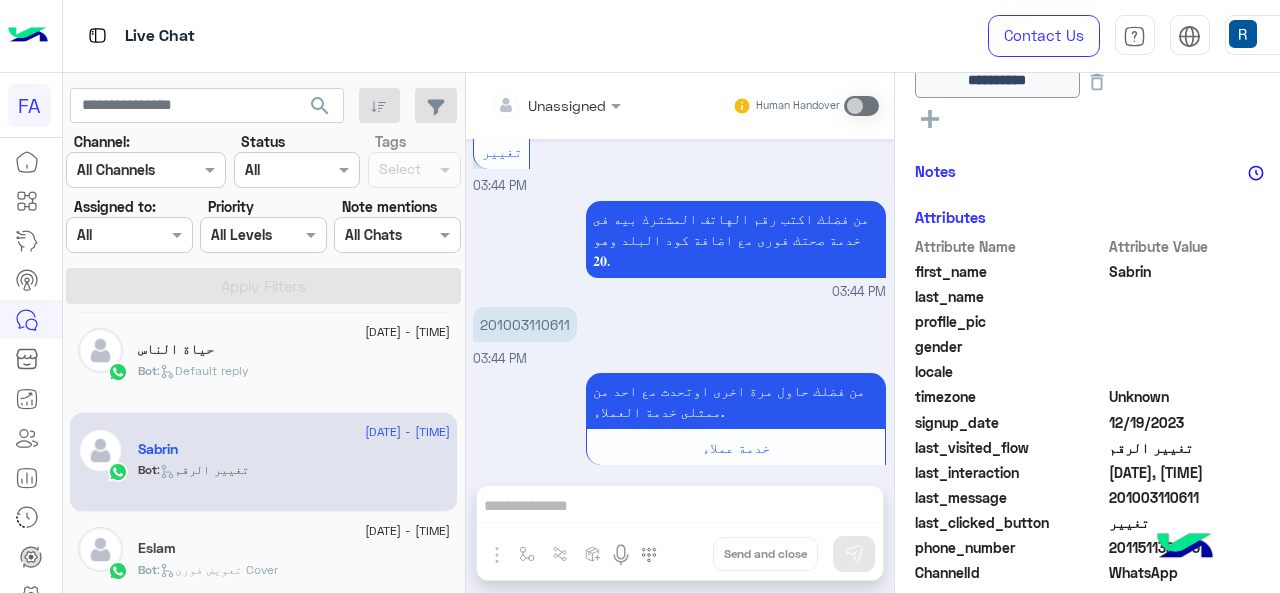 click on "Attributes  Attribute Name Attribute Value first_name  [FIRST]  last_name    profile_pic gender    locale    timezone  Unknown signup_date  [DATE]  last_visited_flow  تغيير الرقم  last_interaction  [DATE], [TIME]  last_message  [PHONE]  last_clicked_button  تغيير  phone_number  [PHONE]  ChannelId  WhatsApp  HandoverOn    UserId  [USERID]  email    last_message_sentiment  Neutral  last_message_id  [MESSAGEID]" 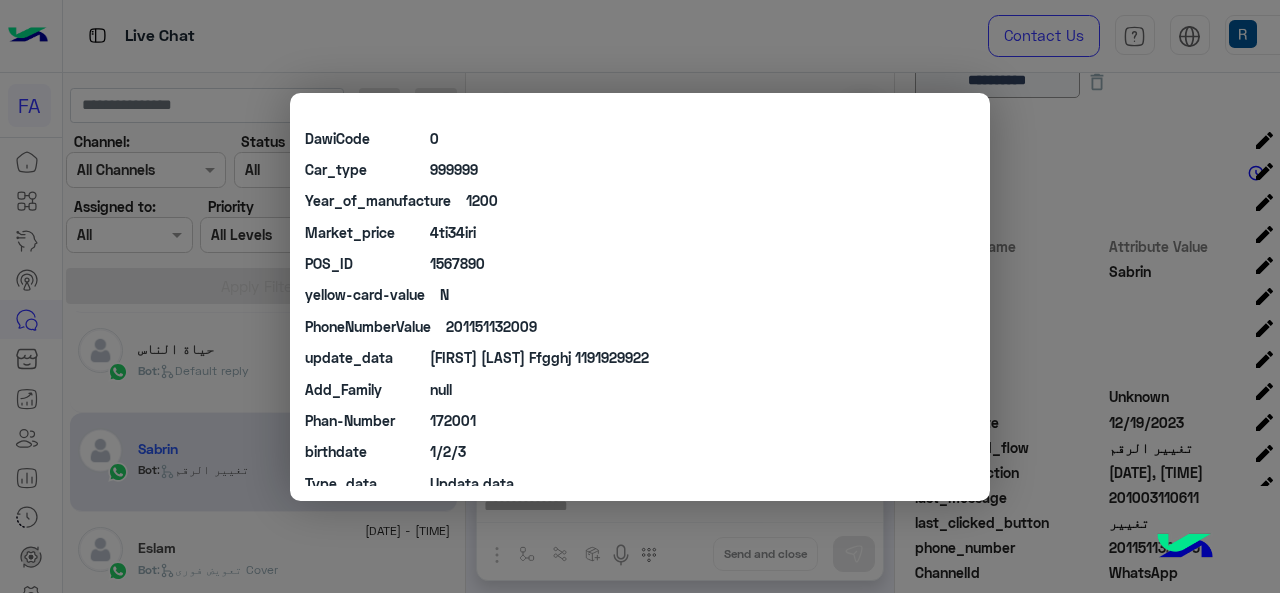 scroll, scrollTop: 1800, scrollLeft: 0, axis: vertical 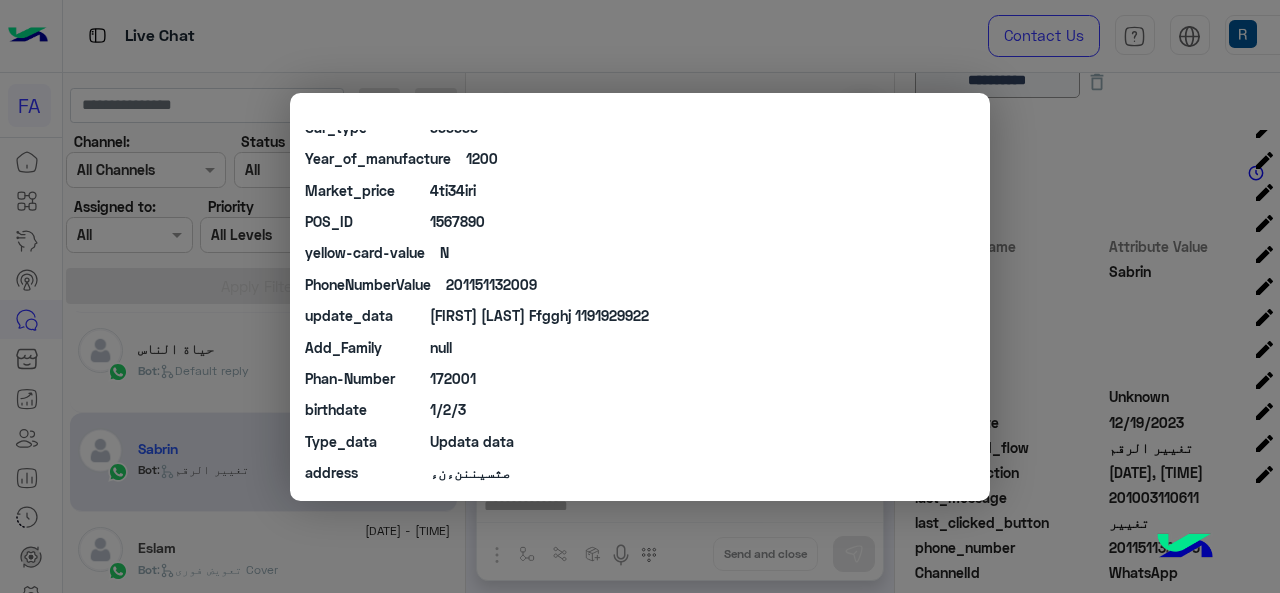 click on "[PHONE]" 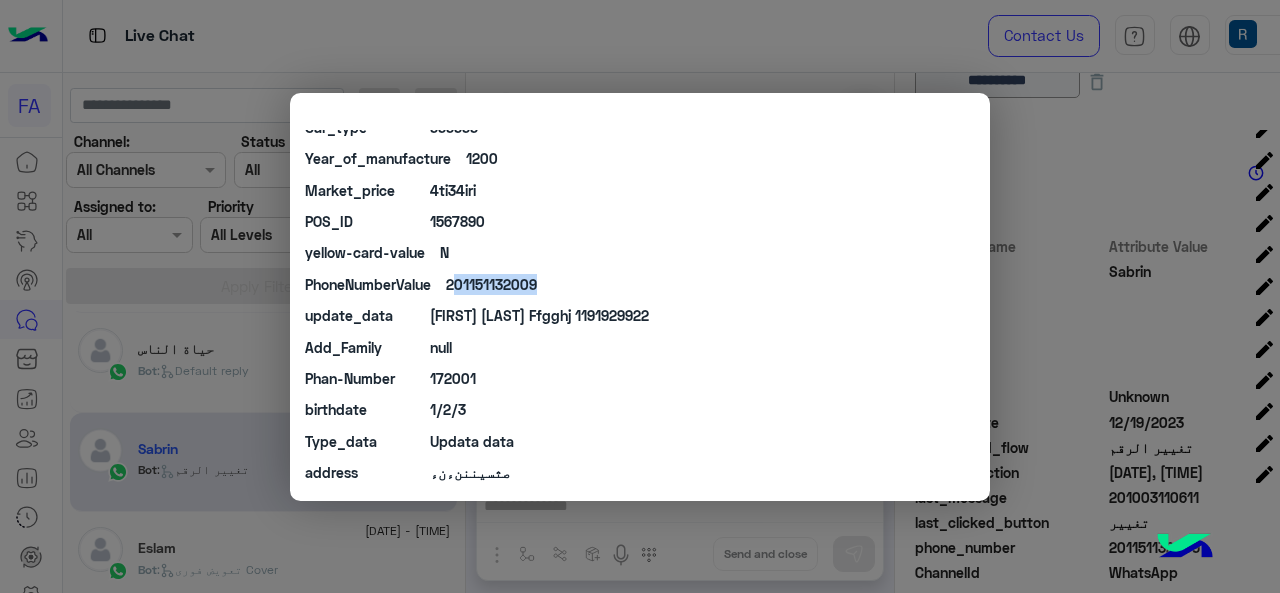 click on "[PHONE]" 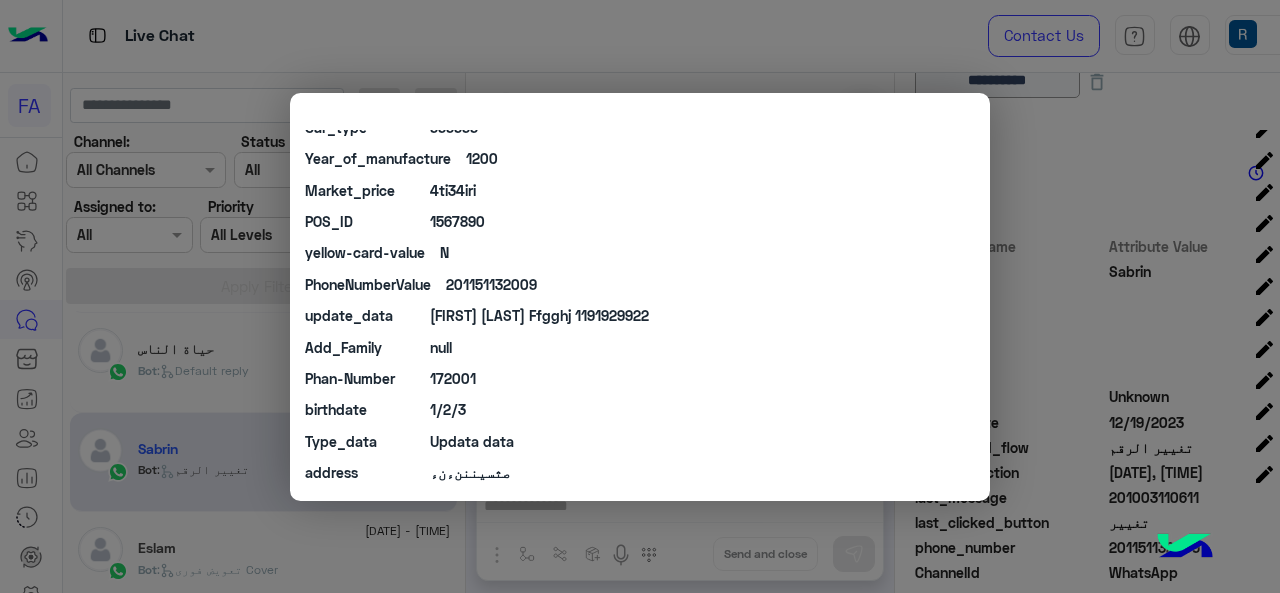 click on "× Attribute Name Attribute Value Edit Value first_name  [FIRST]  last_name    profile_pic gender    locale    timezone    signup_date  [DATE]  last_visited_flow  تغيير الرقم  last_interaction  [DATE], [TIME]  last_message  [PHONE]  last_clicked_button  تغيير  phone_number  [PHONE]  ChannelId  WhatsApp  HandoverOn    UserId  [USERID]  email    last_message_sentiment  Neutral  last_message_id  [MESSAGEID]  index2  1  phonenumber  [PHONE]  provider  مركز أبو الهول التخصصي  code  [CODE]  policyAttrName  https://api.gig.com.eg/tny/2223735686e2b9680ec7  firstname  قققق  insurancetype  تعويض صحتك فورى   PIC  https://bots-resources.s3.amazonaws.com/WhatsappAttachments/15024/867366055180916.jpg?AWSAccessKeyId=AKIARCZCVOOLMYNZV4DH&Expires=2020507224&Signature=rH06gs%2B1vEALB0GiER%2BVljNtfYY%3D  language  ar  accident_location  يتتينيهيخصخص  accident_details gov" 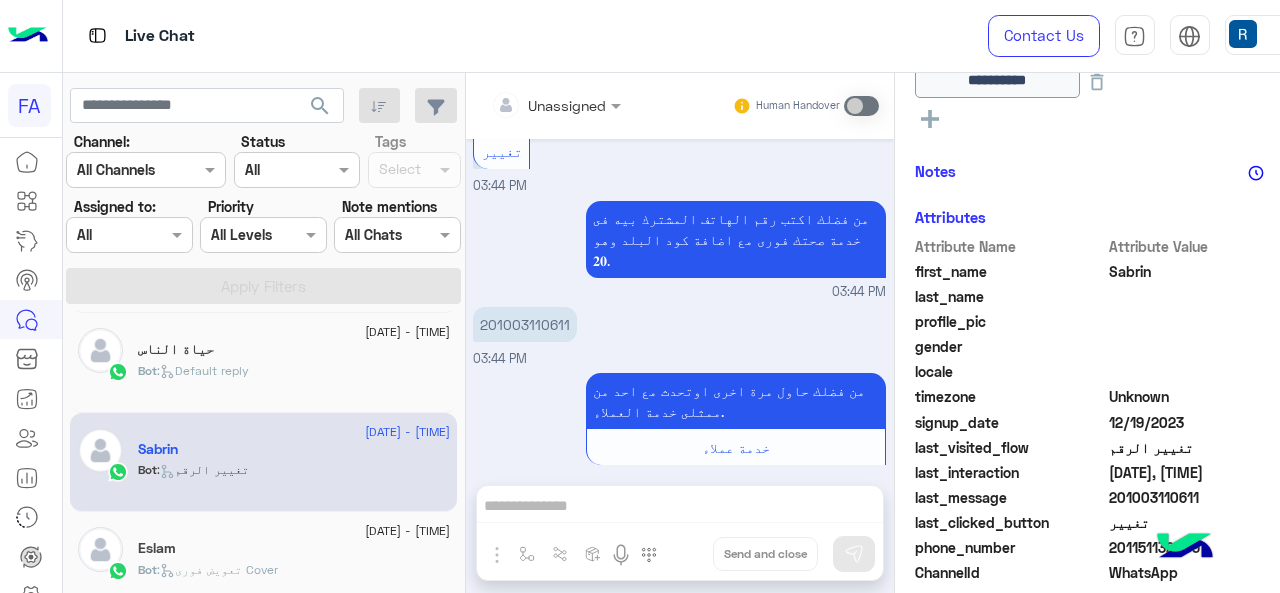 scroll, scrollTop: 0, scrollLeft: 0, axis: both 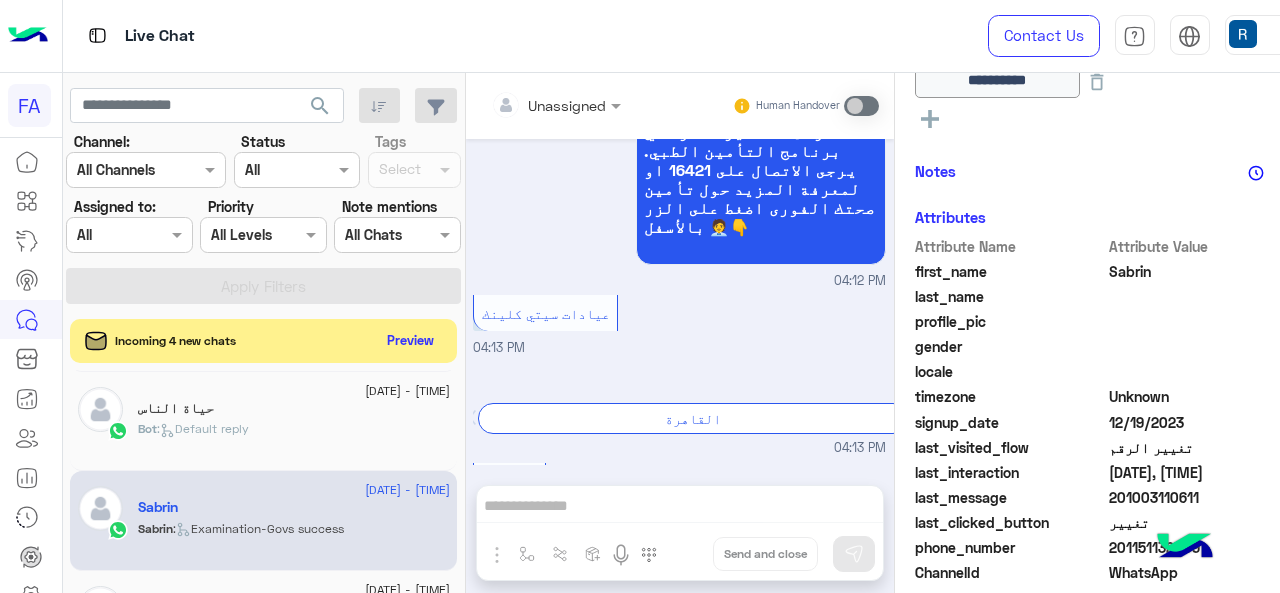 click on "Live Chat" at bounding box center [482, 36] 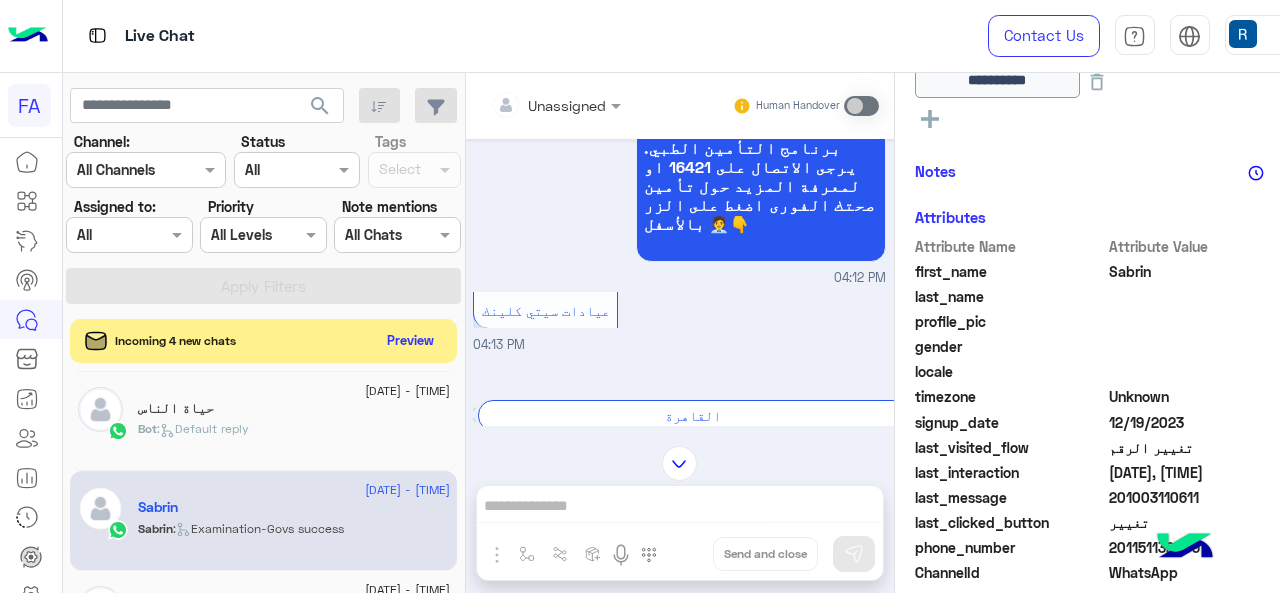 scroll, scrollTop: 5074, scrollLeft: 0, axis: vertical 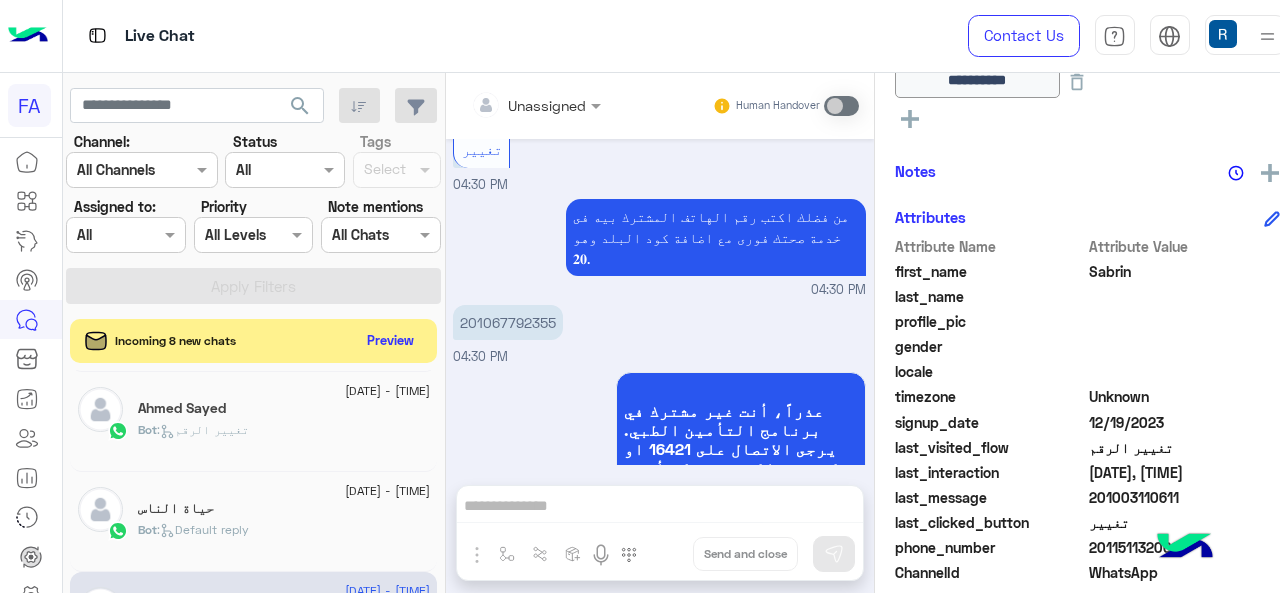 click 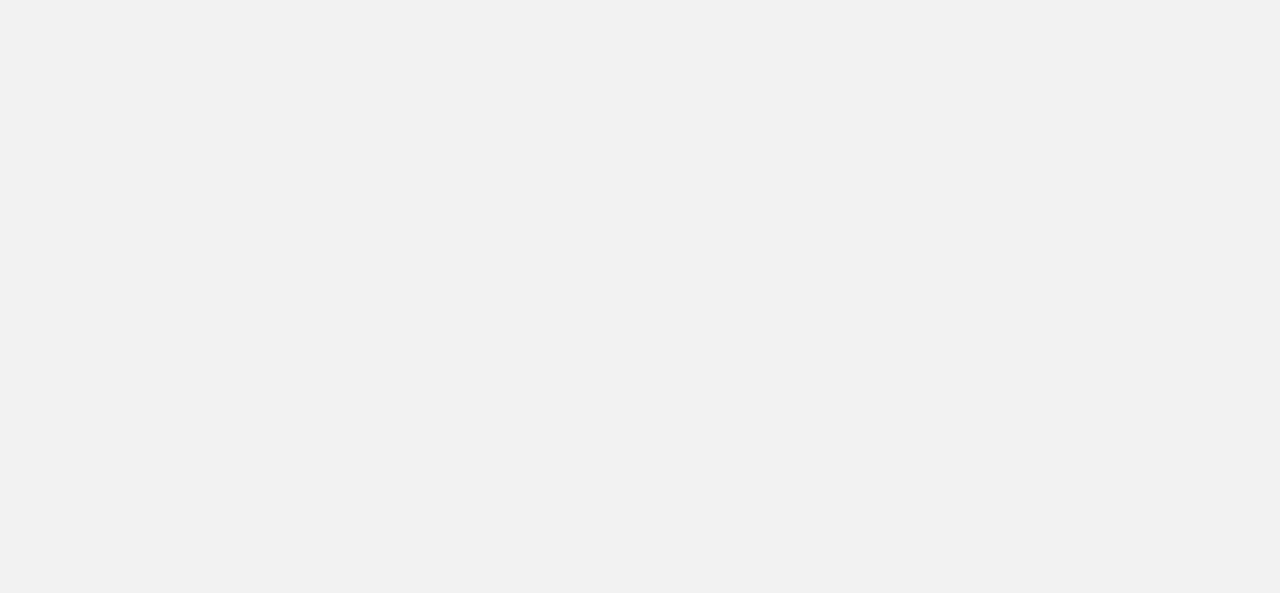 scroll, scrollTop: 0, scrollLeft: 0, axis: both 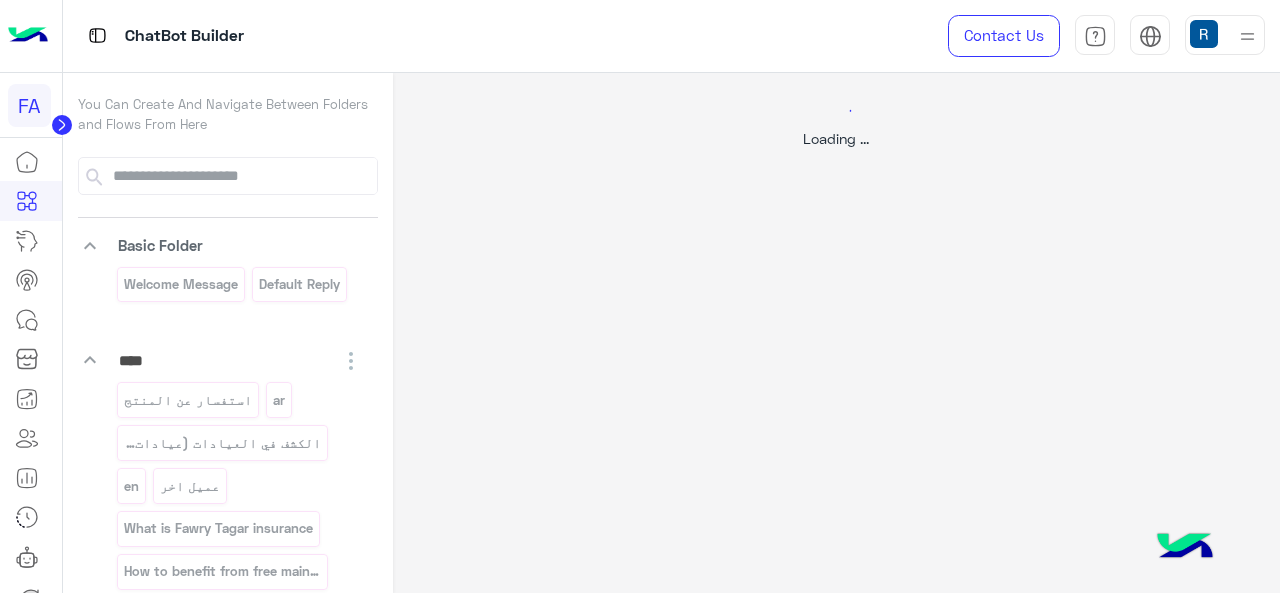 select on "****" 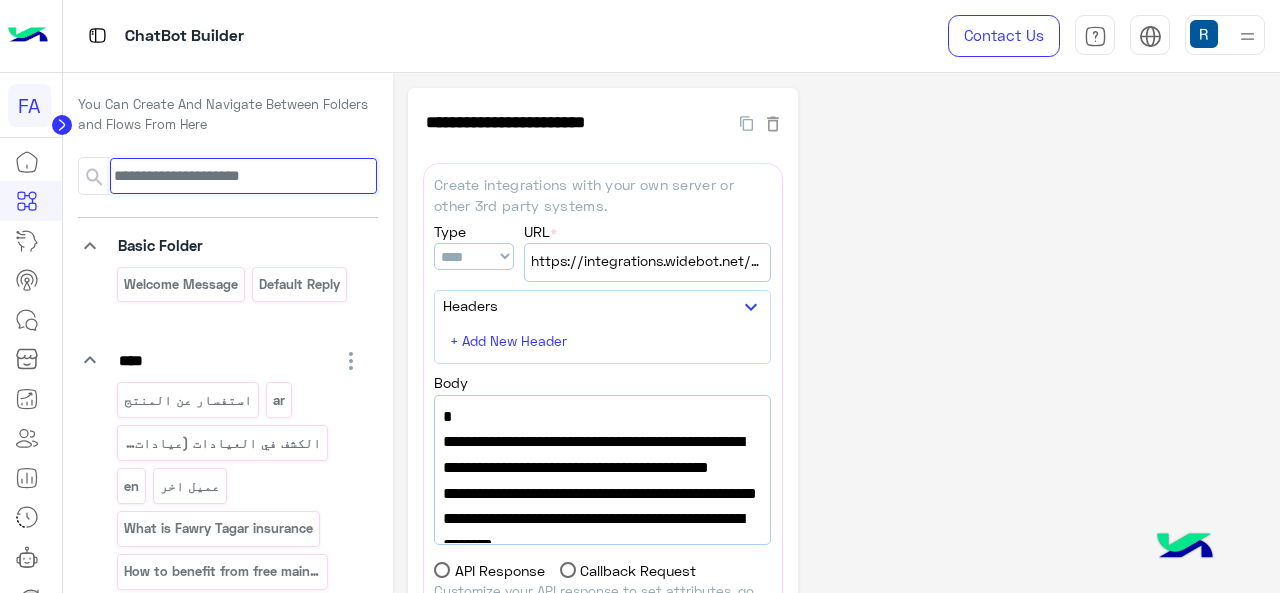 click at bounding box center [243, 176] 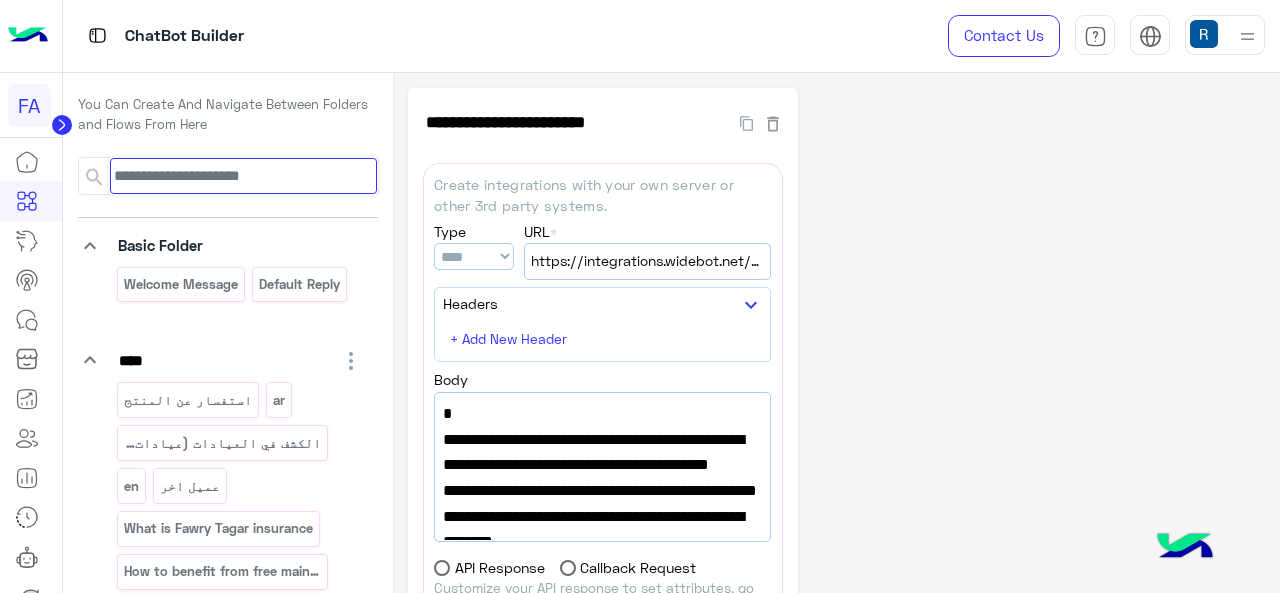 paste on "**********" 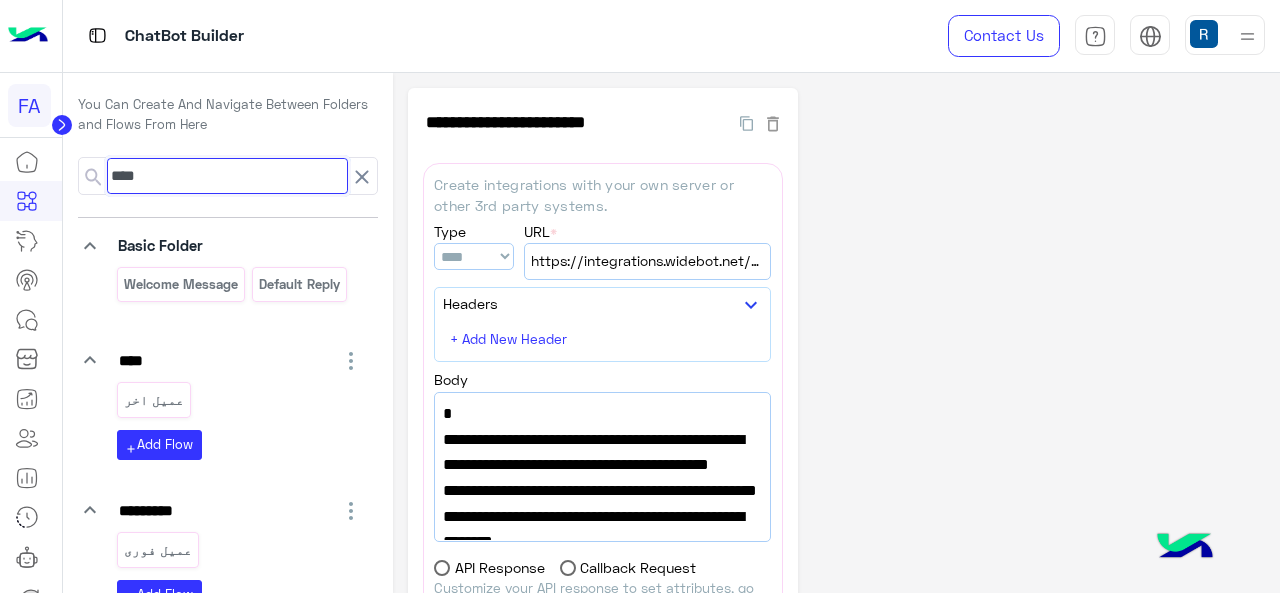 scroll, scrollTop: 166, scrollLeft: 0, axis: vertical 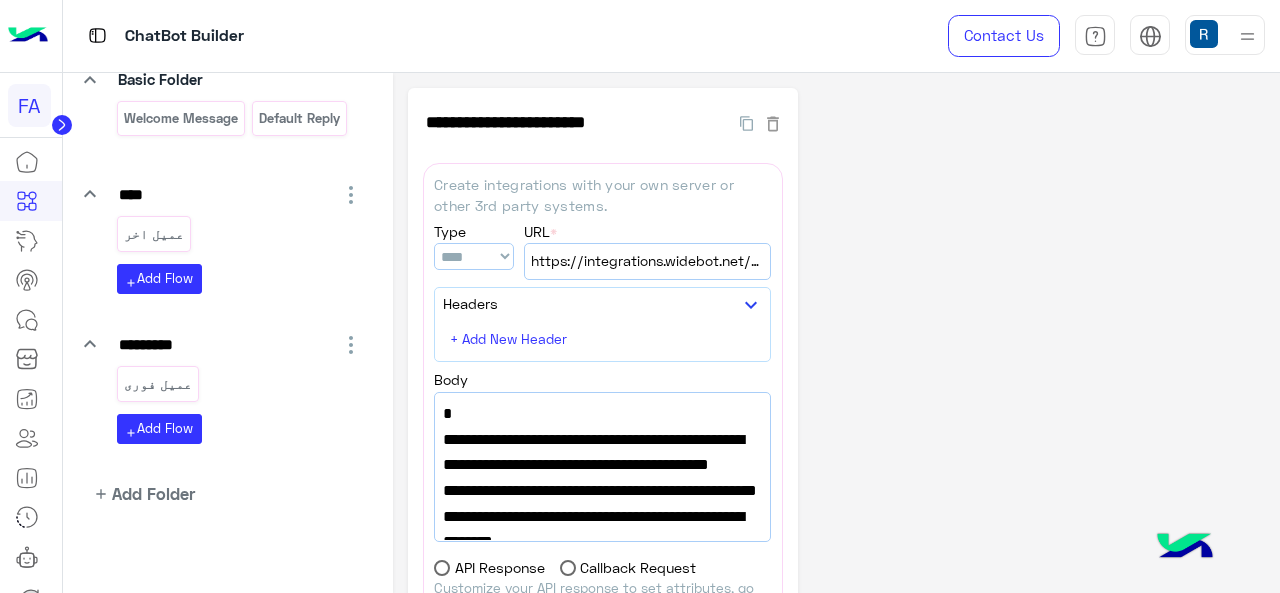 click on "**********" 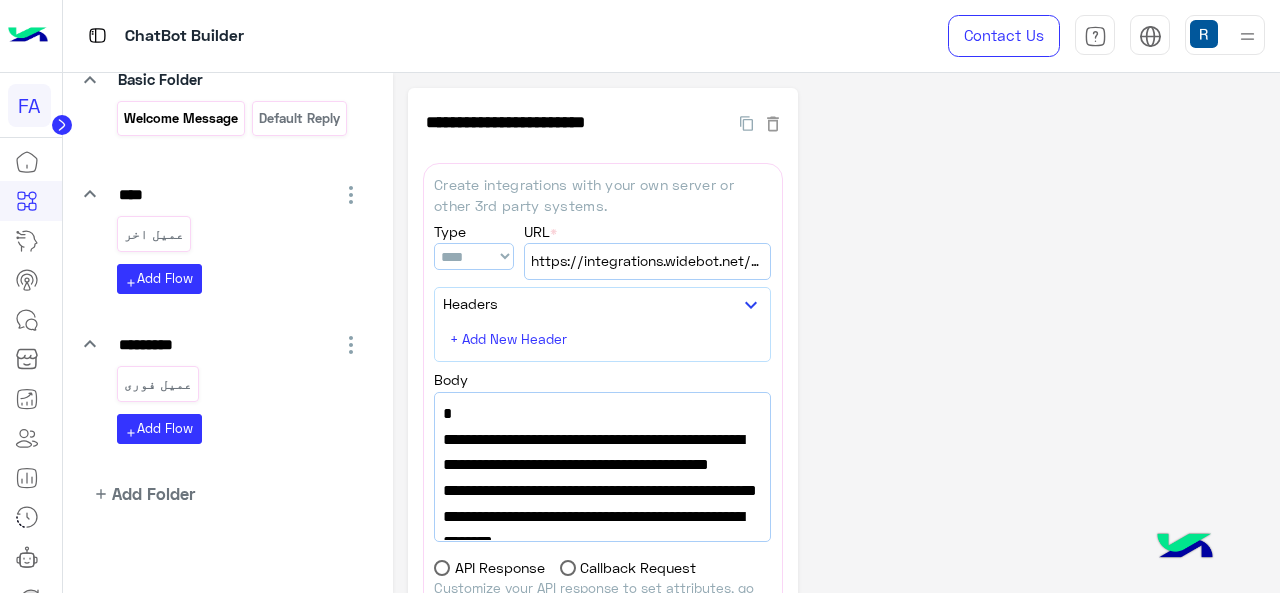 scroll, scrollTop: 0, scrollLeft: 0, axis: both 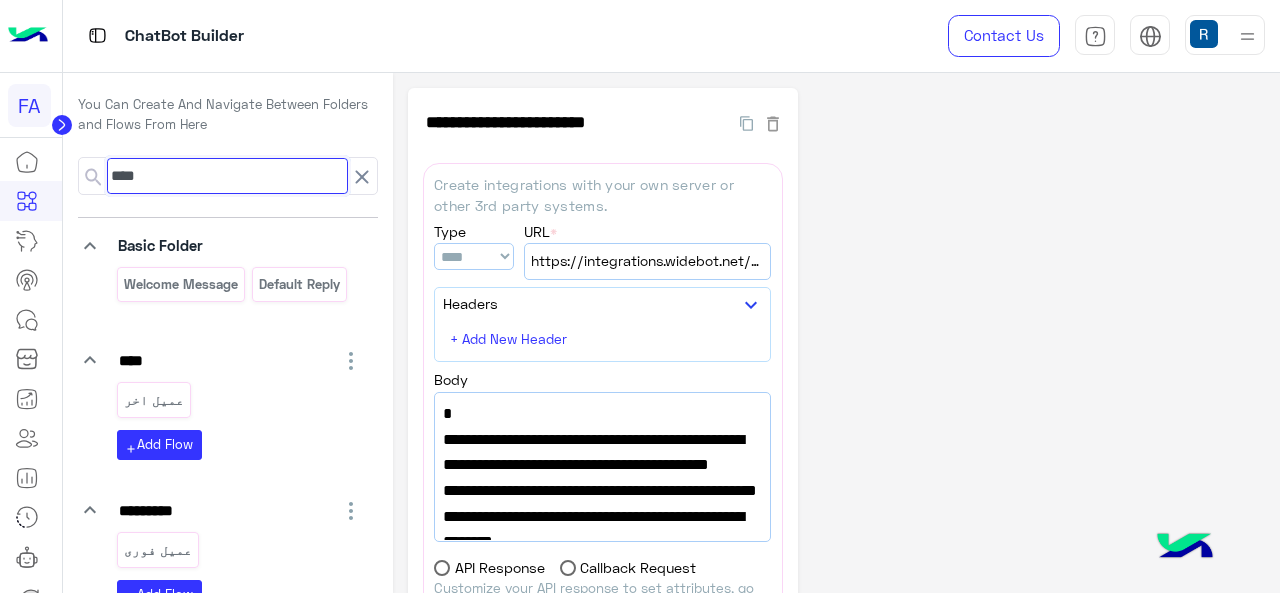 click on "****" at bounding box center (227, 176) 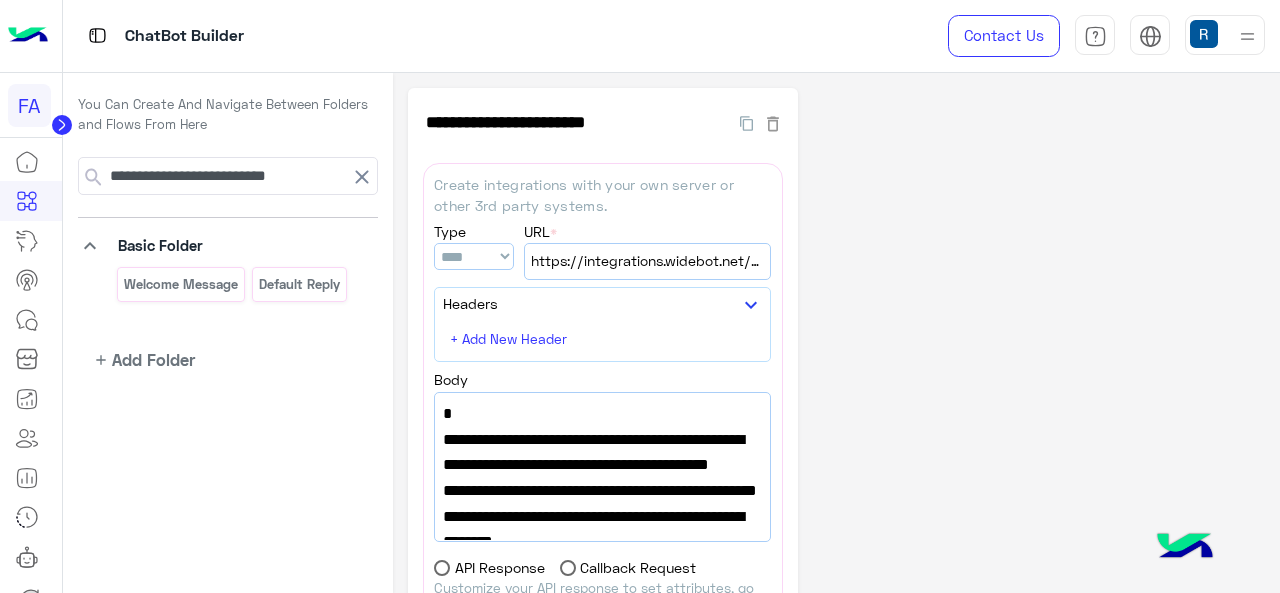 click on "**********" 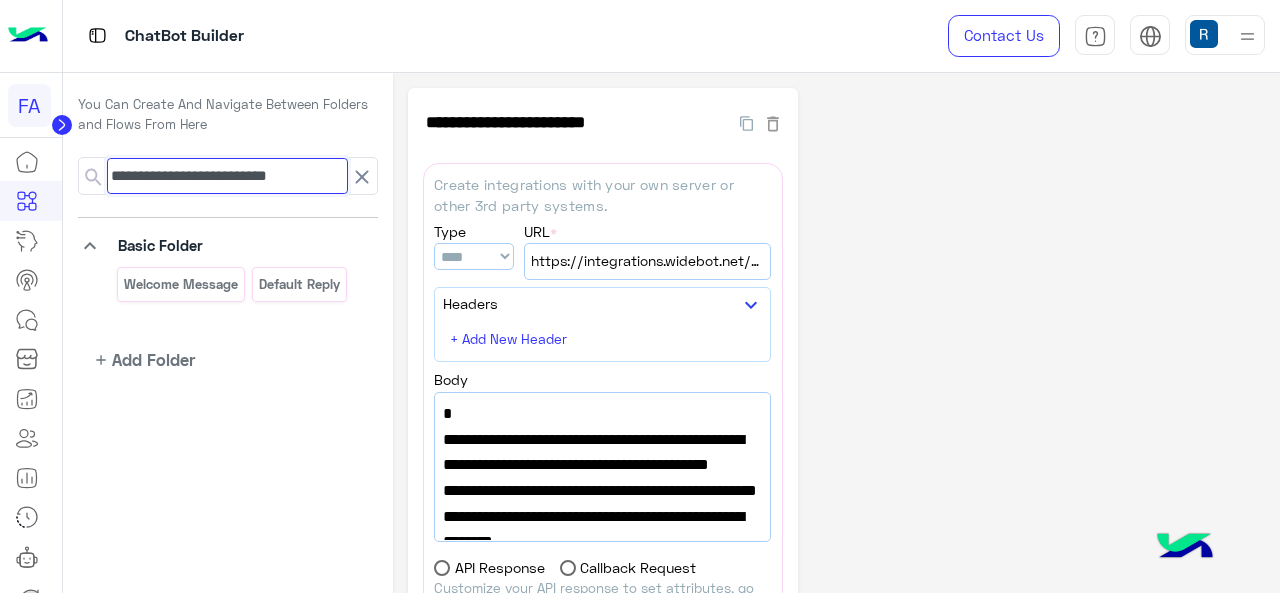 click on "**********" at bounding box center (227, 176) 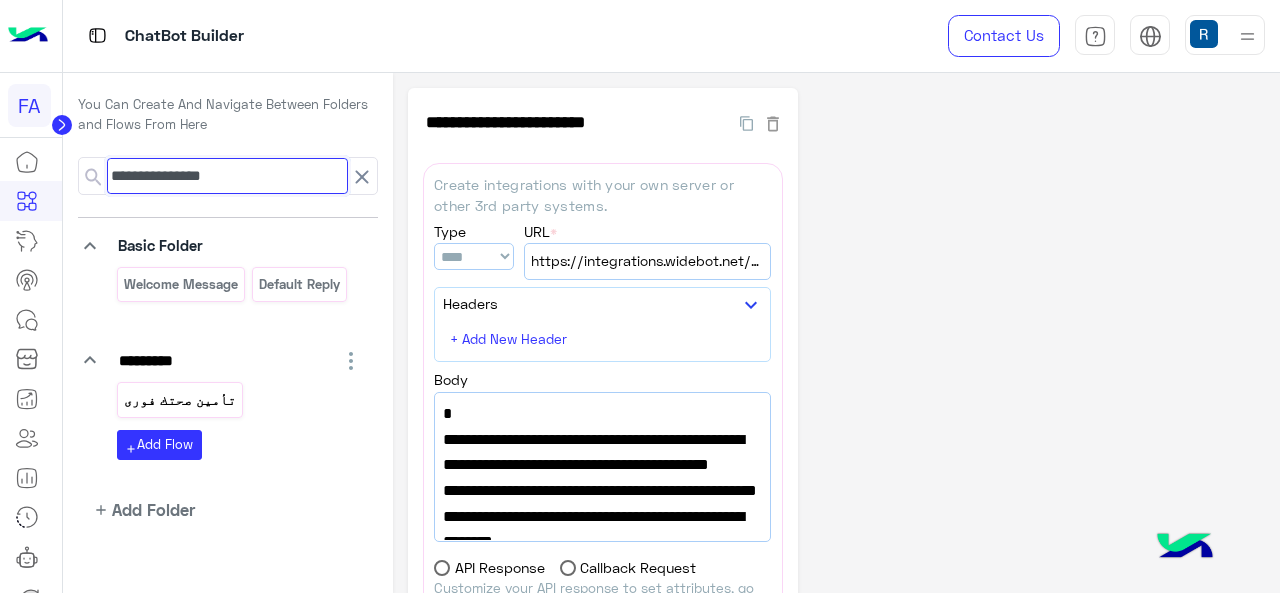 type on "**********" 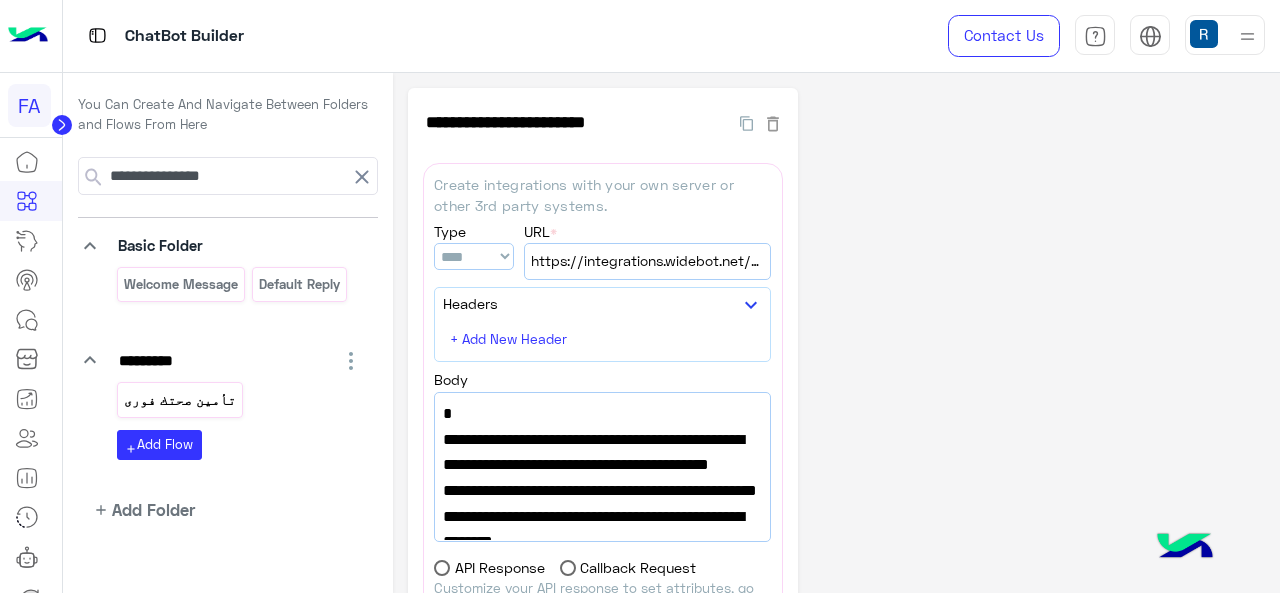 click on "تأمين صحتك فورى" at bounding box center (180, 399) 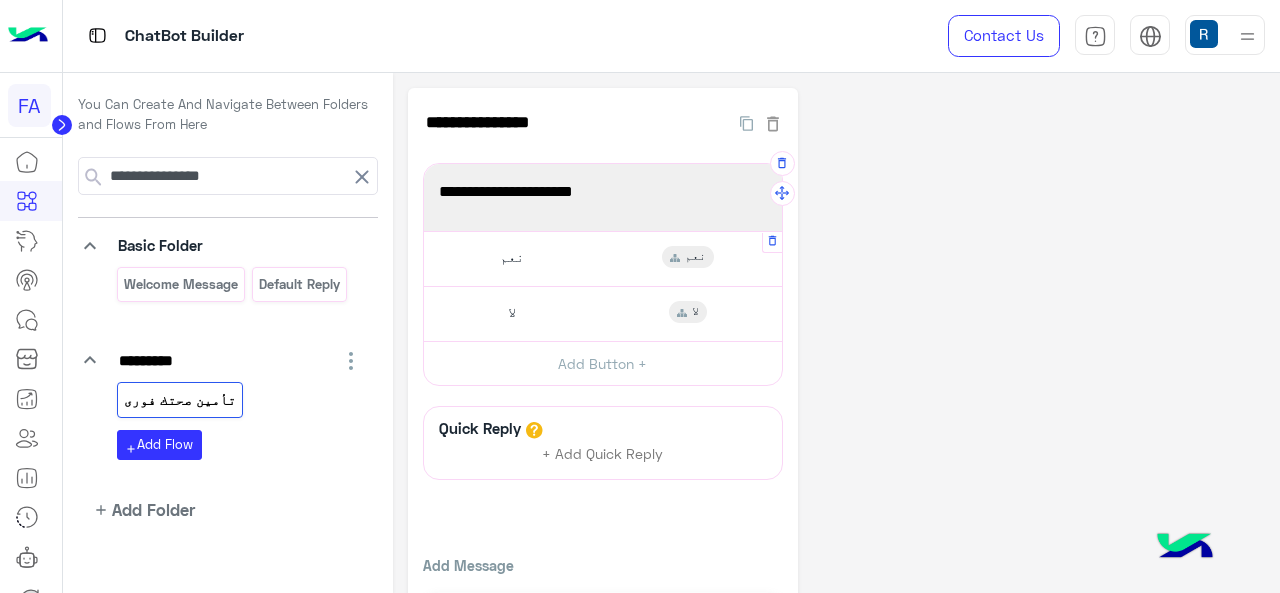 click on "نعم" at bounding box center [688, 257] 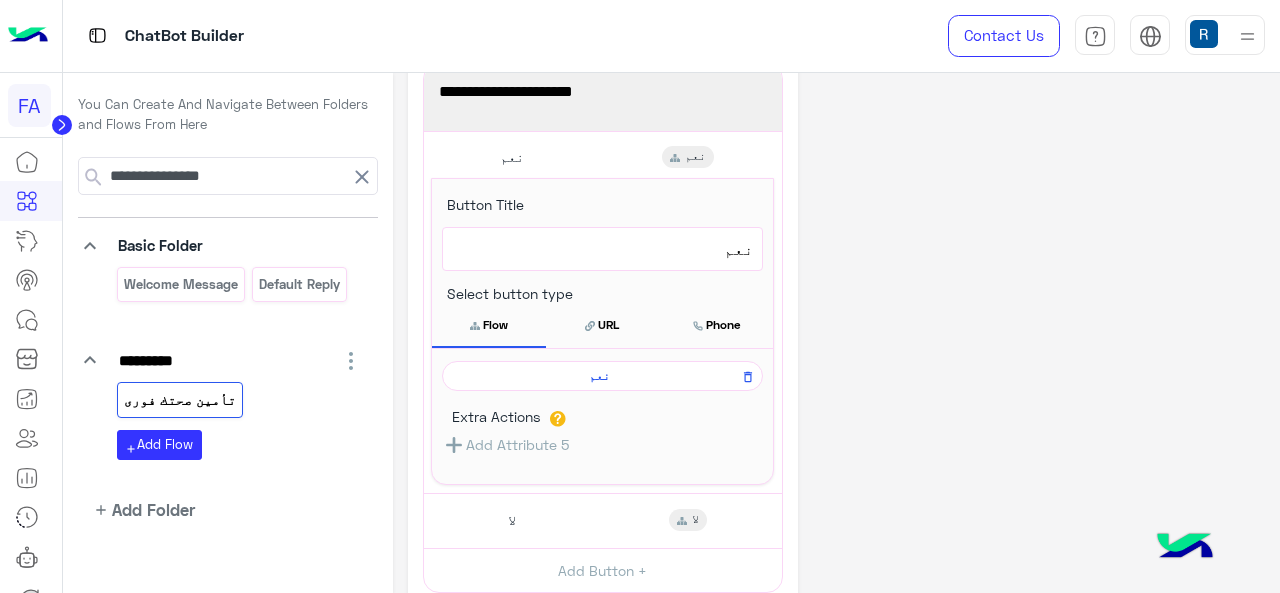 scroll, scrollTop: 200, scrollLeft: 0, axis: vertical 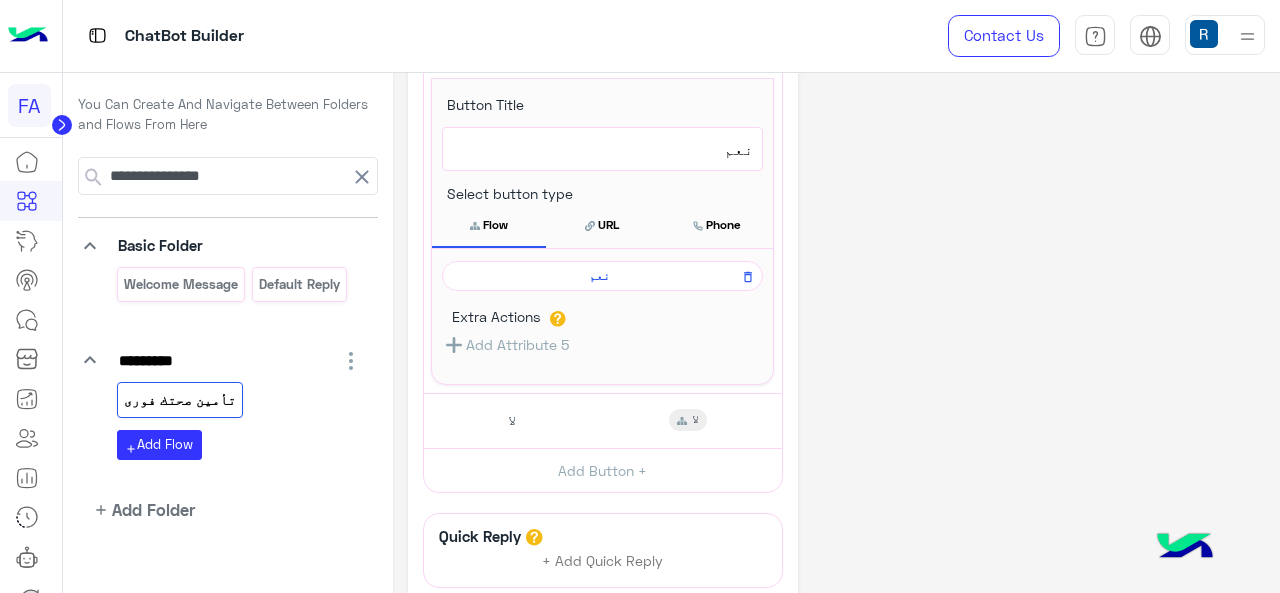 click on "نعم" at bounding box center (599, 276) 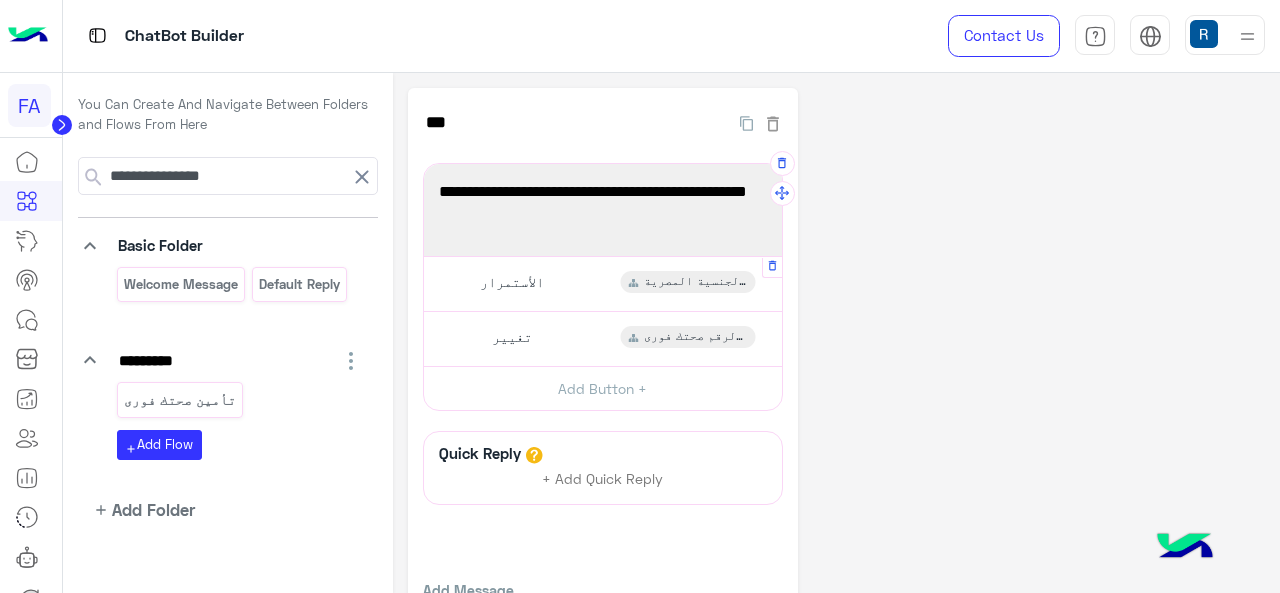 click on "غير الحاملين الجنسية المصرية" at bounding box center [696, 282] 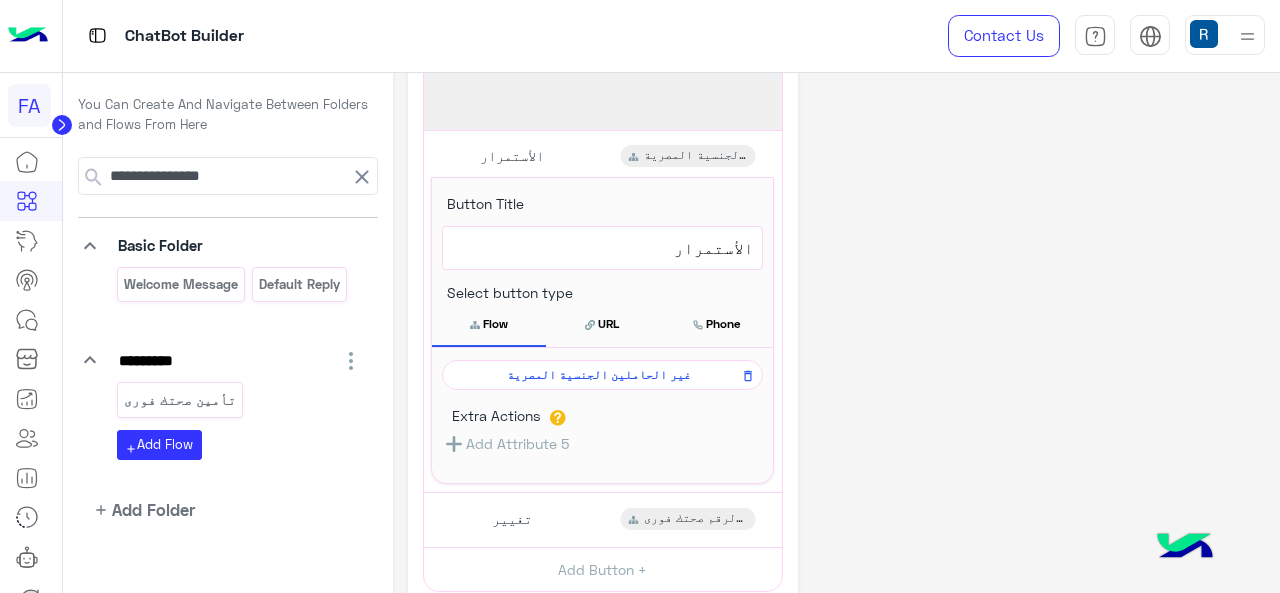 scroll, scrollTop: 300, scrollLeft: 0, axis: vertical 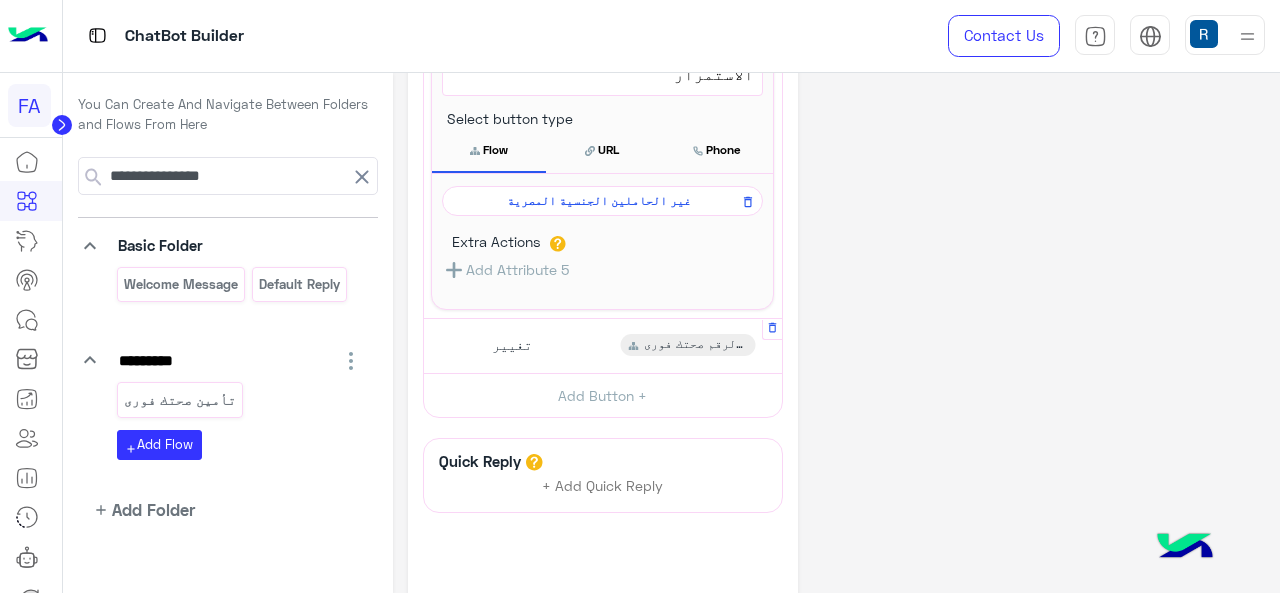click on "تغيير  تغيير الرقم صحتك فورى" at bounding box center [602, 345] 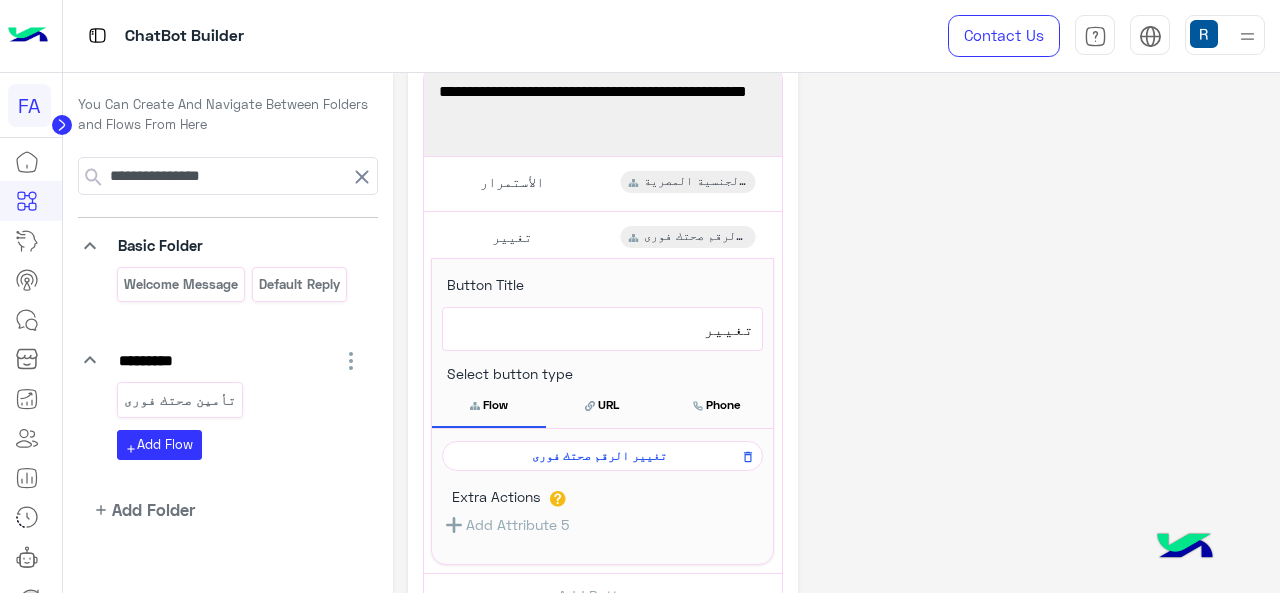 scroll, scrollTop: 0, scrollLeft: 0, axis: both 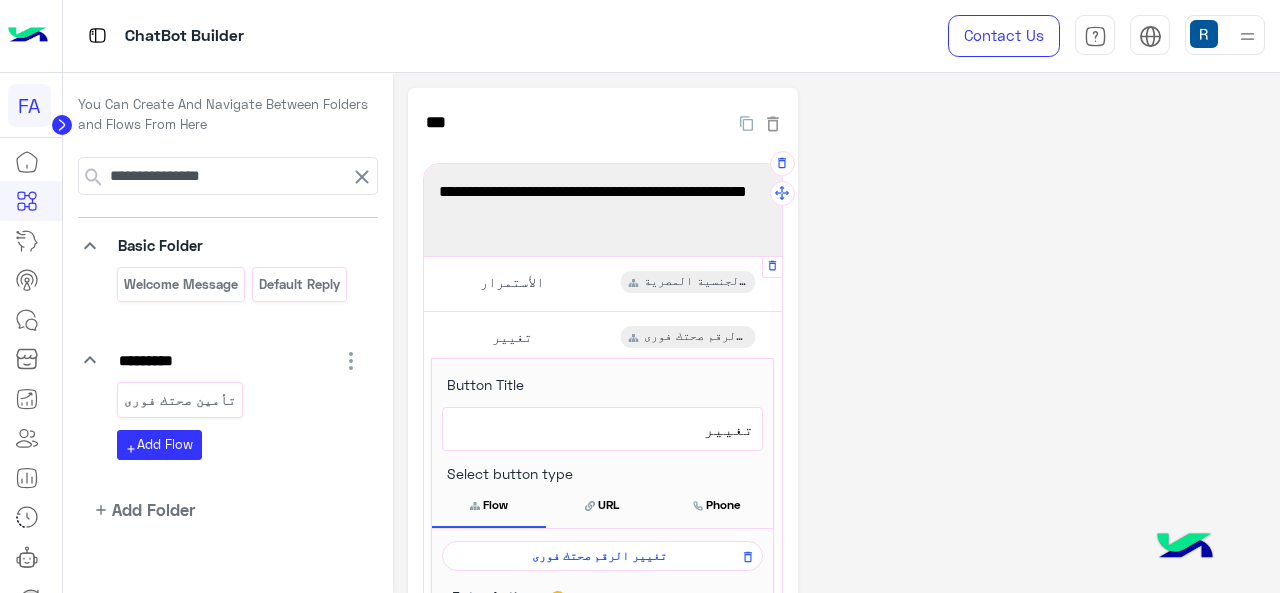 click on "الأستمرار  غير الحاملين الجنسية المصرية" at bounding box center (602, 283) 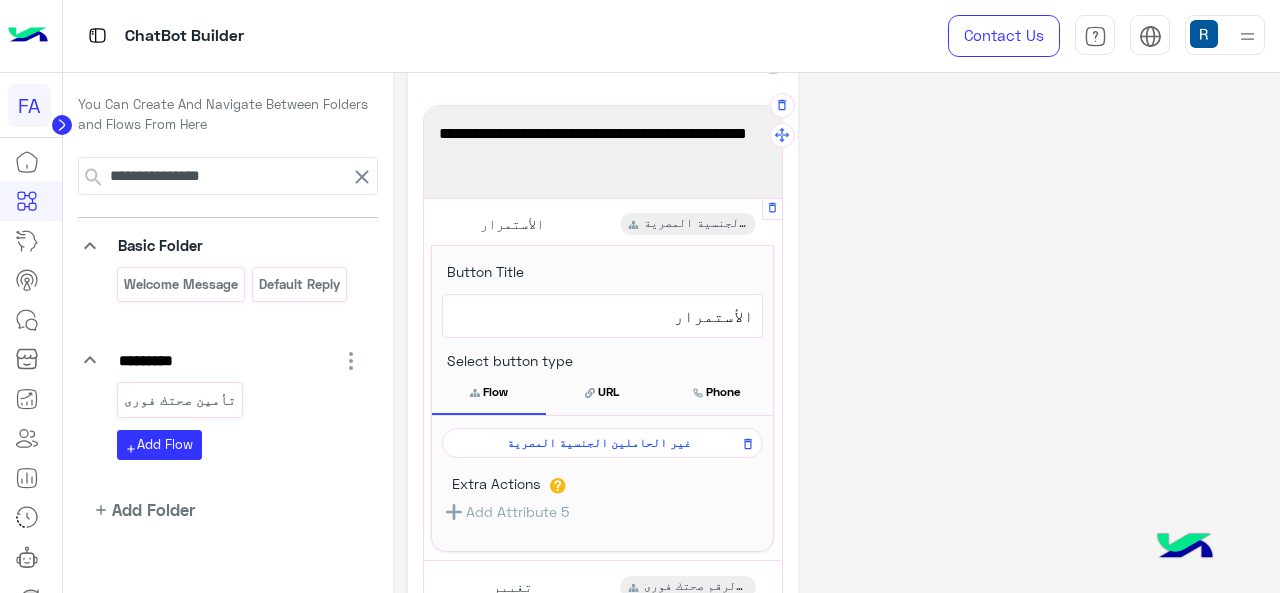 scroll, scrollTop: 100, scrollLeft: 0, axis: vertical 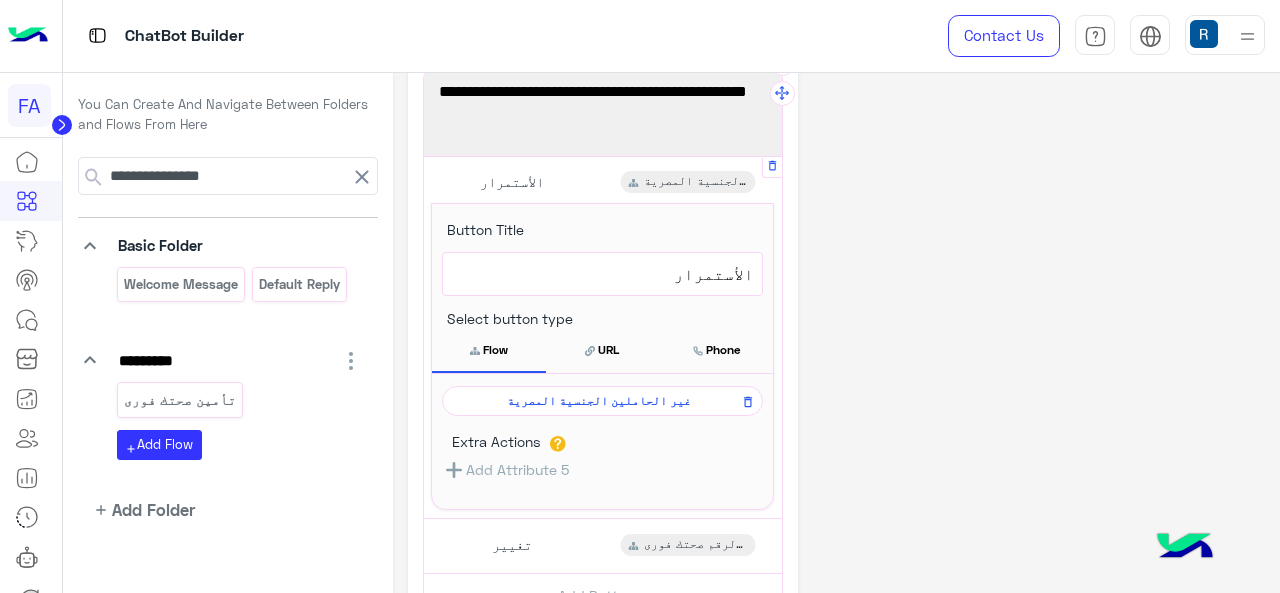 click on "غير الحاملين الجنسية المصرية" at bounding box center [602, 401] 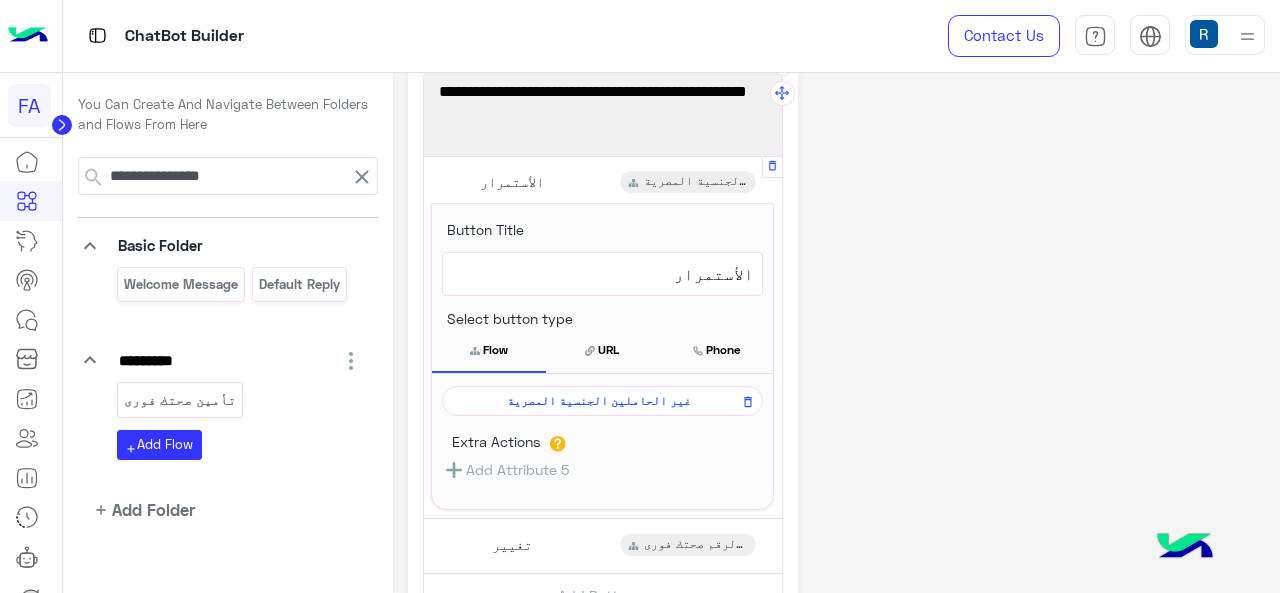 click on "غير الحاملين الجنسية المصرية" at bounding box center (599, 401) 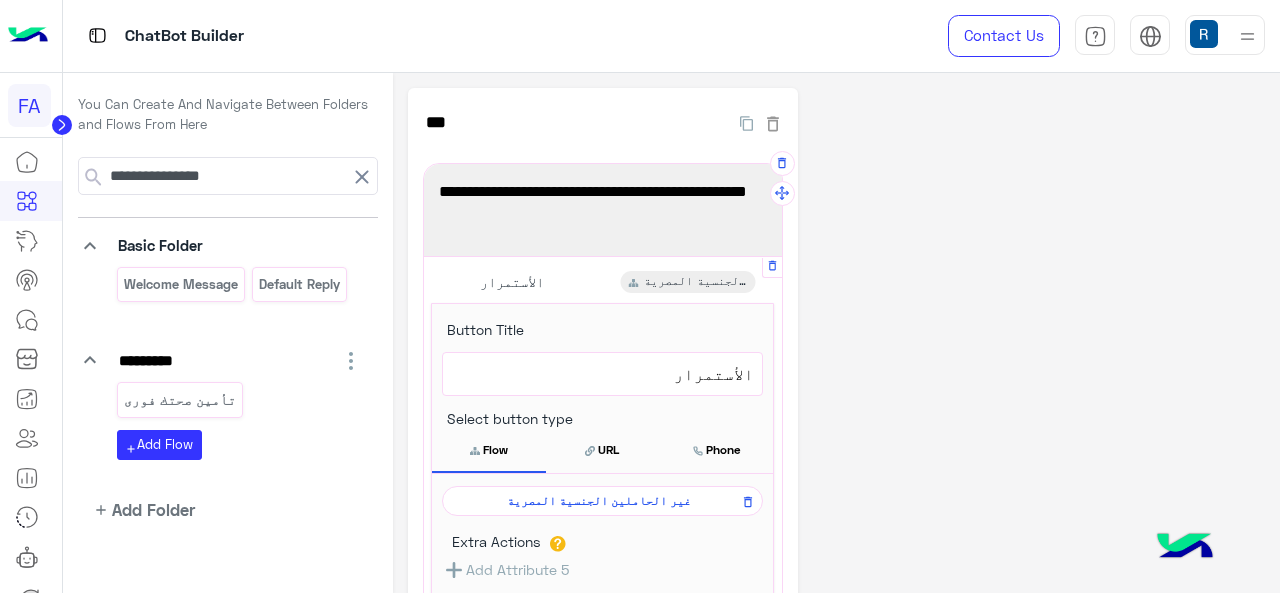click on "**********" 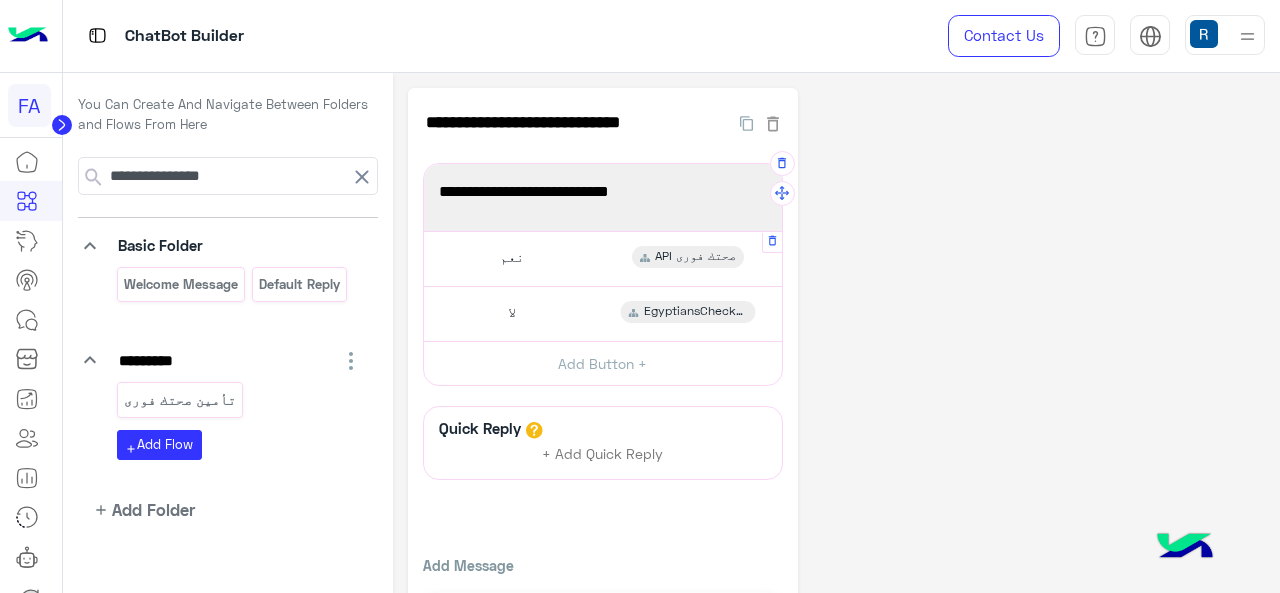 click on "API صحتك فورى" at bounding box center (695, 257) 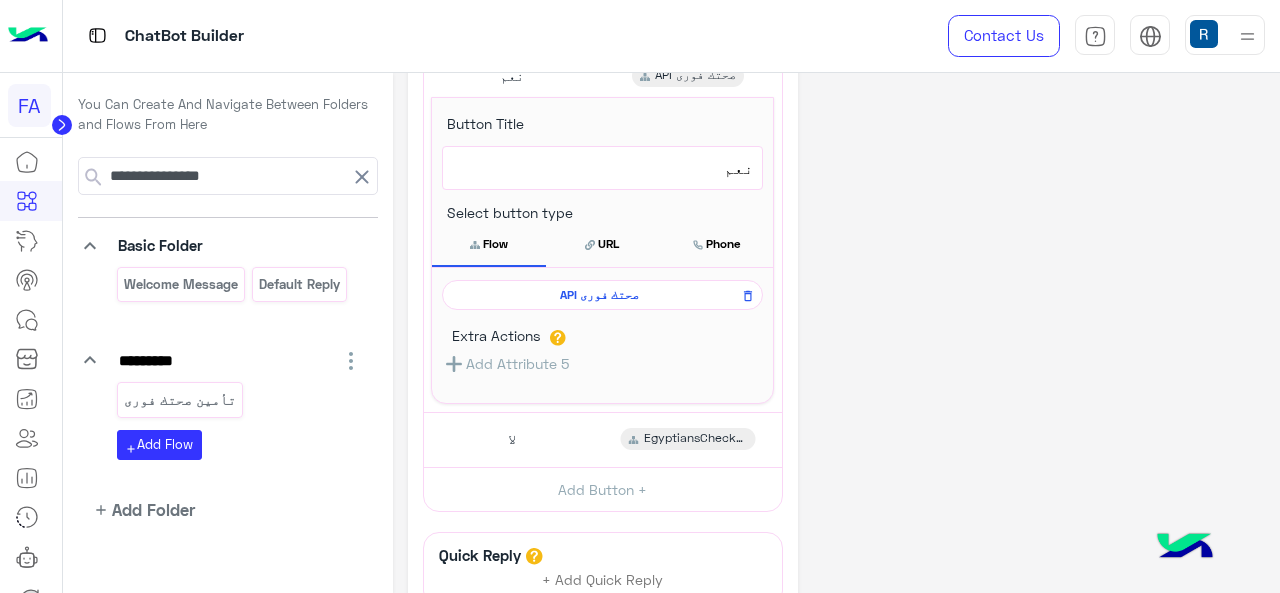 scroll, scrollTop: 200, scrollLeft: 0, axis: vertical 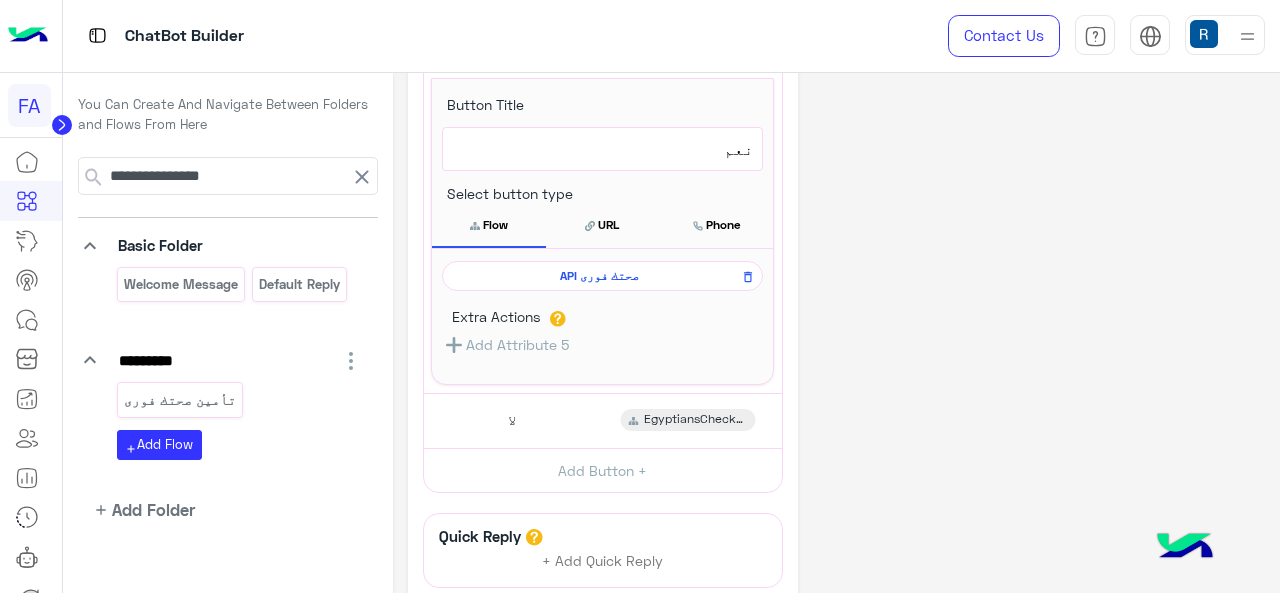 click on "API صحتك فورى" at bounding box center [599, 276] 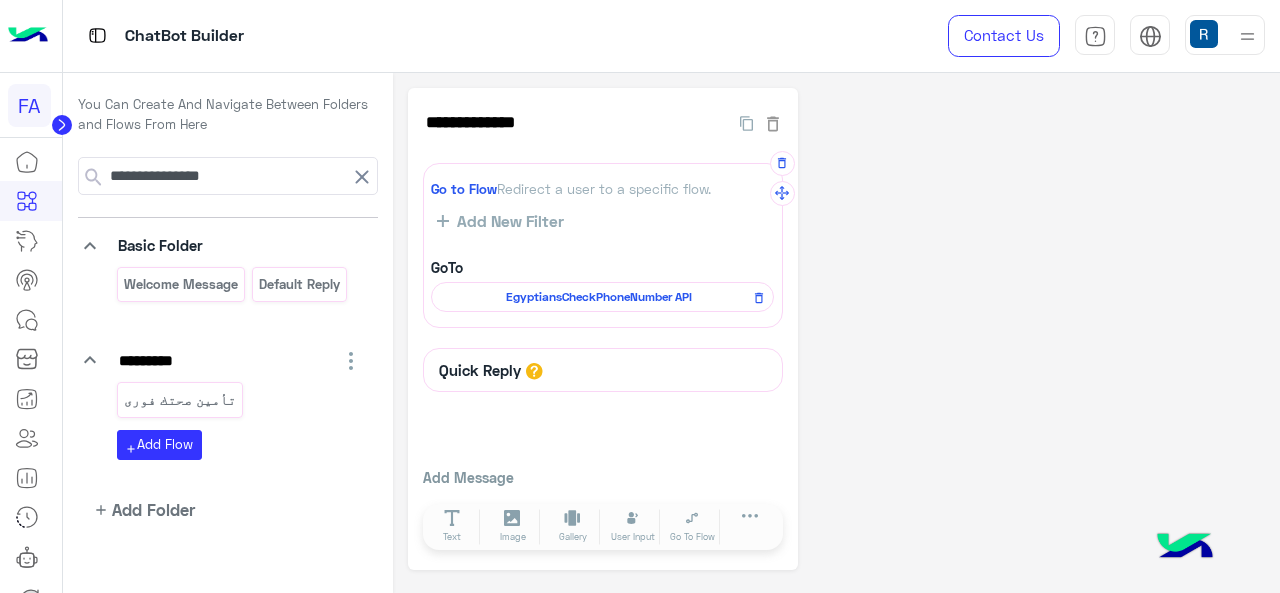 click on "EgyptiansCheckPhoneNumber API" at bounding box center (599, 297) 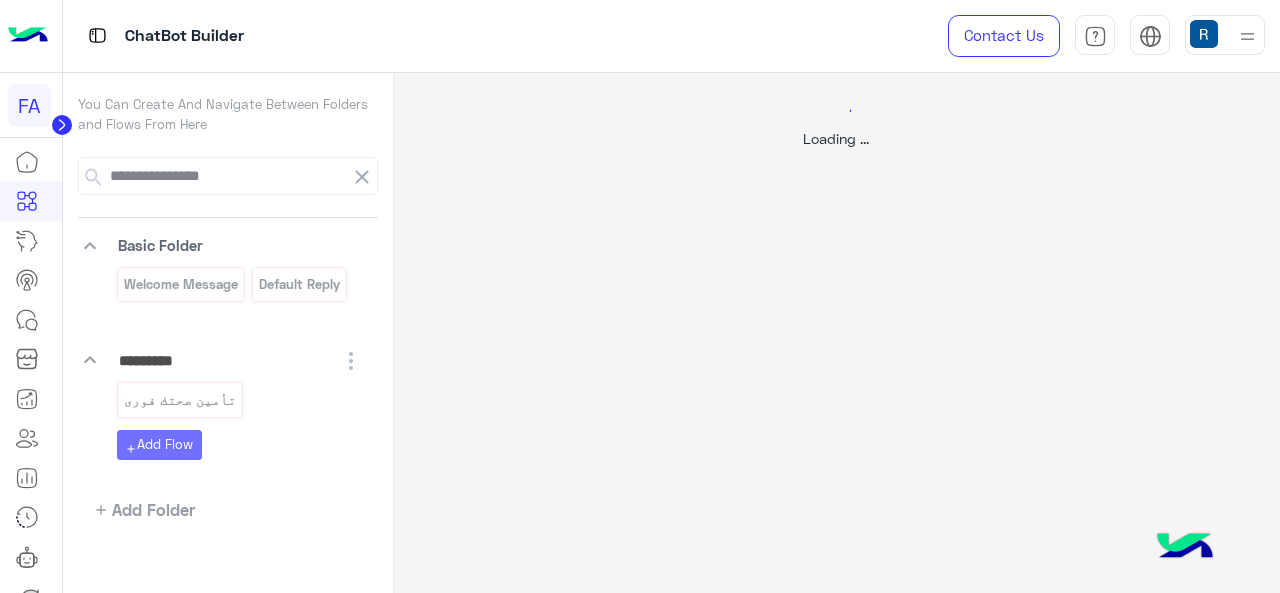select on "****" 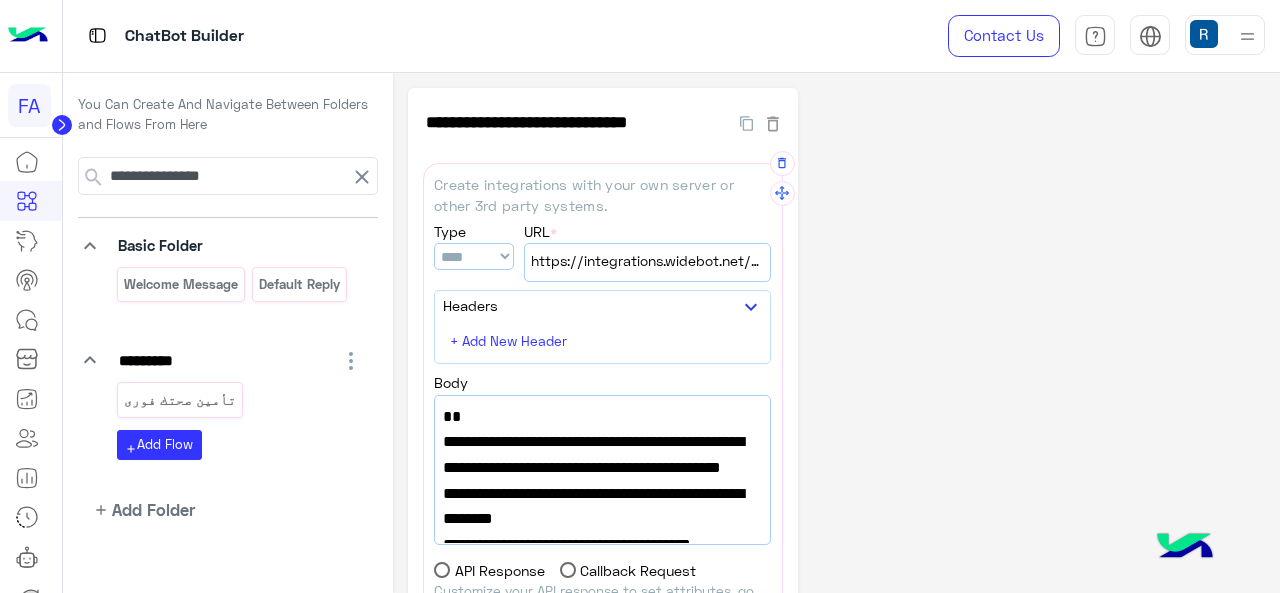 scroll, scrollTop: 100, scrollLeft: 0, axis: vertical 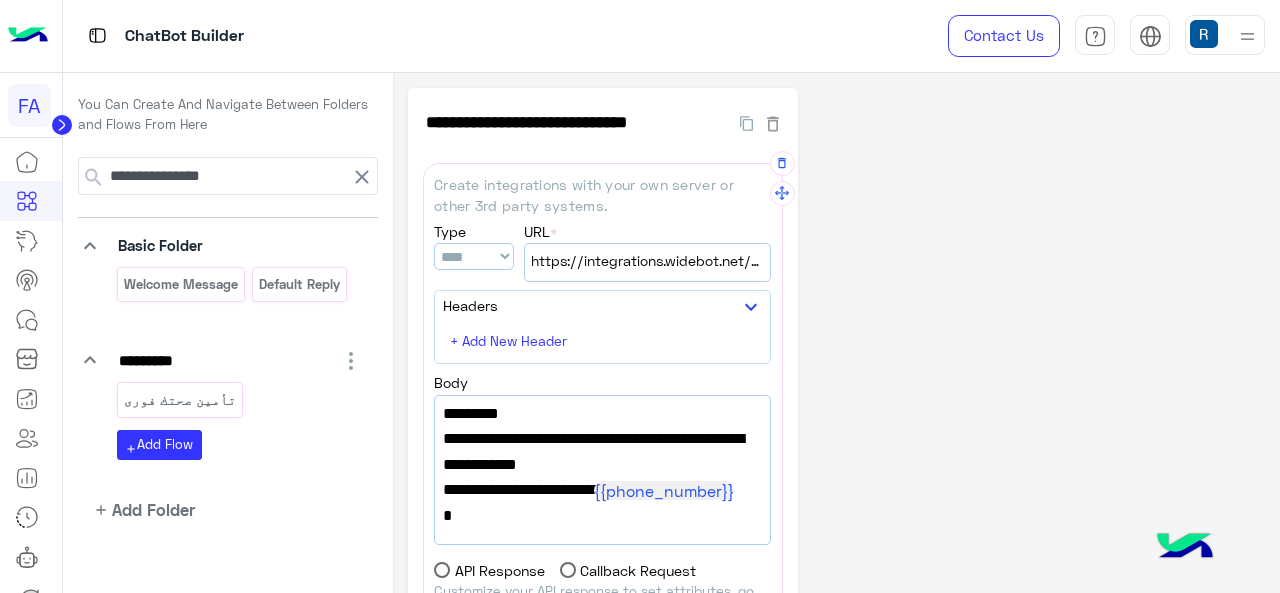 click on "}" at bounding box center [602, 517] 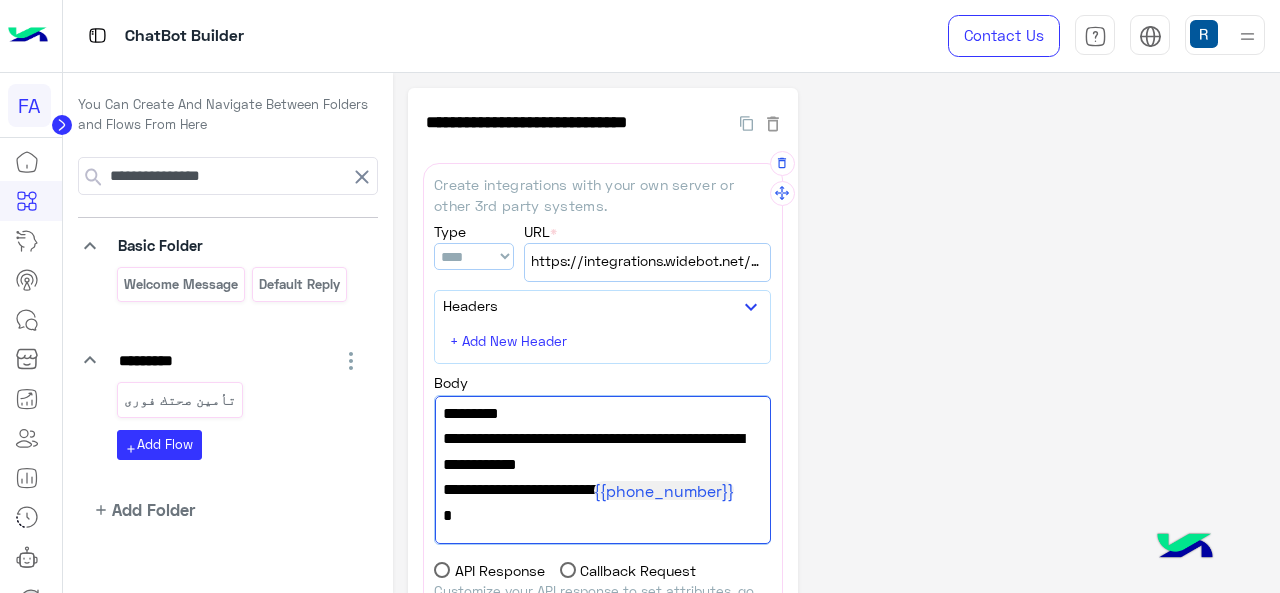 scroll, scrollTop: 257, scrollLeft: 0, axis: vertical 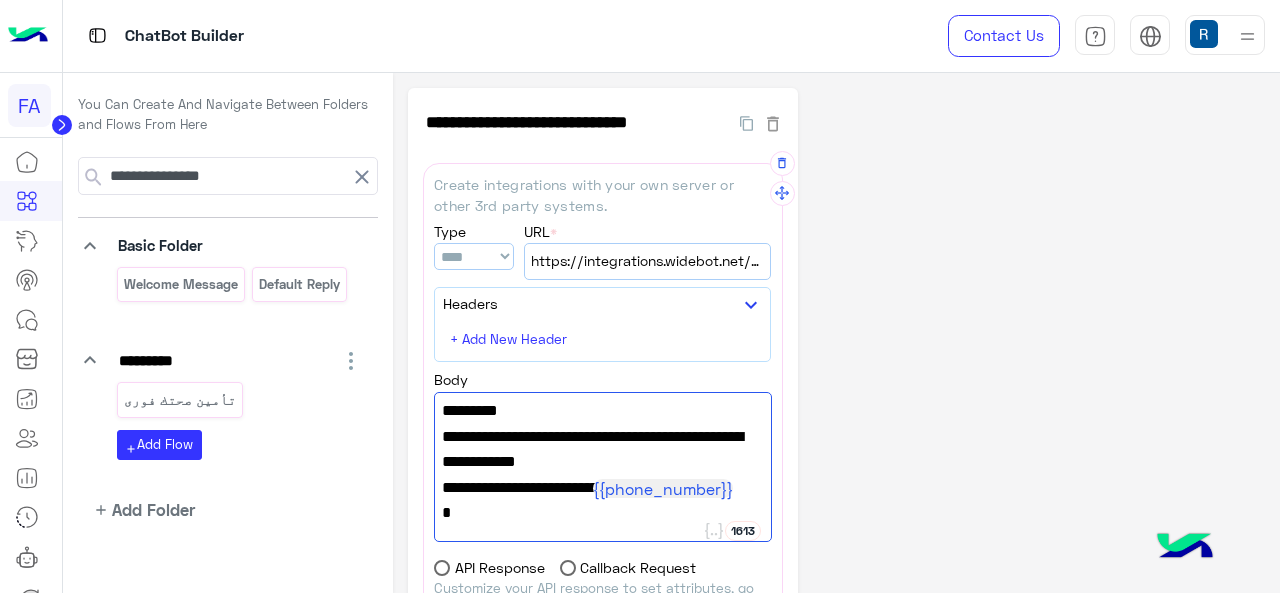 click on ""phone_number" : " {{phone_number}} "" at bounding box center [602, 489] 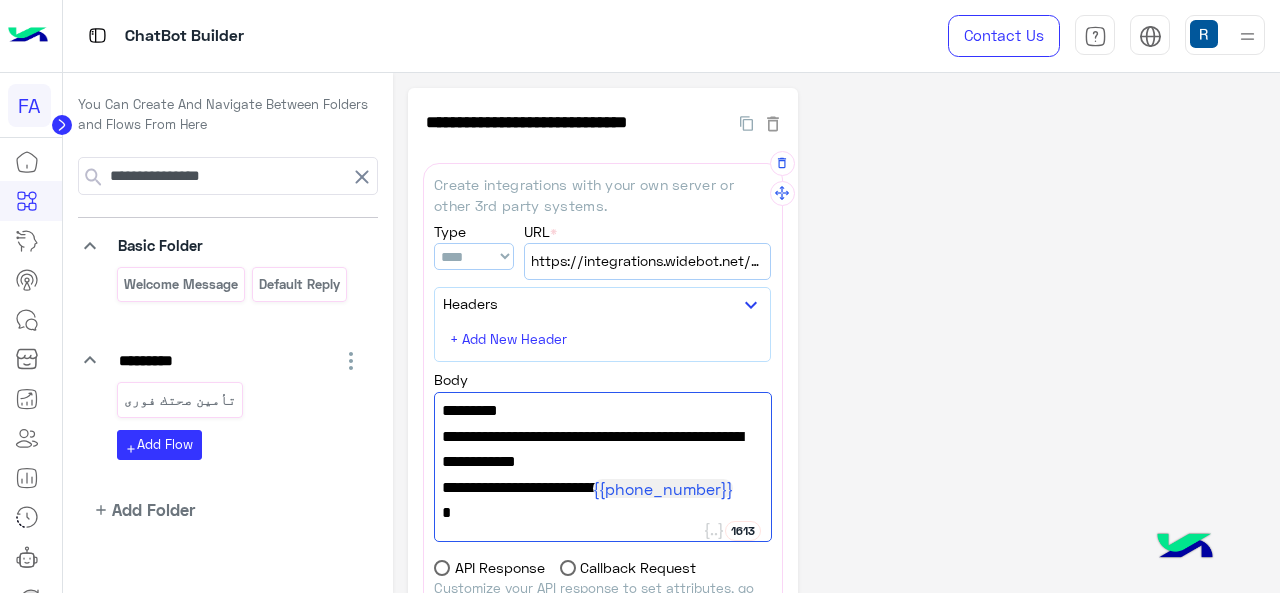 click on "https://integrations.widebot.net/api/FawrySubscription/CheckNumber" at bounding box center (647, 261) 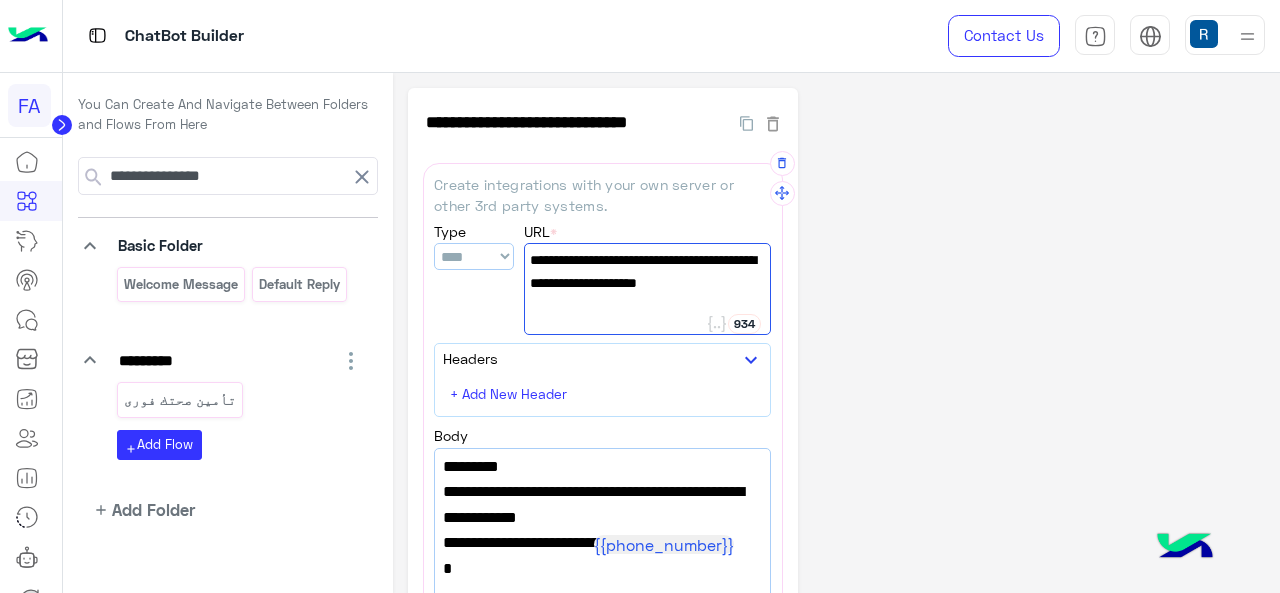 scroll, scrollTop: 258, scrollLeft: 0, axis: vertical 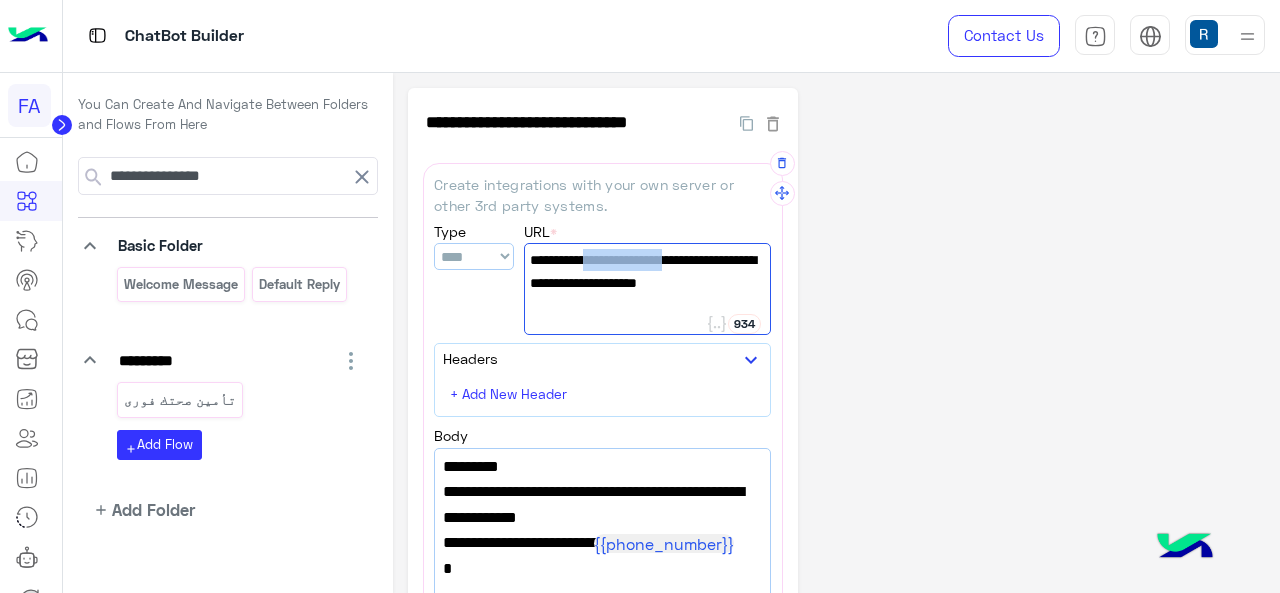 click on "https://integrations.widebot.net/api/FawrySubscription/CheckNumber" at bounding box center (647, 282) 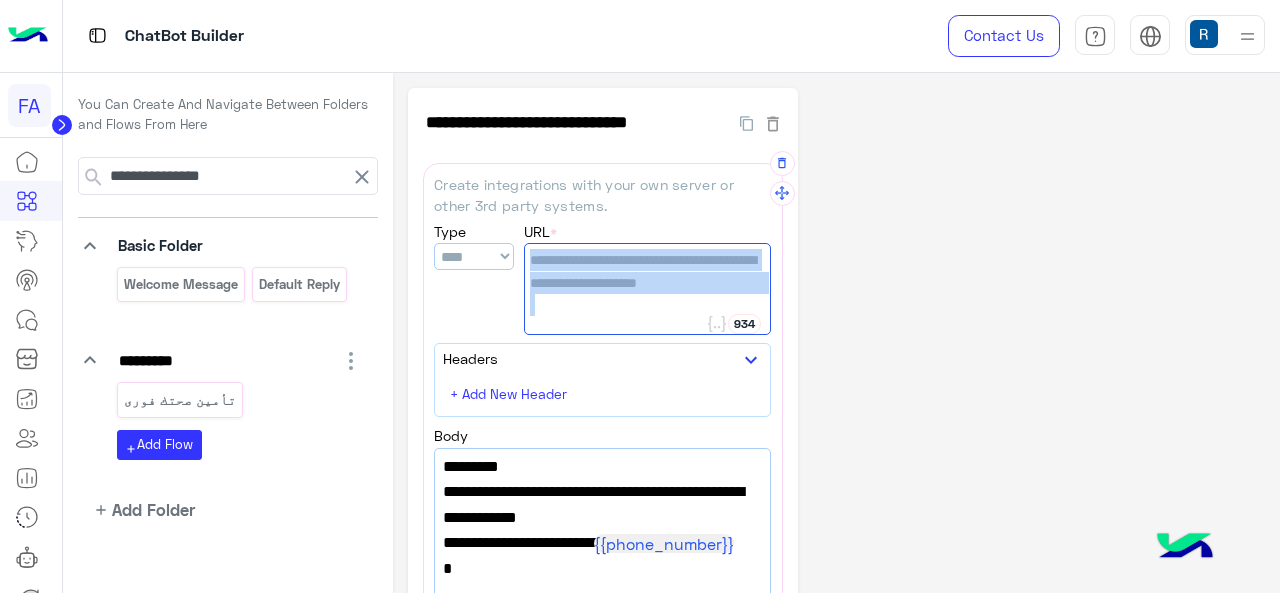 click on "https://integrations.widebot.net/api/FawrySubscription/CheckNumber" at bounding box center (647, 282) 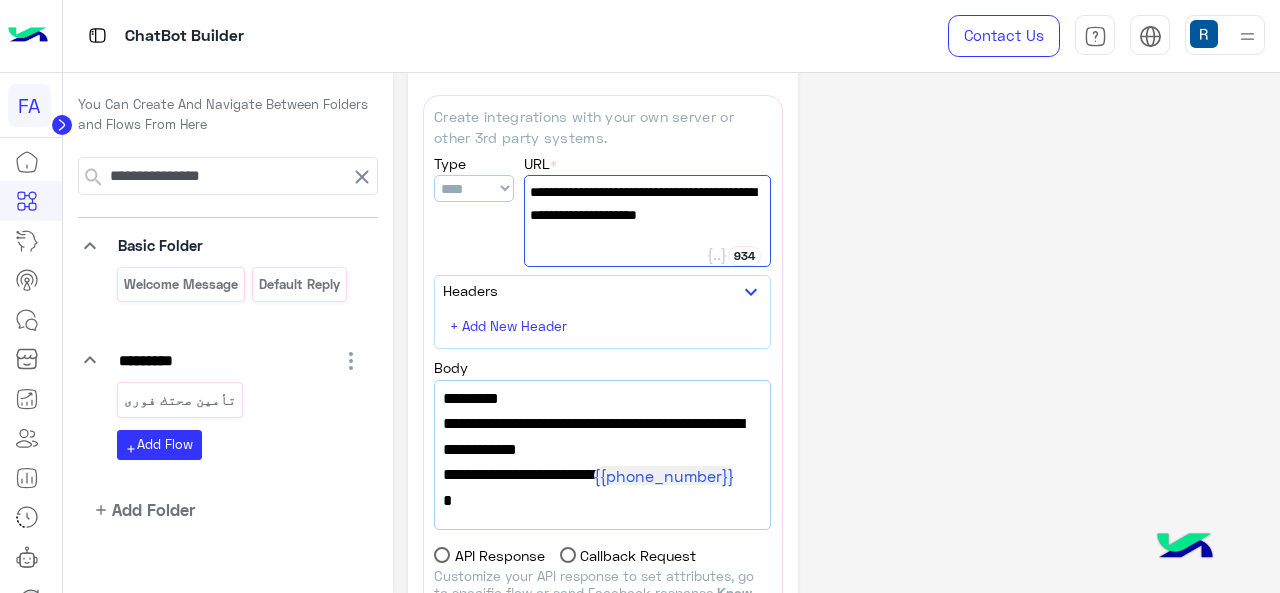 scroll, scrollTop: 100, scrollLeft: 0, axis: vertical 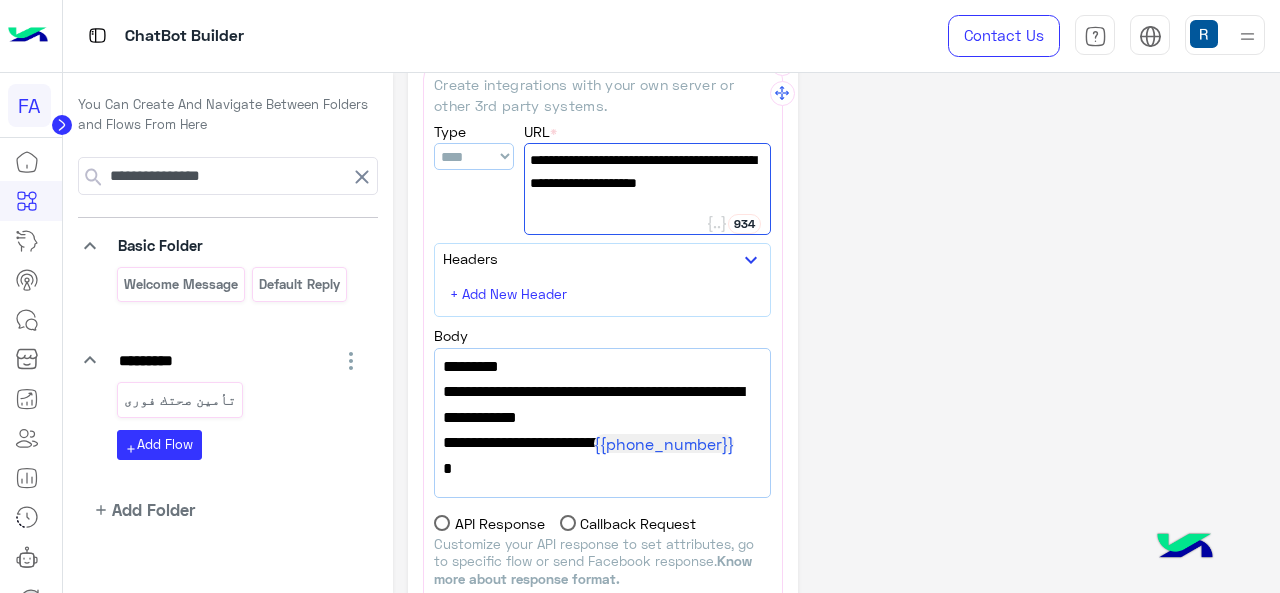 click on ""success_flow_name" : "EgyptiansCheckPhoneNumber success"," at bounding box center [602, 405] 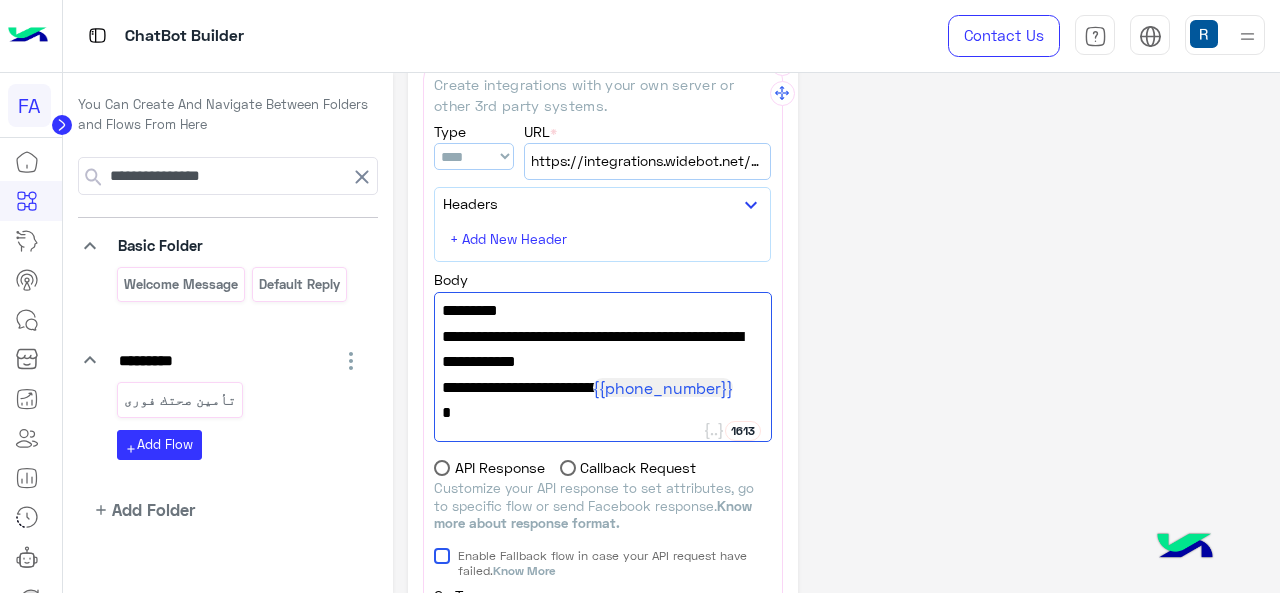 scroll, scrollTop: 257, scrollLeft: 0, axis: vertical 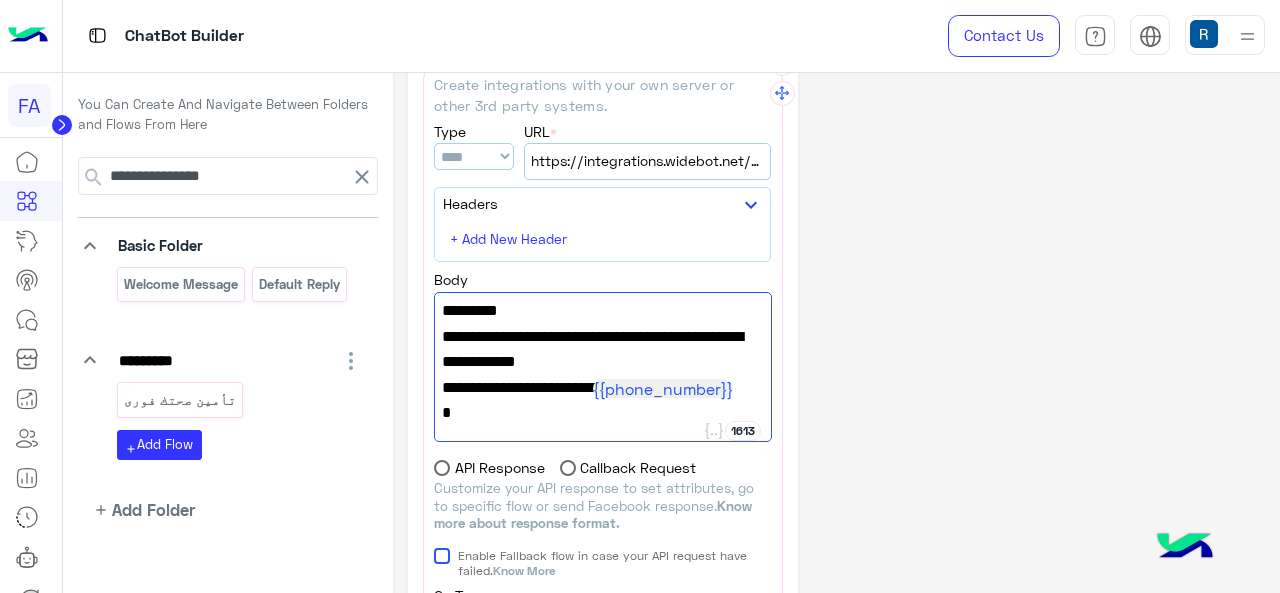 click on "}" at bounding box center [602, 414] 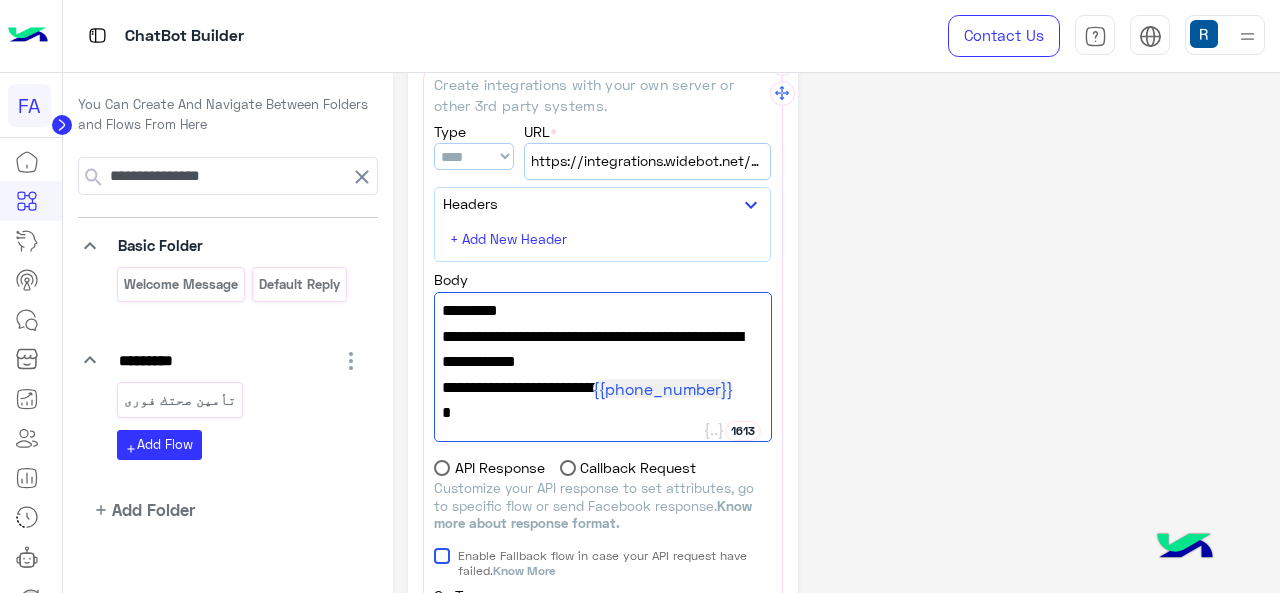 click on ""success_flow_name" : "EgyptiansCheckPhoneNumber success"," at bounding box center [602, 350] 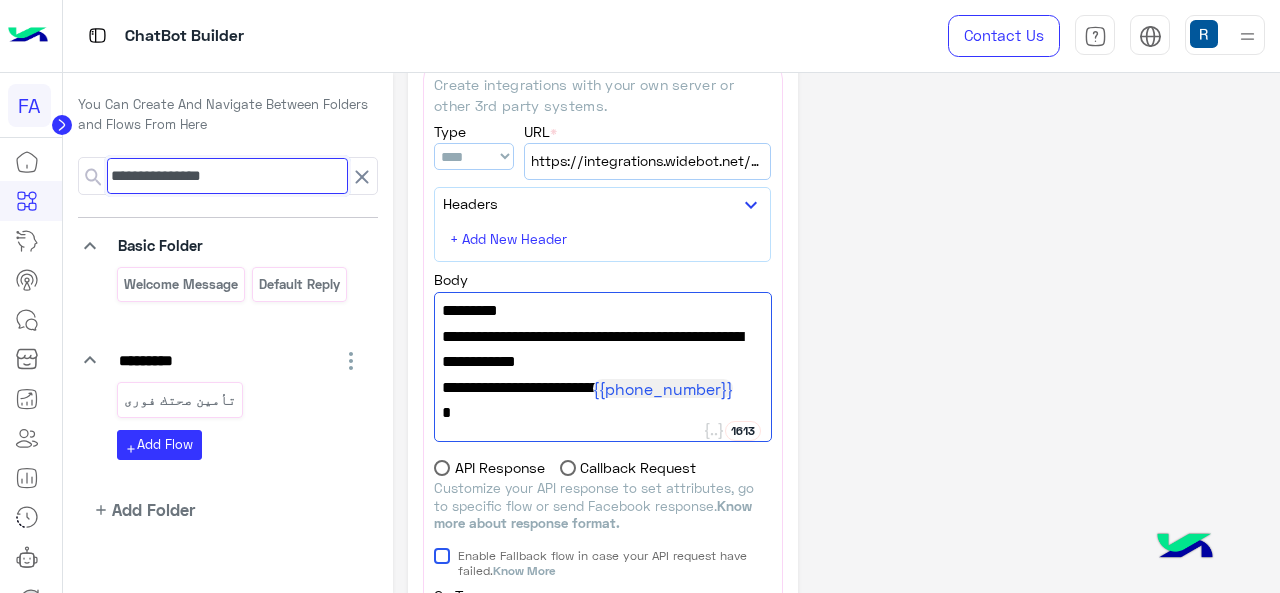 click on "**********" at bounding box center (227, 176) 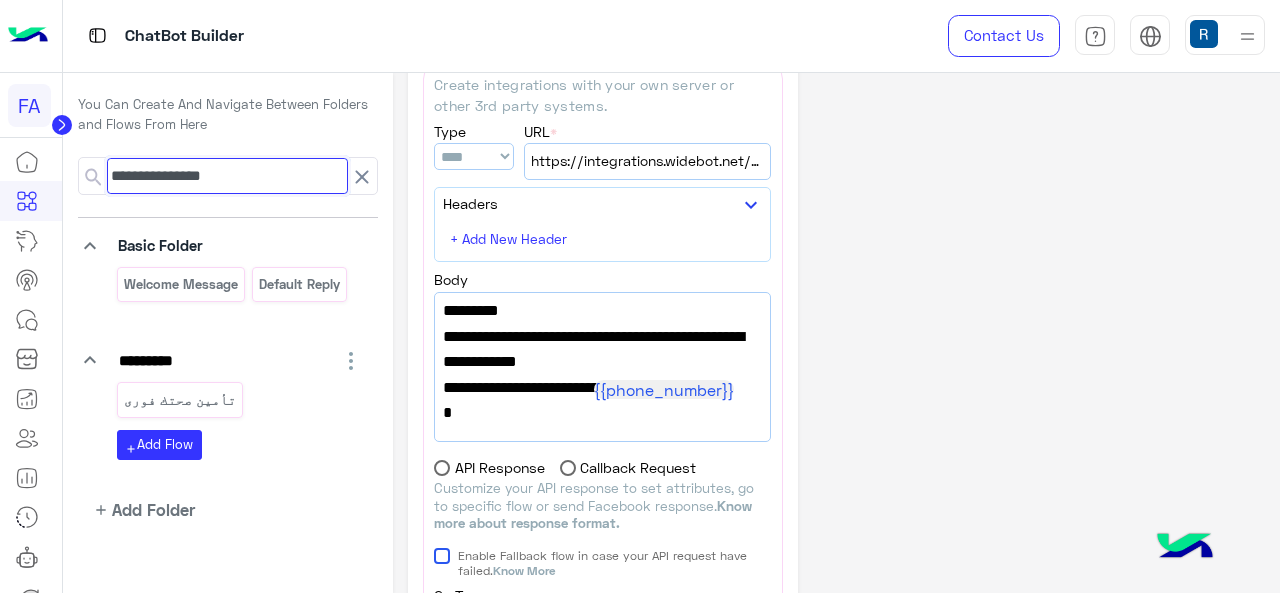 scroll, scrollTop: 258, scrollLeft: 0, axis: vertical 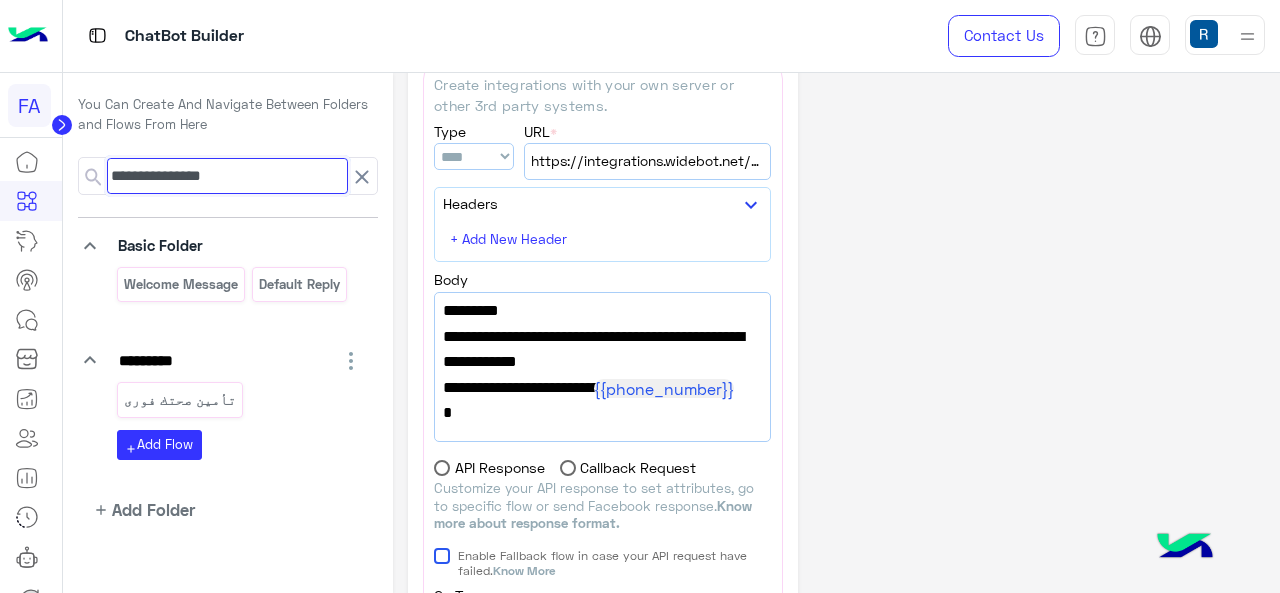 click on "**********" at bounding box center (227, 176) 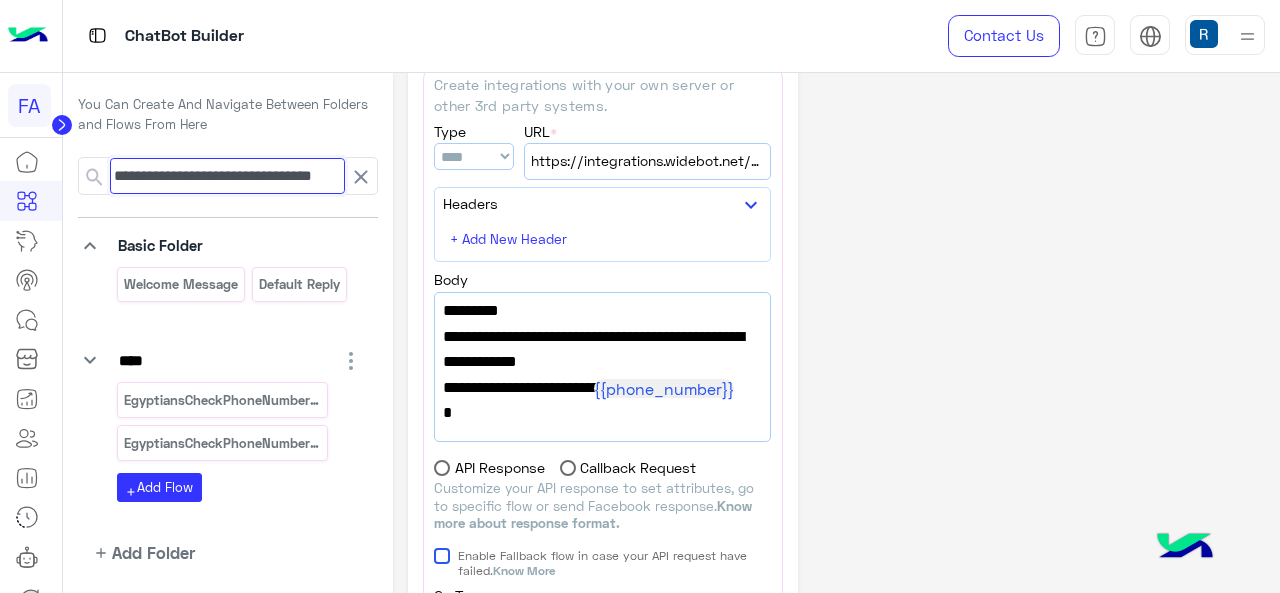 scroll, scrollTop: 0, scrollLeft: 47, axis: horizontal 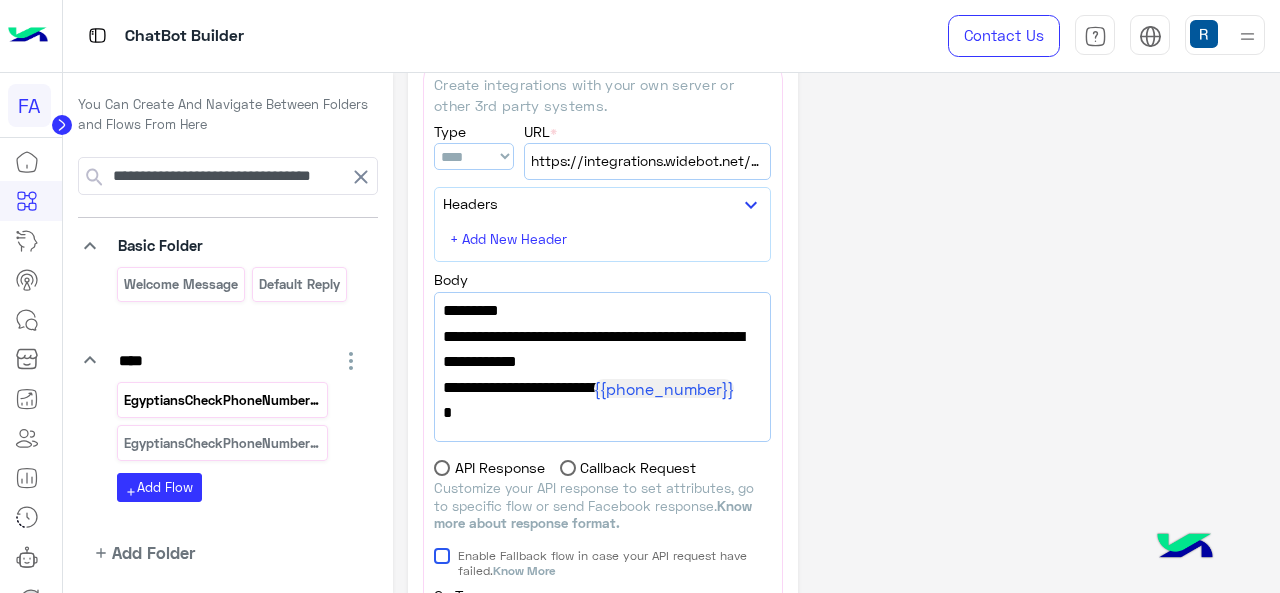 click on "EgyptiansCheckPhoneNumber success" at bounding box center [222, 400] 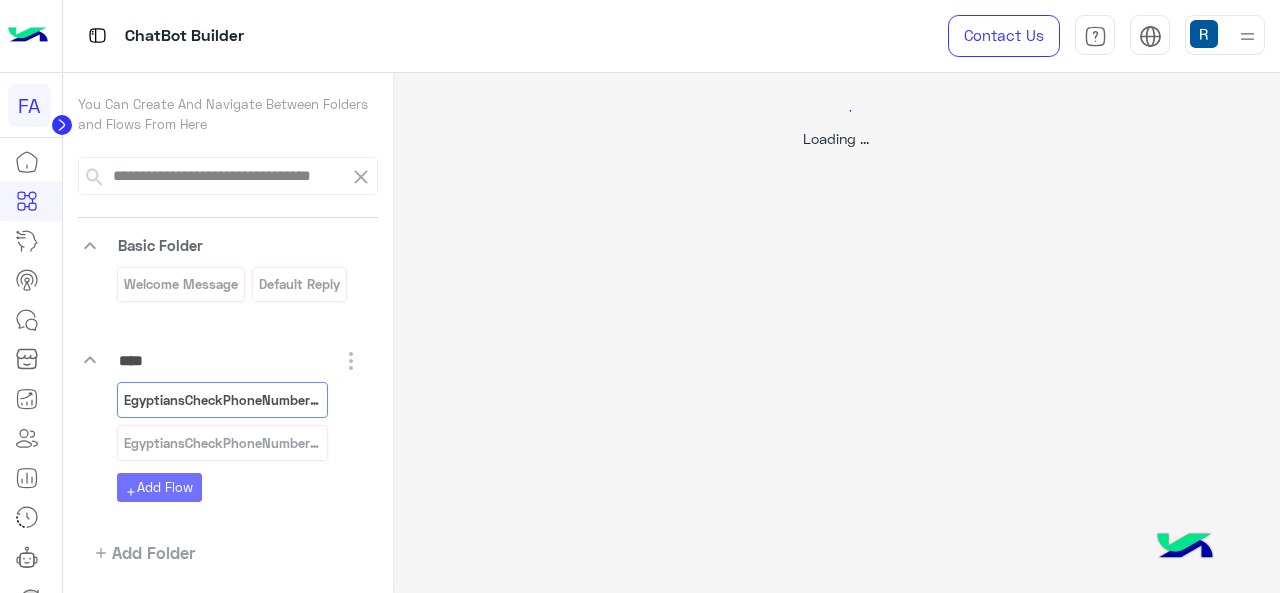 scroll, scrollTop: 0, scrollLeft: 0, axis: both 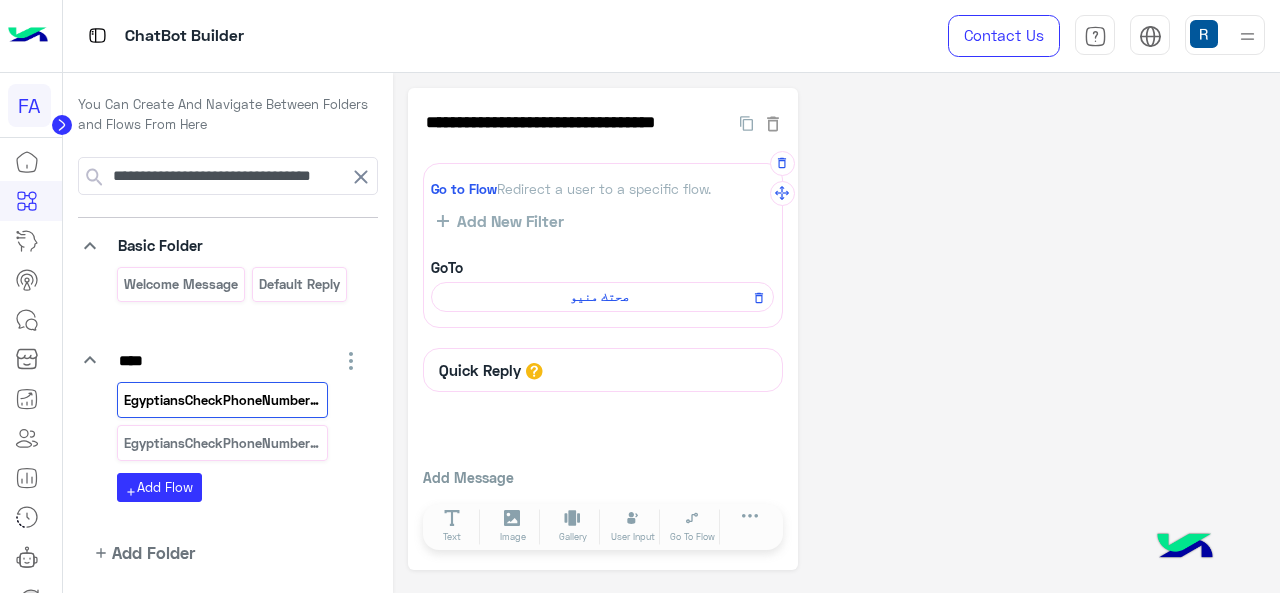 click on "صحتك منيو" at bounding box center [599, 297] 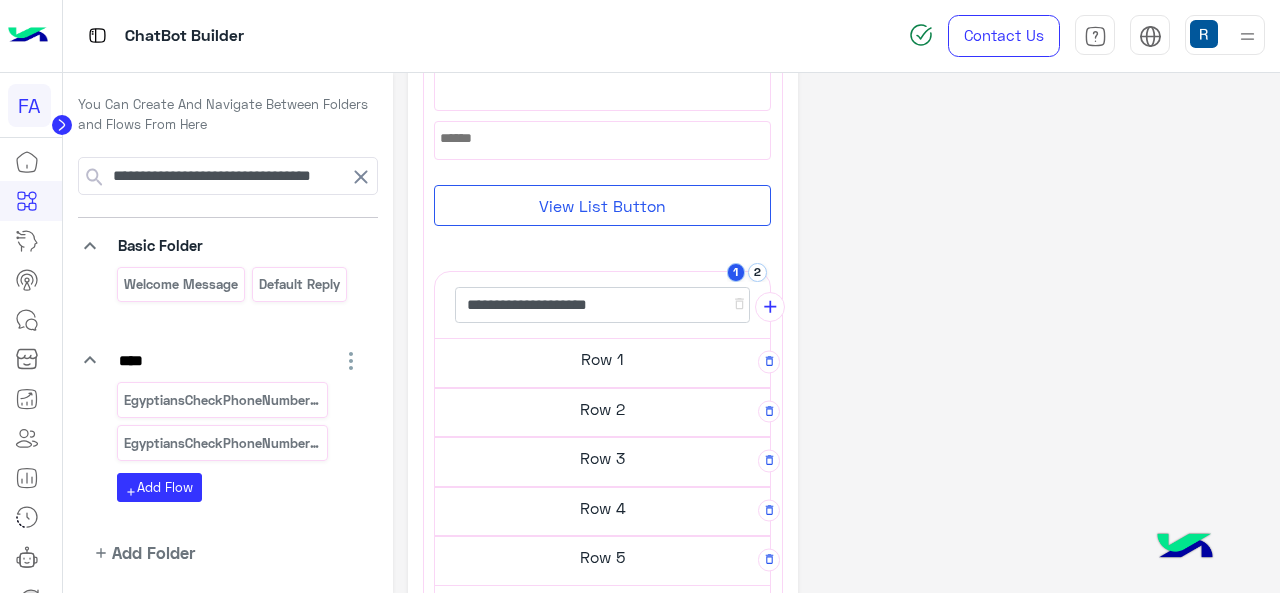 scroll, scrollTop: 400, scrollLeft: 0, axis: vertical 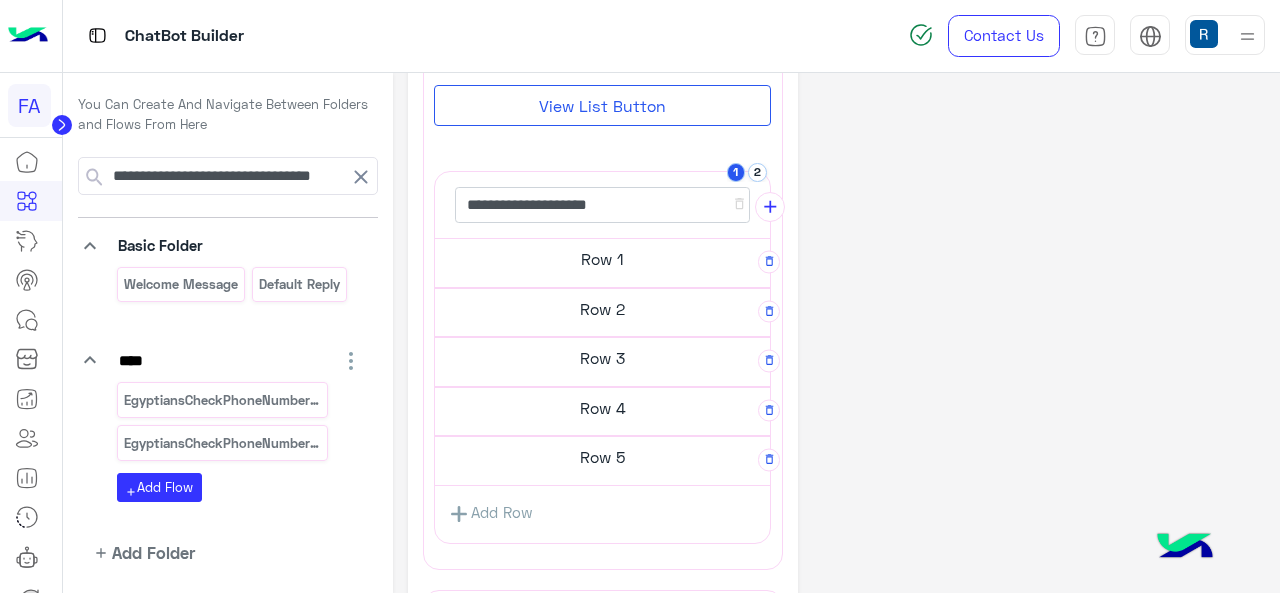 click on "Row 1" at bounding box center (602, 259) 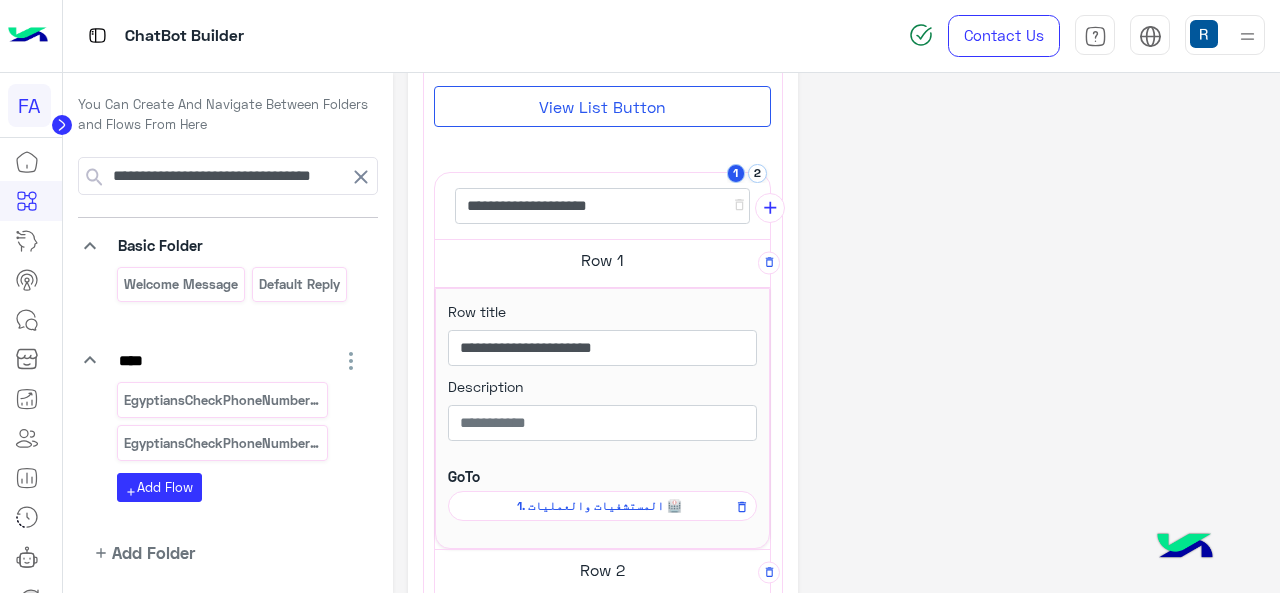 scroll, scrollTop: 590, scrollLeft: 0, axis: vertical 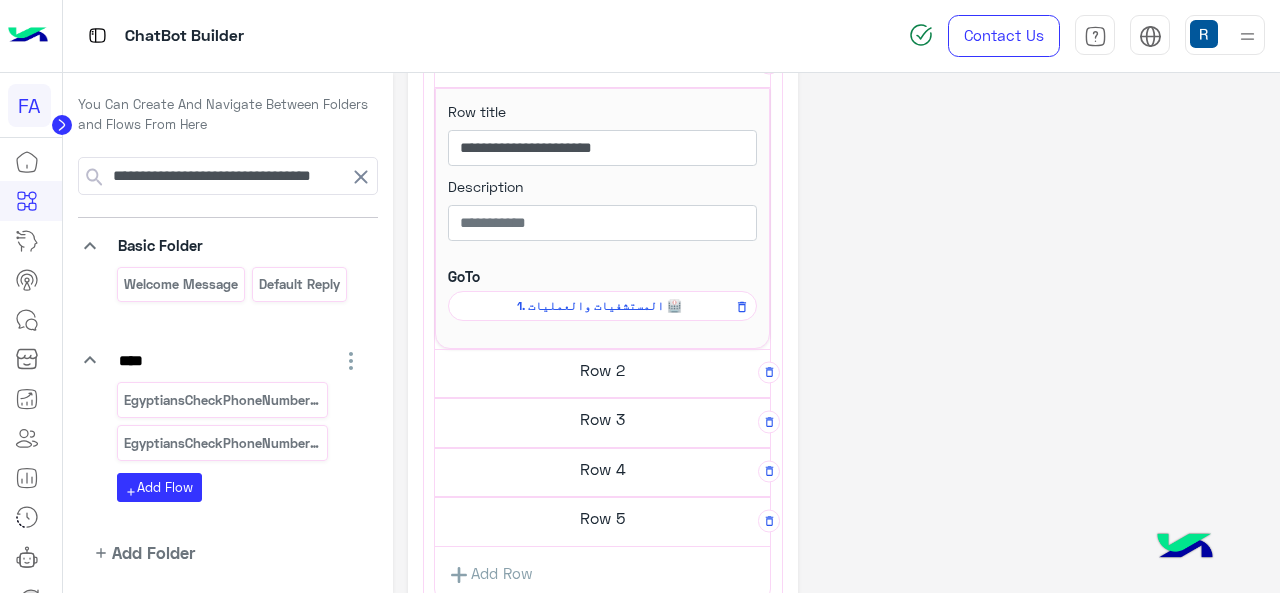 click on "Row 3" at bounding box center [602, 60] 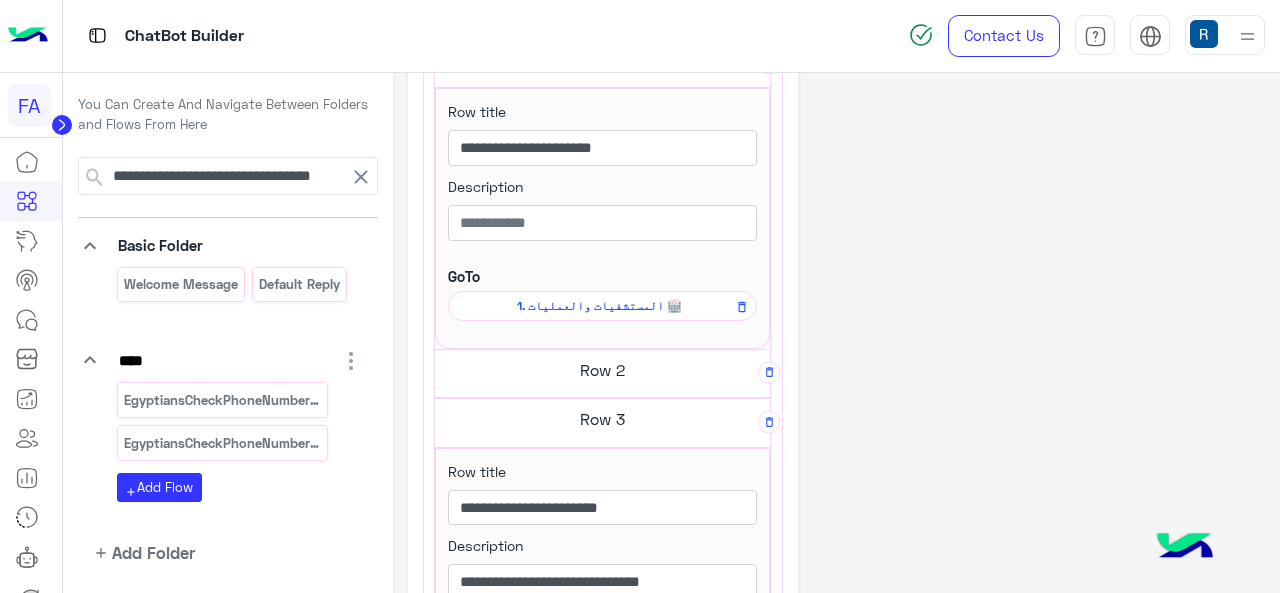 click on "Row 2" at bounding box center [602, 64] 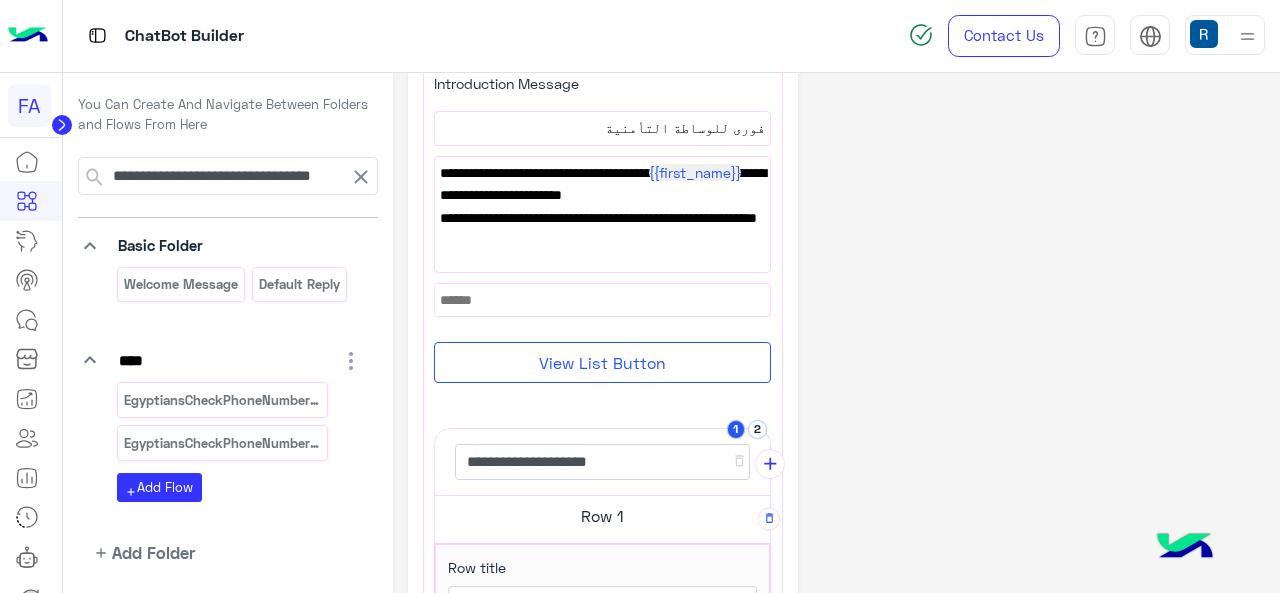 scroll, scrollTop: 0, scrollLeft: 0, axis: both 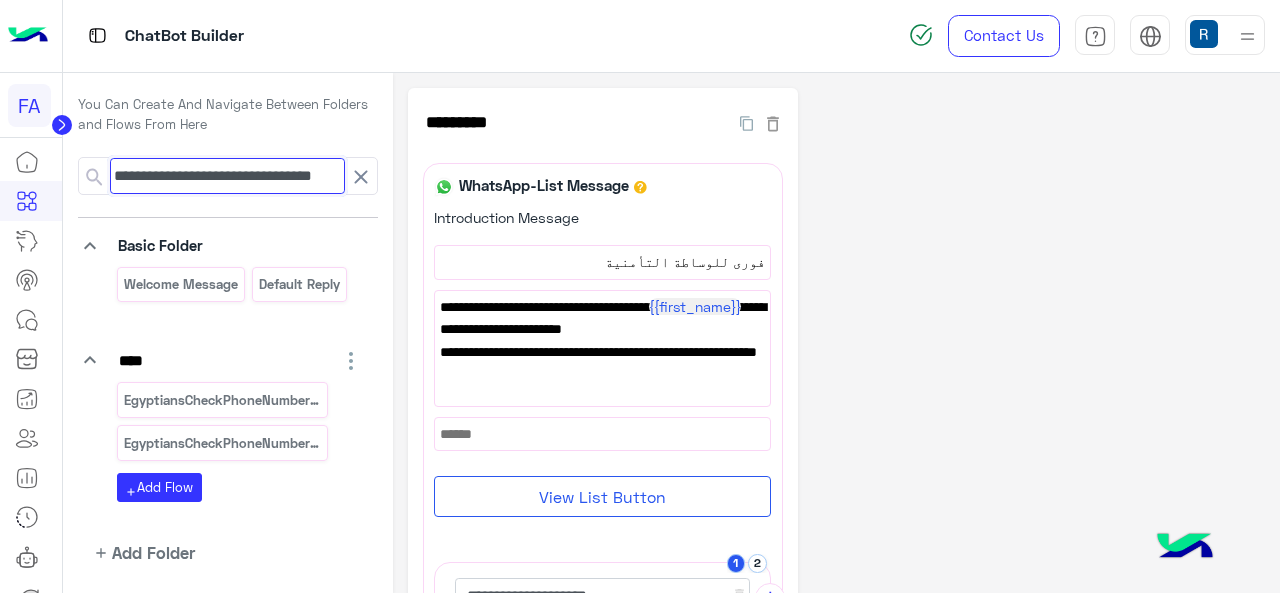 click on "**********" at bounding box center (227, 176) 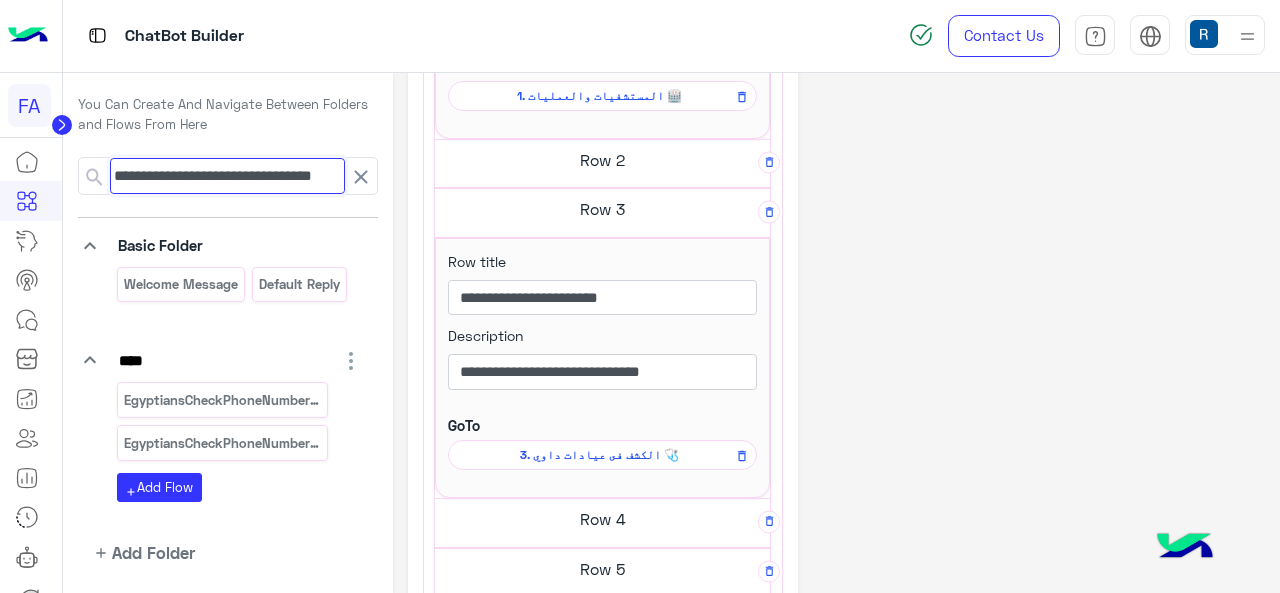 scroll, scrollTop: 900, scrollLeft: 0, axis: vertical 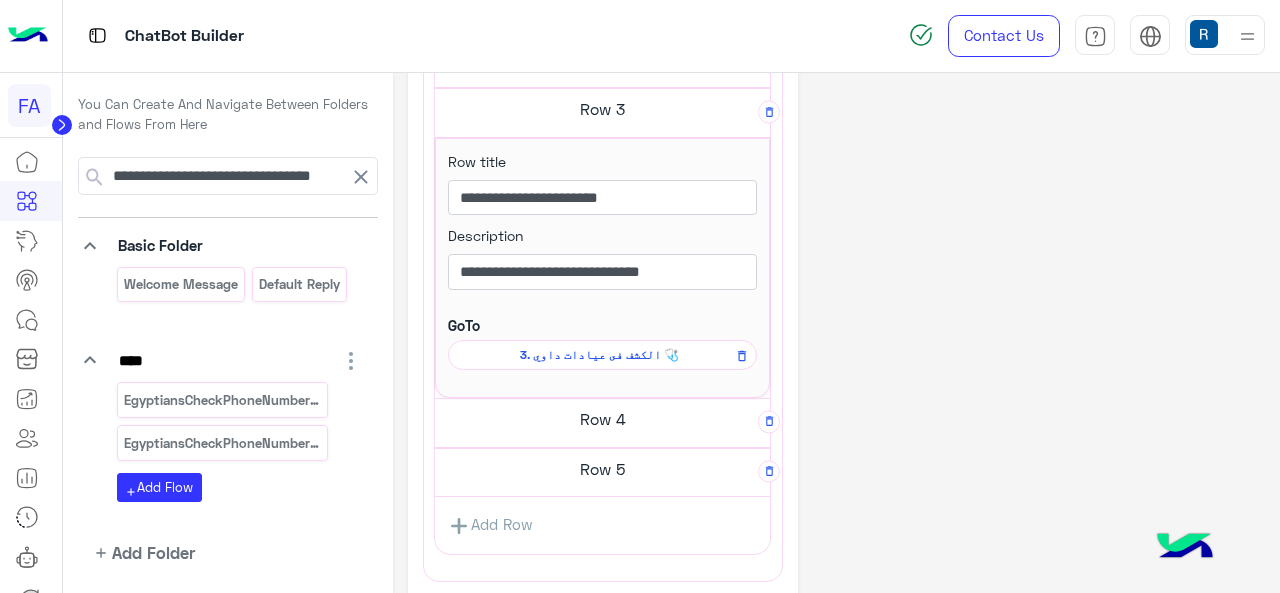 click on "3.	الكشف فى عيادات داوي 🩺" at bounding box center [599, -4] 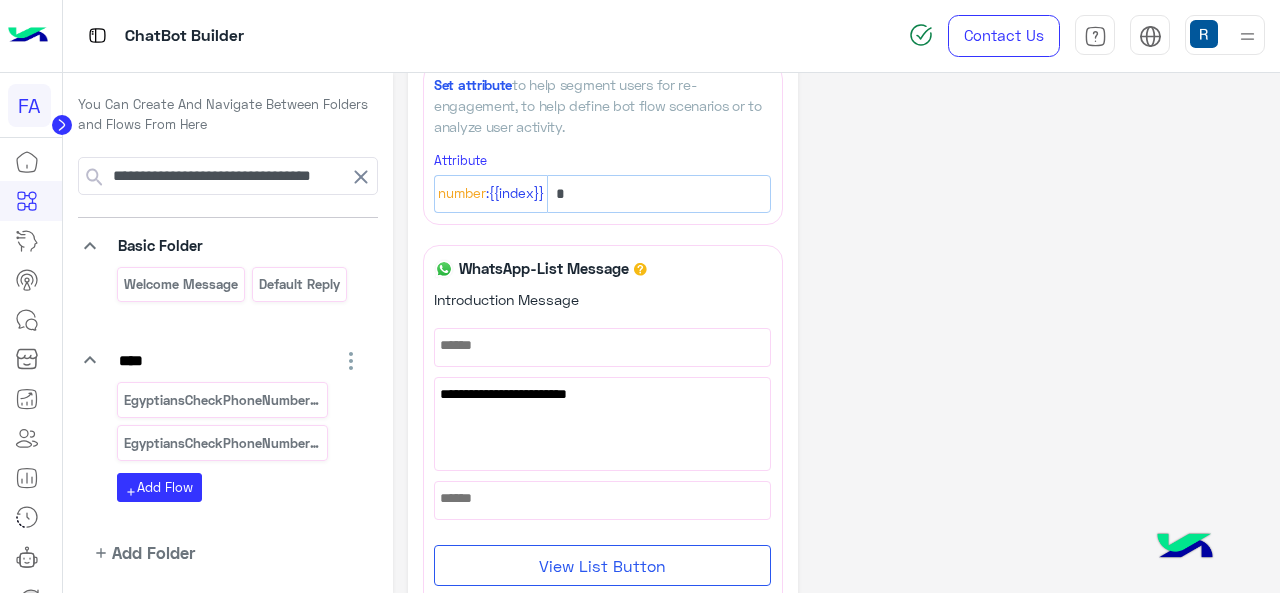 scroll, scrollTop: 200, scrollLeft: 0, axis: vertical 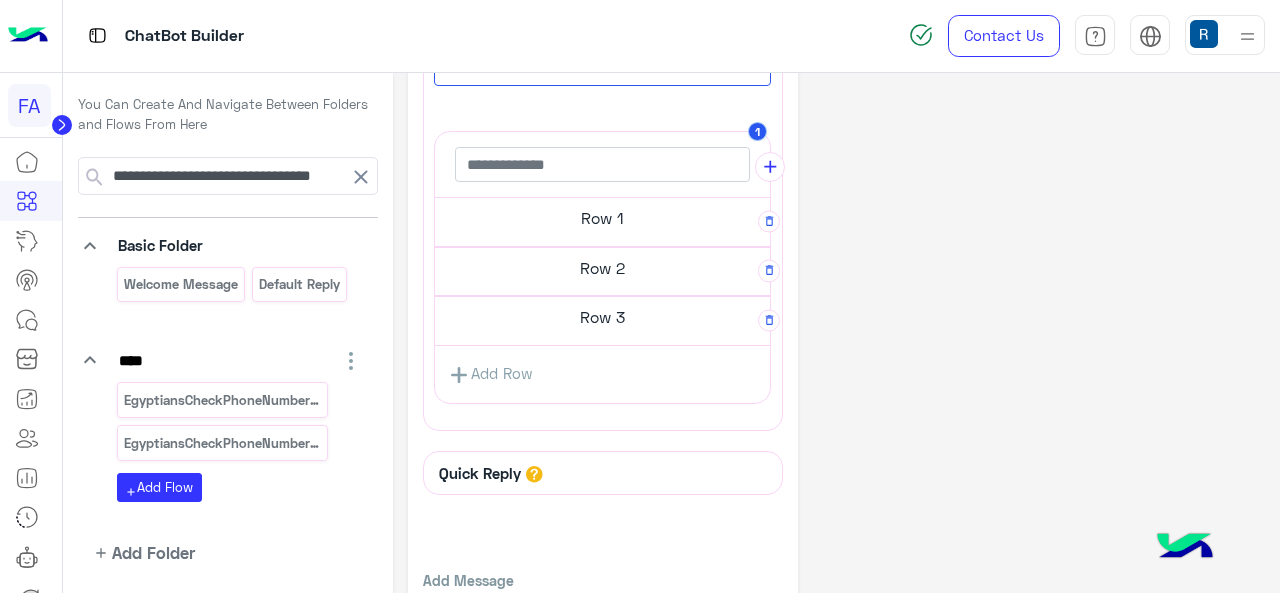click on "Row 2" at bounding box center (602, 218) 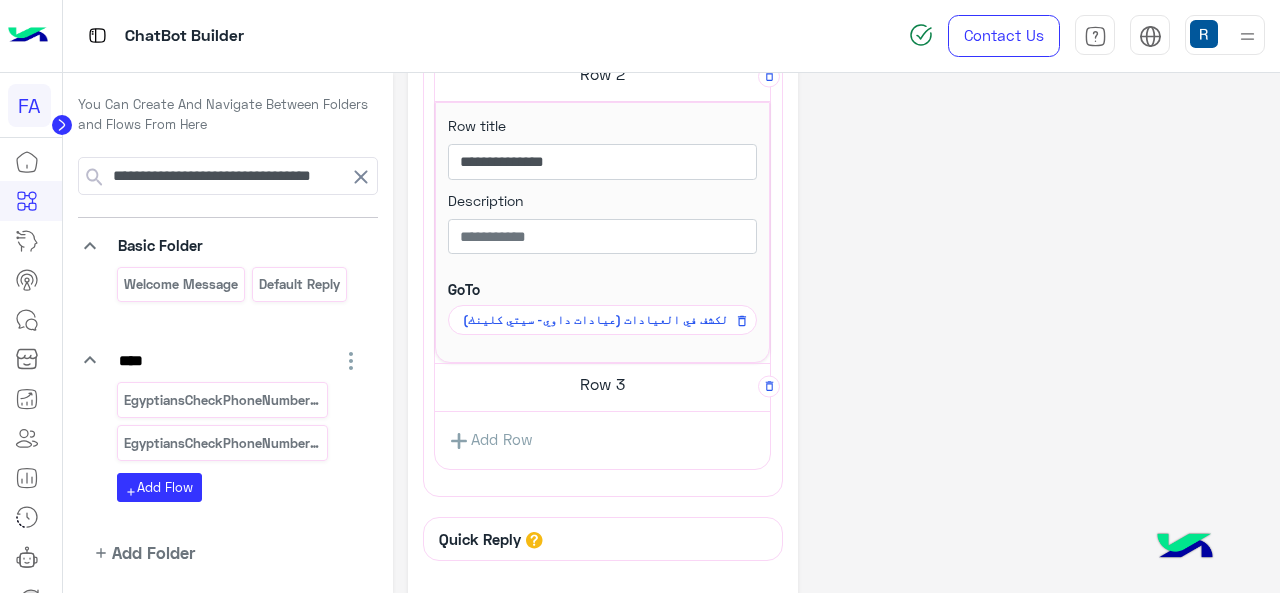 scroll, scrollTop: 790, scrollLeft: 0, axis: vertical 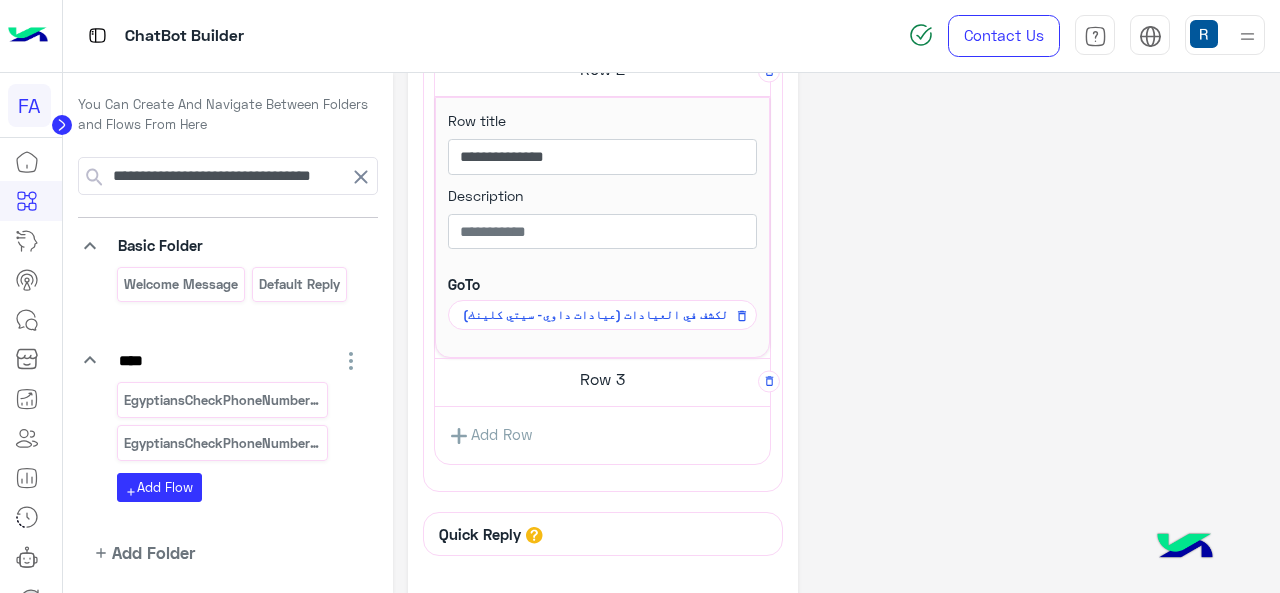 click on "الكشف في العيادات (عيادات داوي- سيتي كلينك)" at bounding box center [0, 0] 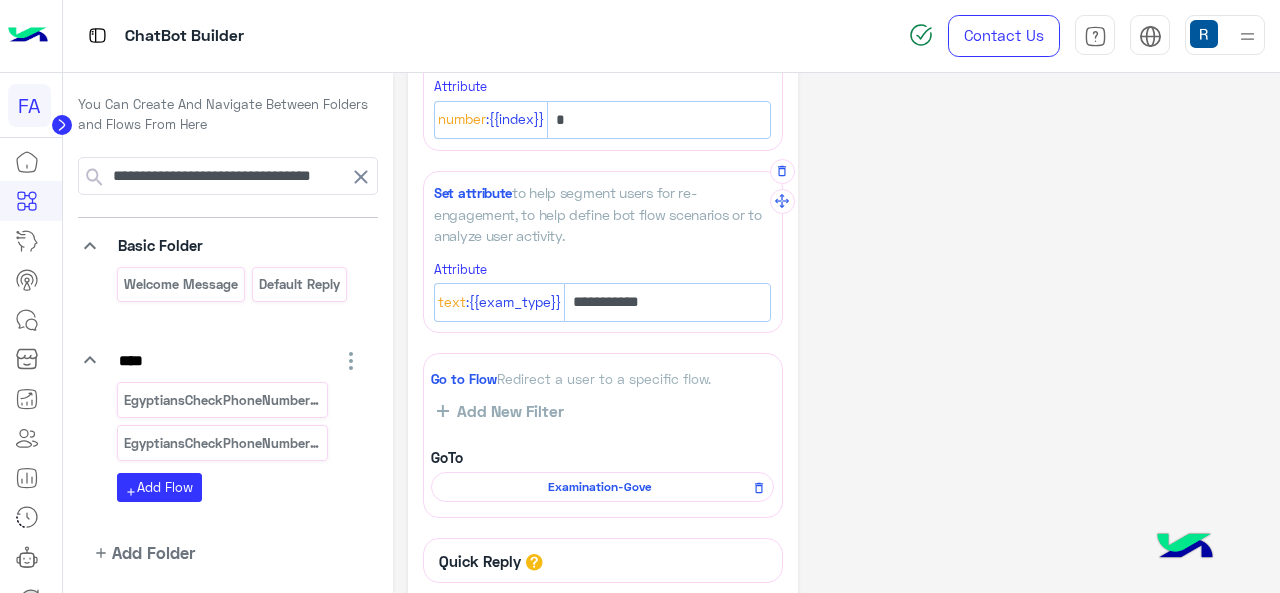 scroll, scrollTop: 200, scrollLeft: 0, axis: vertical 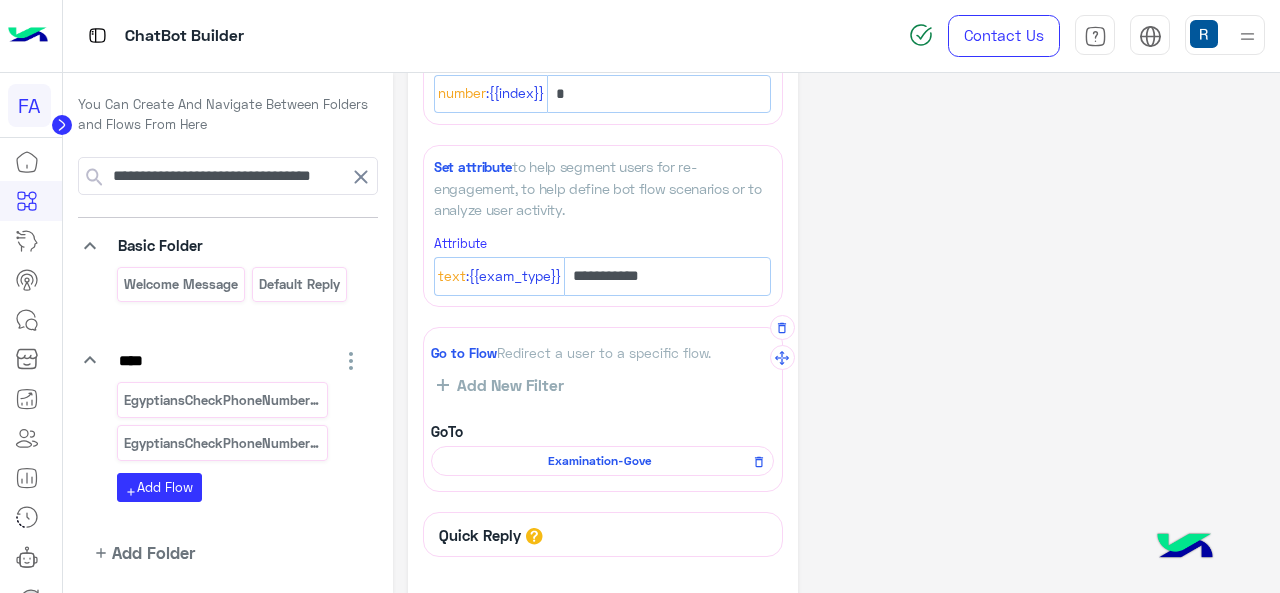 click on "Examination-Gove" at bounding box center [602, 461] 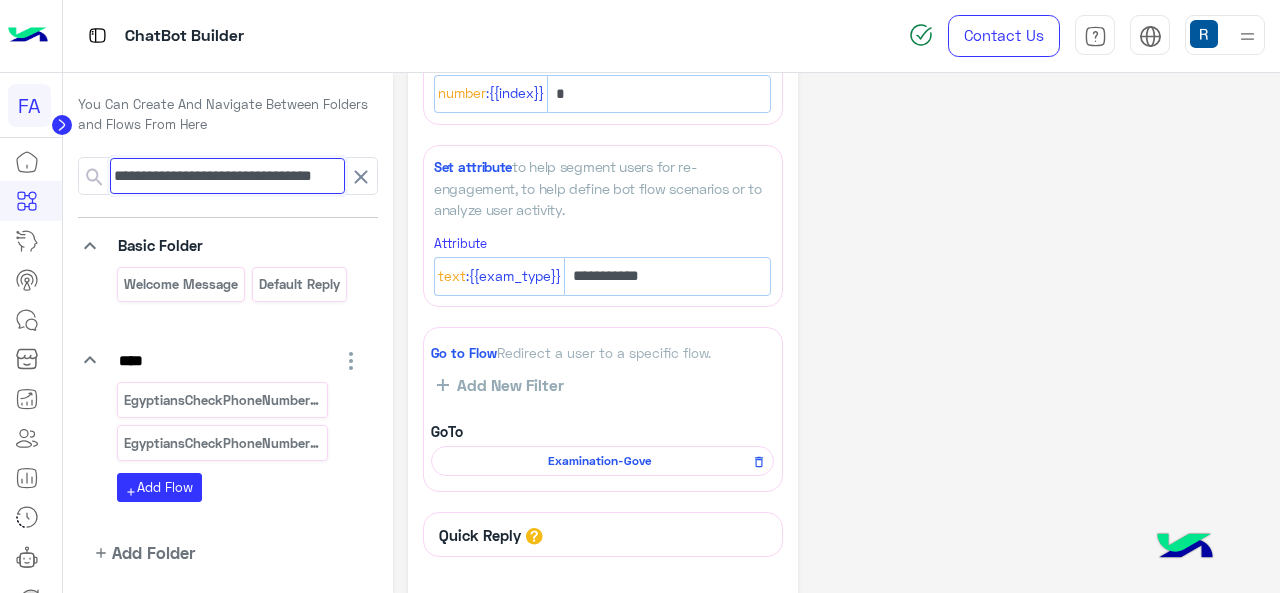 click on "**********" at bounding box center [227, 176] 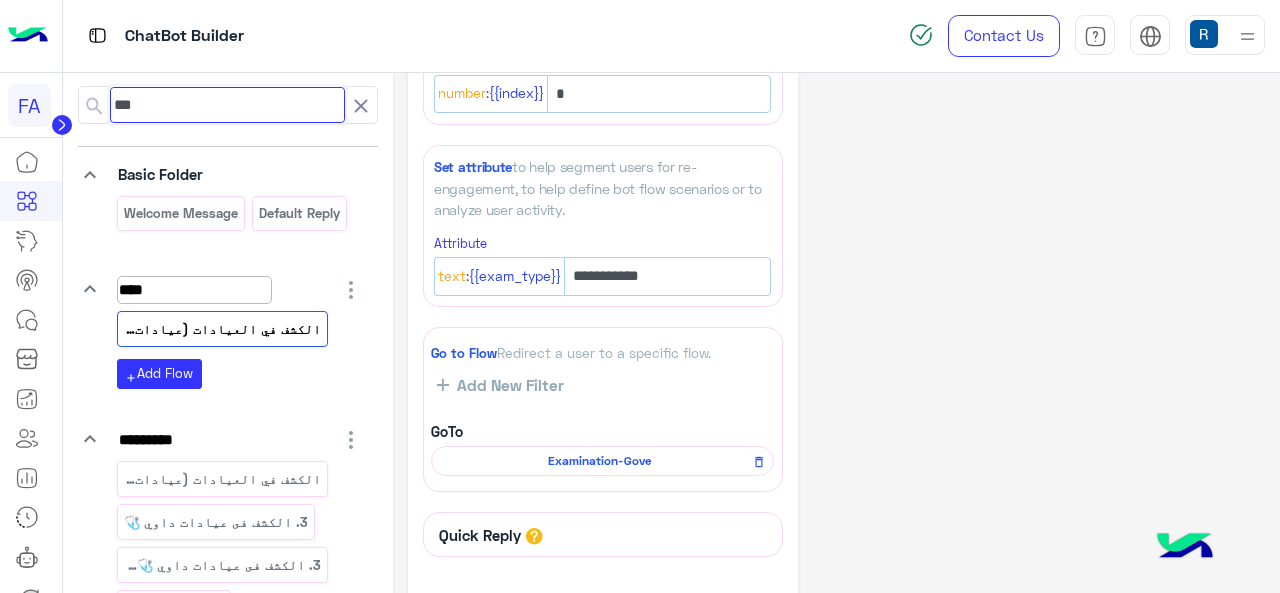 scroll, scrollTop: 200, scrollLeft: 0, axis: vertical 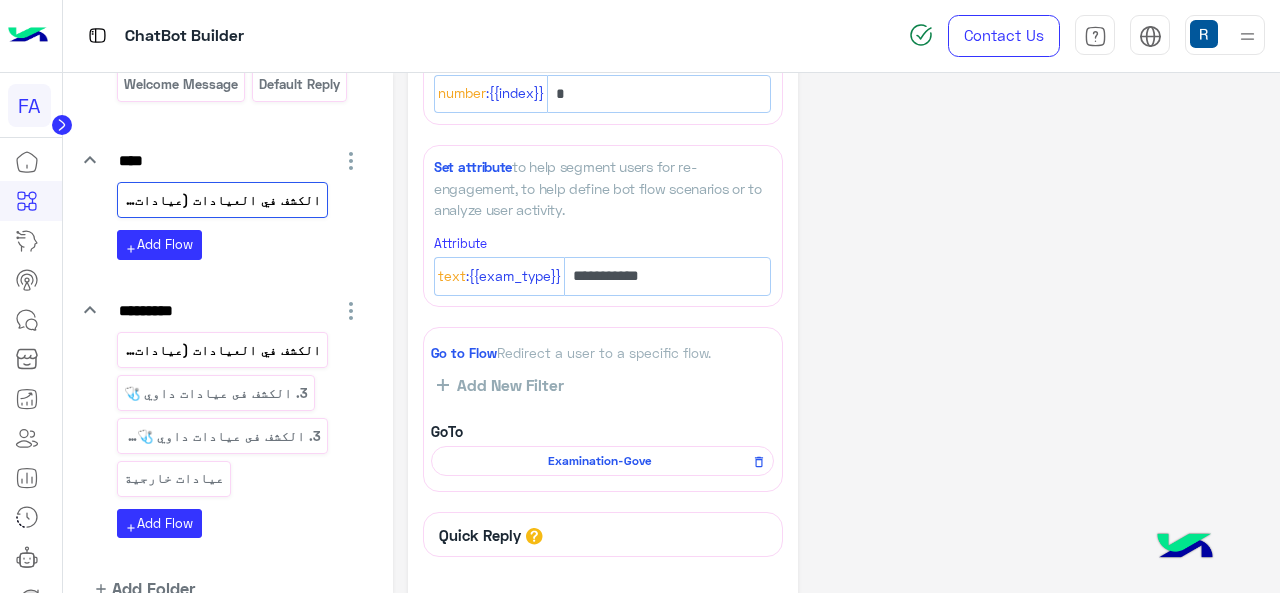 type on "***" 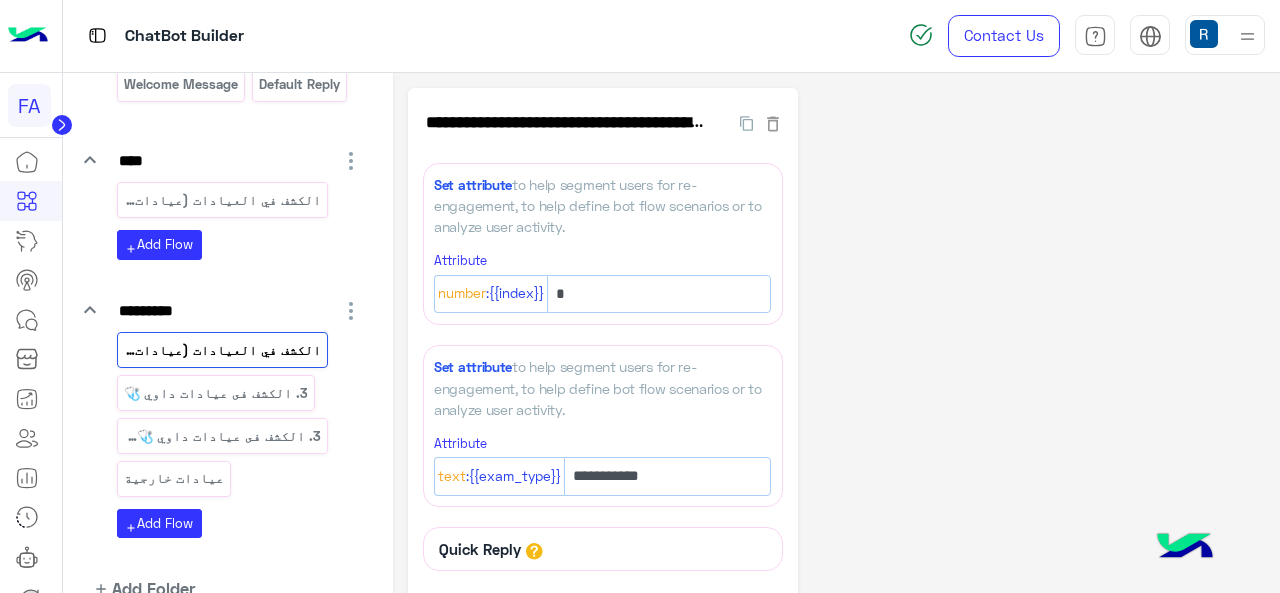 scroll, scrollTop: 168, scrollLeft: 0, axis: vertical 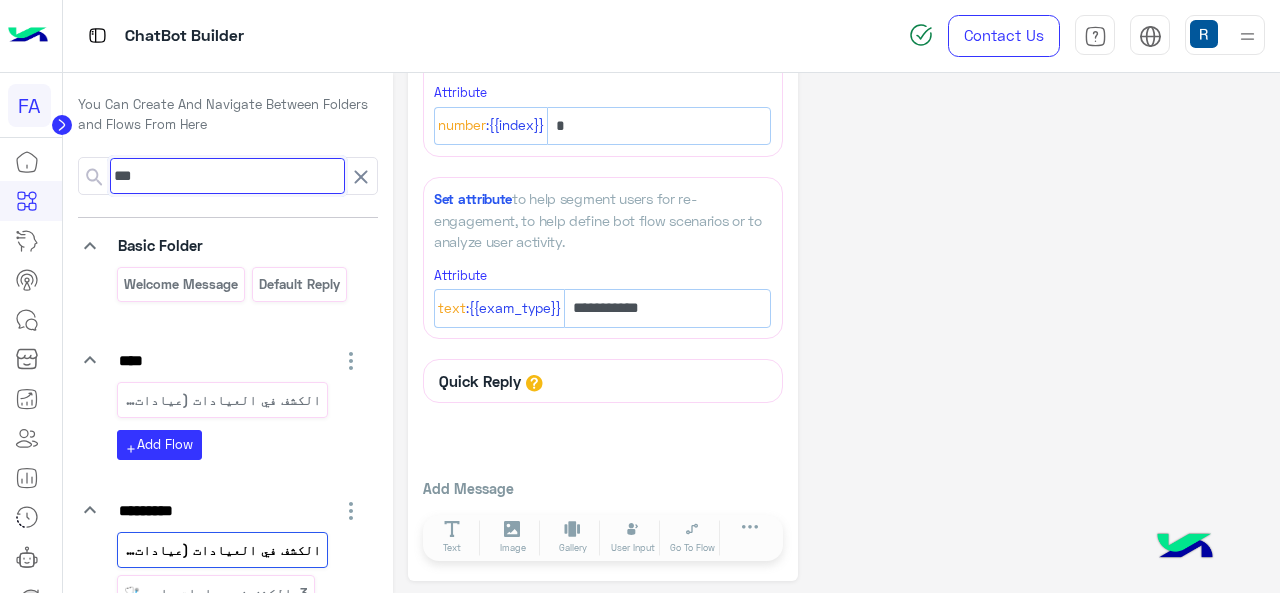 click on "***" at bounding box center [227, 176] 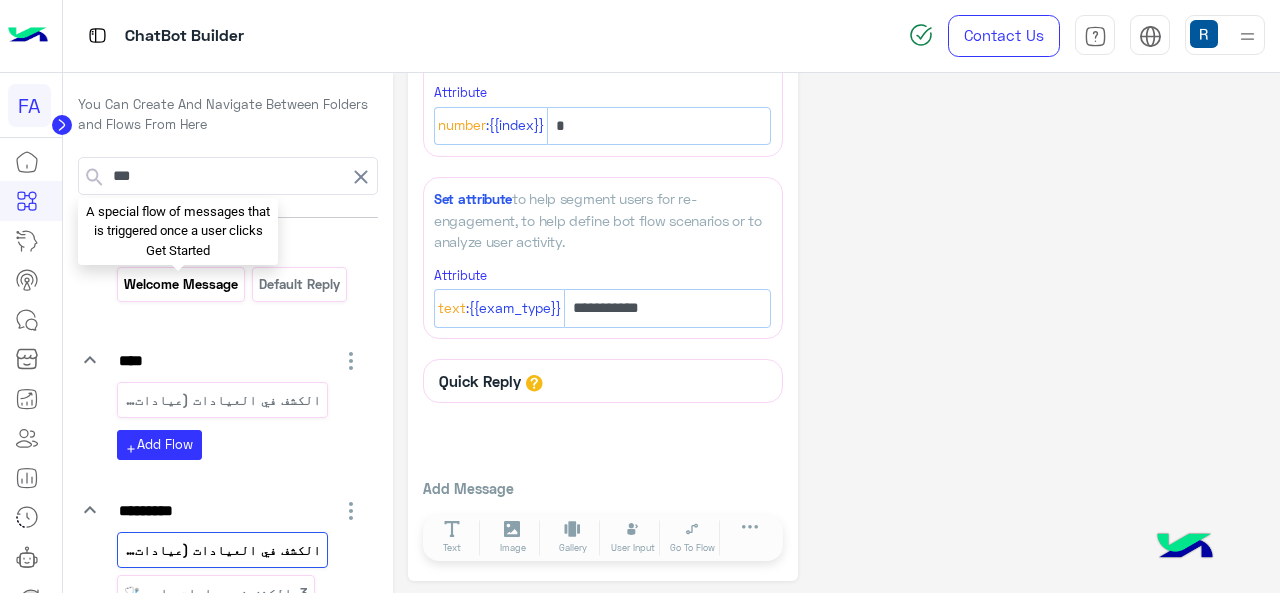 click on "Welcome Message" at bounding box center [180, 284] 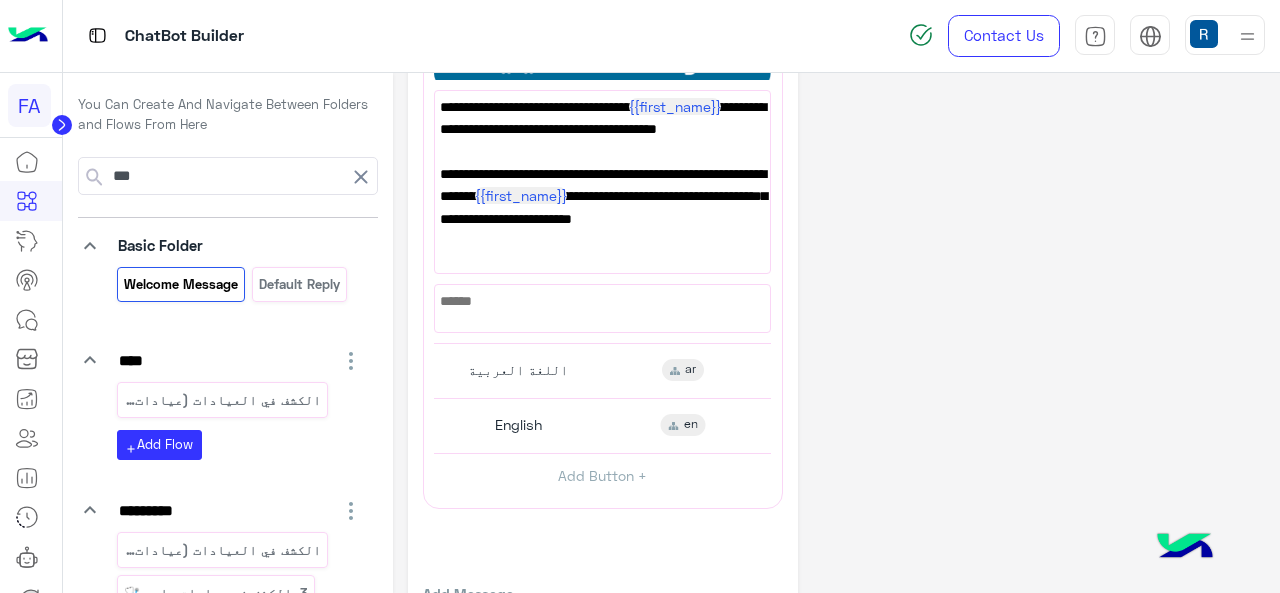 scroll, scrollTop: 600, scrollLeft: 0, axis: vertical 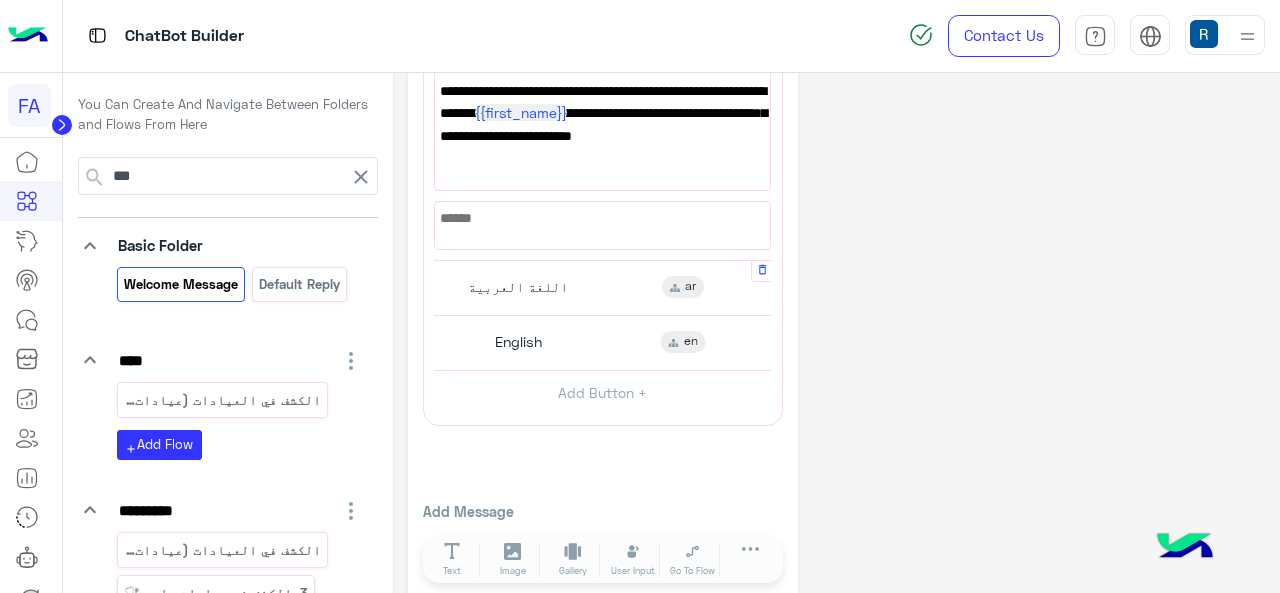 click on "اللغة العربية  ar" at bounding box center [603, 287] 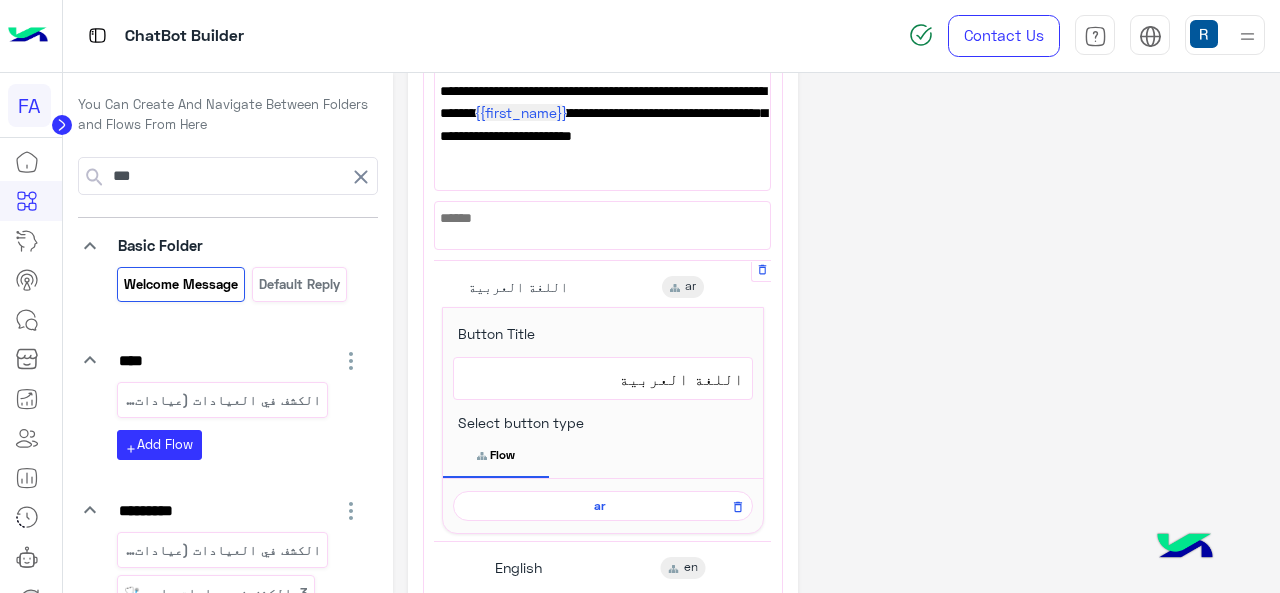 scroll, scrollTop: 845, scrollLeft: 0, axis: vertical 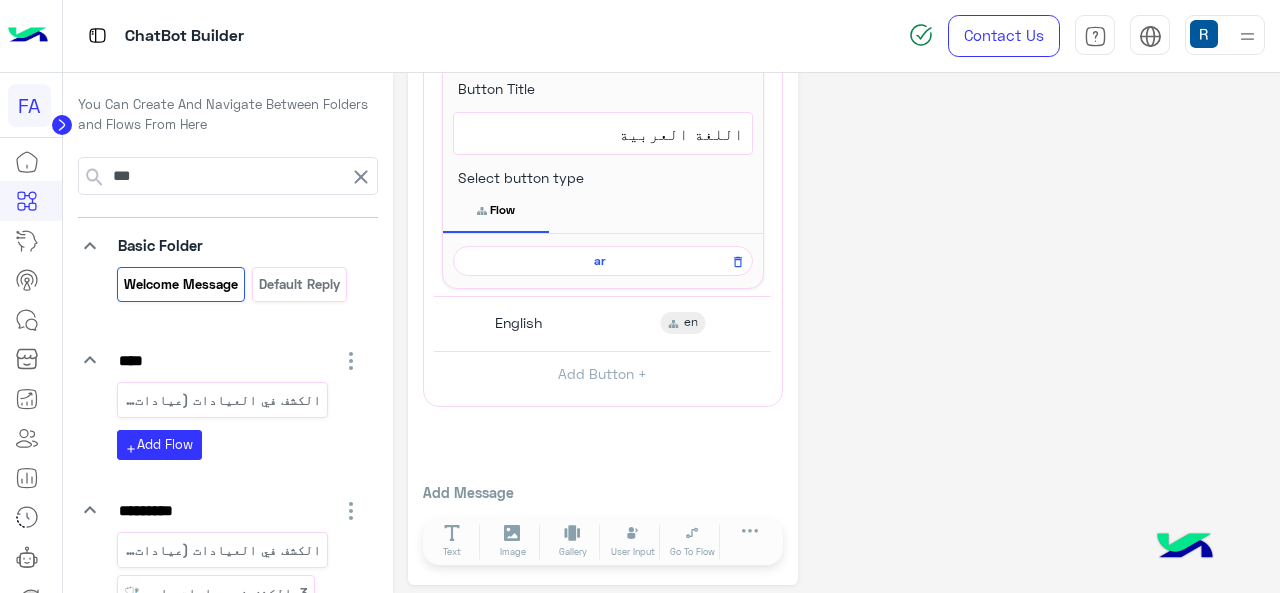 click on "ar" at bounding box center [599, 261] 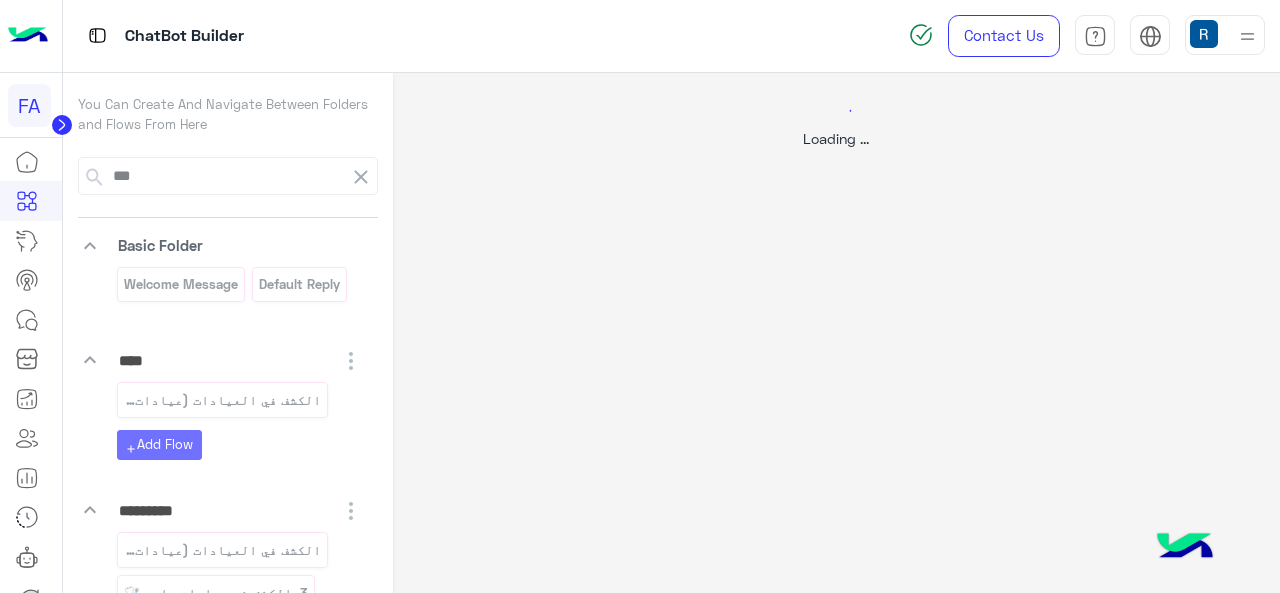 scroll, scrollTop: 0, scrollLeft: 0, axis: both 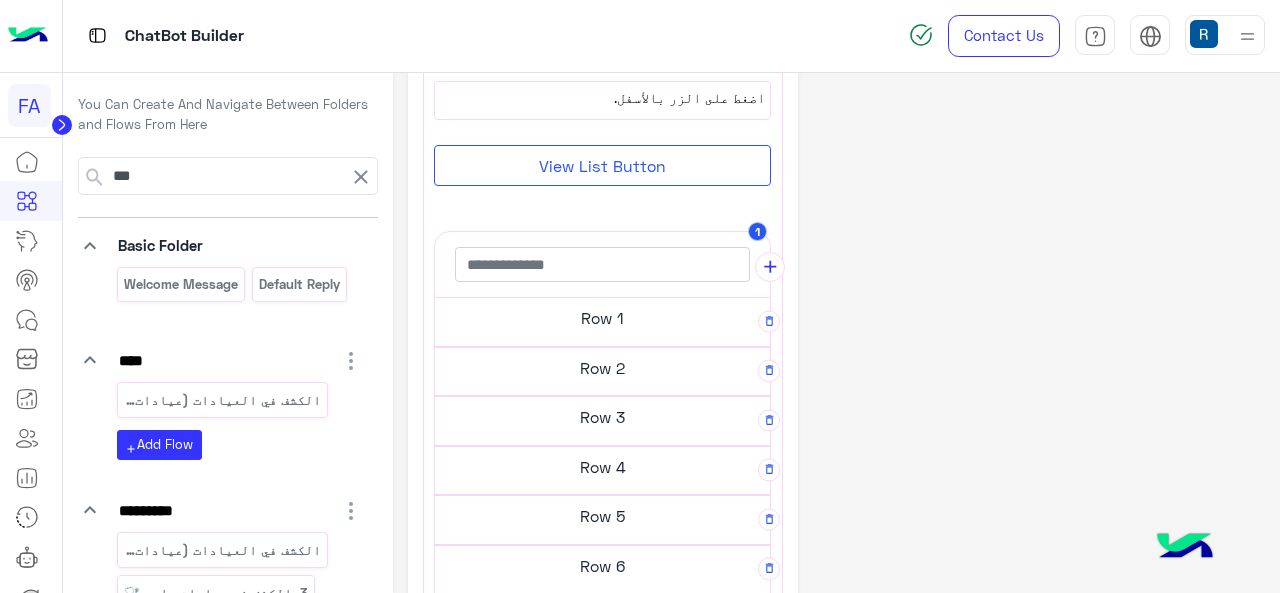 click on "Row 1" at bounding box center [602, 318] 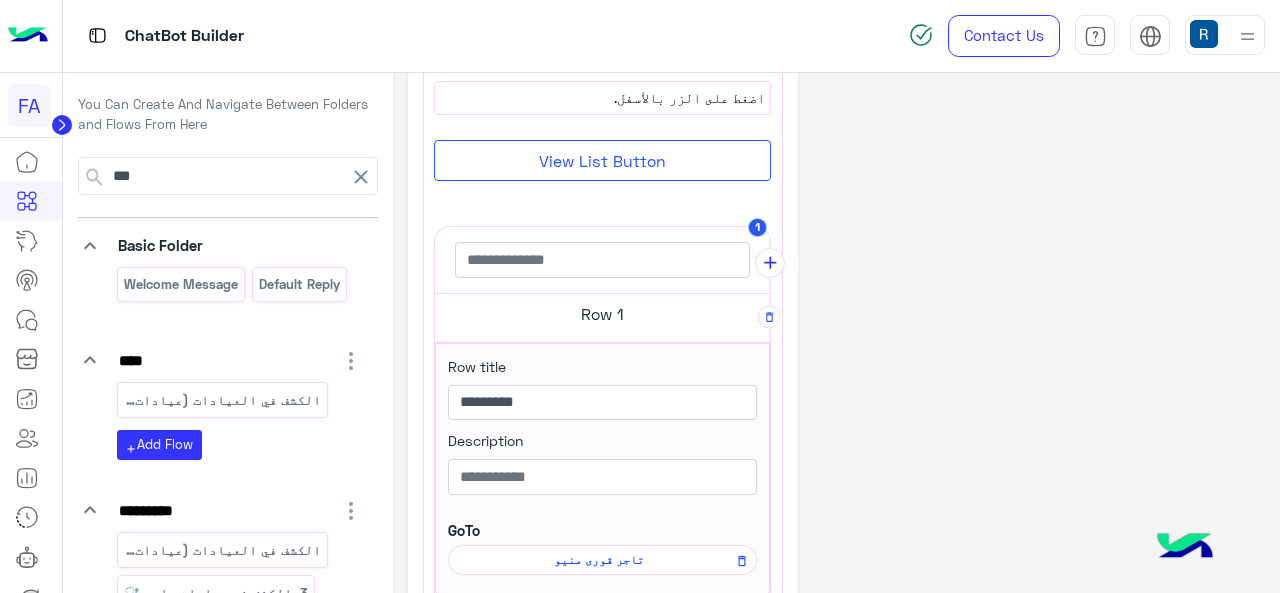 scroll, scrollTop: 695, scrollLeft: 0, axis: vertical 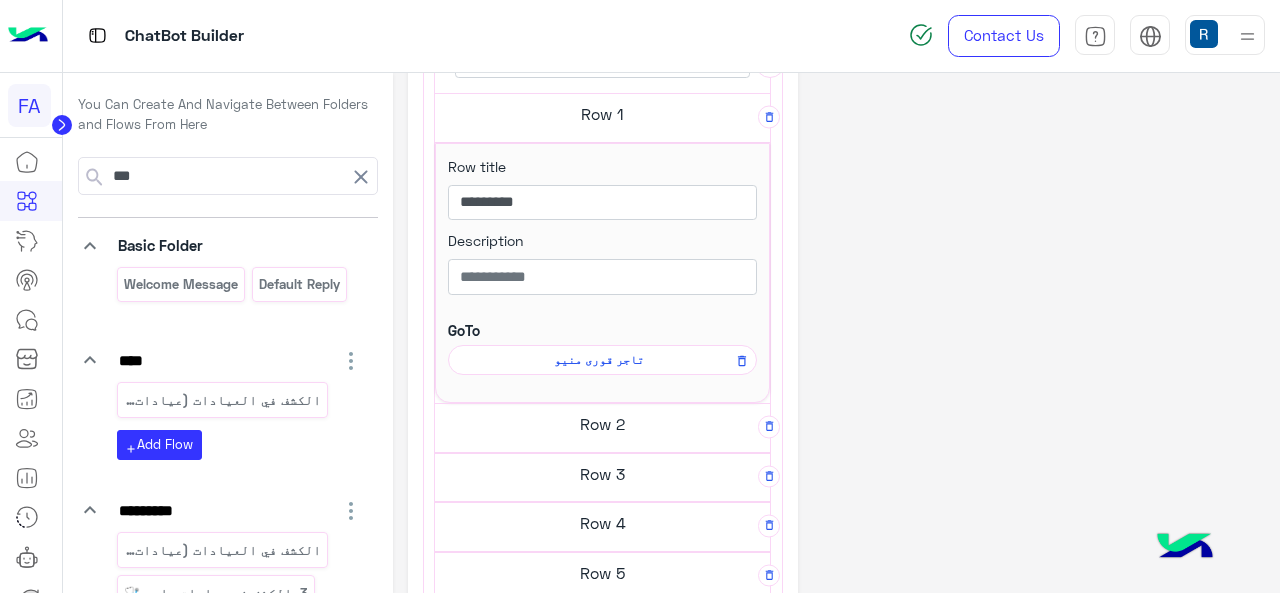click on "Row 2" at bounding box center (602, 114) 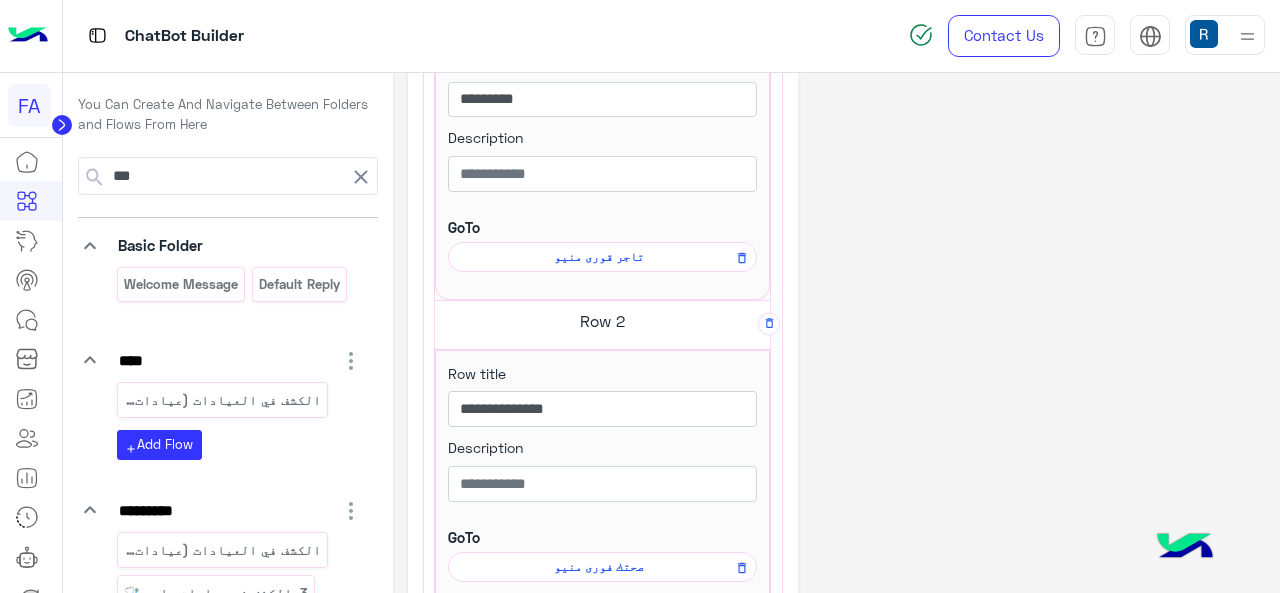 scroll, scrollTop: 895, scrollLeft: 0, axis: vertical 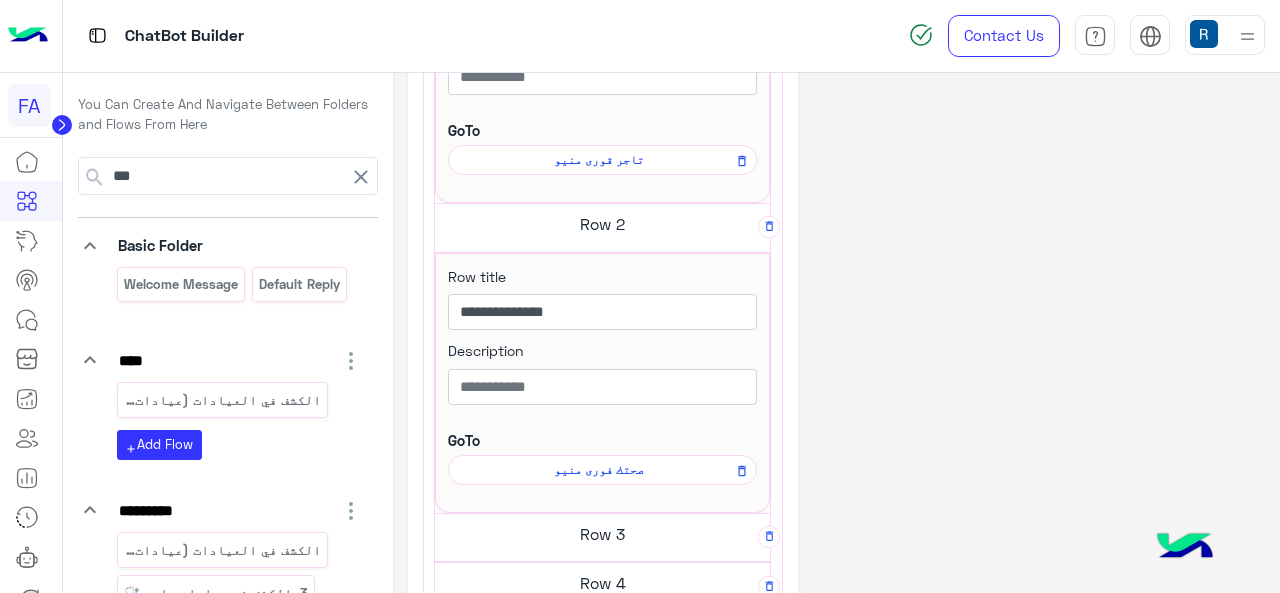 click on "صحتك فورى منيو" at bounding box center (599, 160) 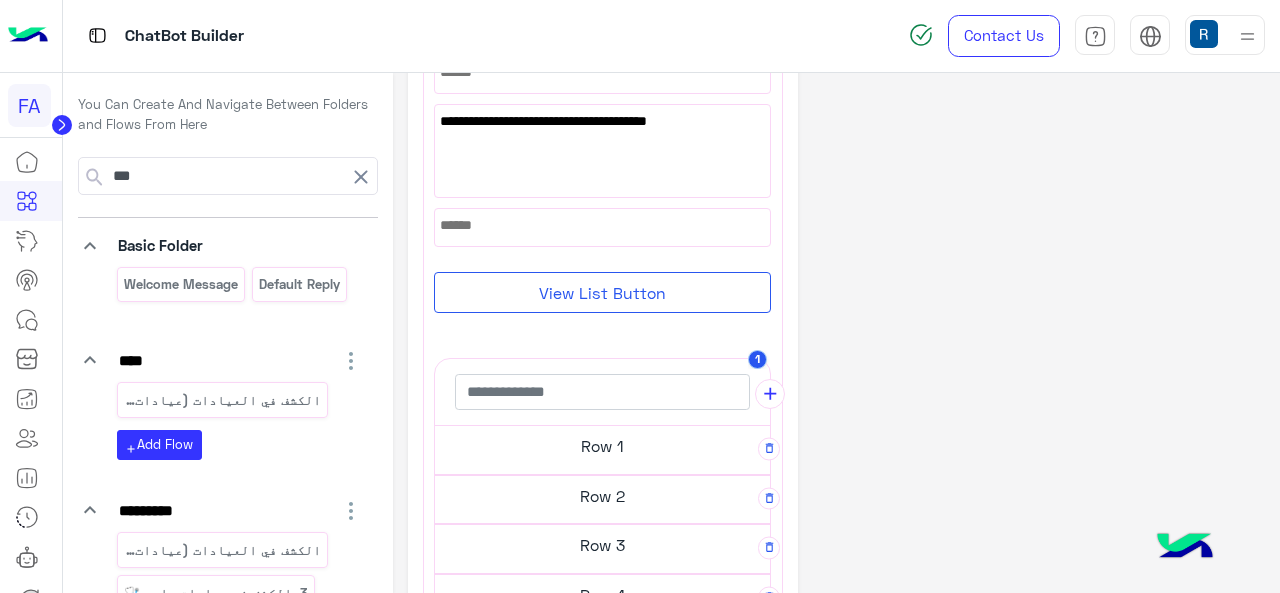 scroll, scrollTop: 200, scrollLeft: 0, axis: vertical 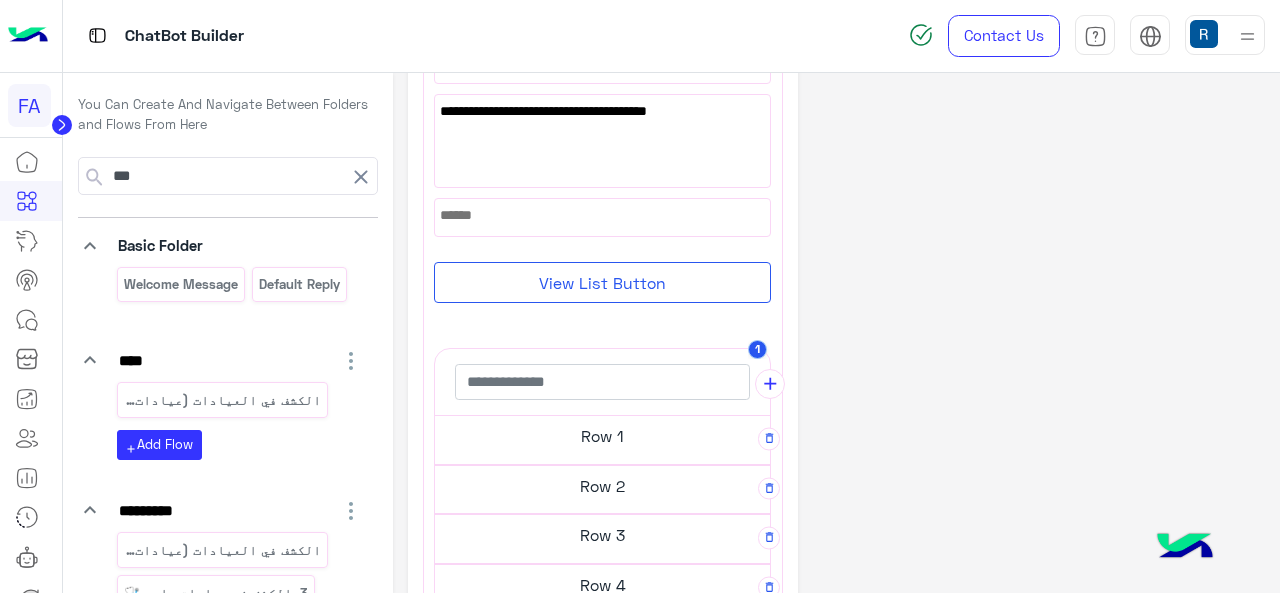 click on "Row 1" at bounding box center (602, 436) 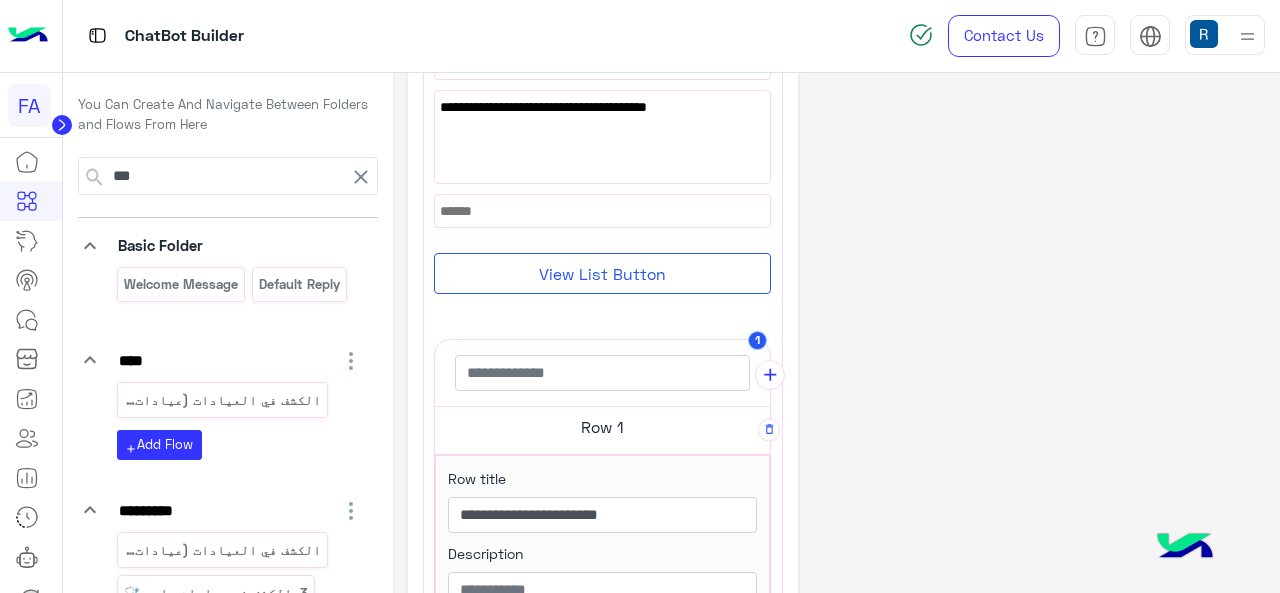 scroll, scrollTop: 400, scrollLeft: 0, axis: vertical 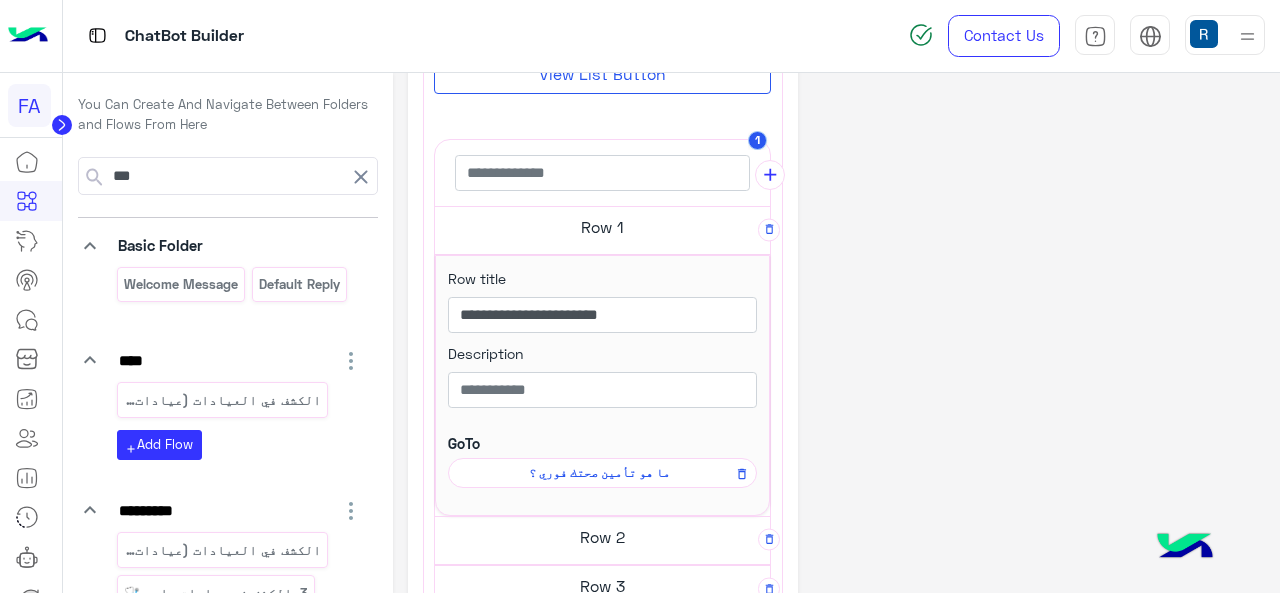 click on "Row 2" at bounding box center [602, 227] 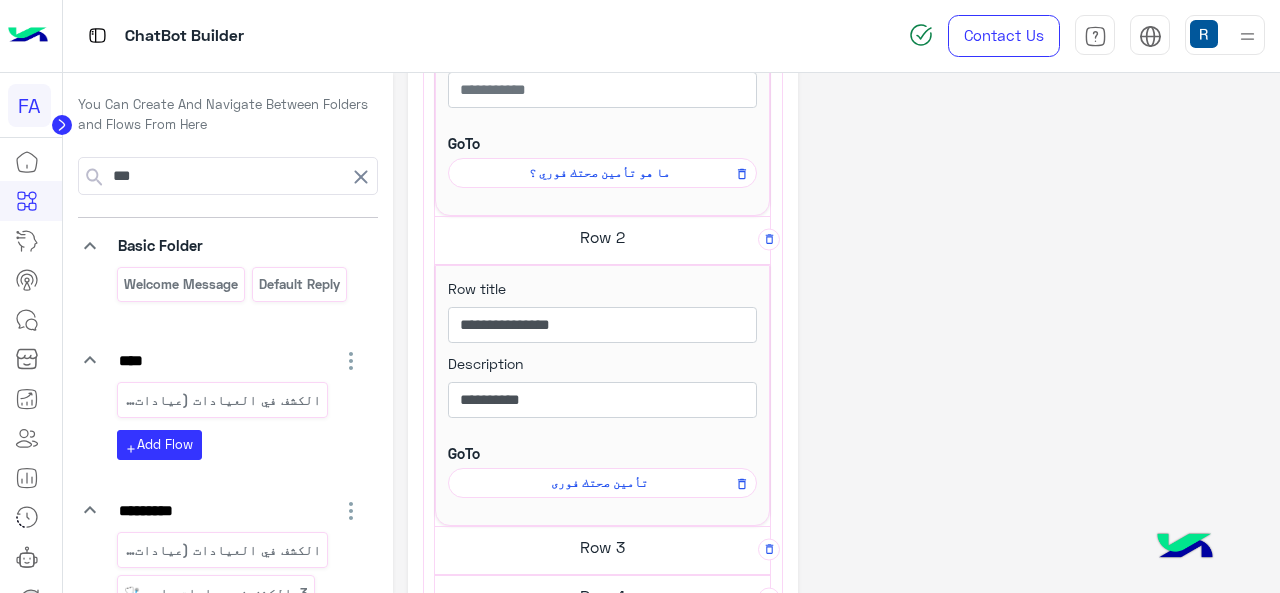 scroll, scrollTop: 800, scrollLeft: 0, axis: vertical 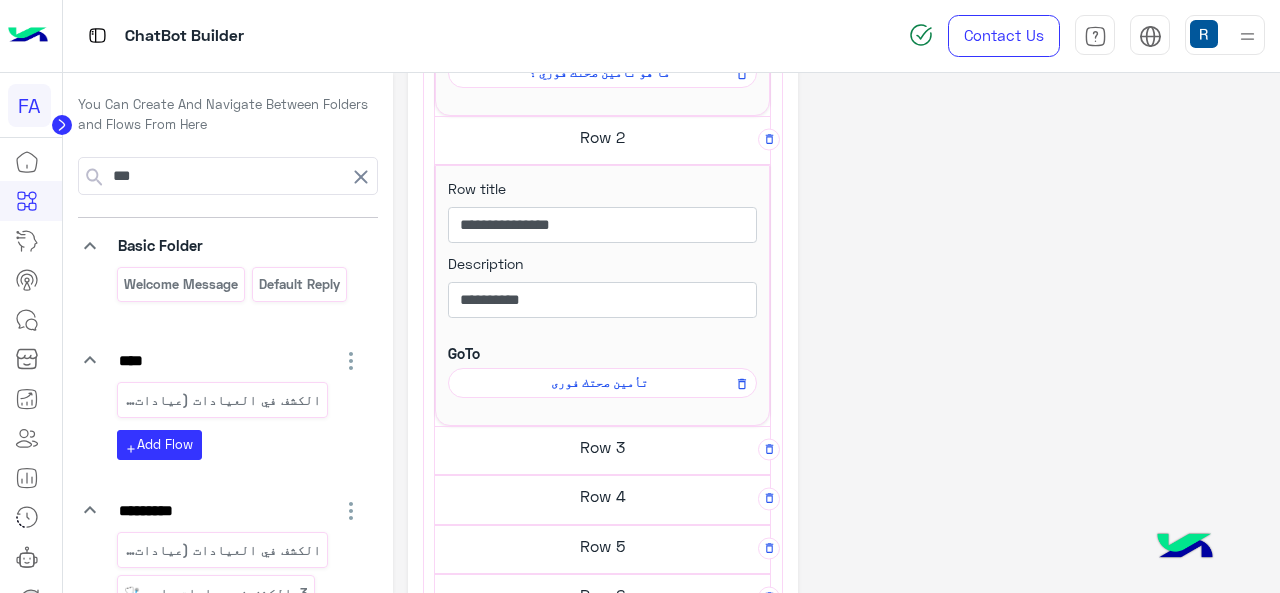 click on "تأمين صحتك فورى" at bounding box center (599, 73) 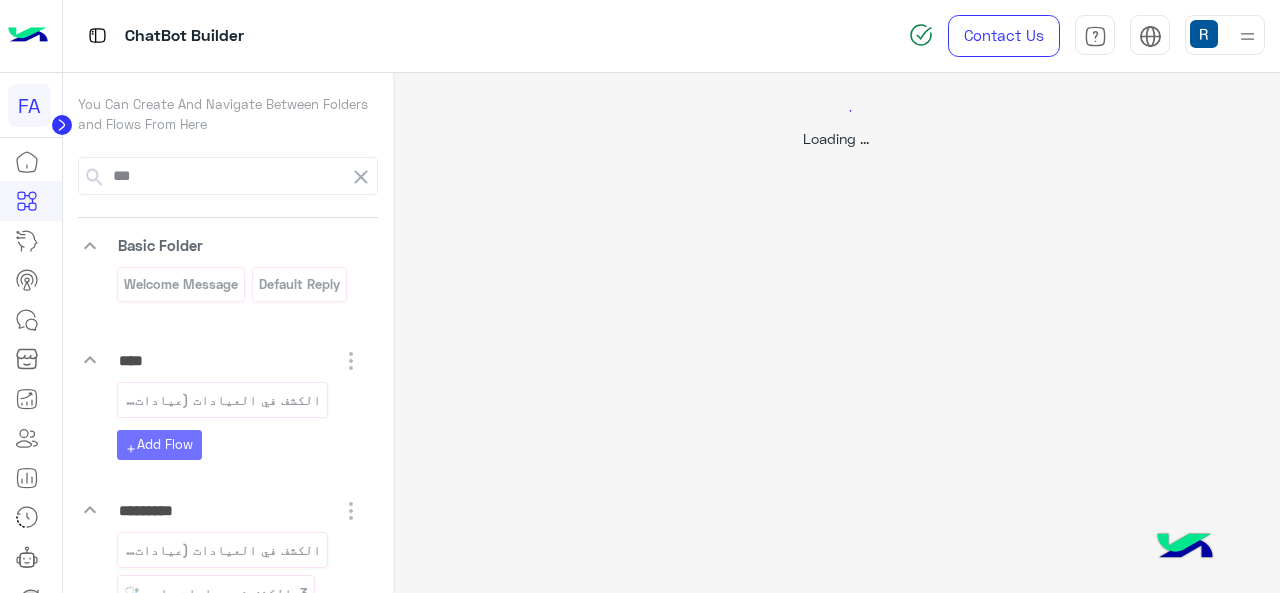scroll, scrollTop: 0, scrollLeft: 0, axis: both 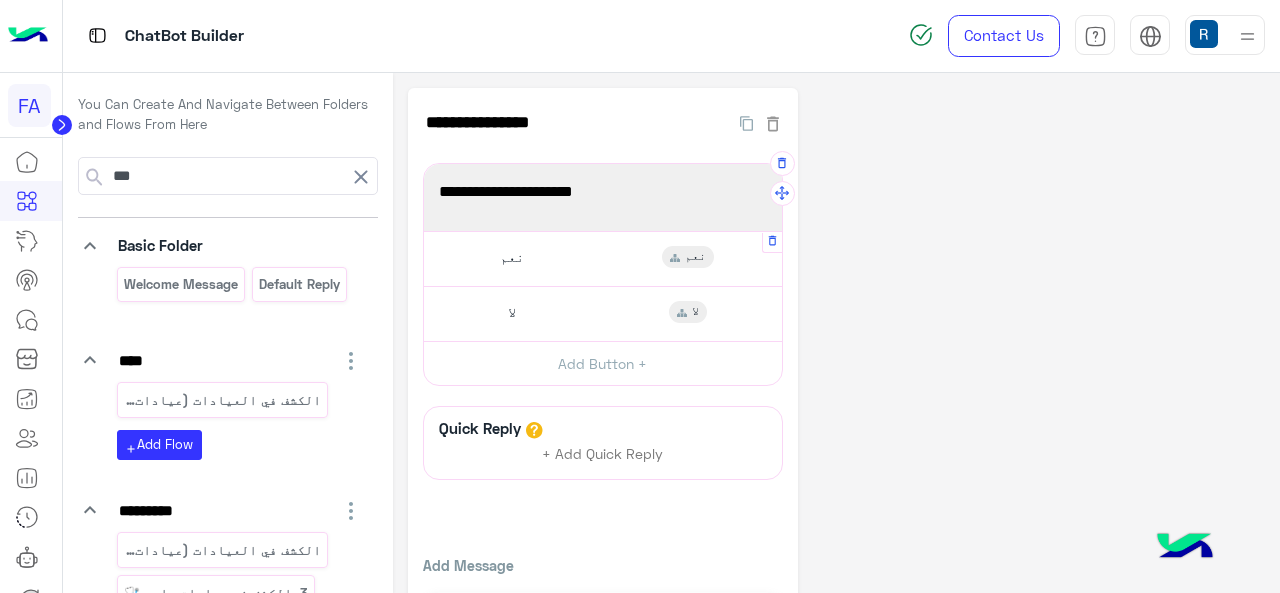 click on "نعم  نعم" at bounding box center [602, 258] 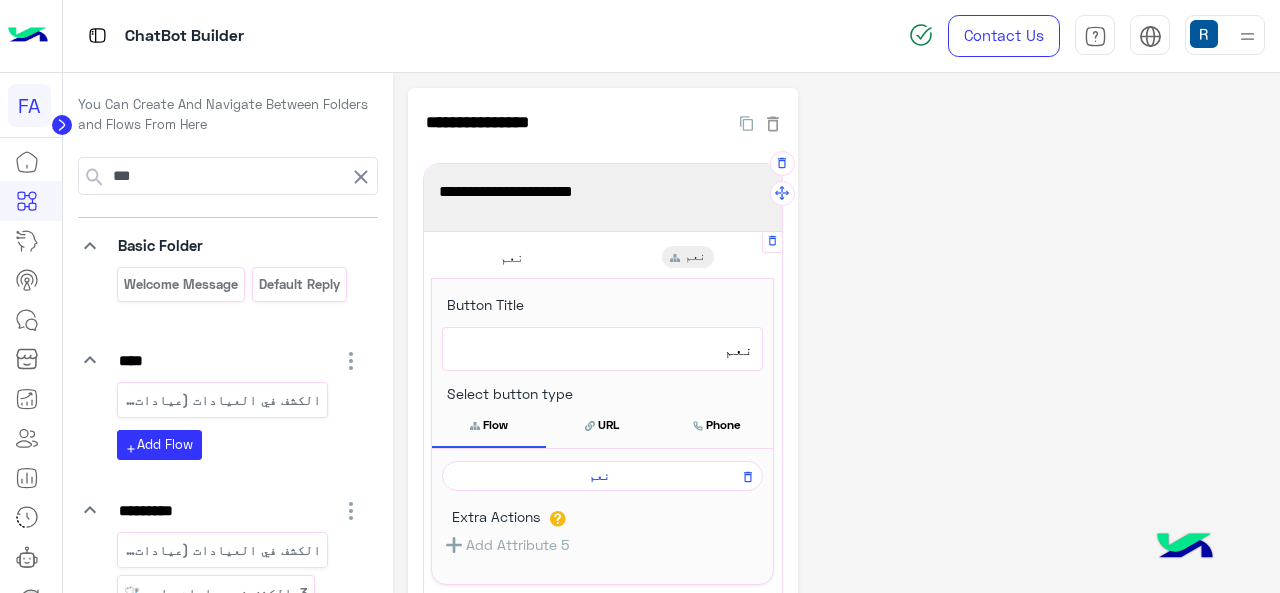 scroll, scrollTop: 200, scrollLeft: 0, axis: vertical 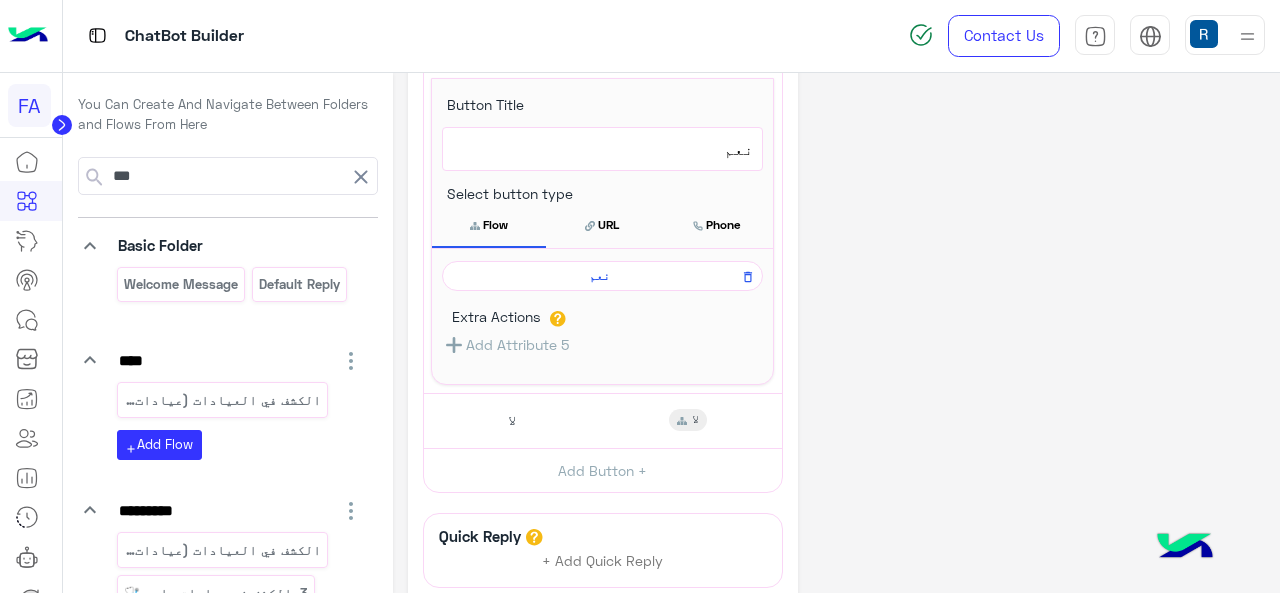 click on "نعم" at bounding box center [599, 276] 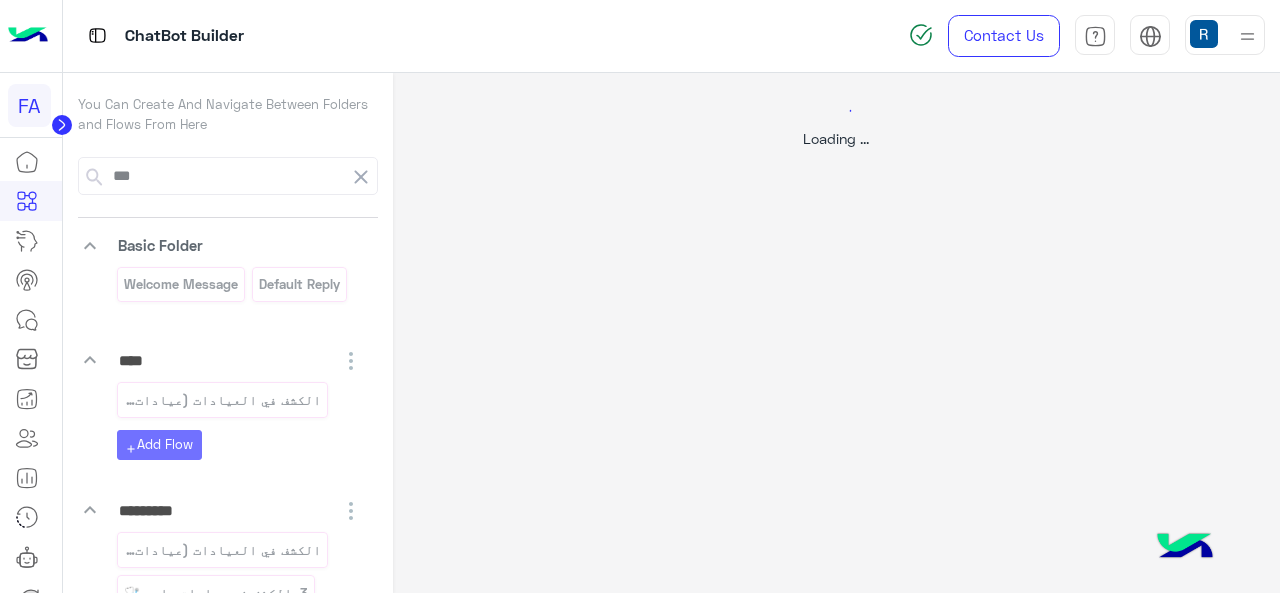 scroll, scrollTop: 0, scrollLeft: 0, axis: both 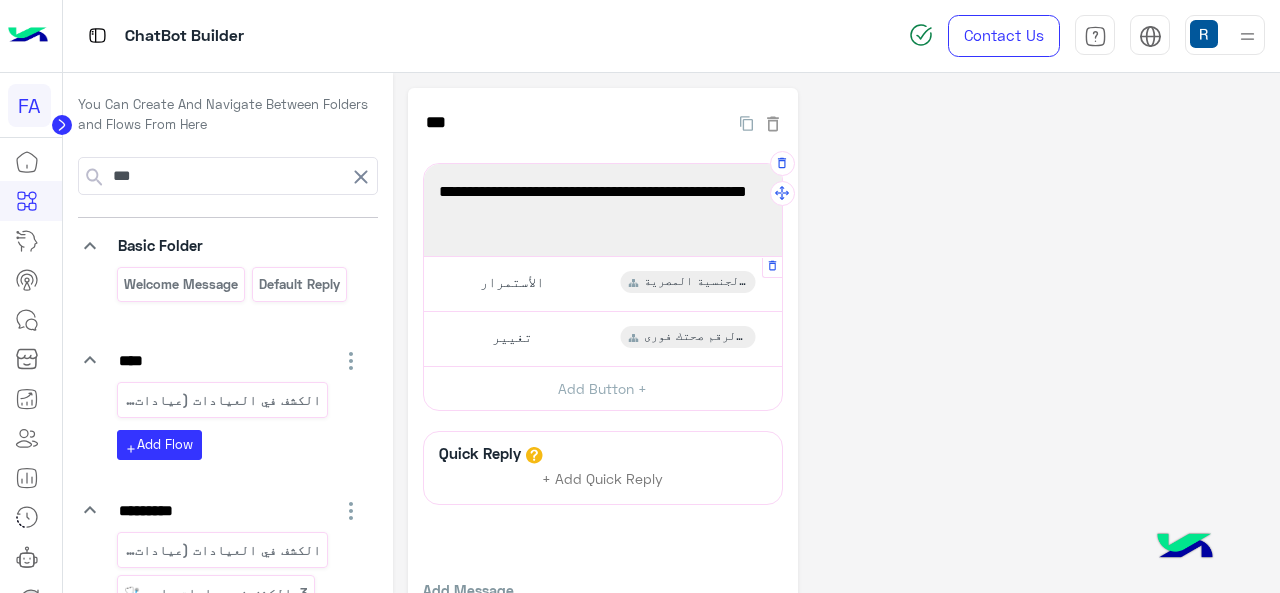 click on "غير الحاملين الجنسية المصرية" at bounding box center (688, 282) 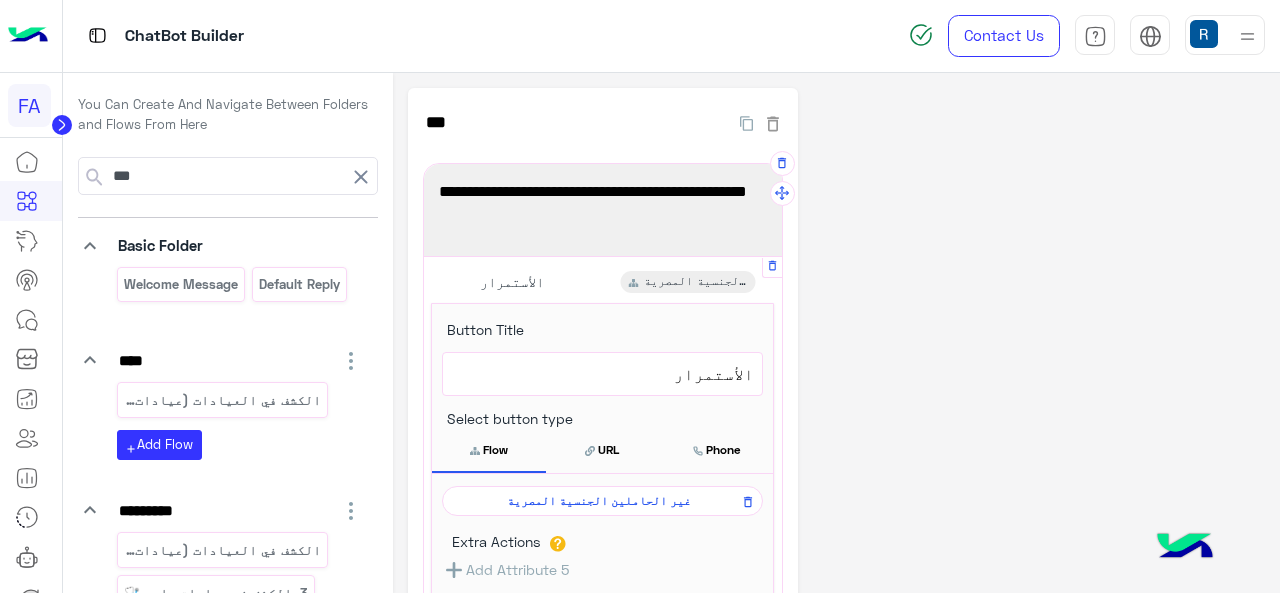 scroll, scrollTop: 100, scrollLeft: 0, axis: vertical 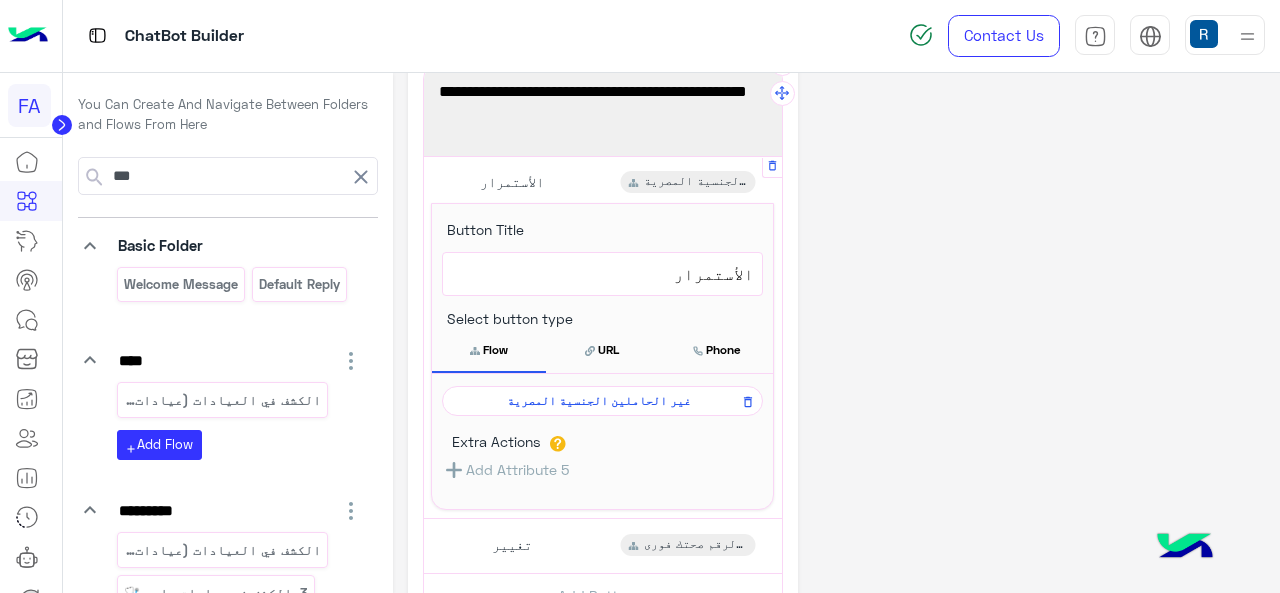 click on "غير الحاملين الجنسية المصرية" at bounding box center [599, 401] 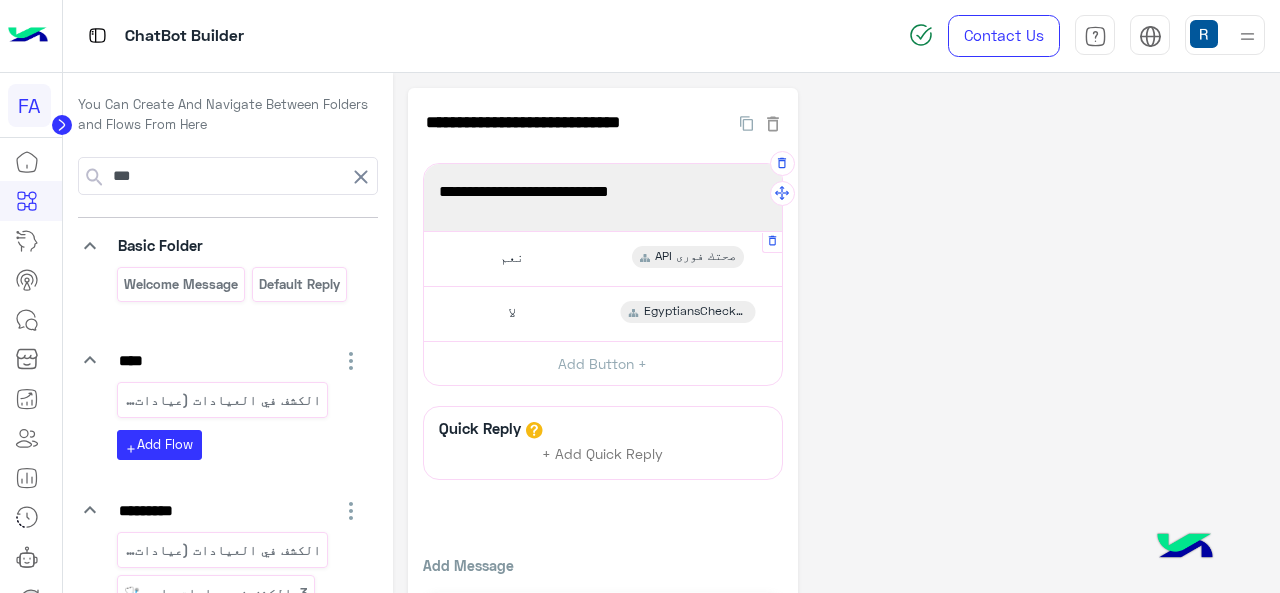 click on "نعم  API صحتك فورى" at bounding box center [602, 258] 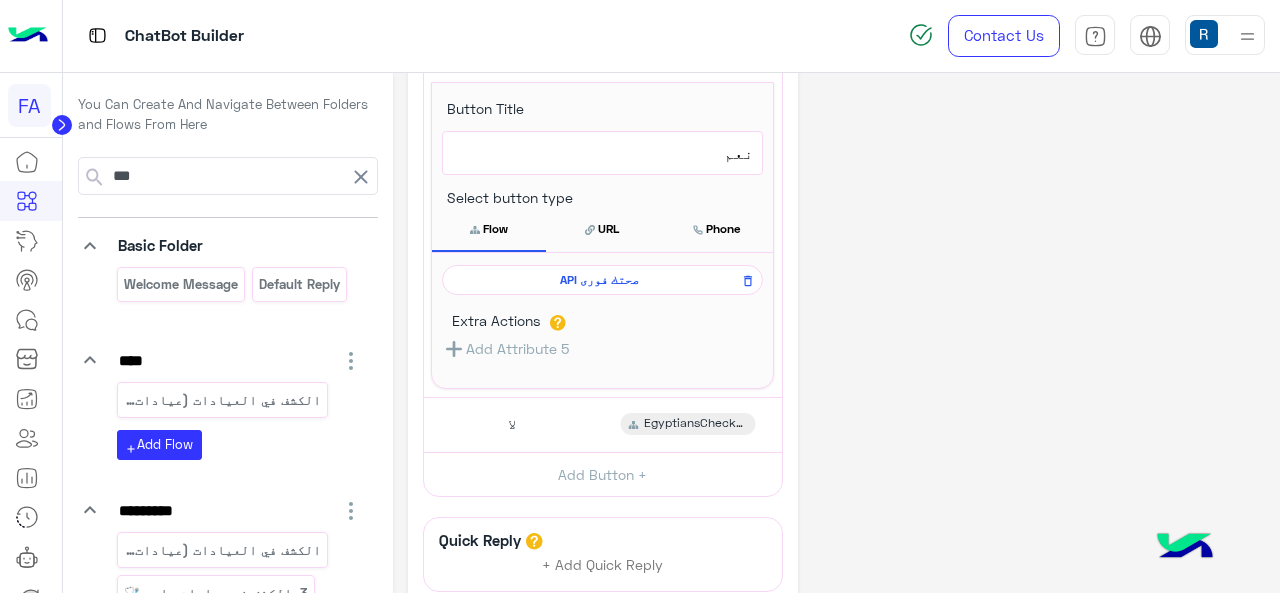 scroll, scrollTop: 200, scrollLeft: 0, axis: vertical 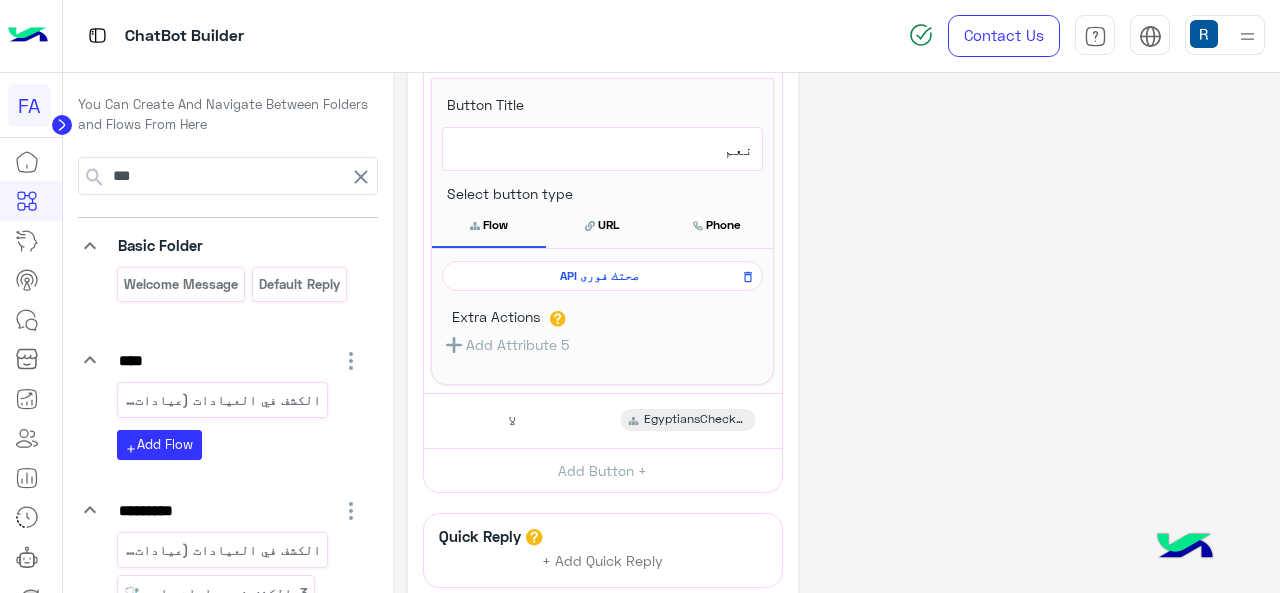 click on "API صحتك فورى" at bounding box center (599, 276) 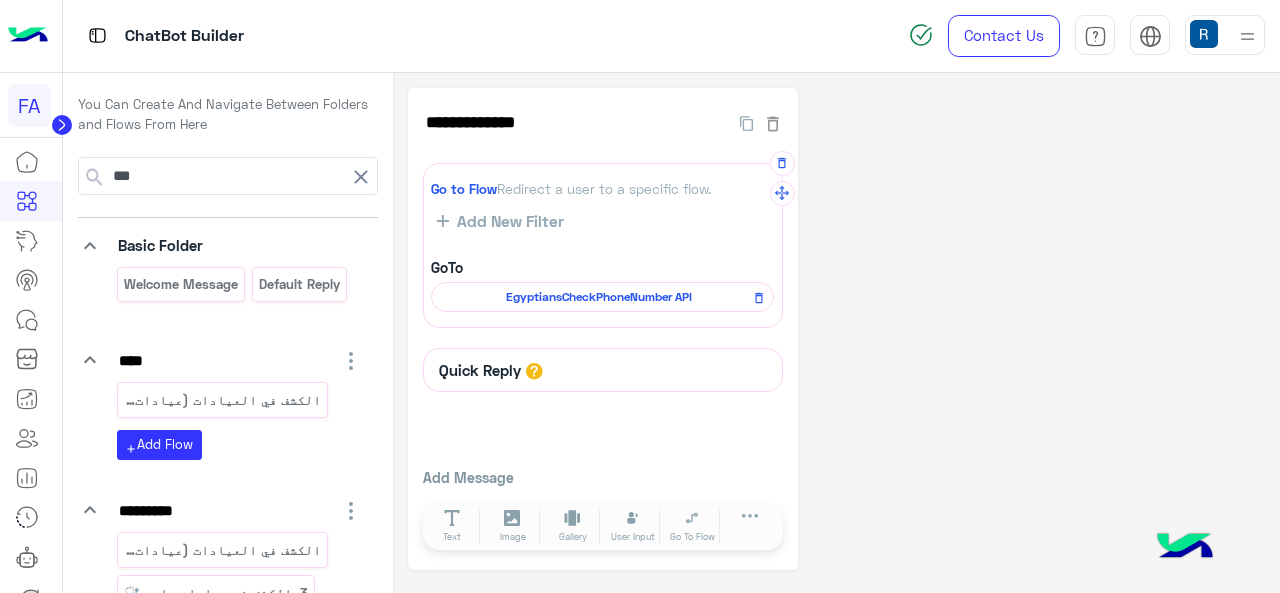 click on "EgyptiansCheckPhoneNumber API" at bounding box center (599, 297) 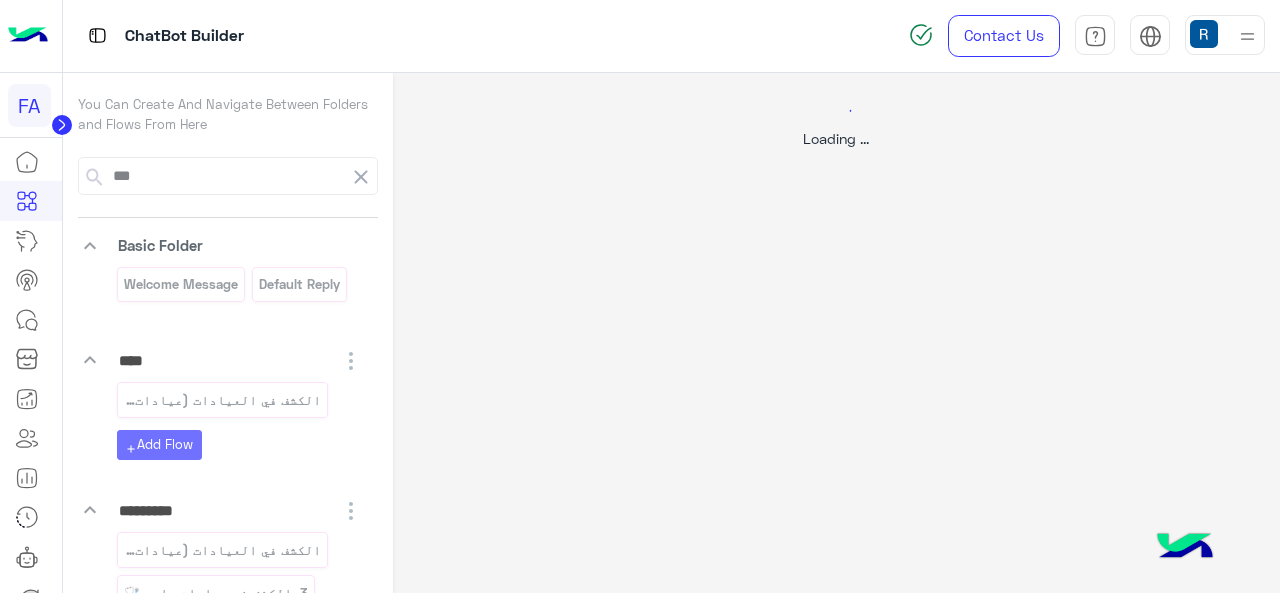 select on "****" 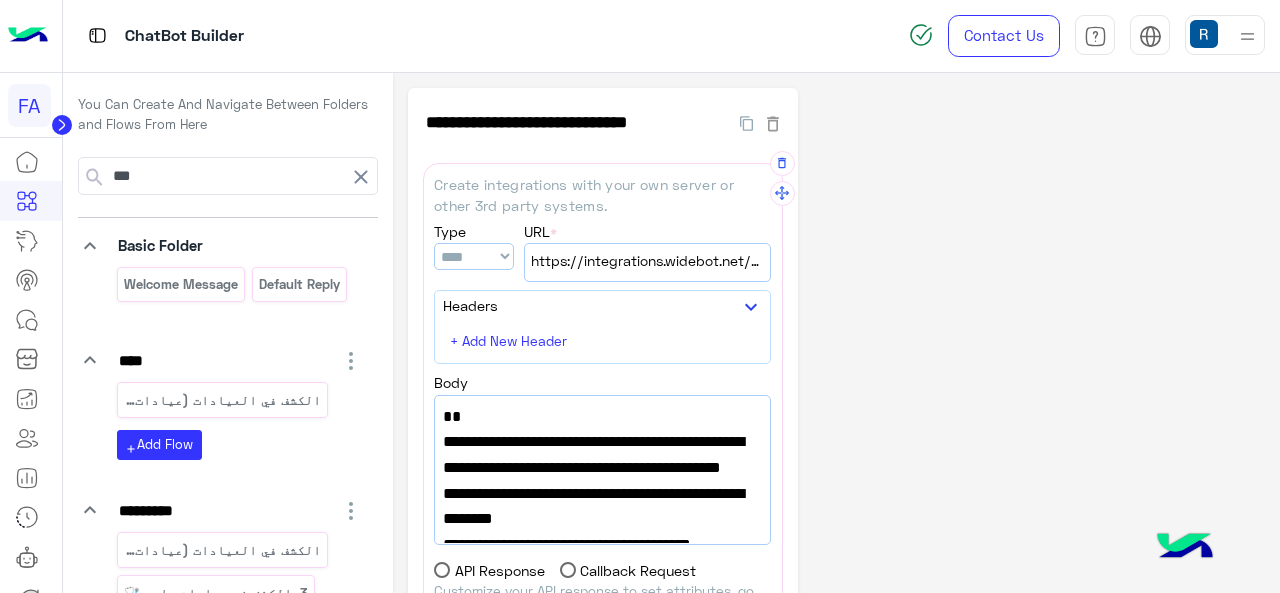 scroll, scrollTop: 57, scrollLeft: 0, axis: vertical 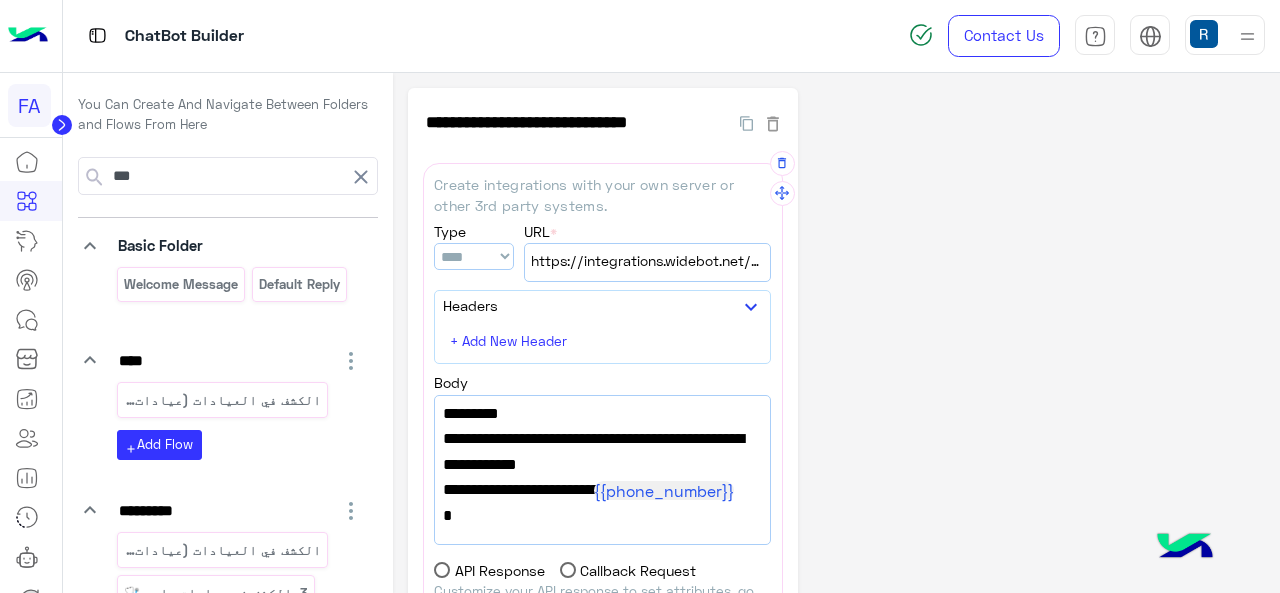 drag, startPoint x: 743, startPoint y: 459, endPoint x: 445, endPoint y: 463, distance: 298.02686 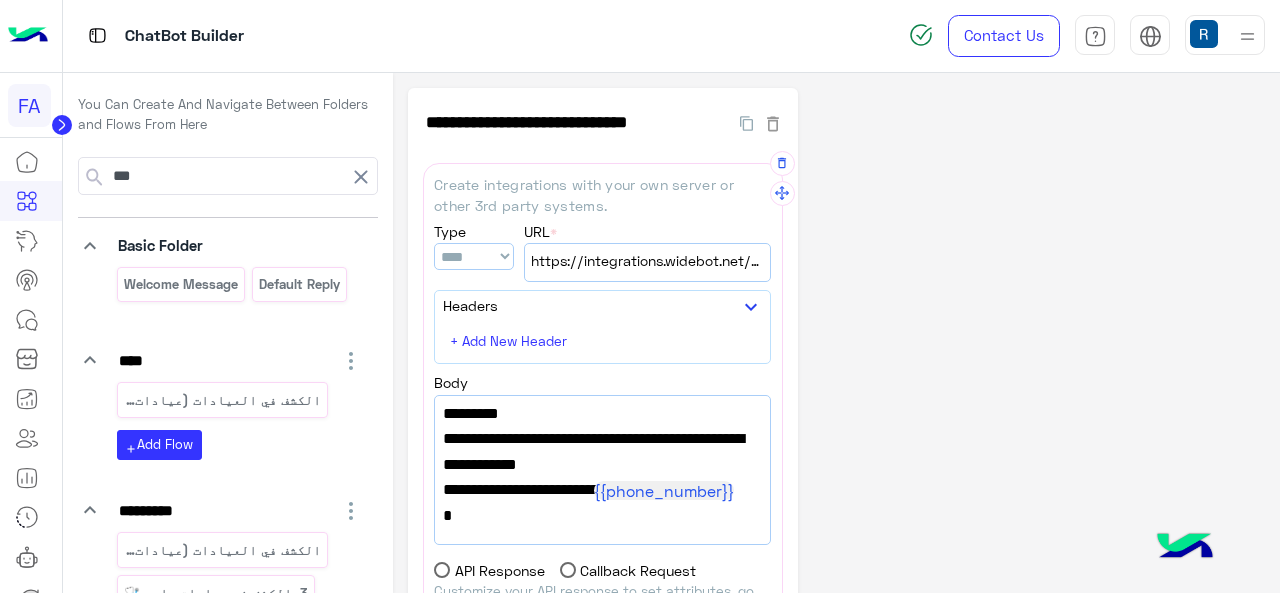 click on ""success_flow_name" : "EgyptiansCheckPhoneNumber success"," at bounding box center [602, 452] 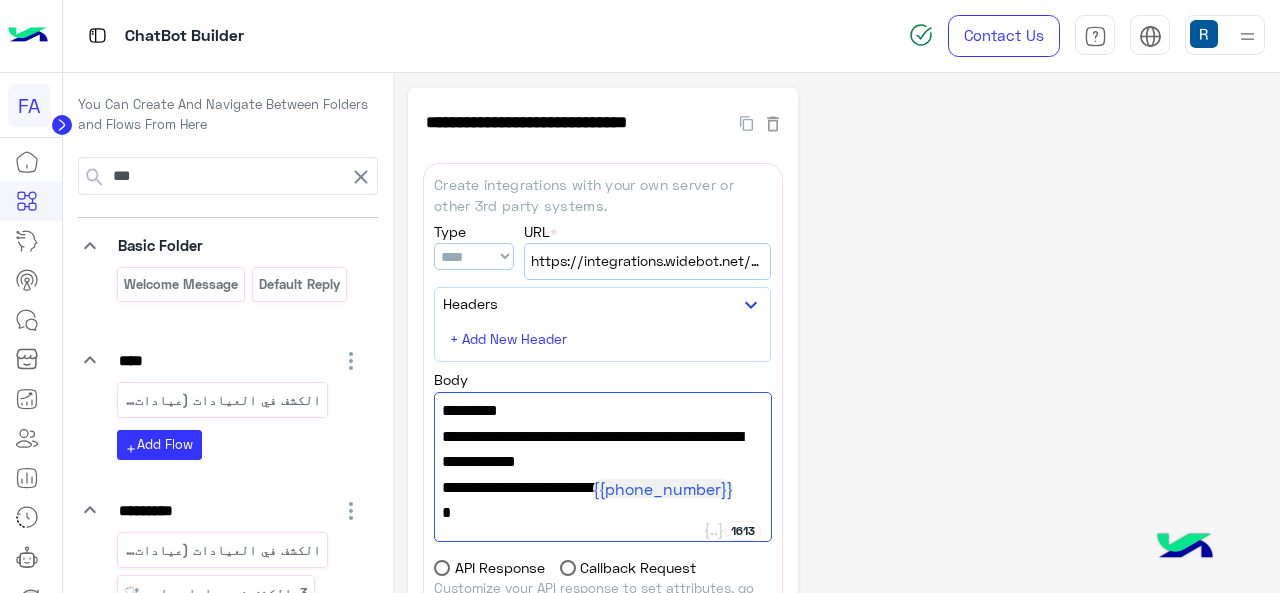 click on "***  keyboard_arrow_down
Basic Folder   Welcome Message   Default reply   keyboard_arrow_down
****  الكشف في العيادات (عيادات داوي- سيتي كلينك)  add  Add Flow   keyboard_arrow_down
*********  الكشف في العيادات (عيادات داوي- سيتي كلي_copy_1   3.	الكشف فى عيادات داوي 🩺   3.	الكشف فى عيادات داوي 🩺_copy_1   عيادات خارجية  add  Add Flow   add  Add Folder" at bounding box center (228, 479) 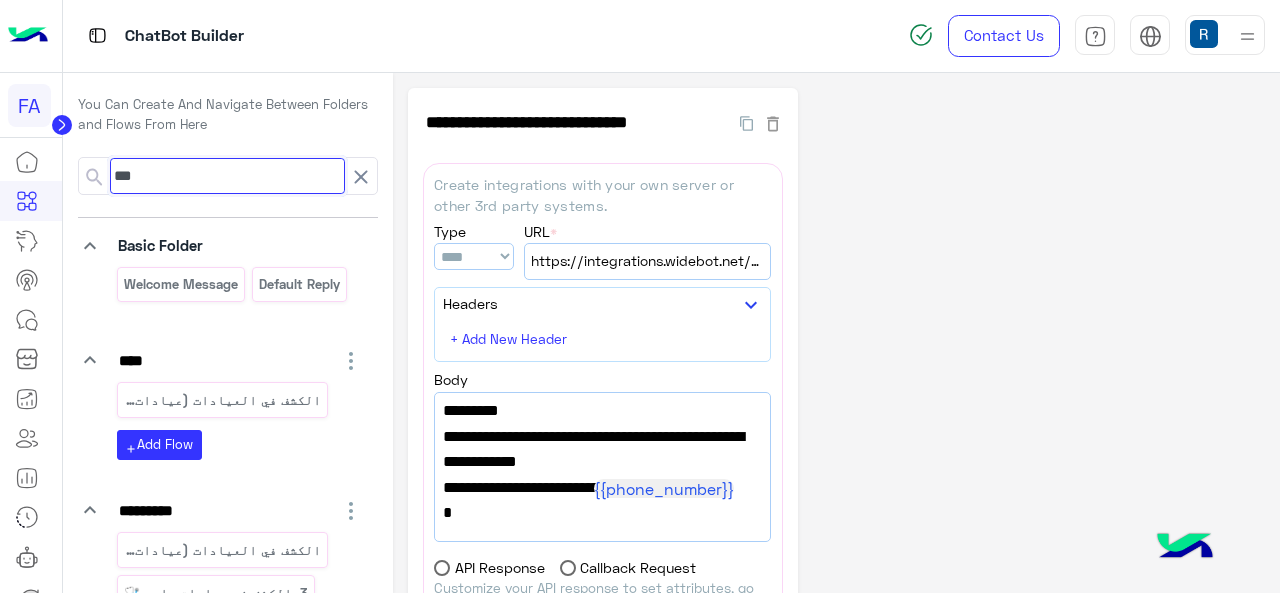 click on "***" at bounding box center (227, 176) 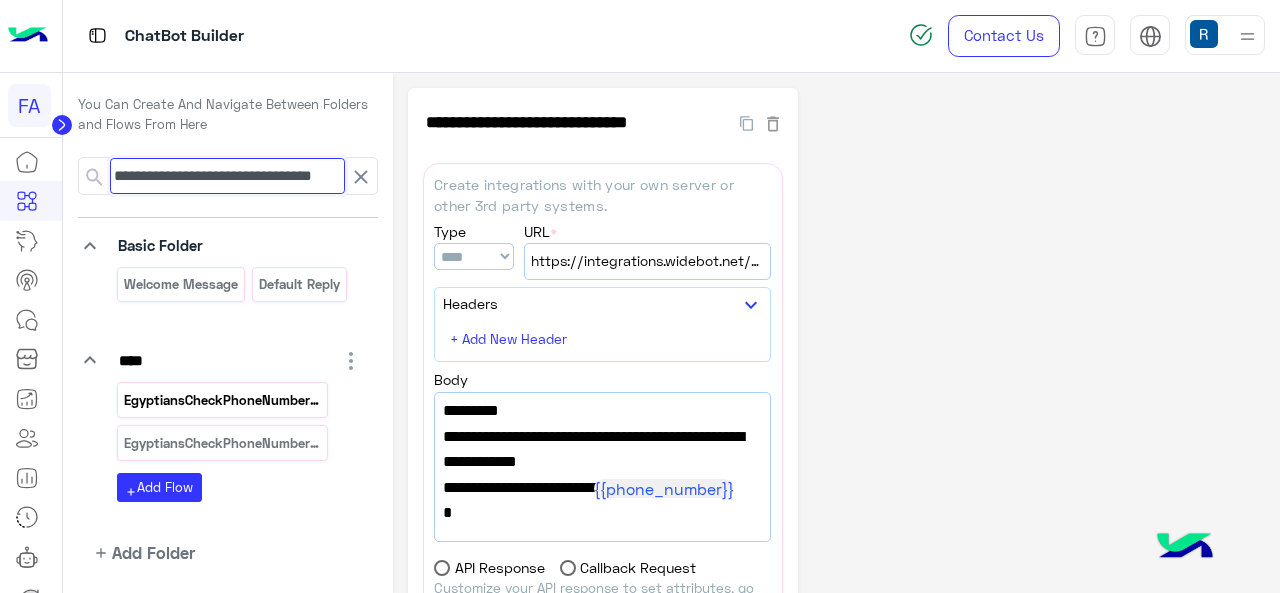 type on "**********" 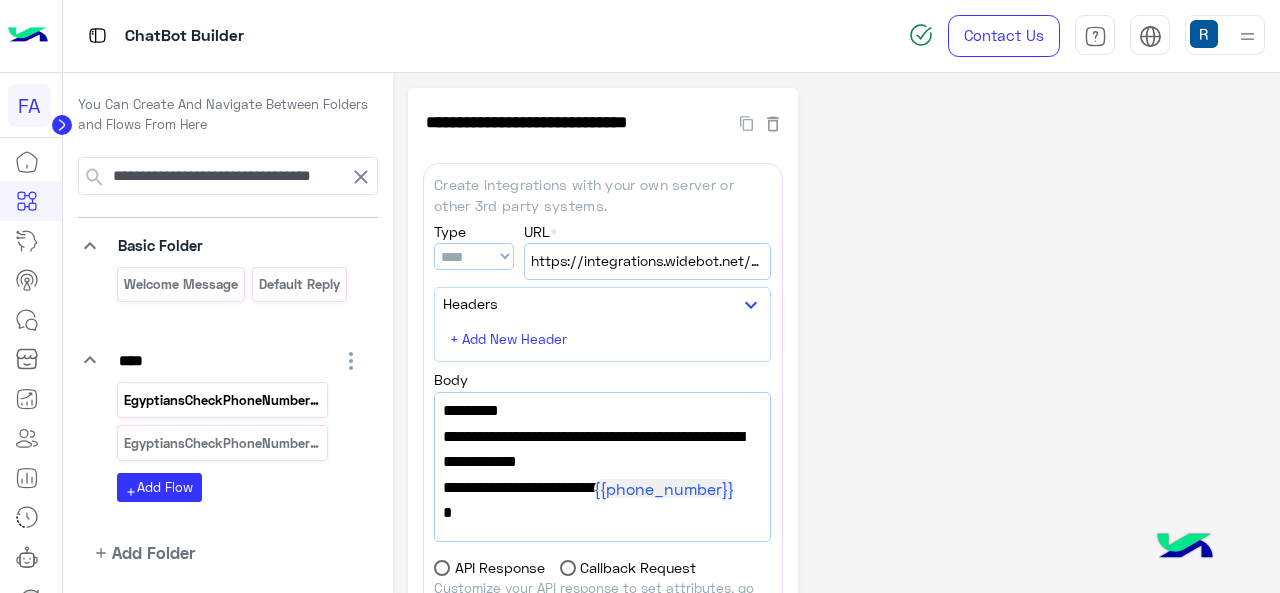 click on "EgyptiansCheckPhoneNumber success" at bounding box center [222, 400] 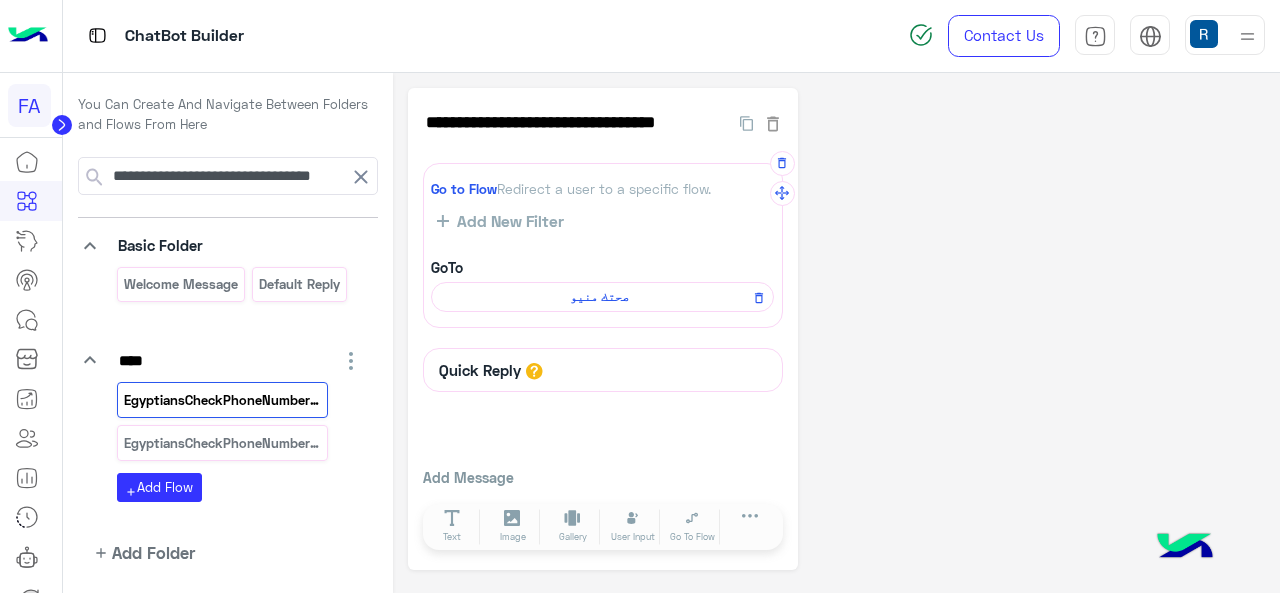 click on "صحتك منيو" at bounding box center (599, 297) 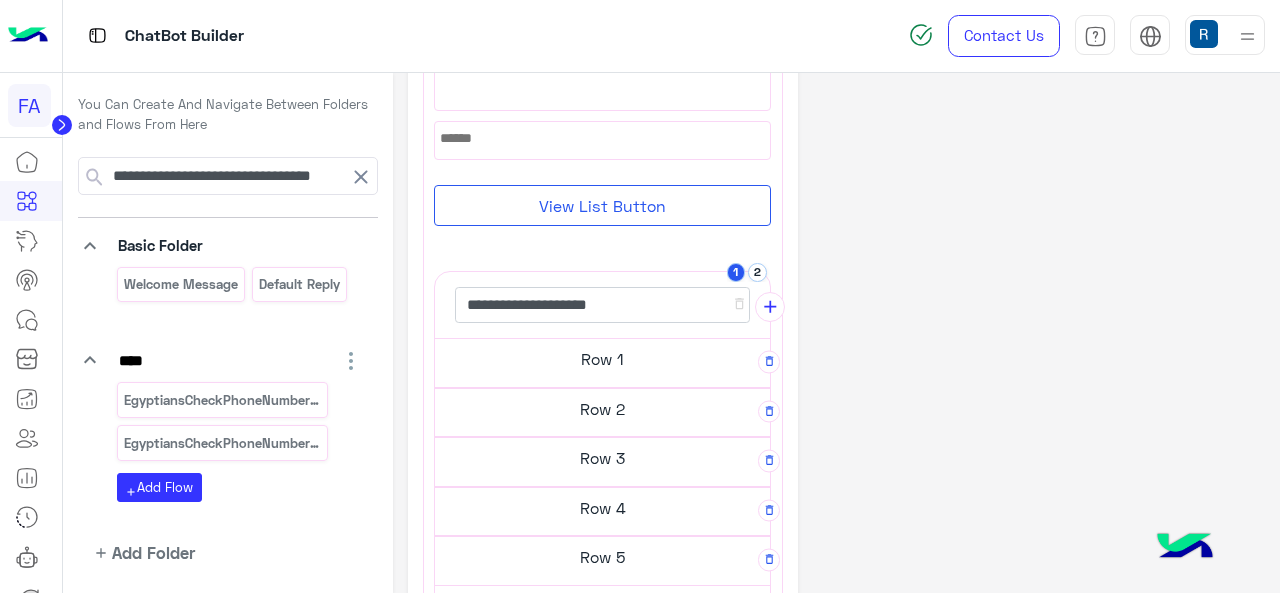 click on "Row 1" at bounding box center [602, 359] 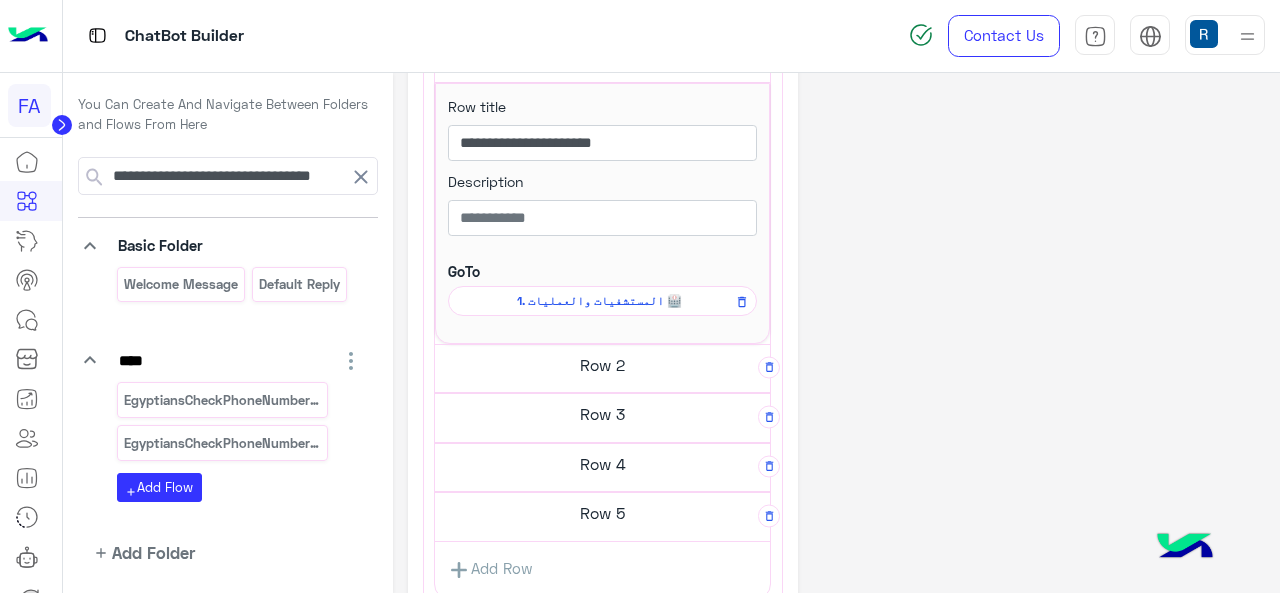 click on "Row 2" at bounding box center [602, 55] 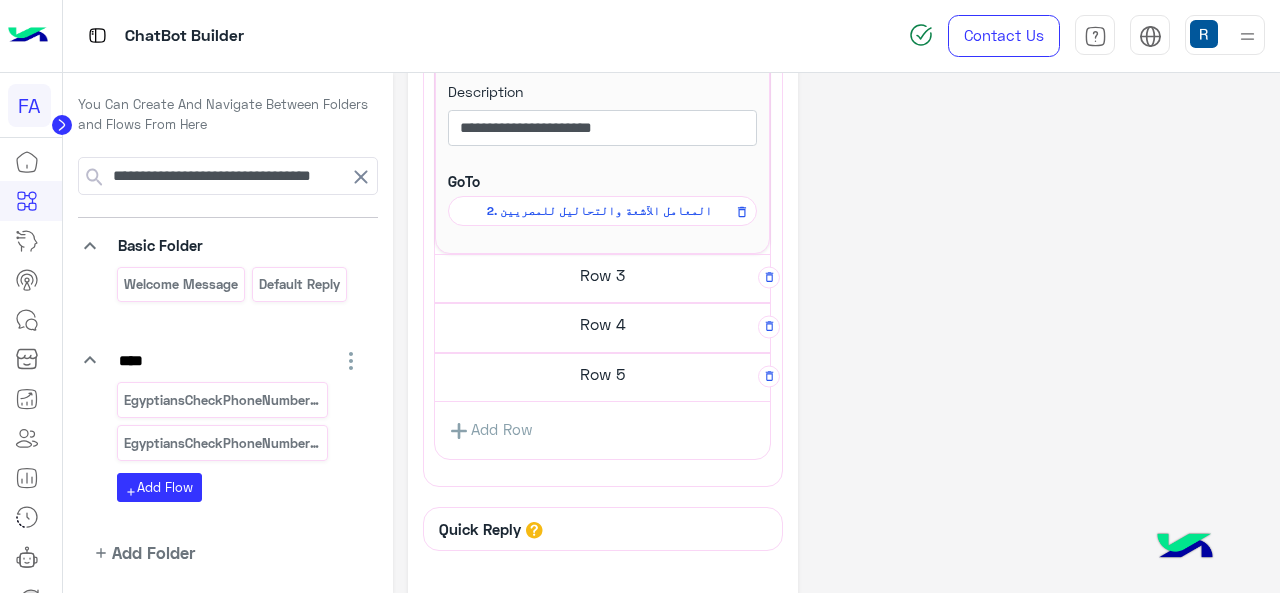 click on "Row 3" at bounding box center [602, -345] 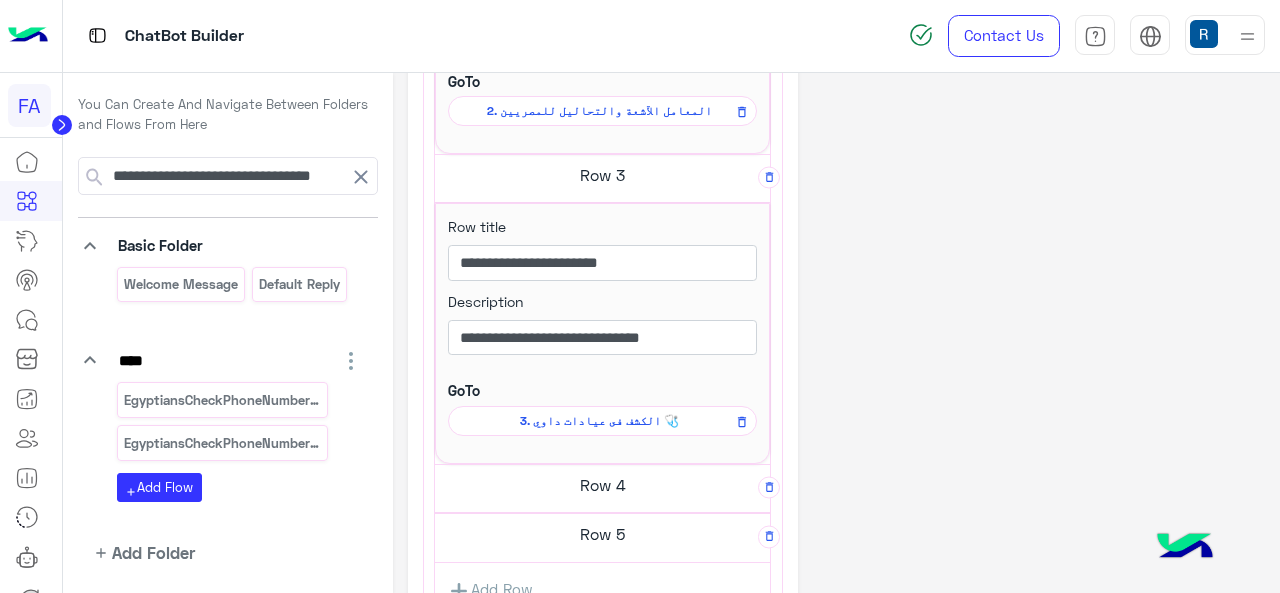 click on "3.	الكشف فى عيادات داوي 🩺" at bounding box center [599, -199] 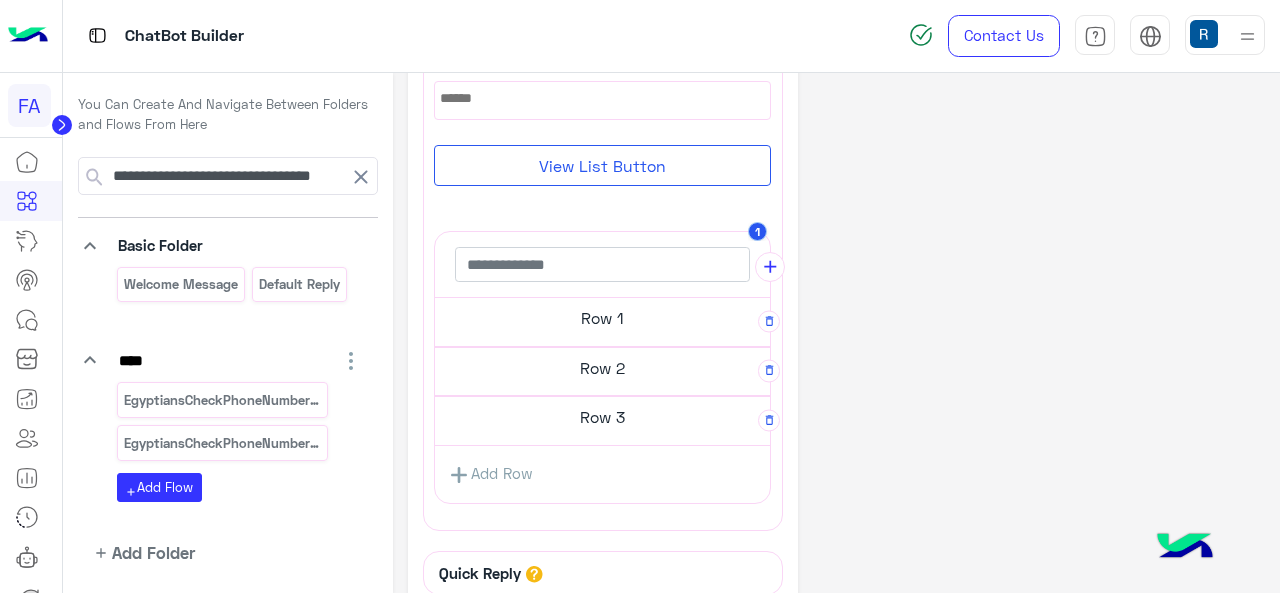 click on "Row 3" at bounding box center (602, 318) 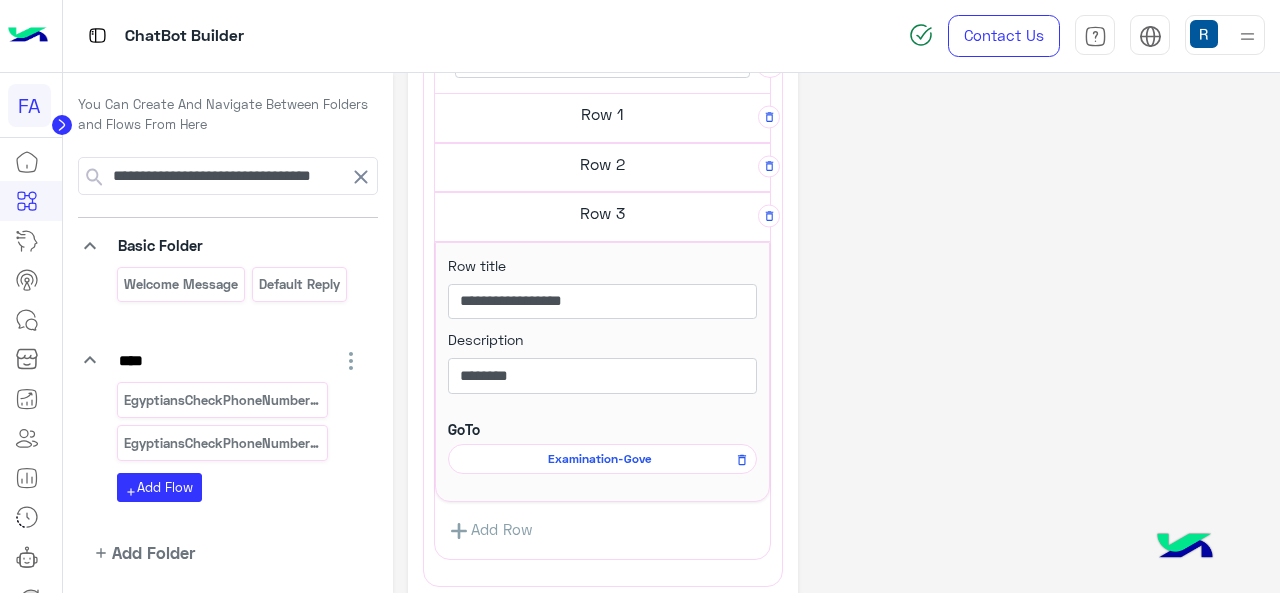 click on "Row 2" at bounding box center [602, 114] 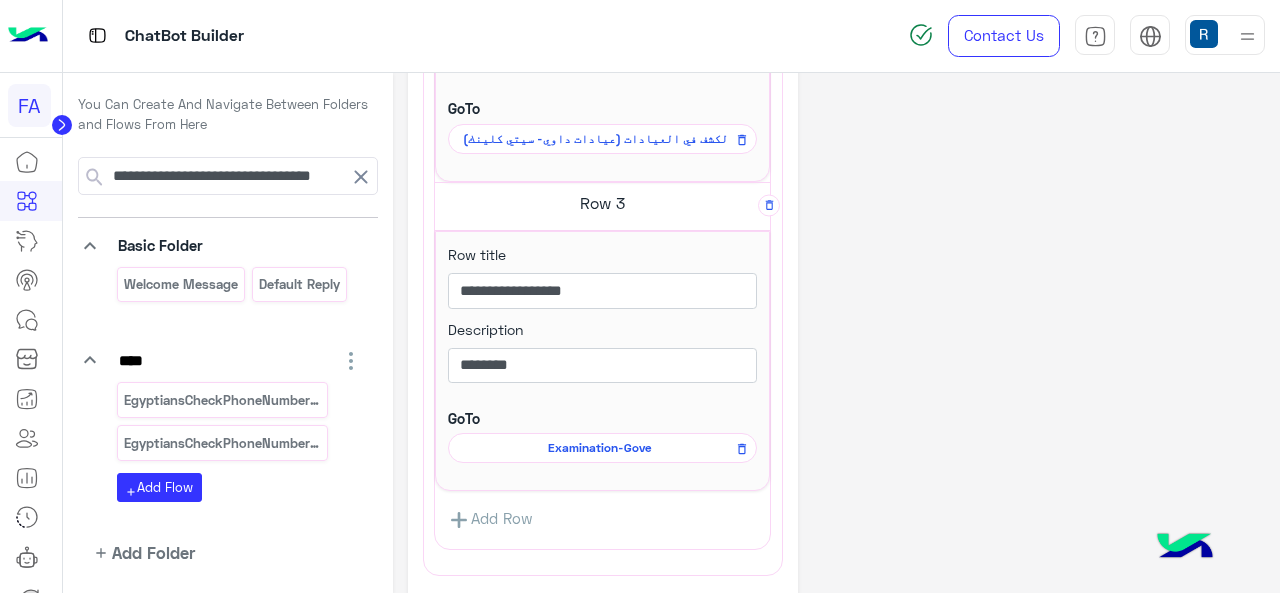 scroll, scrollTop: 995, scrollLeft: 0, axis: vertical 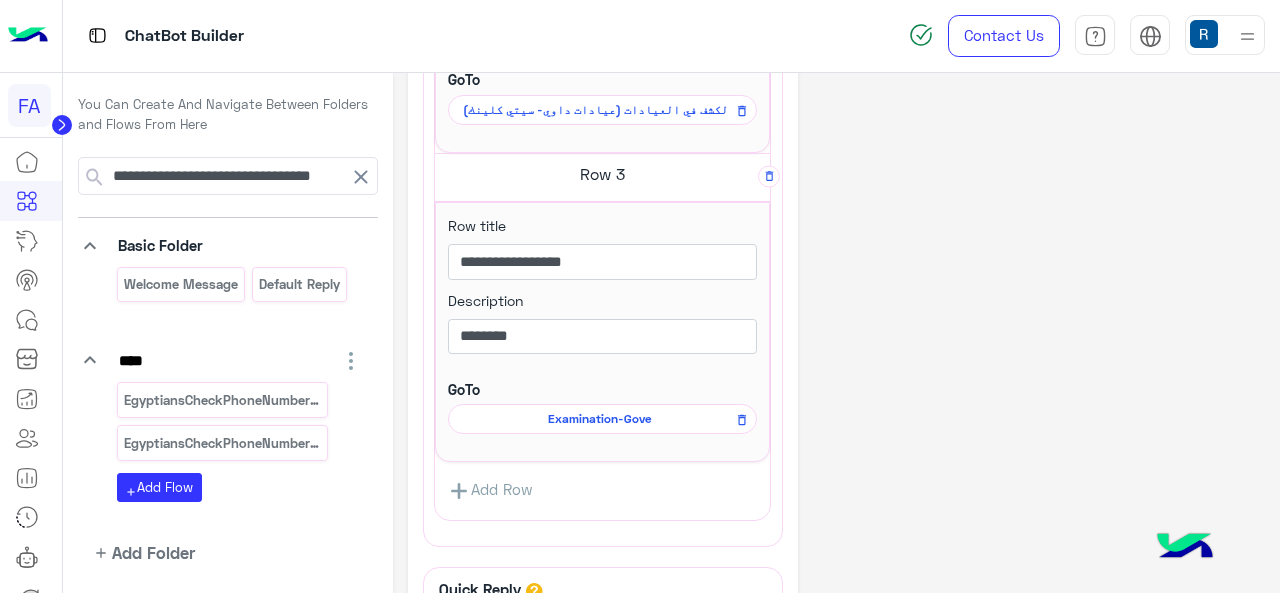 click on "Examination-Gove" at bounding box center [0, 0] 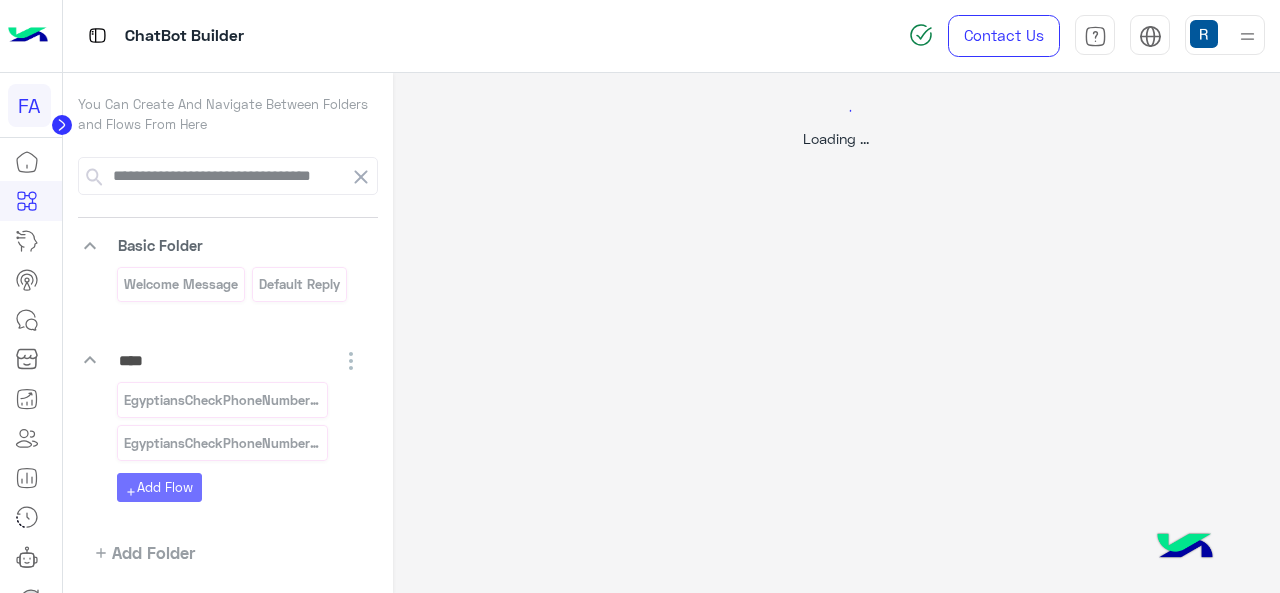 scroll, scrollTop: 0, scrollLeft: 0, axis: both 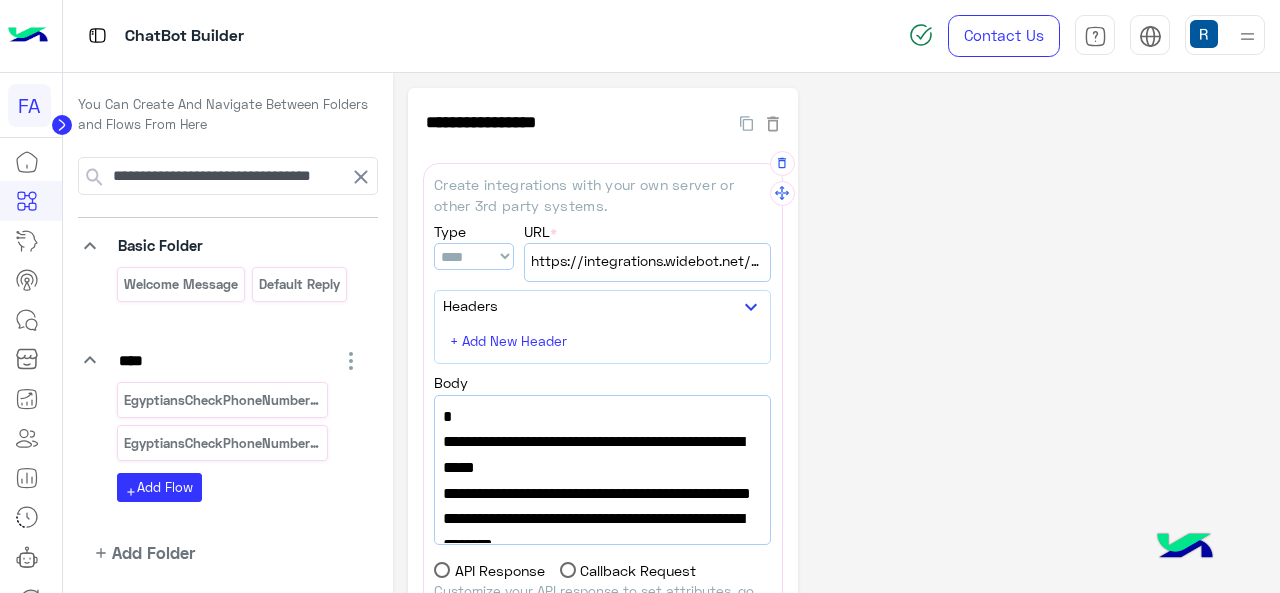 drag, startPoint x: 512, startPoint y: 489, endPoint x: 481, endPoint y: 466, distance: 38.600517 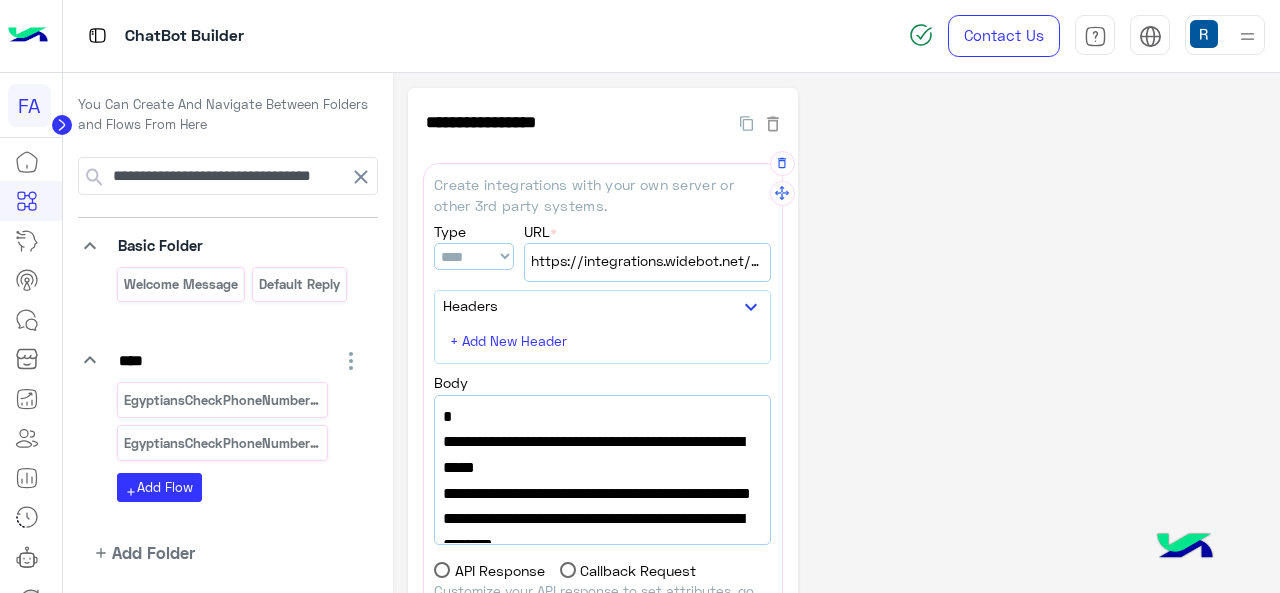 click on ""url":"https://api.npoint.io/dca4e2d8f018f2106d0c"," at bounding box center [602, 454] 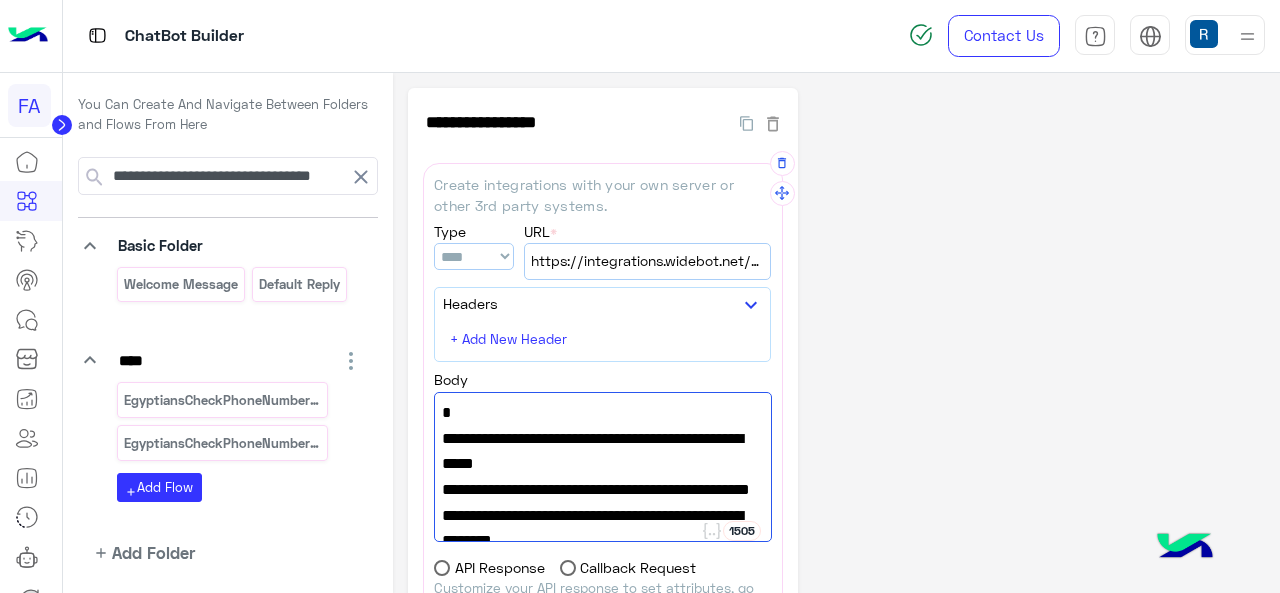 click on ""url":"https://api.npoint.io/dca4e2d8f018f2106d0c"," at bounding box center (602, 451) 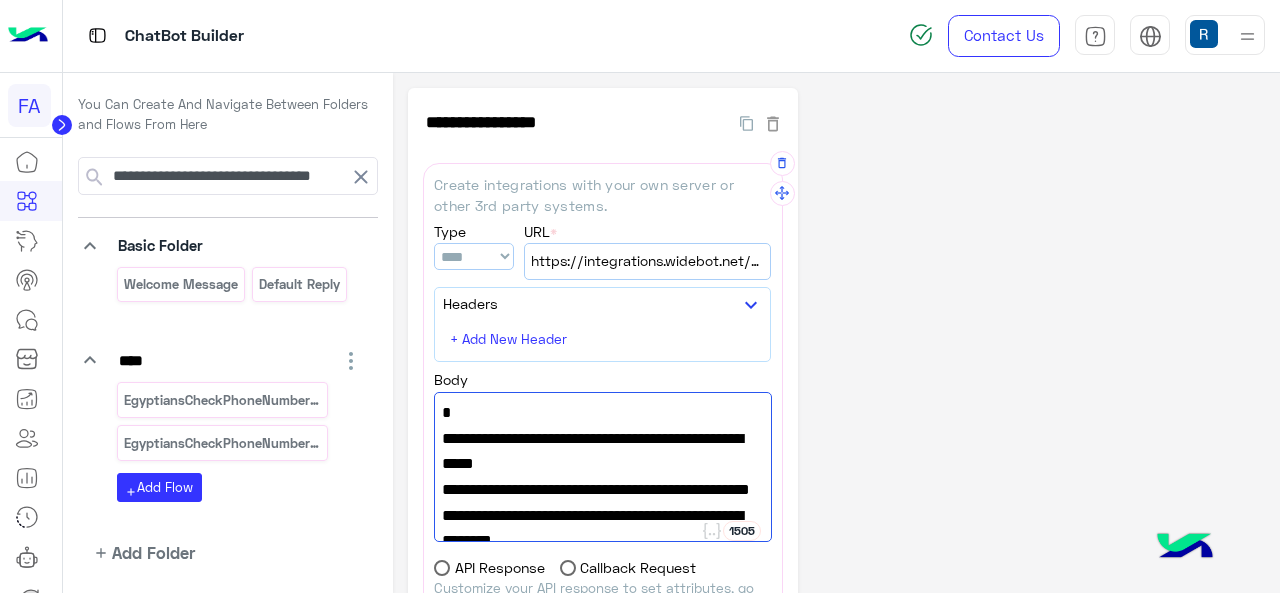 scroll, scrollTop: 151, scrollLeft: 0, axis: vertical 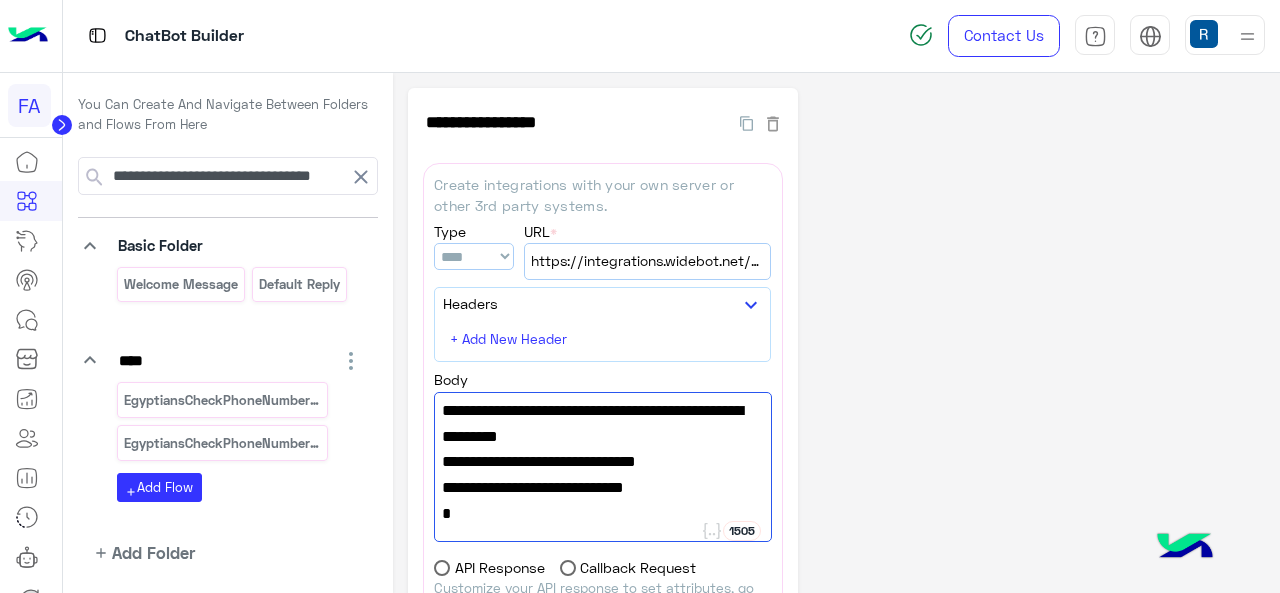 paste on "**********" 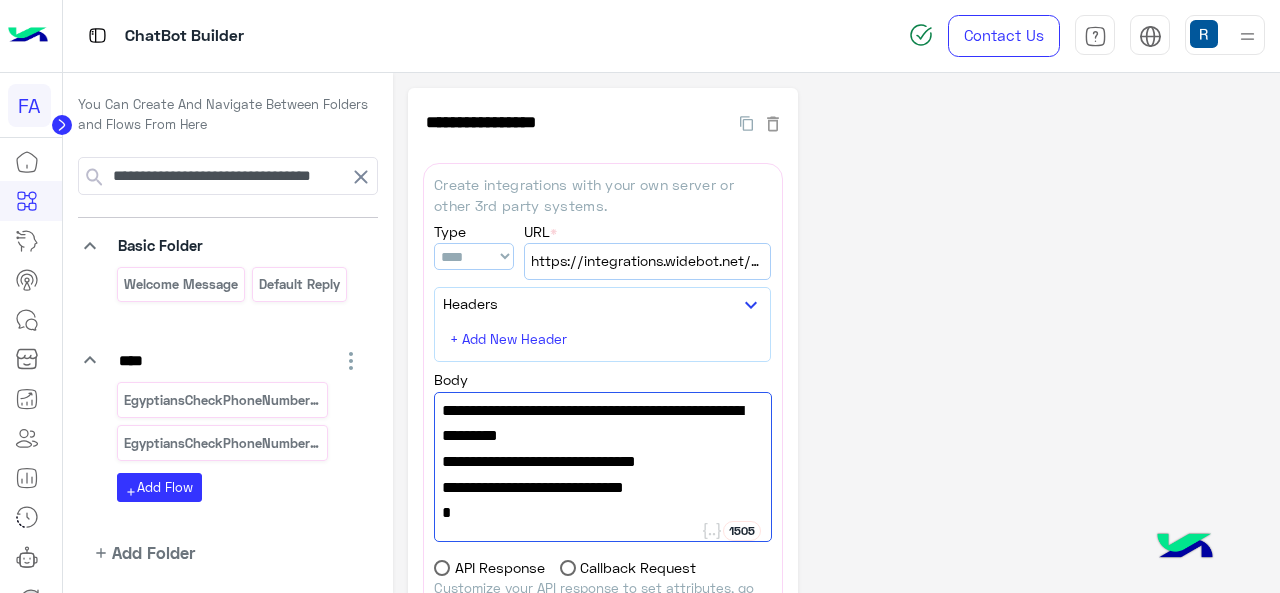 scroll, scrollTop: 0, scrollLeft: 0, axis: both 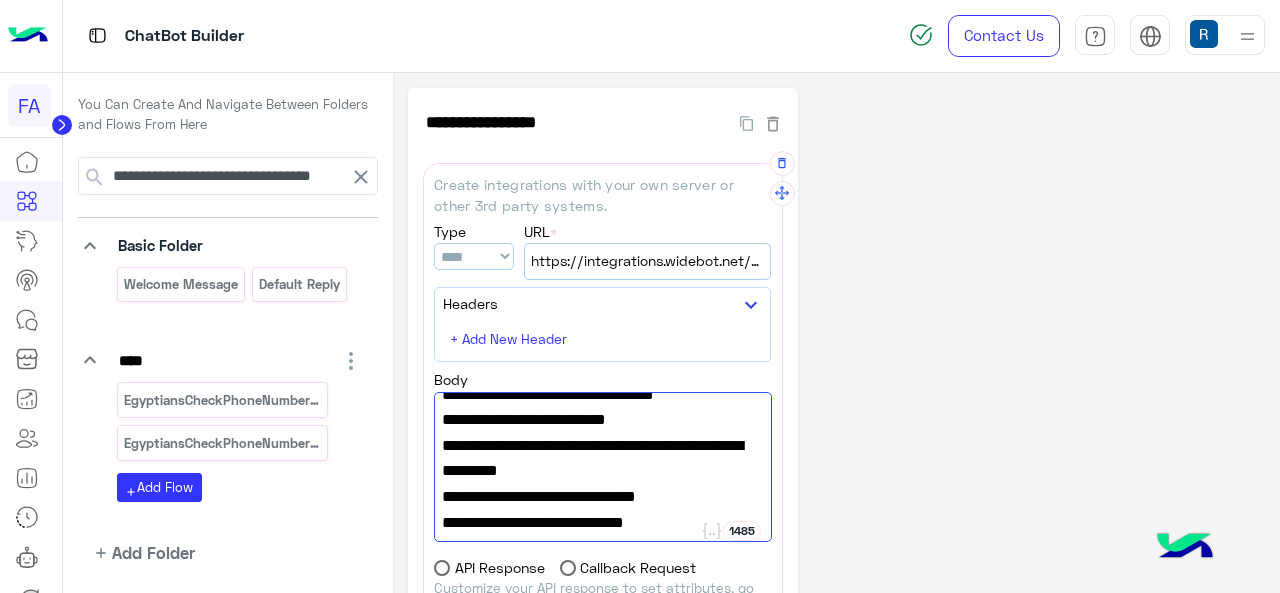 click on ""index":0," at bounding box center [602, 420] 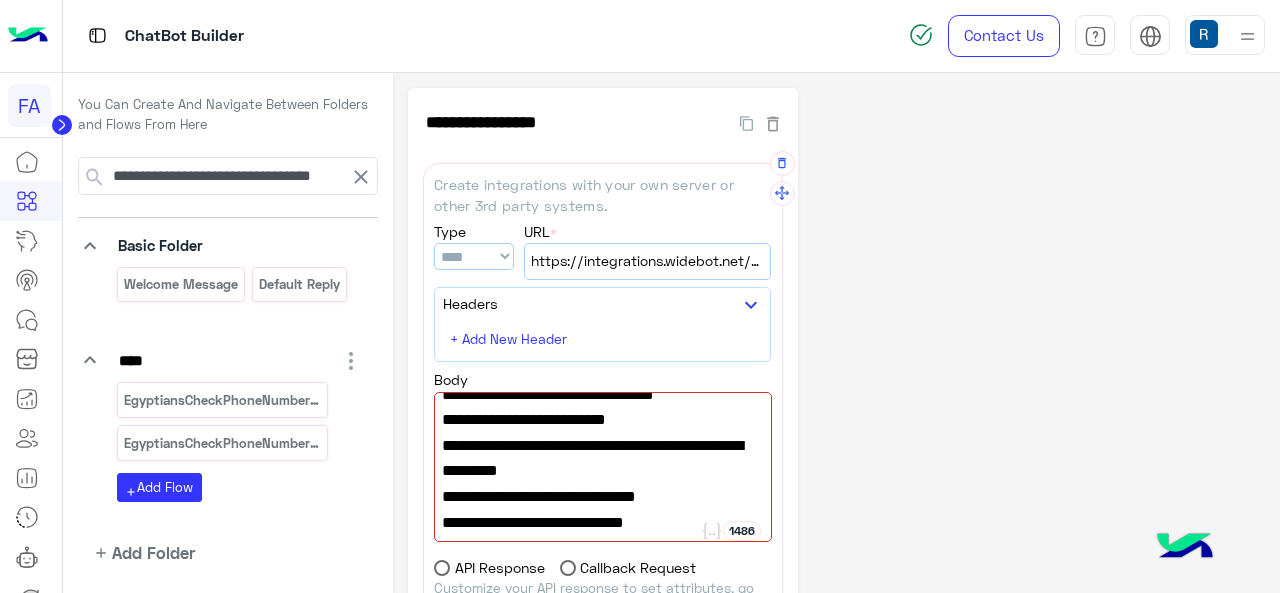 type on "**********" 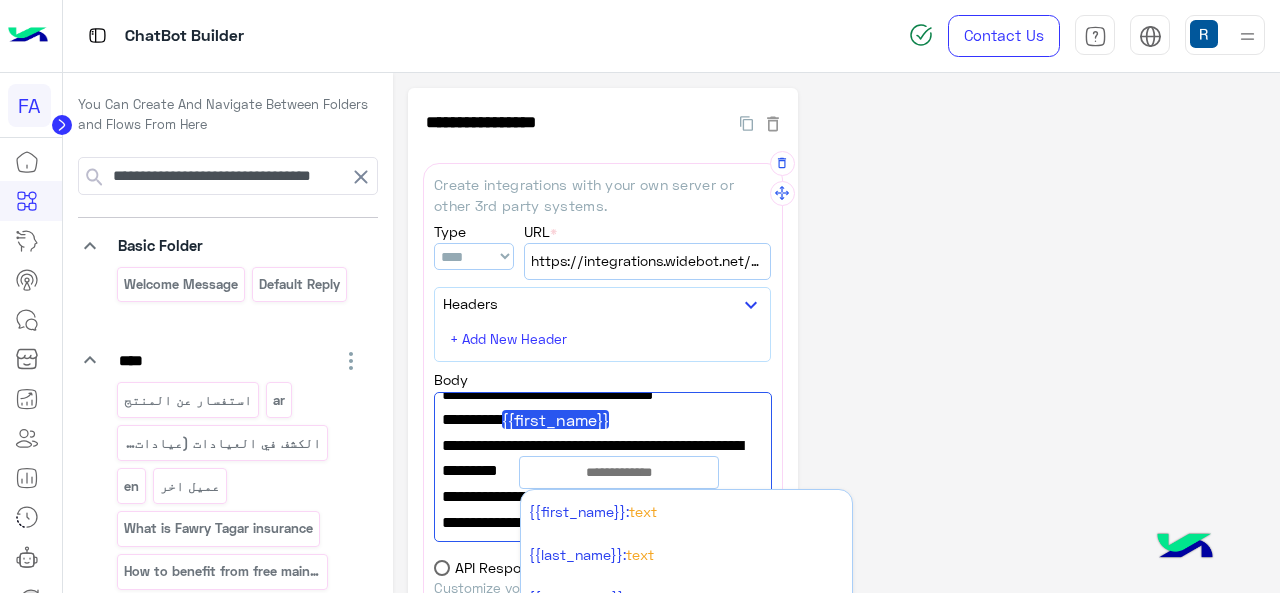 scroll, scrollTop: 200, scrollLeft: 0, axis: vertical 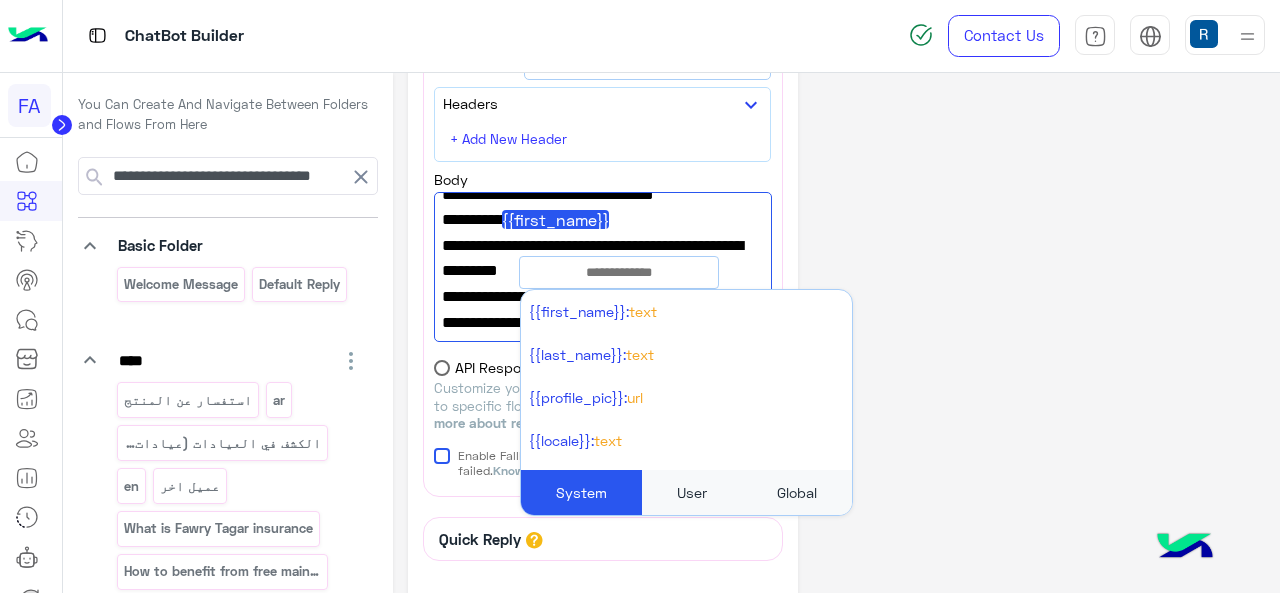 click on "User" at bounding box center [692, 492] 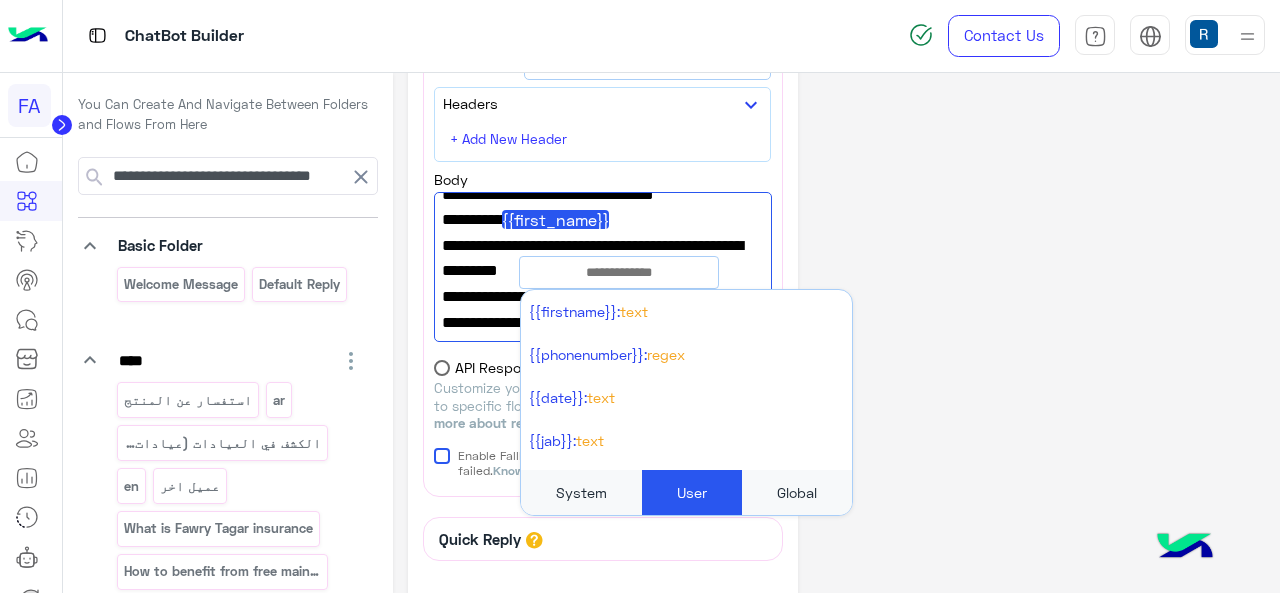 click at bounding box center [619, 273] 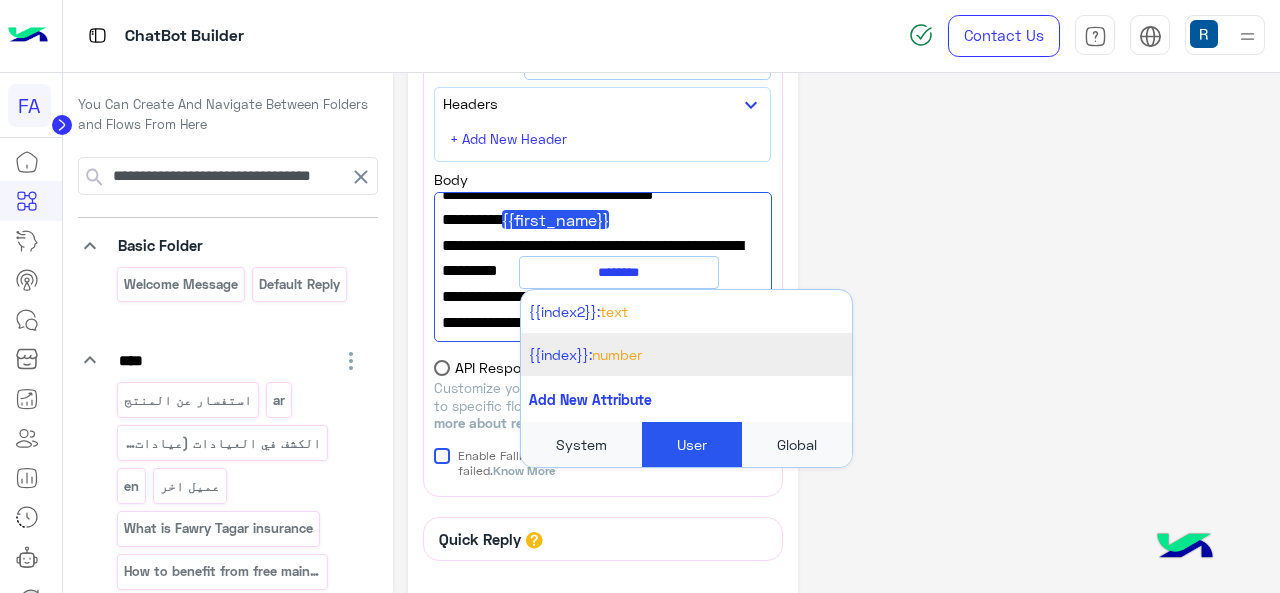 type on "********" 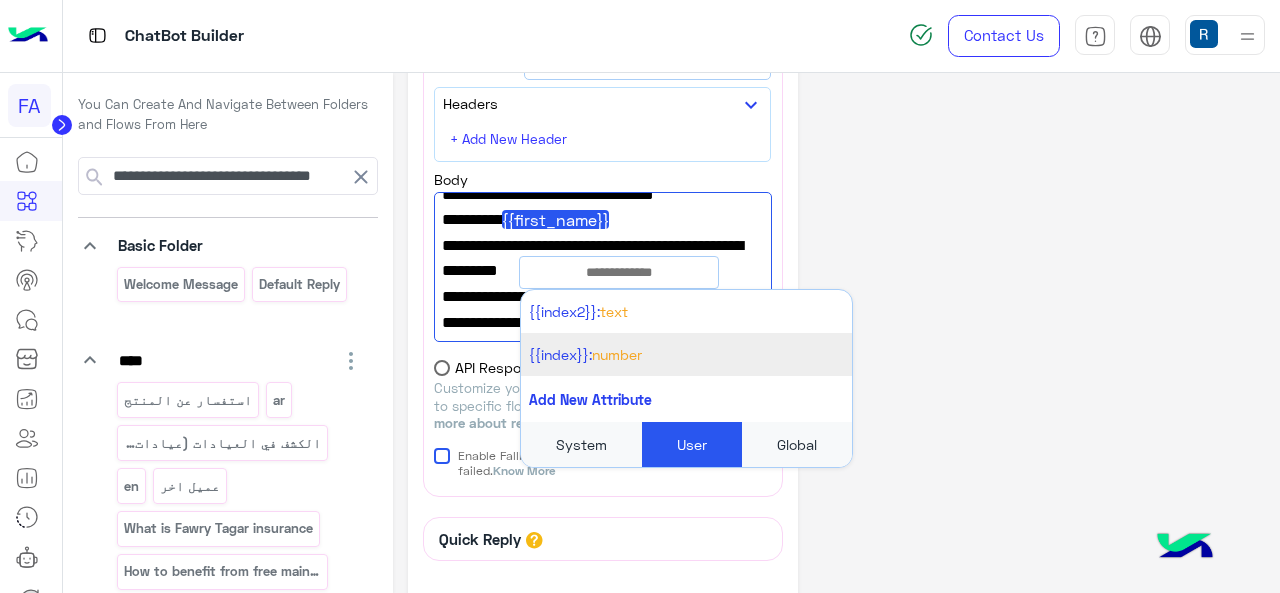 scroll, scrollTop: 43, scrollLeft: 0, axis: vertical 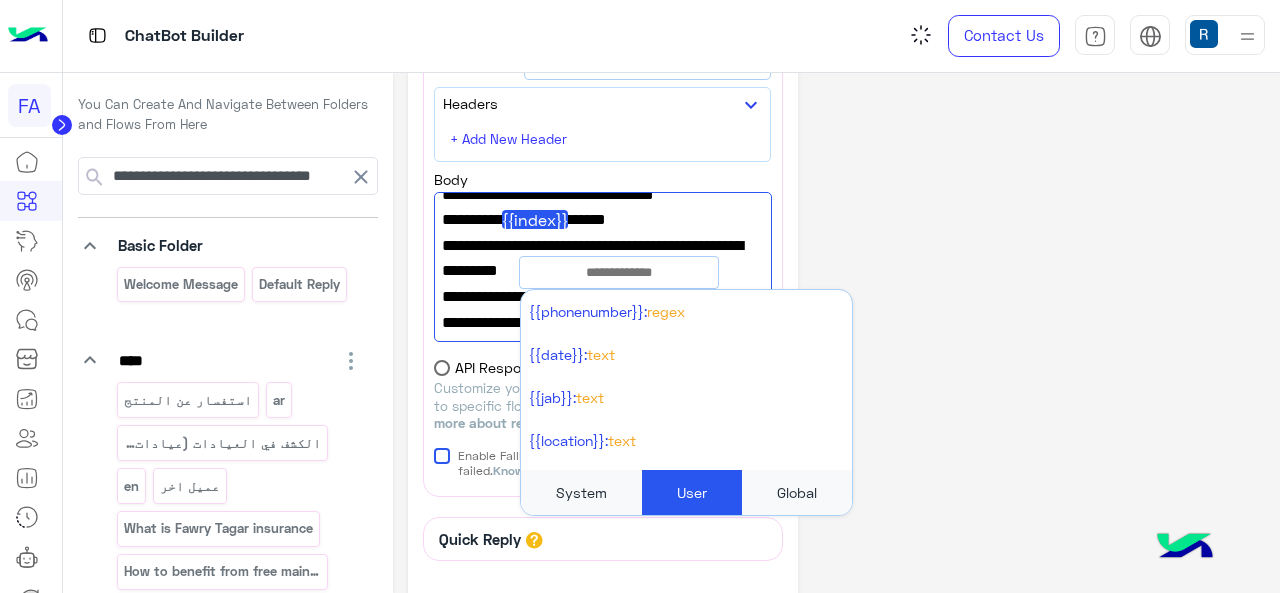 click on ""index": {{index}} ," at bounding box center [602, 220] 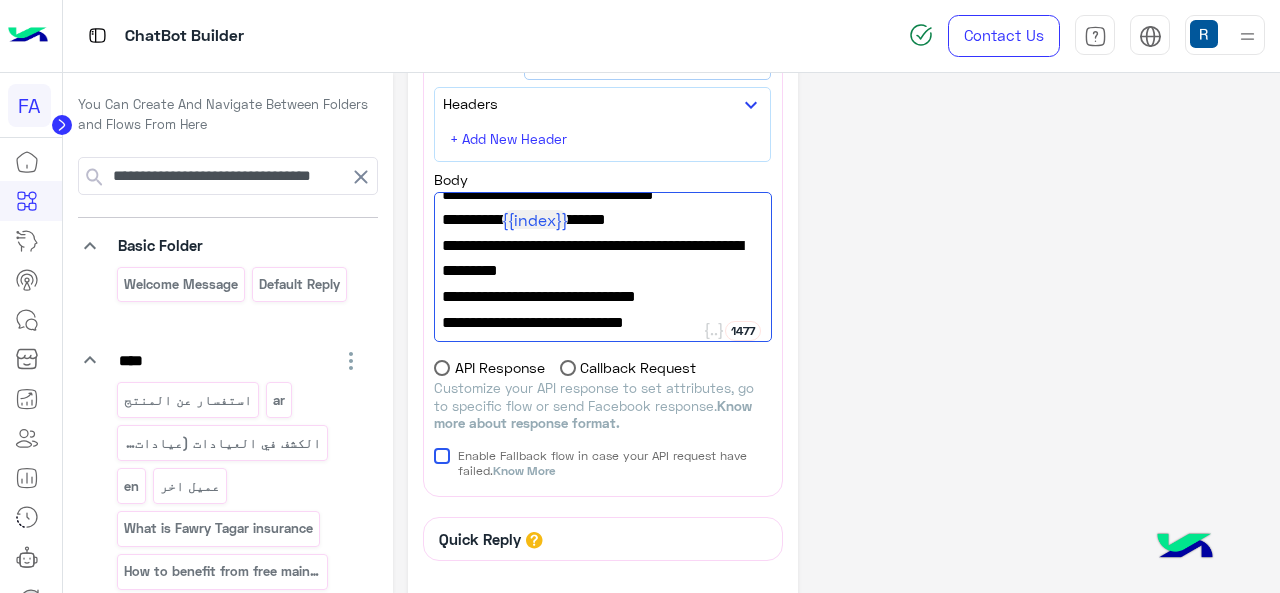 scroll, scrollTop: 372, scrollLeft: 0, axis: vertical 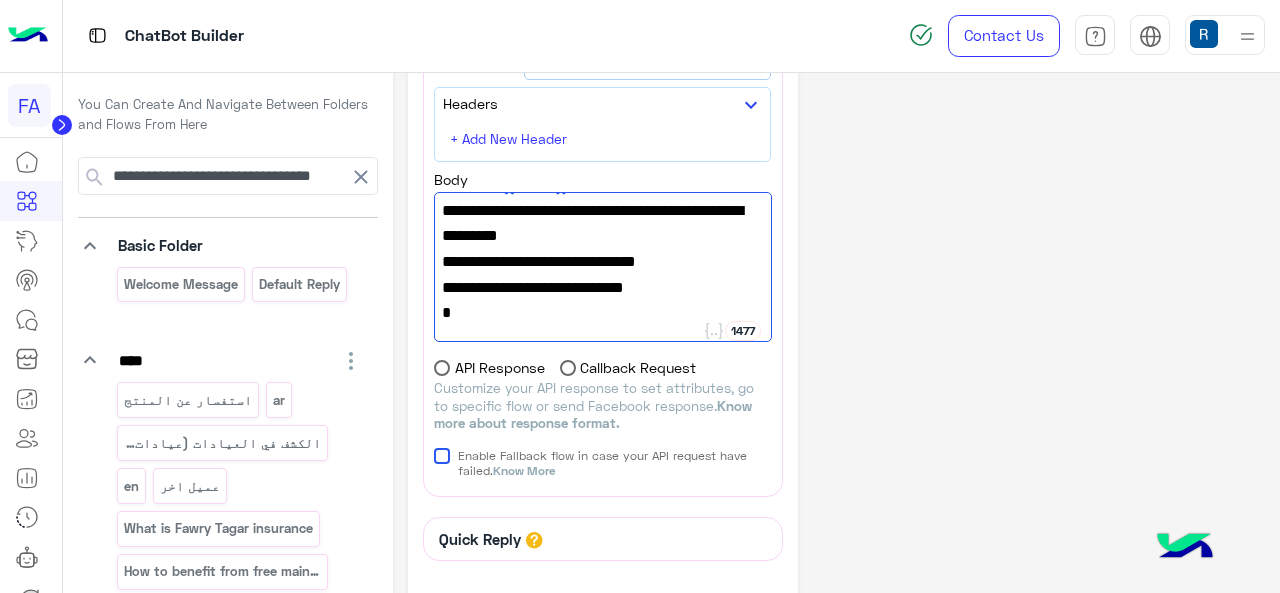 drag, startPoint x: 521, startPoint y: 261, endPoint x: 610, endPoint y: 259, distance: 89.02247 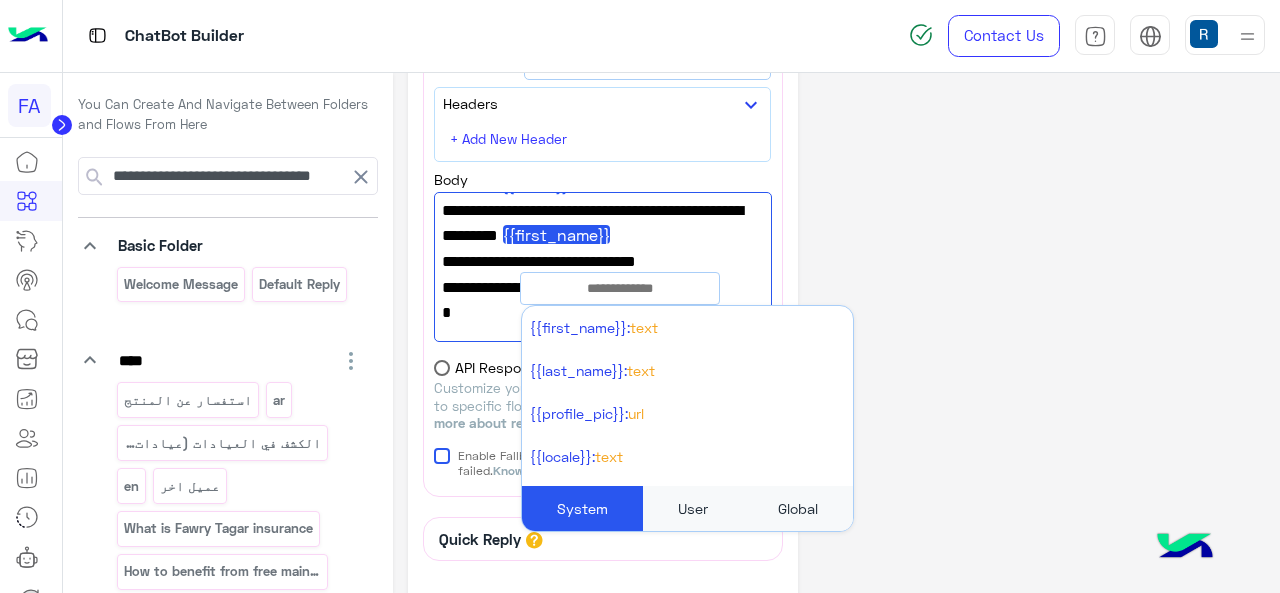 click on "User" at bounding box center (693, 508) 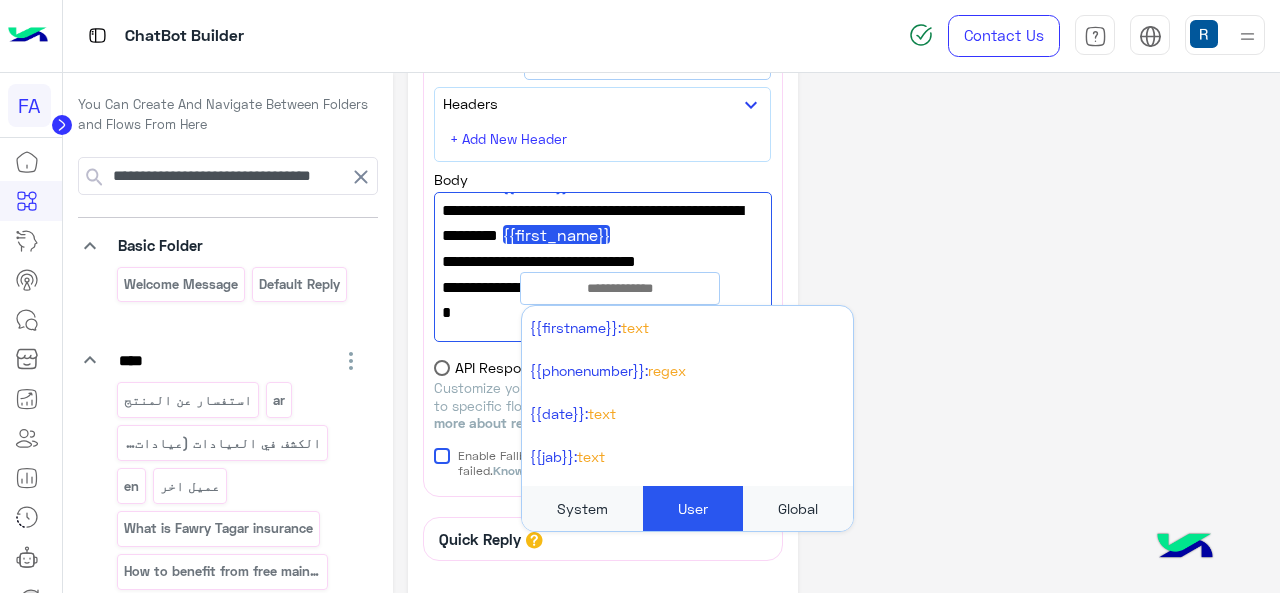 click at bounding box center (620, 289) 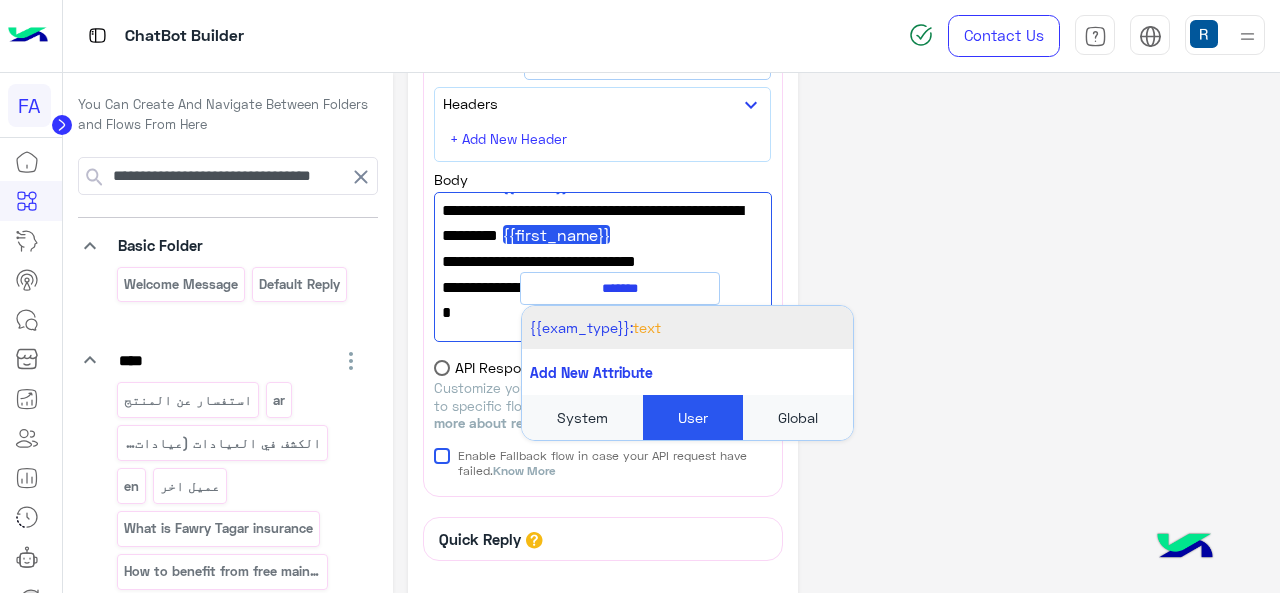 type on "*******" 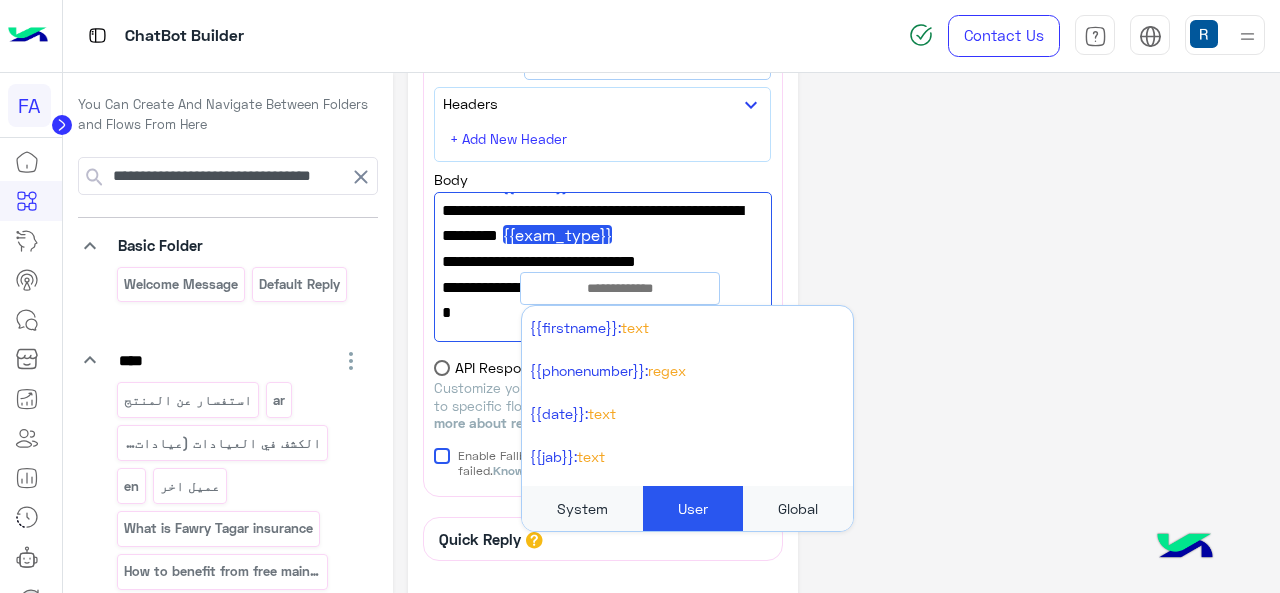 click on ""Type":" {{exam_type}} "," at bounding box center [602, 235] 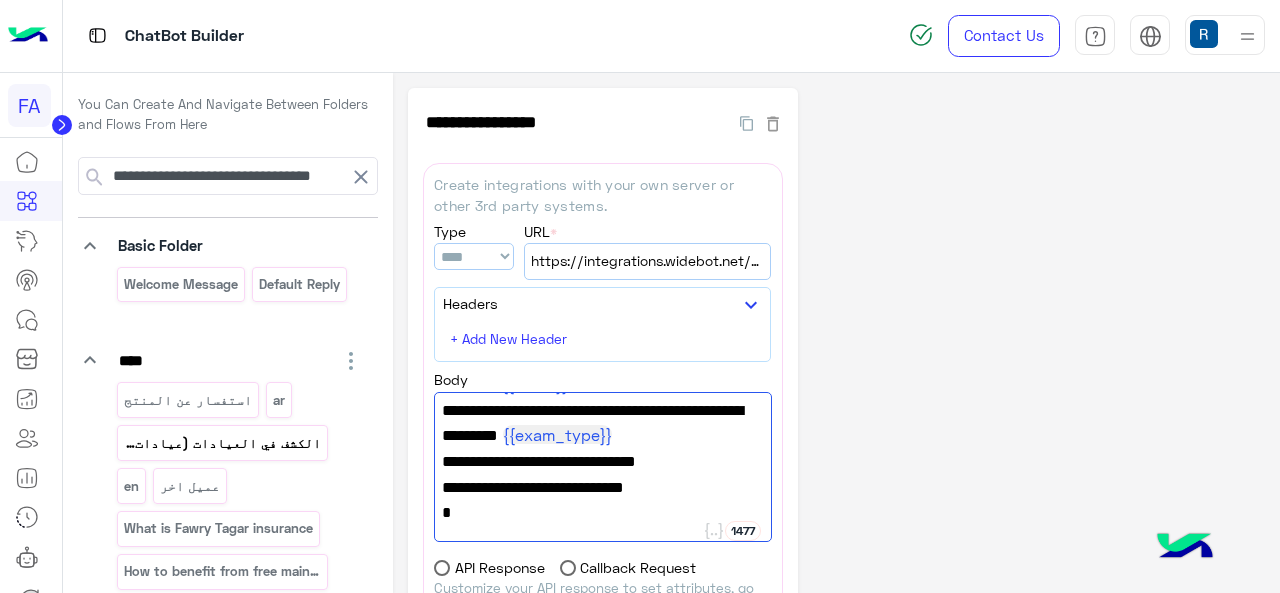 click on "الكشف في العيادات (عيادات داوي- سيتي كلينك)" at bounding box center [222, 443] 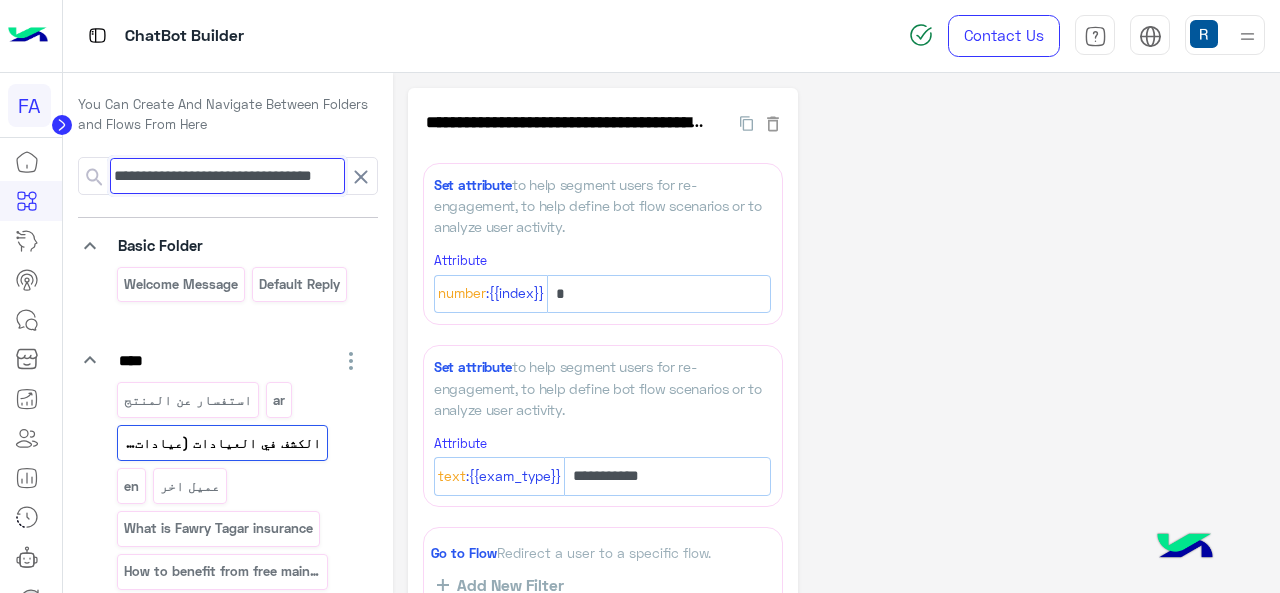 click on "**********" at bounding box center (227, 176) 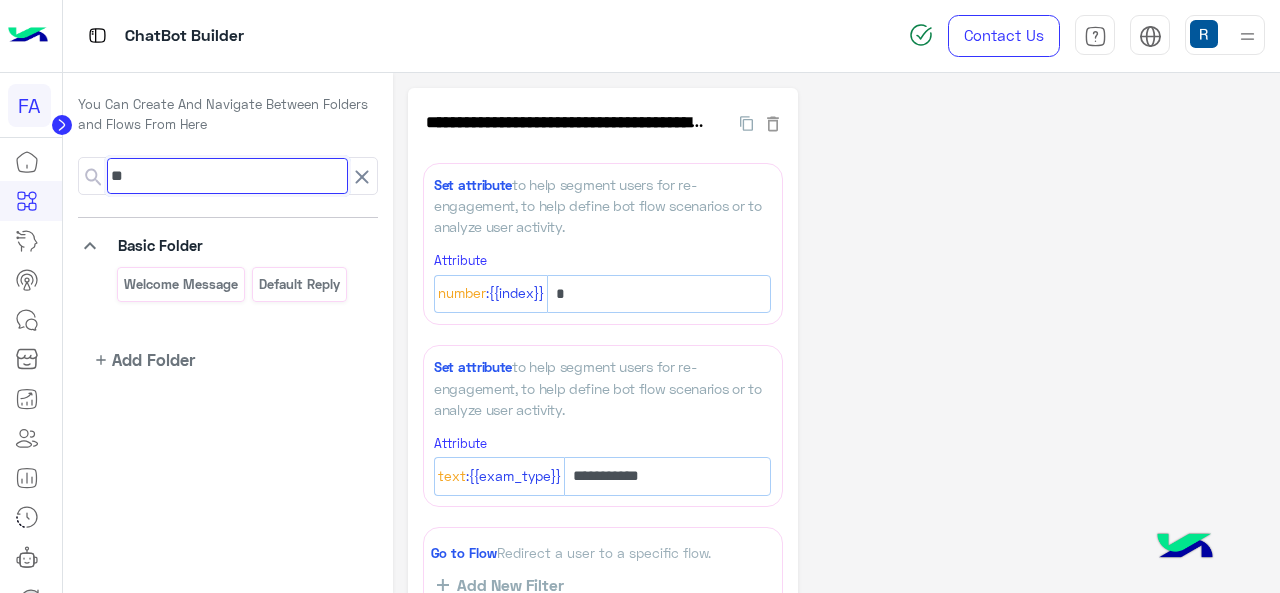 type on "*" 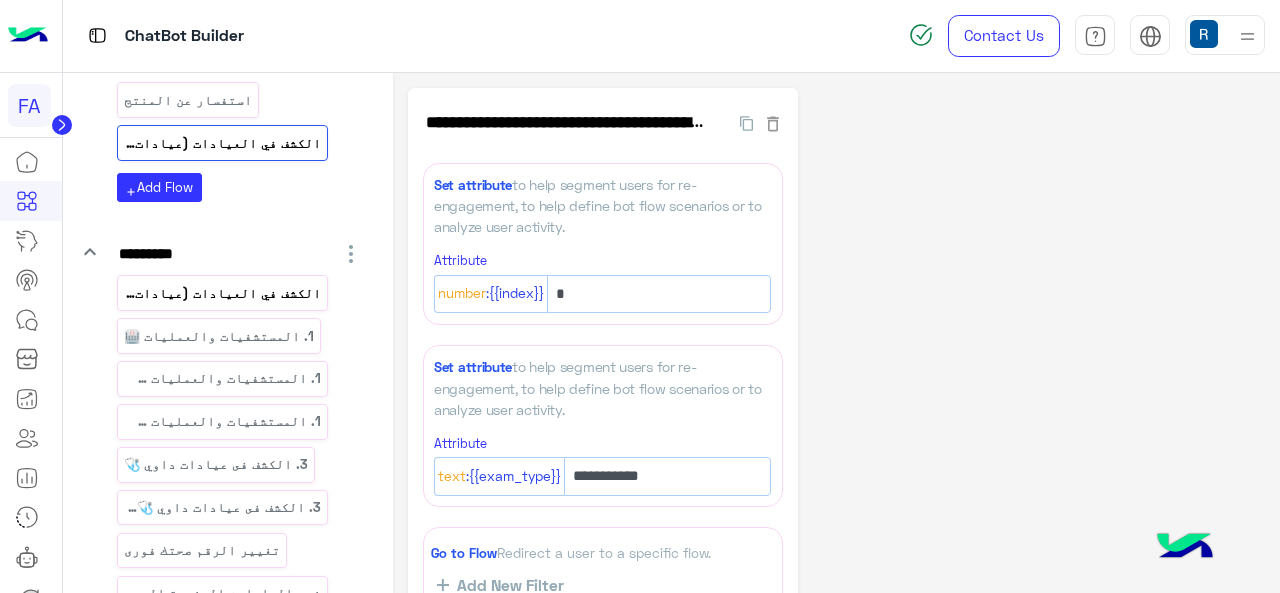 click on "الكشف في العيادات (عيادات داوي- سيتي كلي_copy_1" at bounding box center (222, 292) 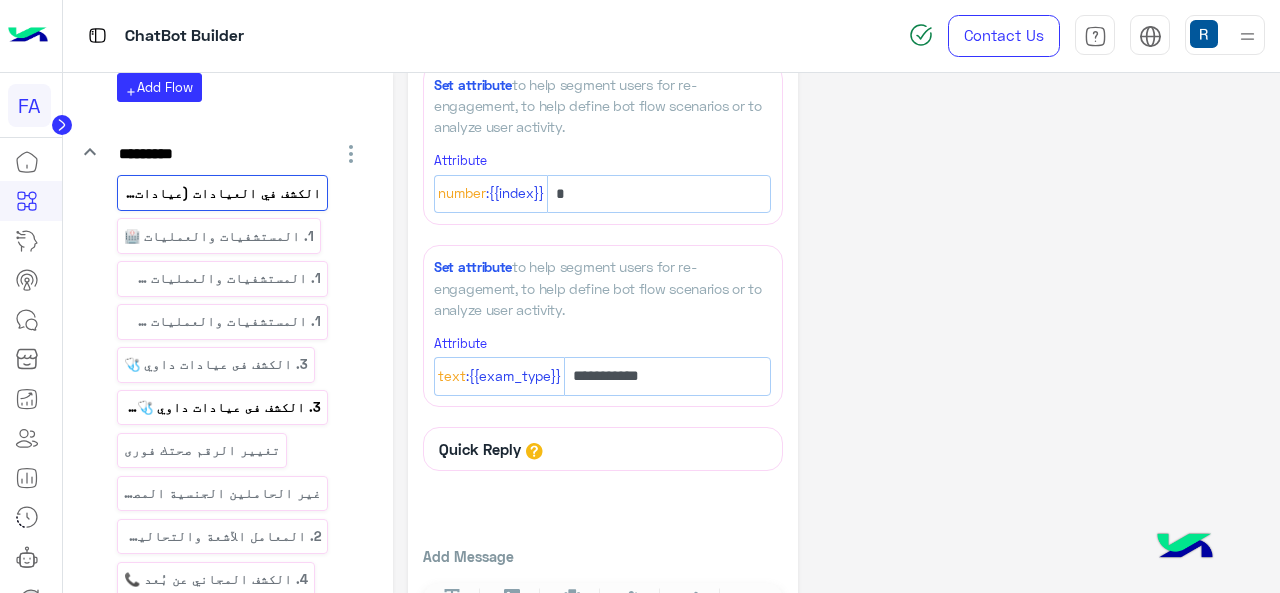 click on "3.	الكشف فى عيادات داوي 🩺_copy_1" at bounding box center [222, 407] 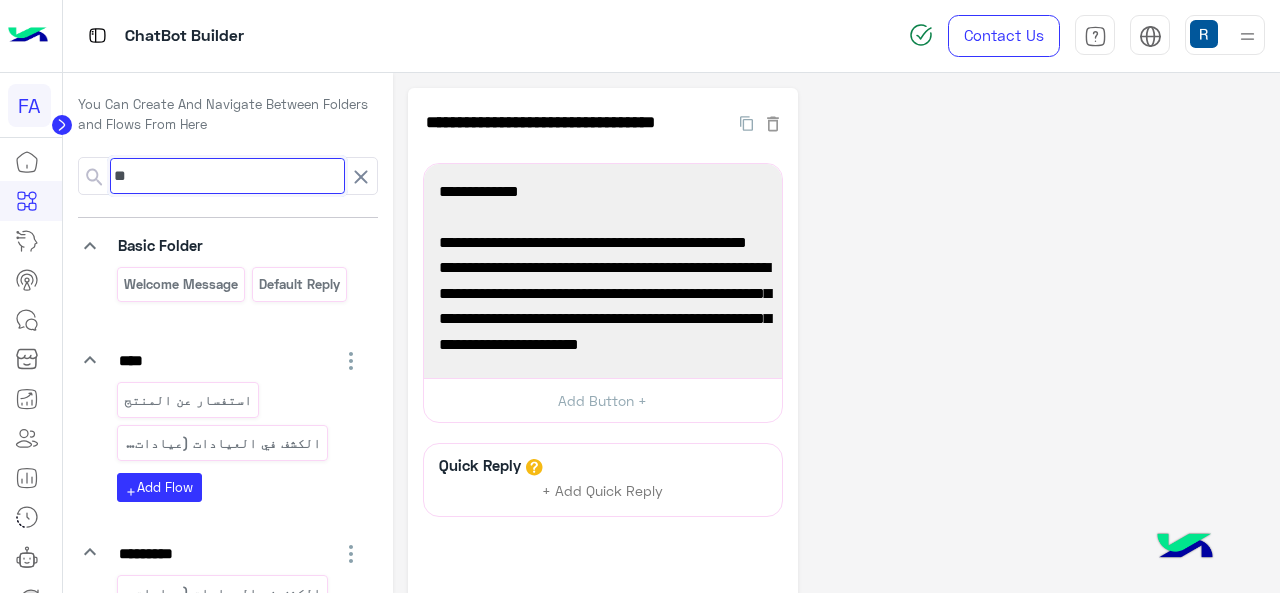 click on "**" at bounding box center (227, 176) 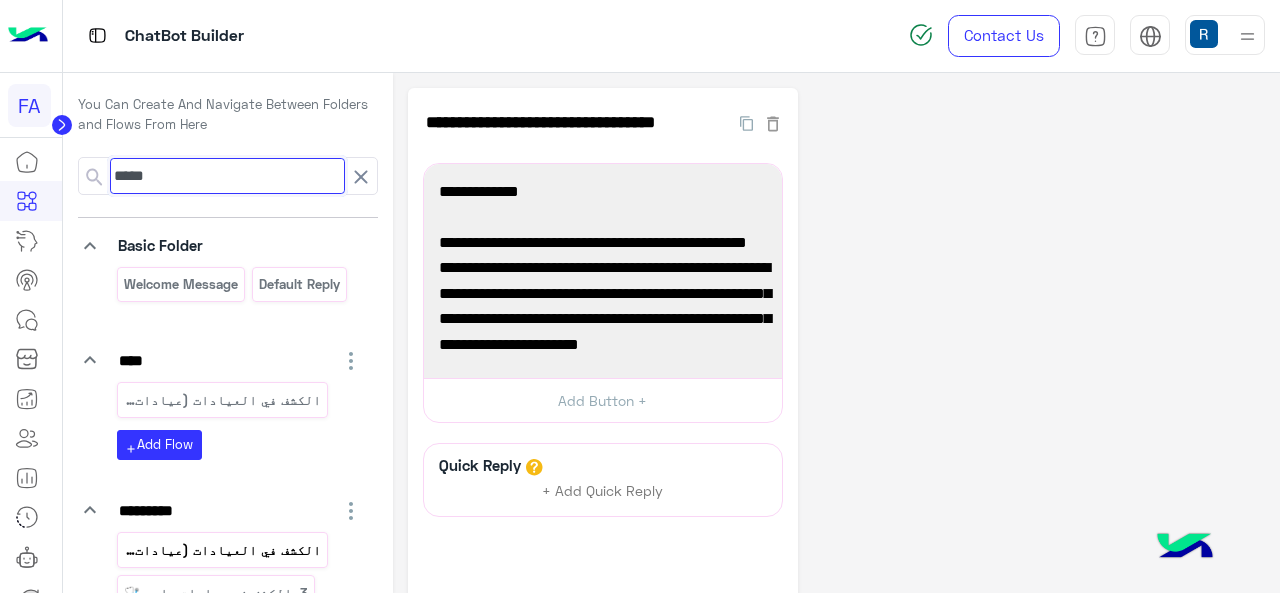 type on "*****" 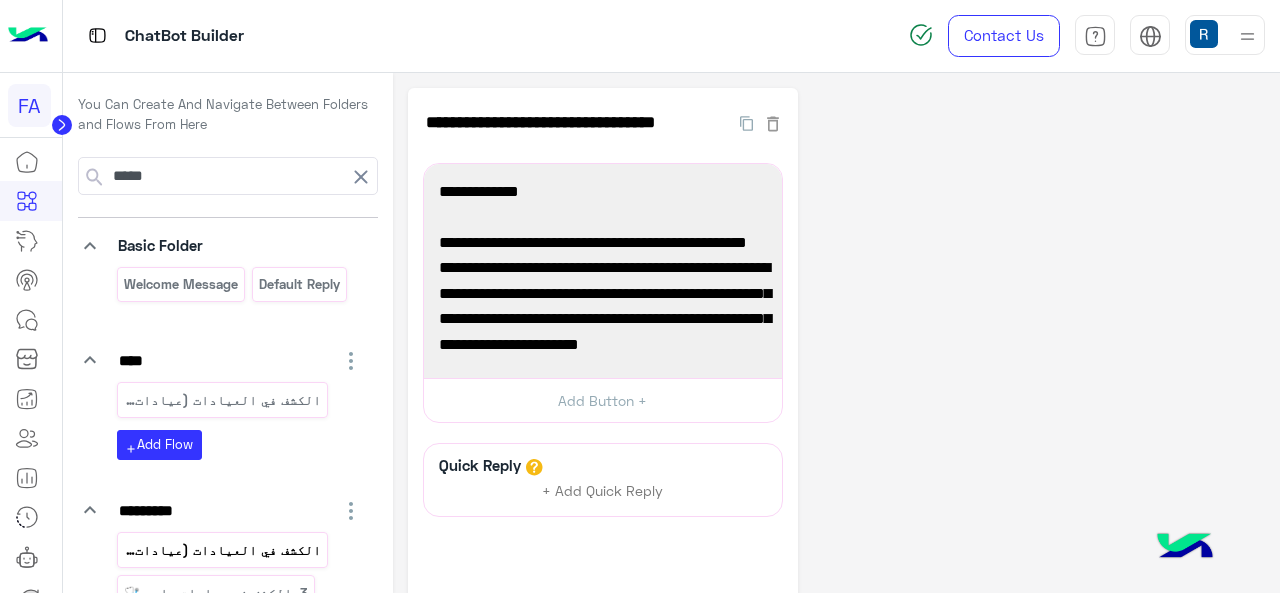 click on "الكشف في العيادات (عيادات داوي- سيتي كلي_copy_1" at bounding box center (222, 550) 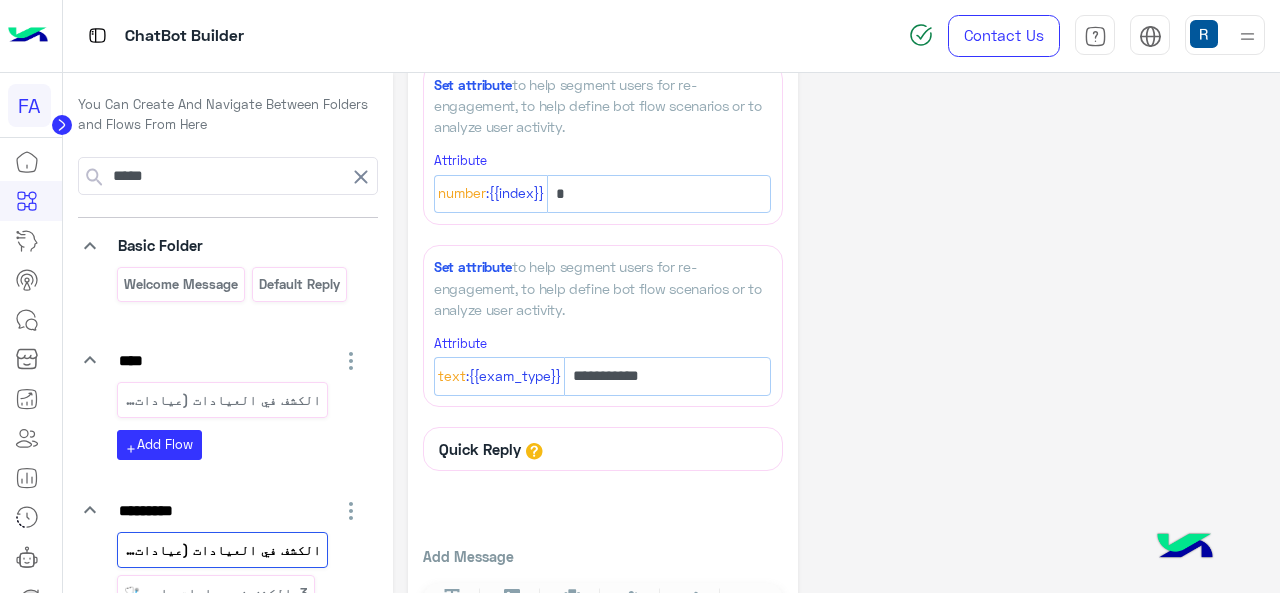 scroll, scrollTop: 168, scrollLeft: 0, axis: vertical 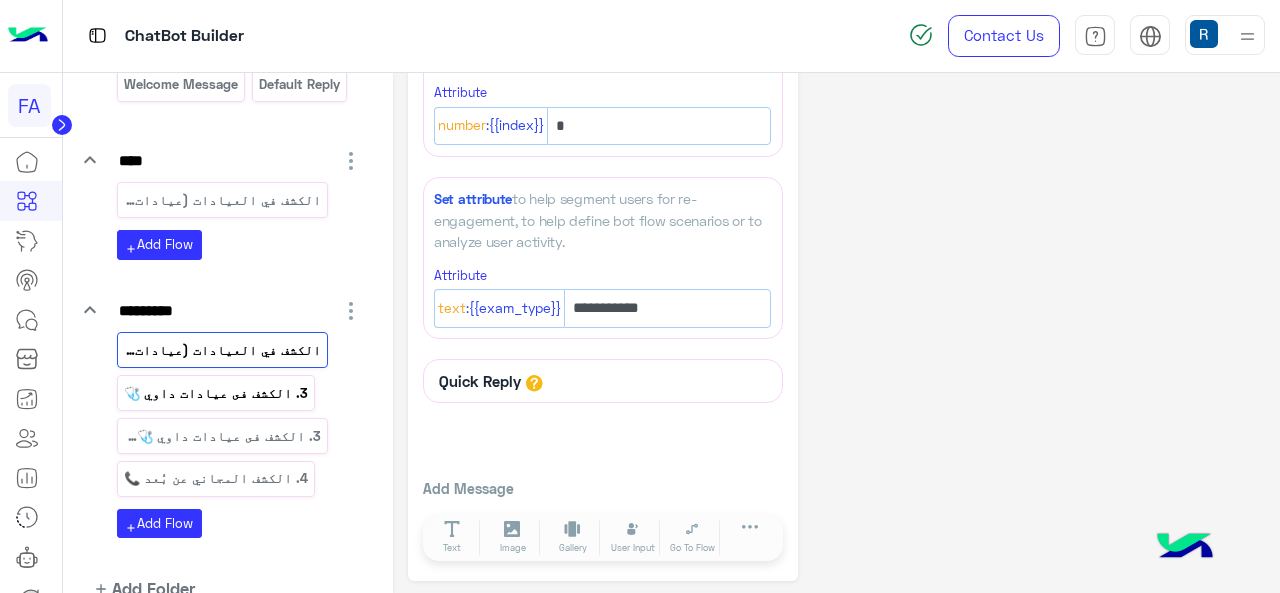 click on "3.	الكشف فى عيادات داوي 🩺" at bounding box center [215, 393] 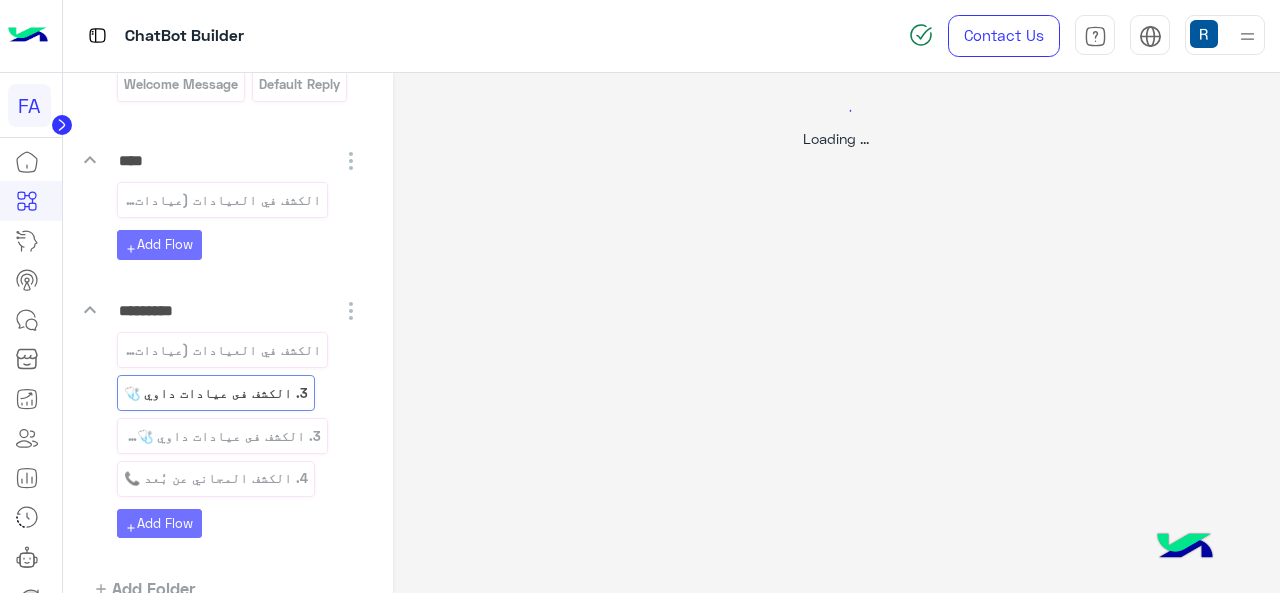scroll, scrollTop: 0, scrollLeft: 0, axis: both 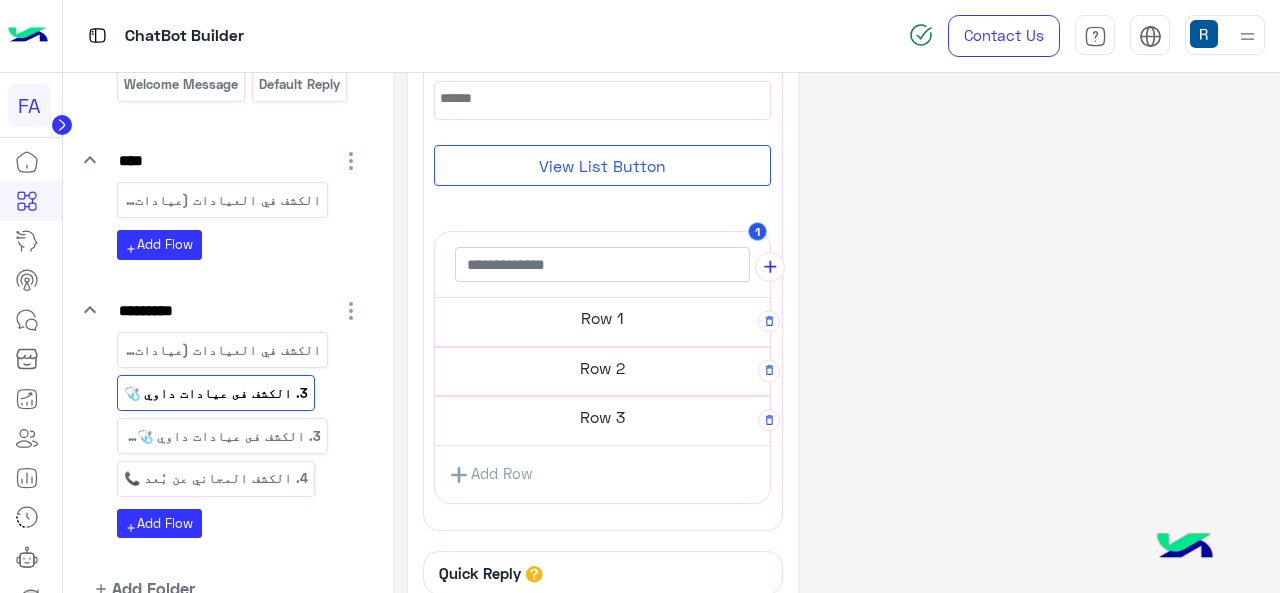 click on "Row 3" at bounding box center [602, 318] 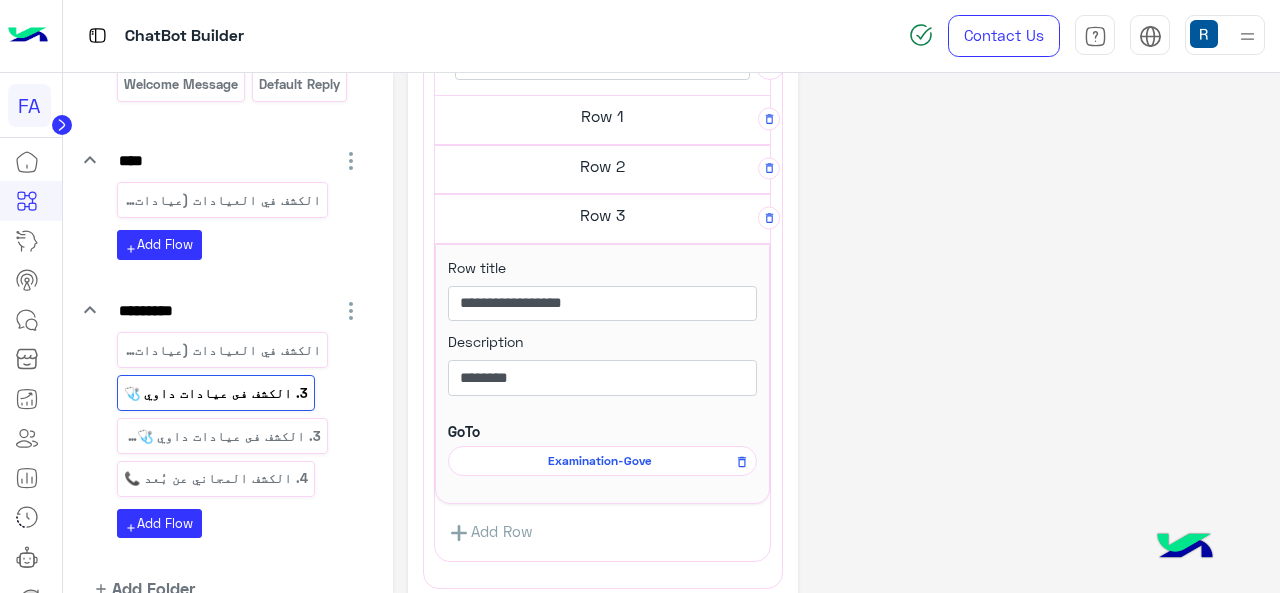 scroll, scrollTop: 800, scrollLeft: 0, axis: vertical 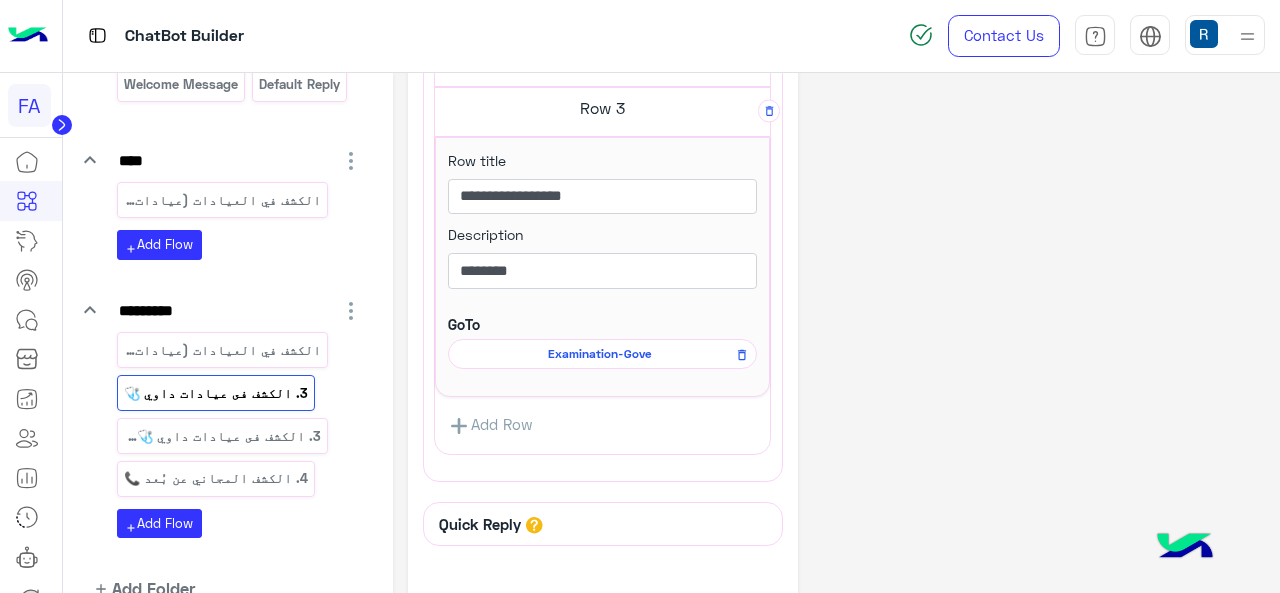 click on "Examination-Gove" at bounding box center [0, 0] 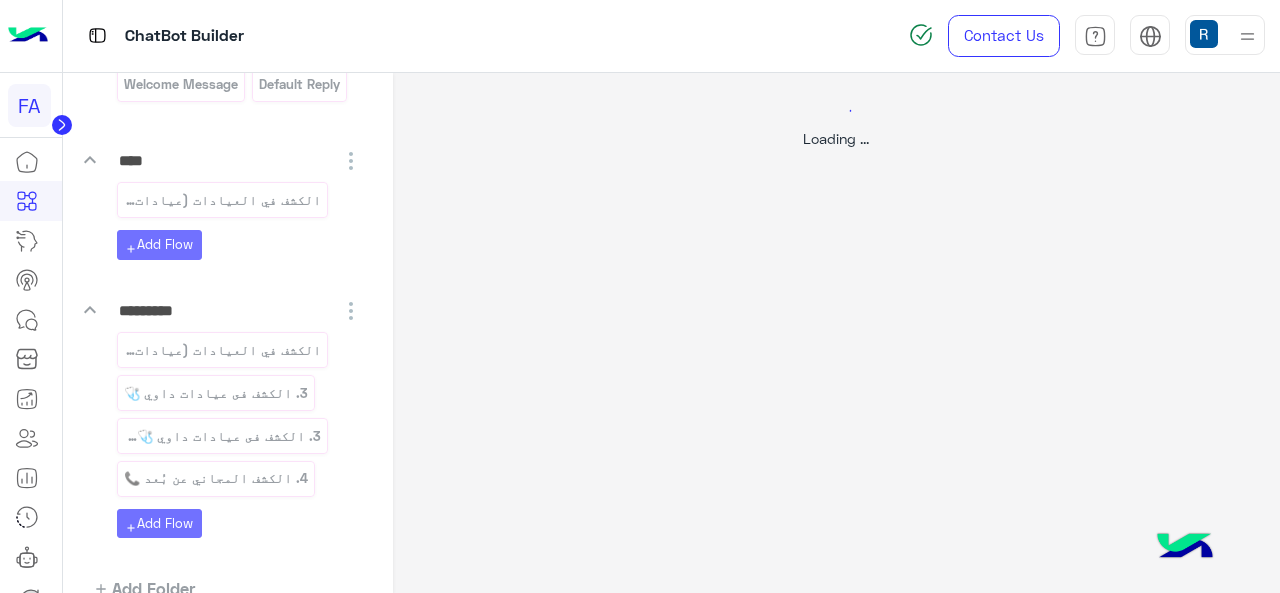 scroll, scrollTop: 0, scrollLeft: 0, axis: both 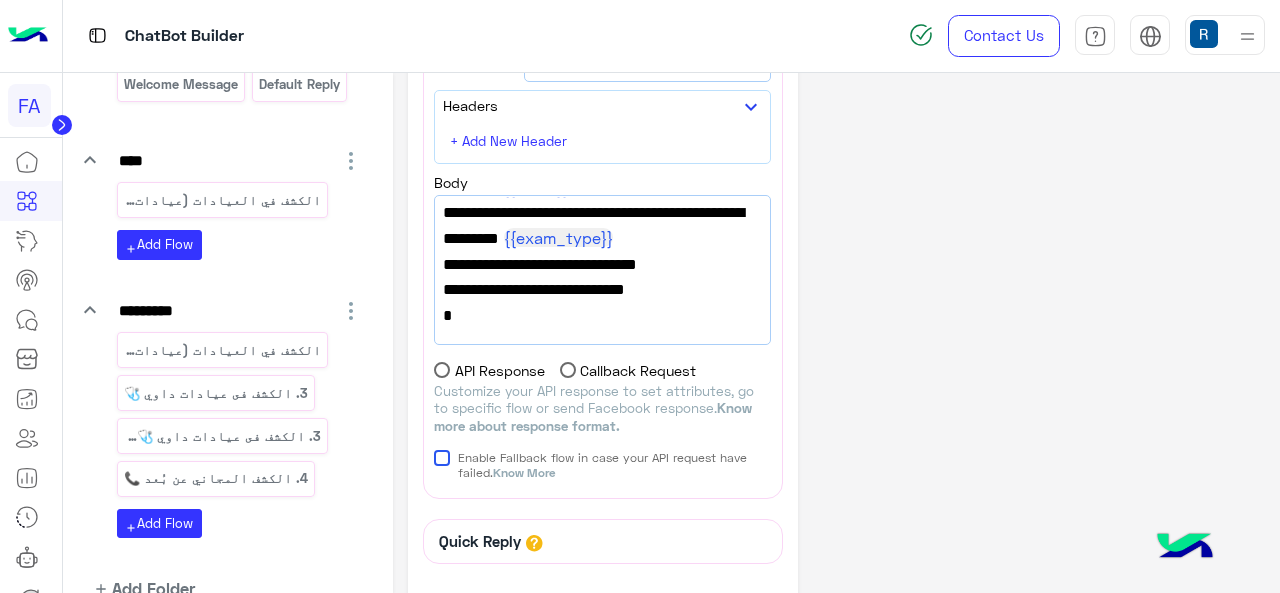 click on ""Type":" {{exam_type}} "," at bounding box center [602, 238] 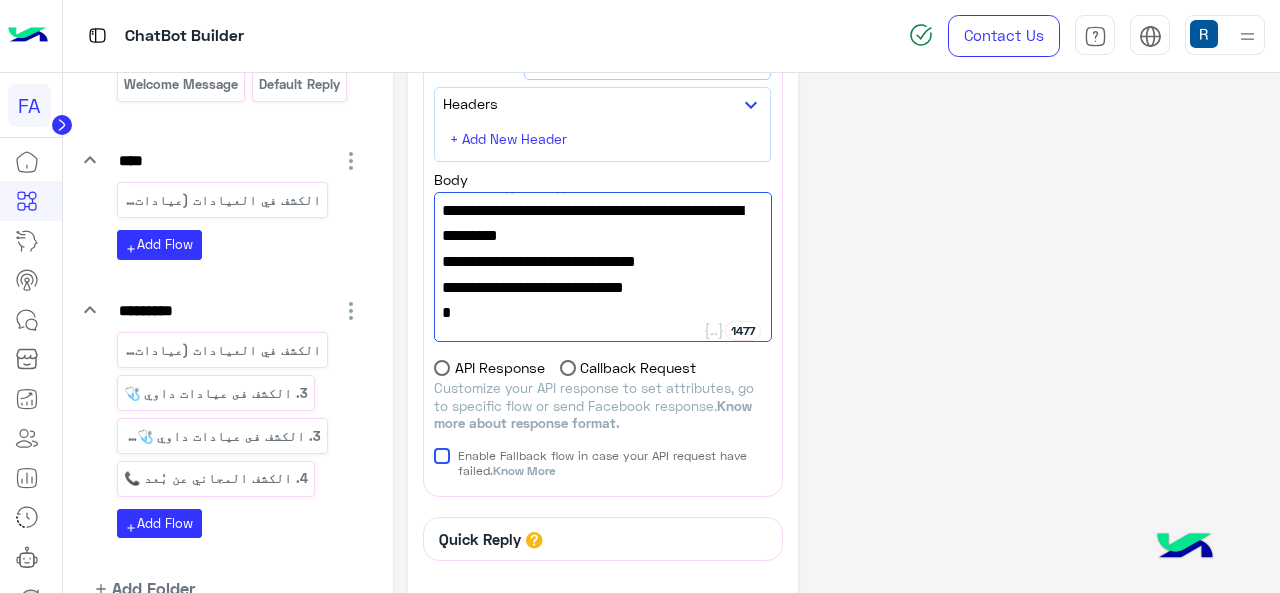 type on "**********" 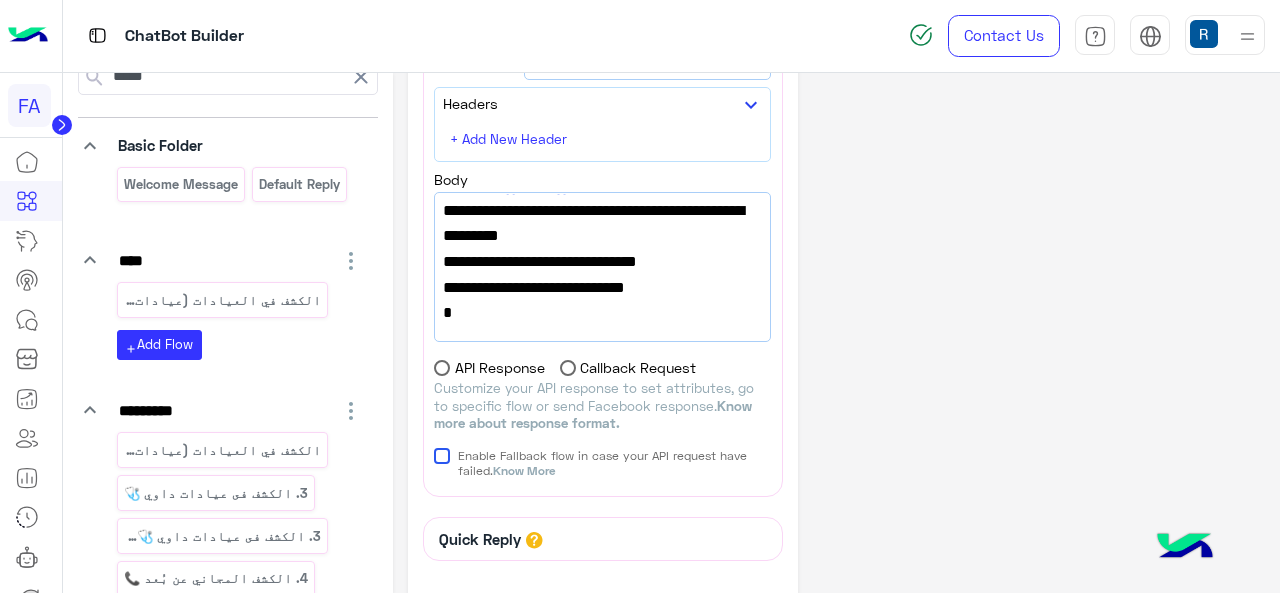 scroll, scrollTop: 0, scrollLeft: 0, axis: both 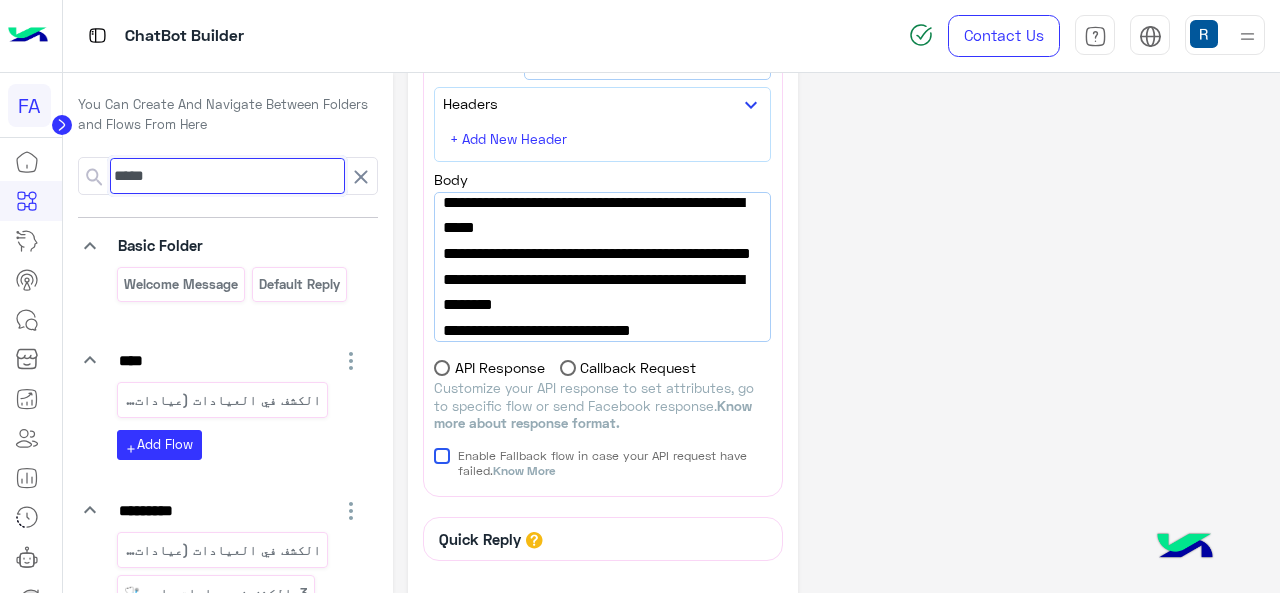 click on "*****" at bounding box center (227, 176) 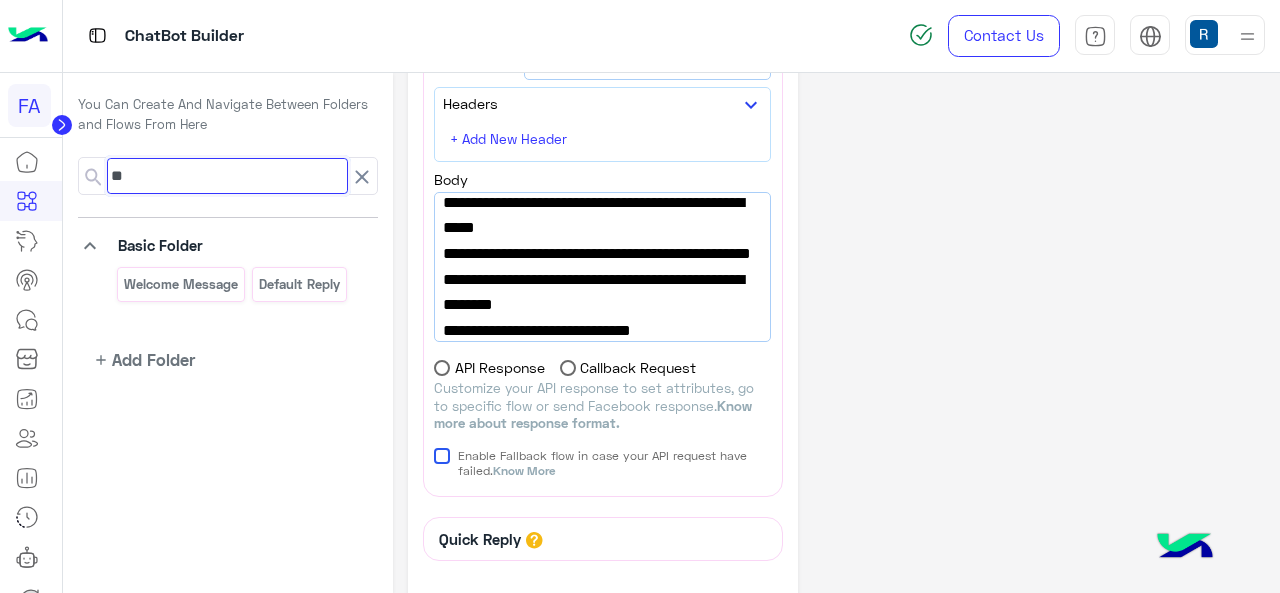 type on "*" 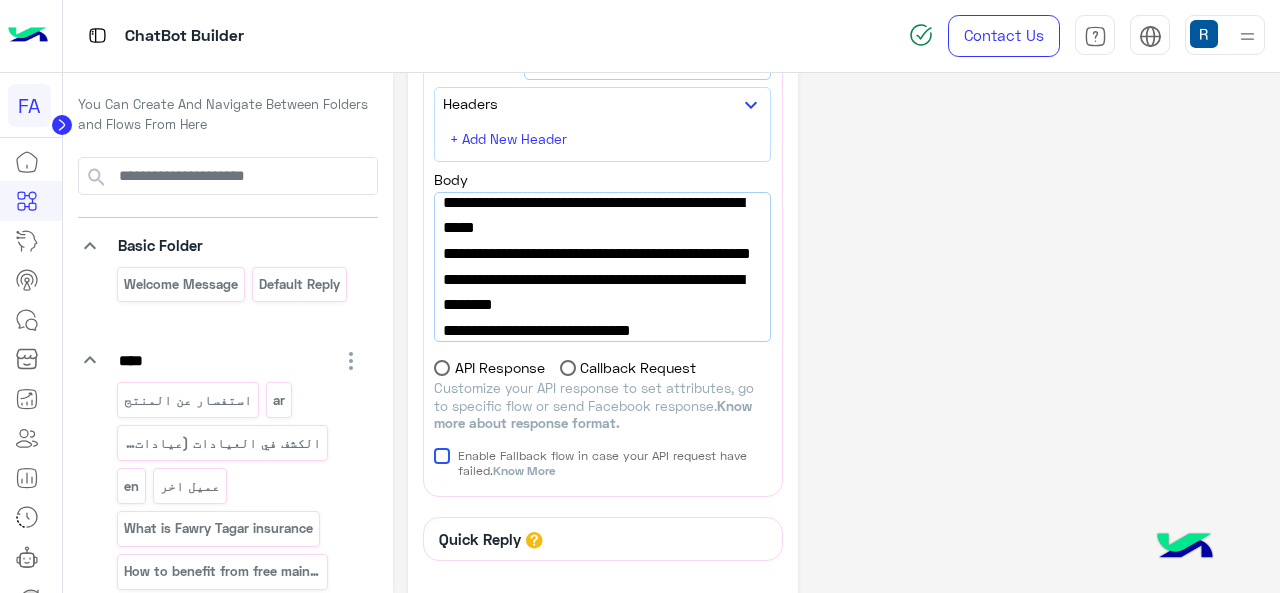 drag, startPoint x: 514, startPoint y: 250, endPoint x: 778, endPoint y: 307, distance: 270.0833 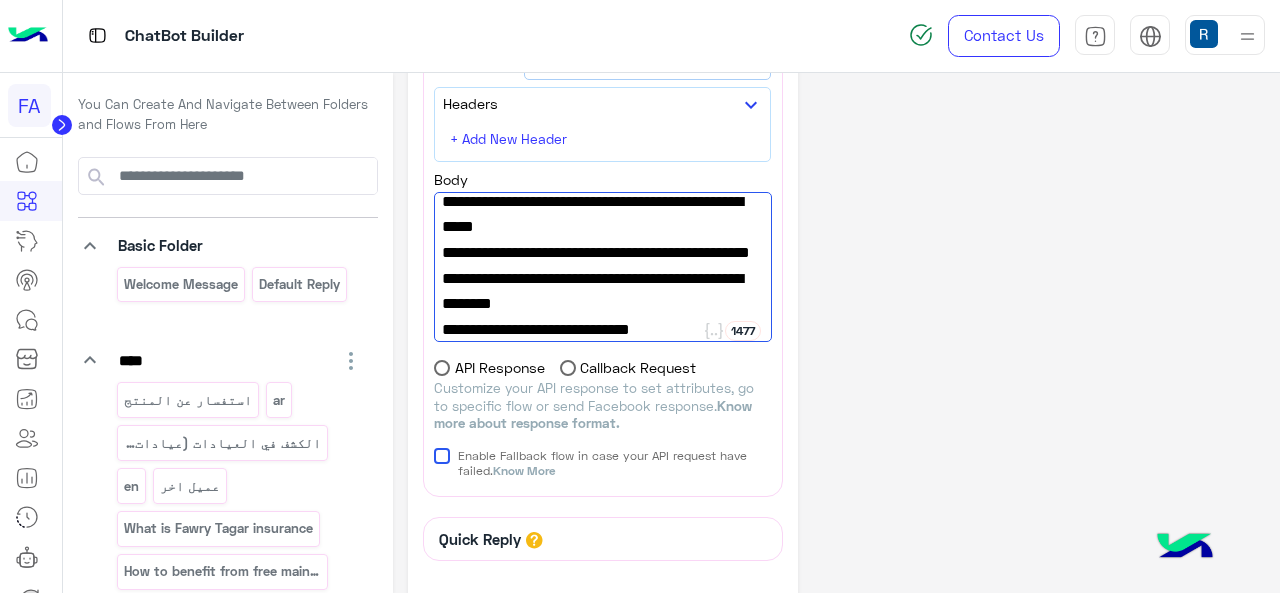 click on ""url":"https://api.npoint.io/dca4e2d8f018f2106d0c"," at bounding box center [602, 214] 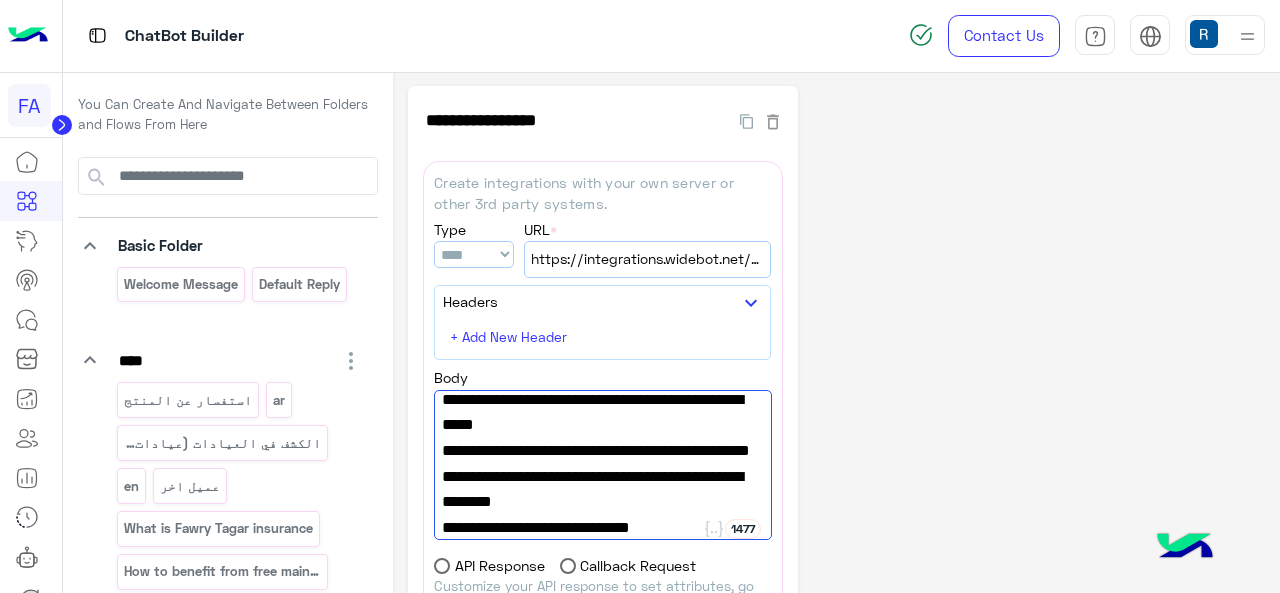 scroll, scrollTop: 0, scrollLeft: 0, axis: both 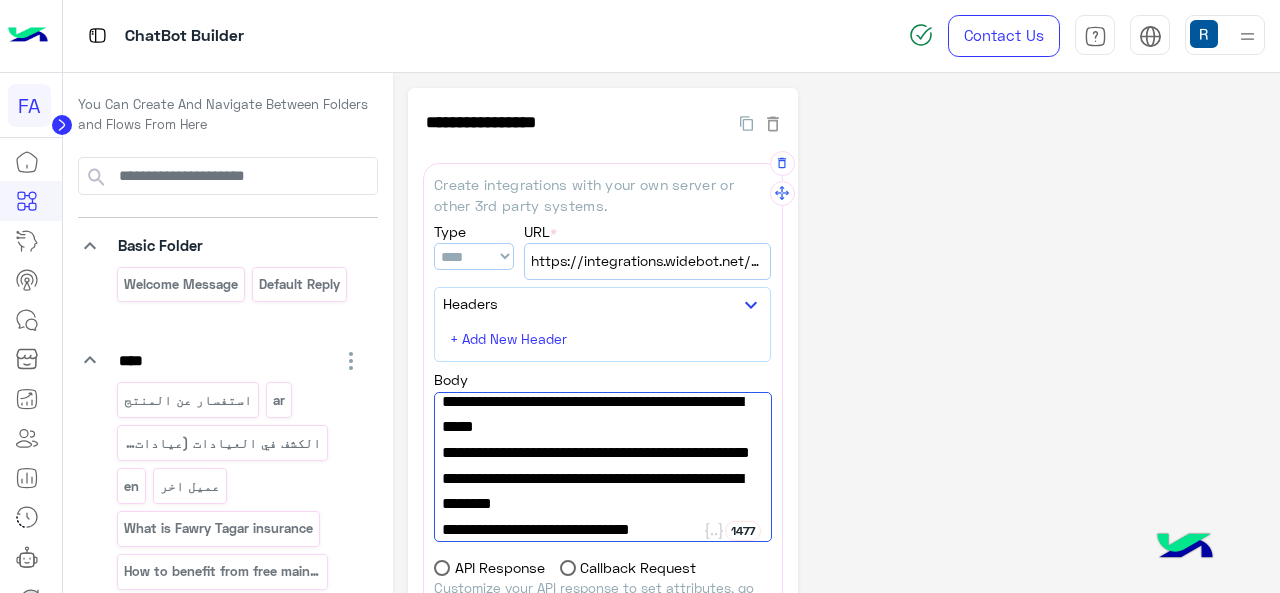 click on "https://integrations.widebot.net/api/JSONAPI" at bounding box center [647, 261] 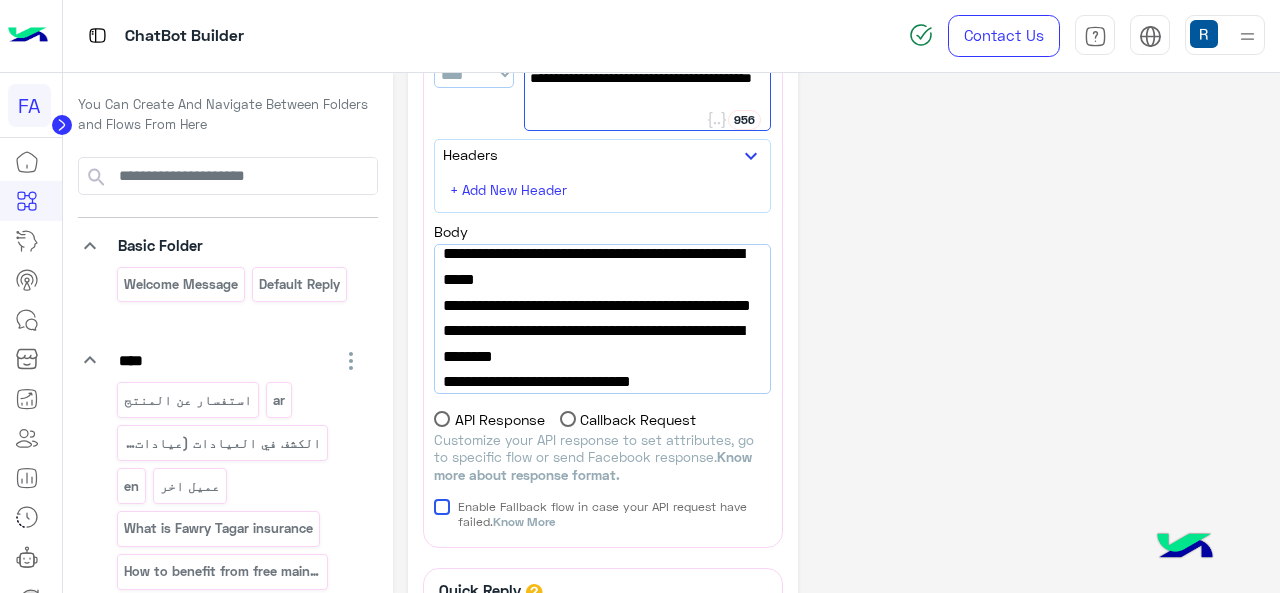 scroll, scrollTop: 200, scrollLeft: 0, axis: vertical 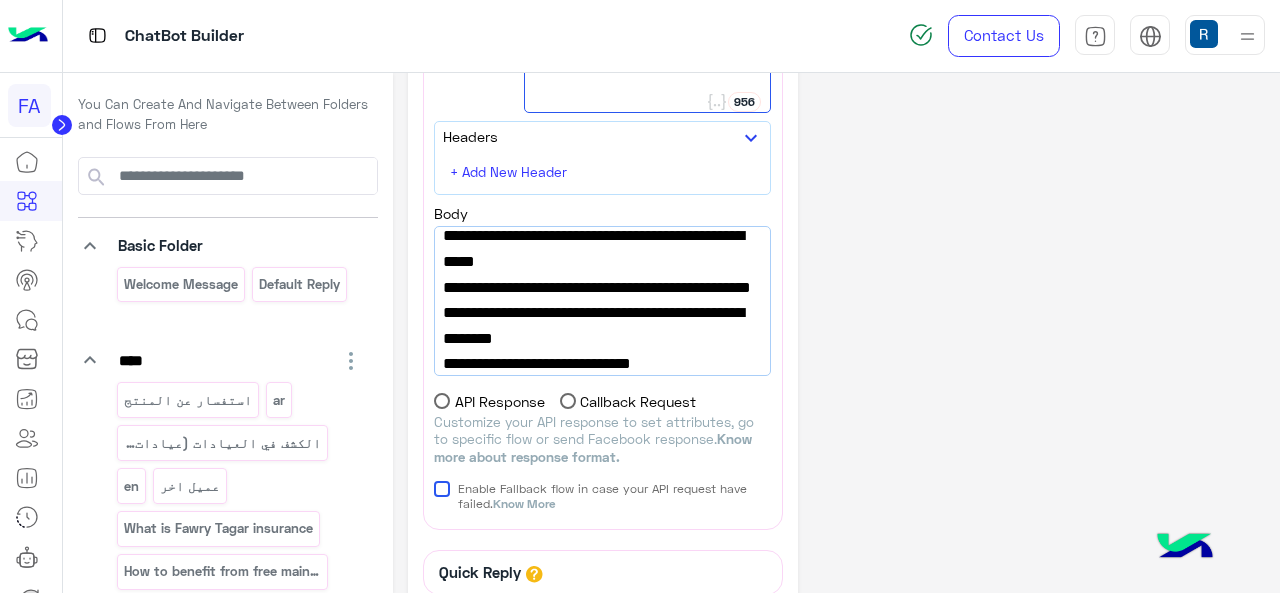 click on ""success_flow_name":"Examination-Govs success"," at bounding box center [602, 300] 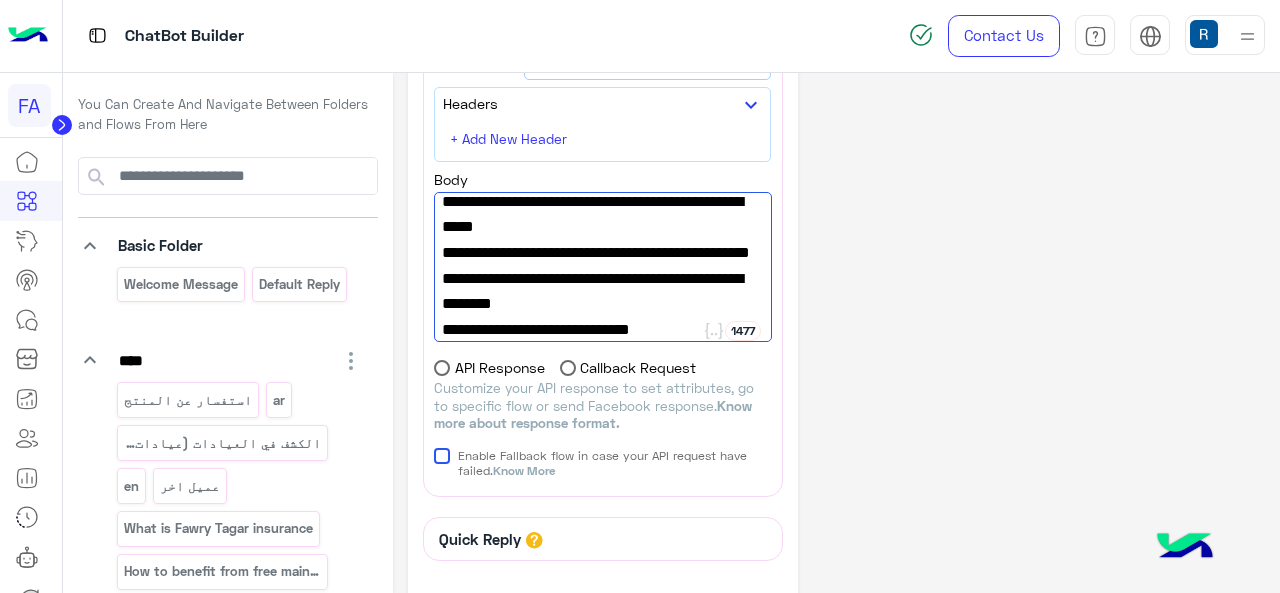 drag, startPoint x: 542, startPoint y: 299, endPoint x: 638, endPoint y: 275, distance: 98.95454 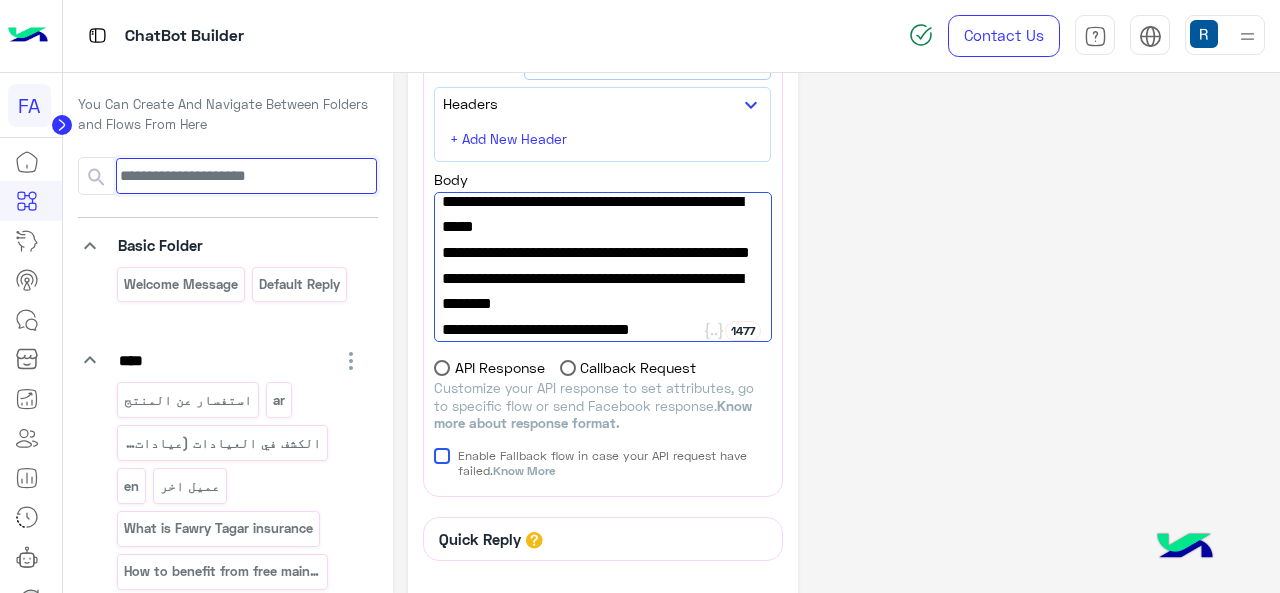 click at bounding box center (246, 176) 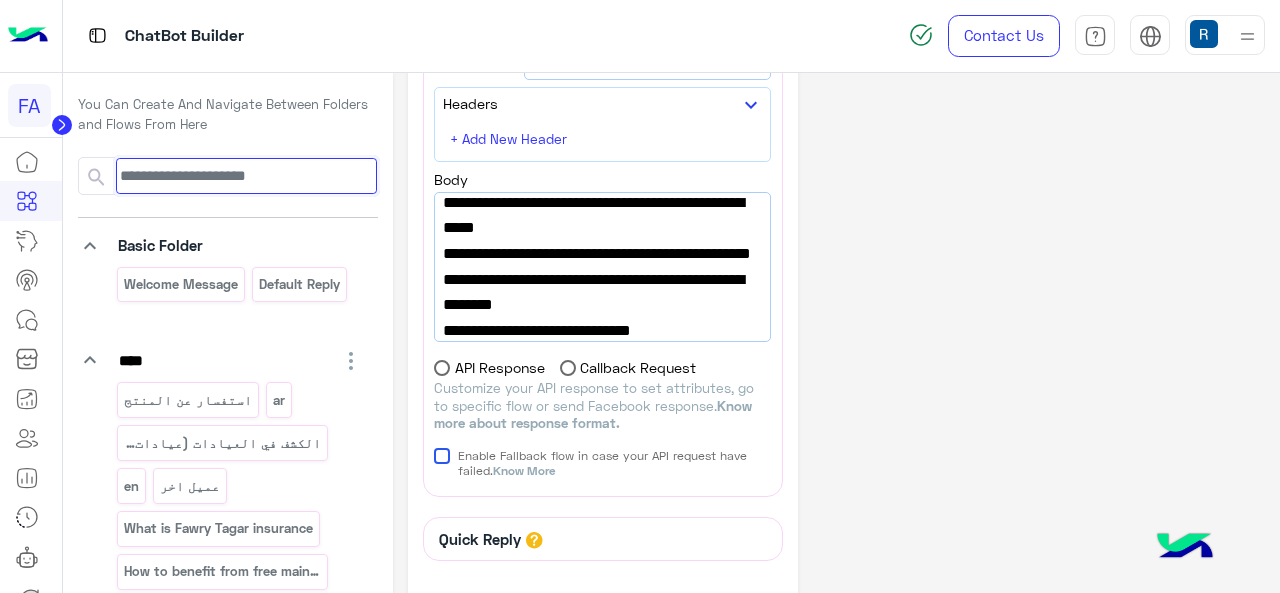paste on "**********" 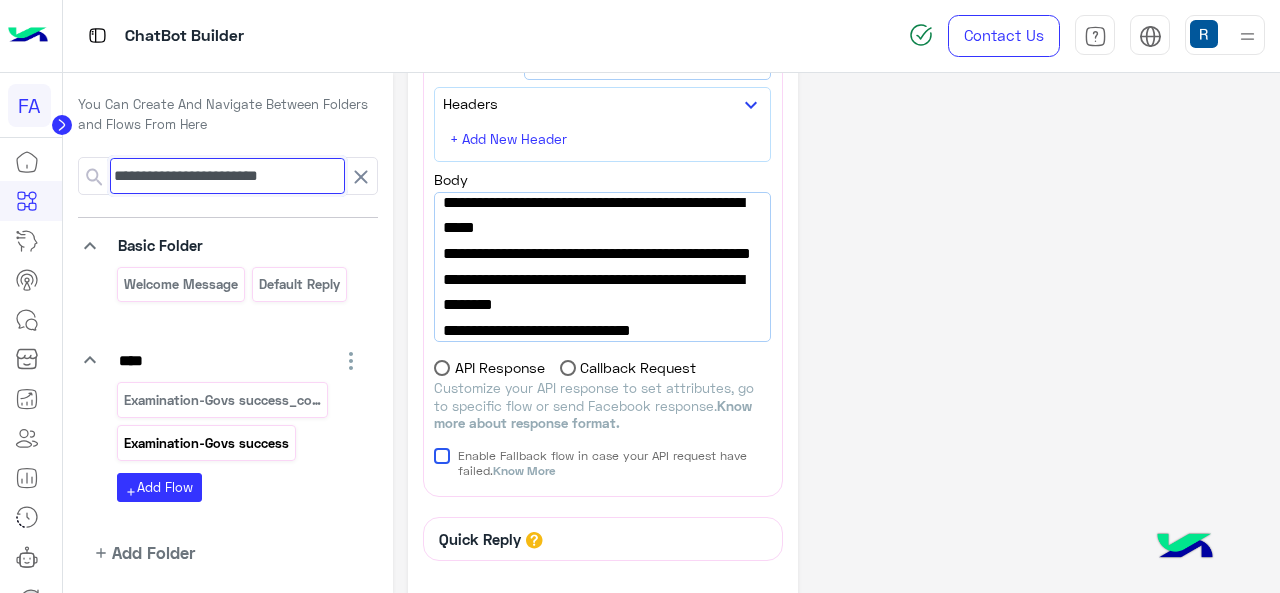 type on "**********" 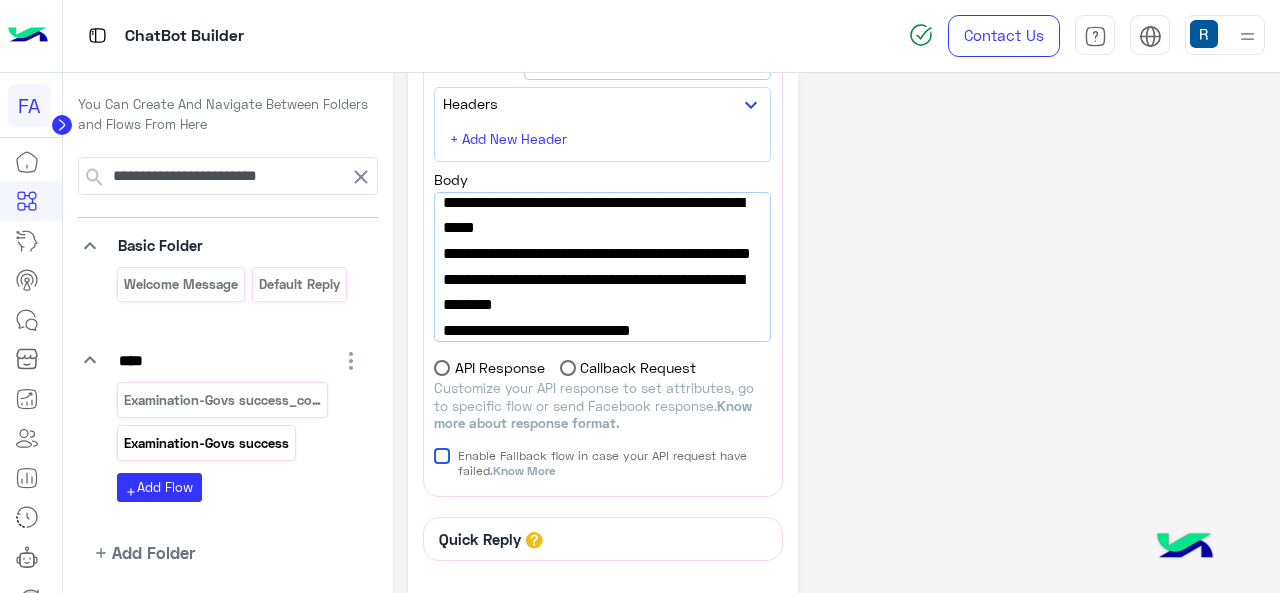 click on "Examination-Govs success" at bounding box center (206, 443) 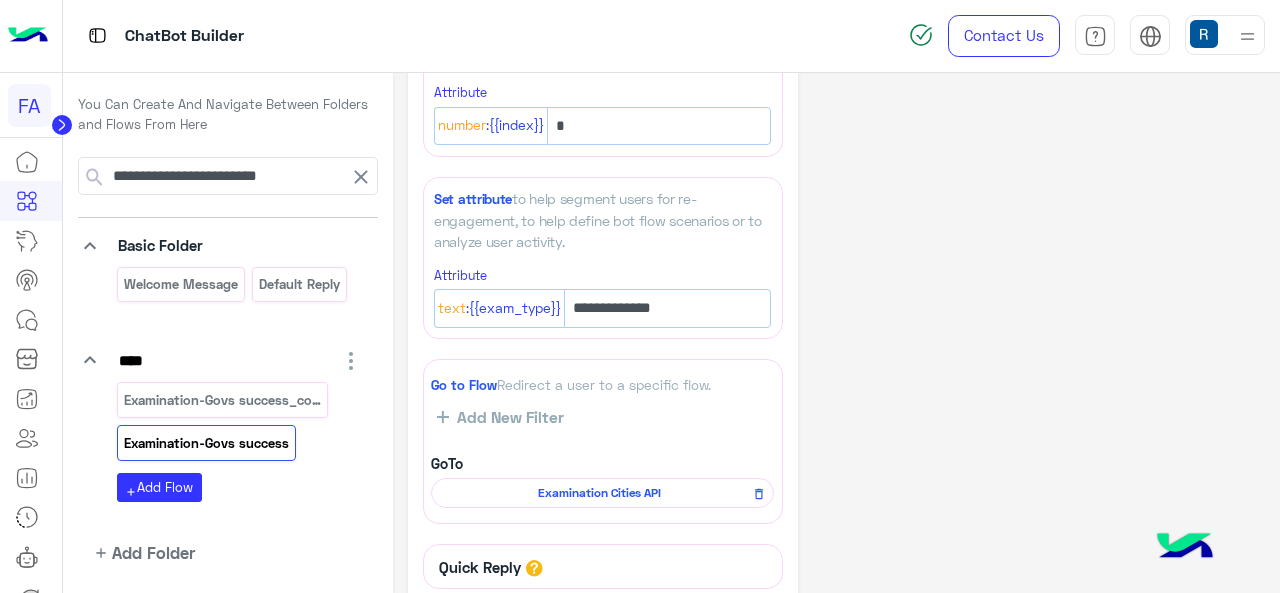 scroll, scrollTop: 200, scrollLeft: 0, axis: vertical 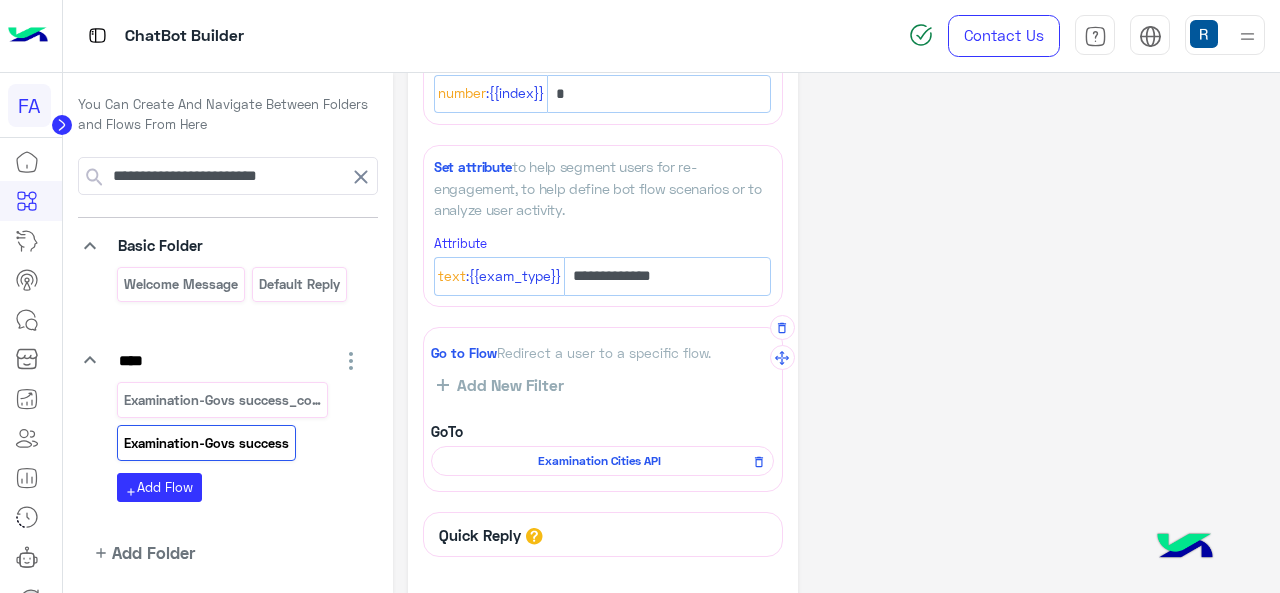 click on "Examination Cities API" at bounding box center (599, 461) 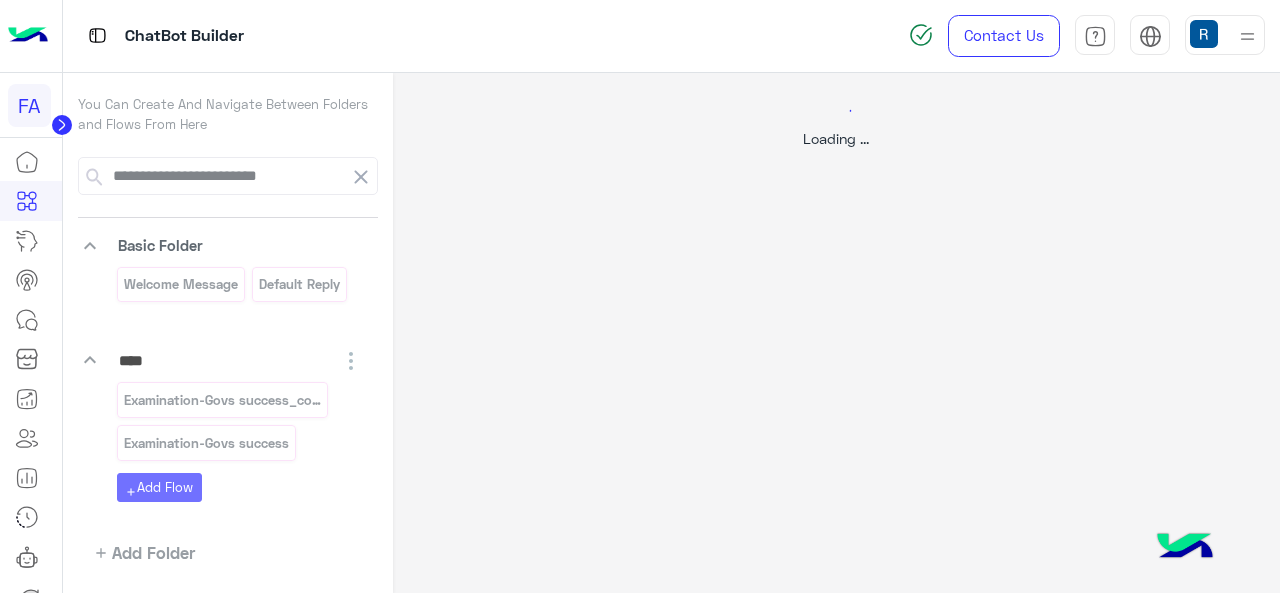 select on "****" 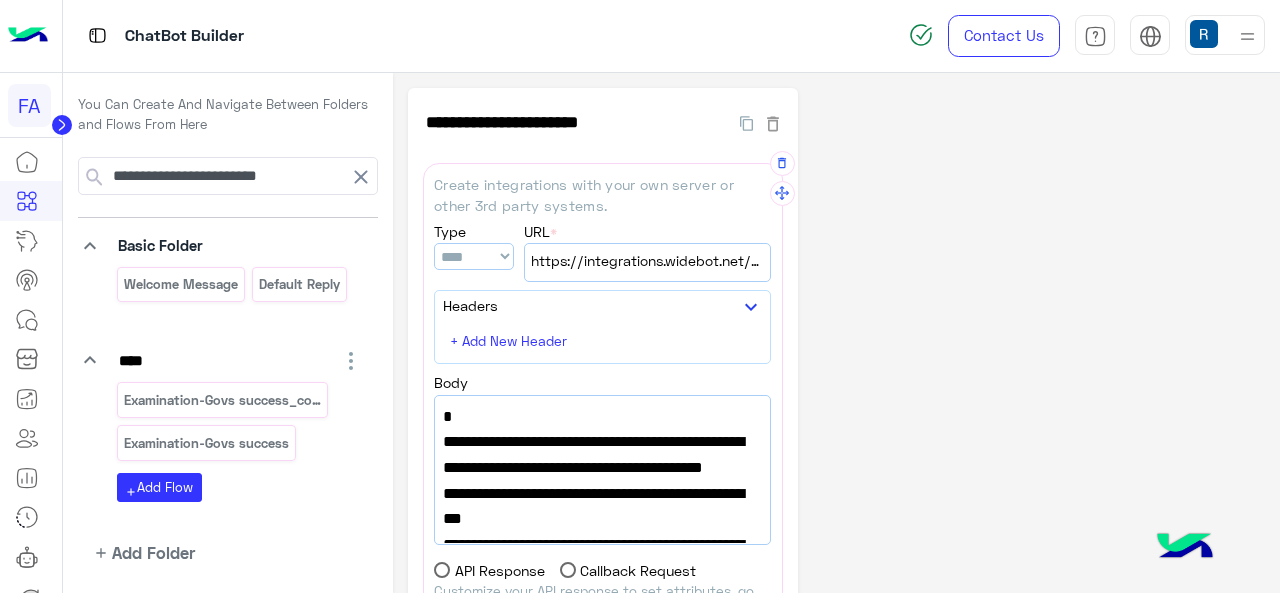 scroll, scrollTop: 100, scrollLeft: 0, axis: vertical 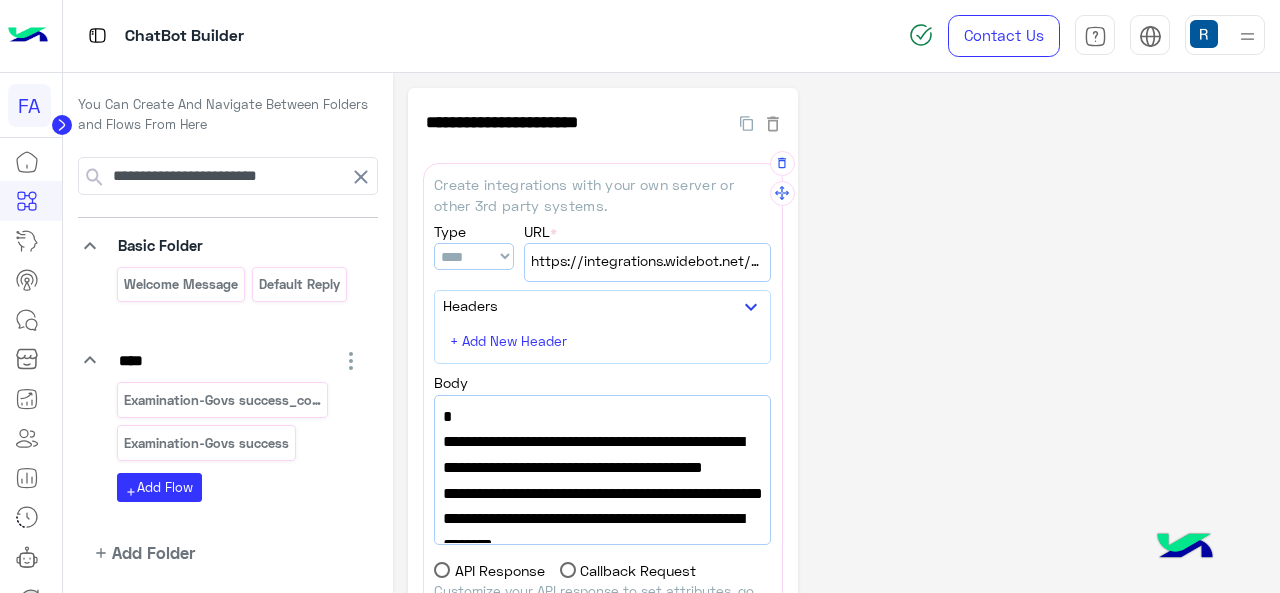drag, startPoint x: 650, startPoint y: 488, endPoint x: 507, endPoint y: 442, distance: 150.2165 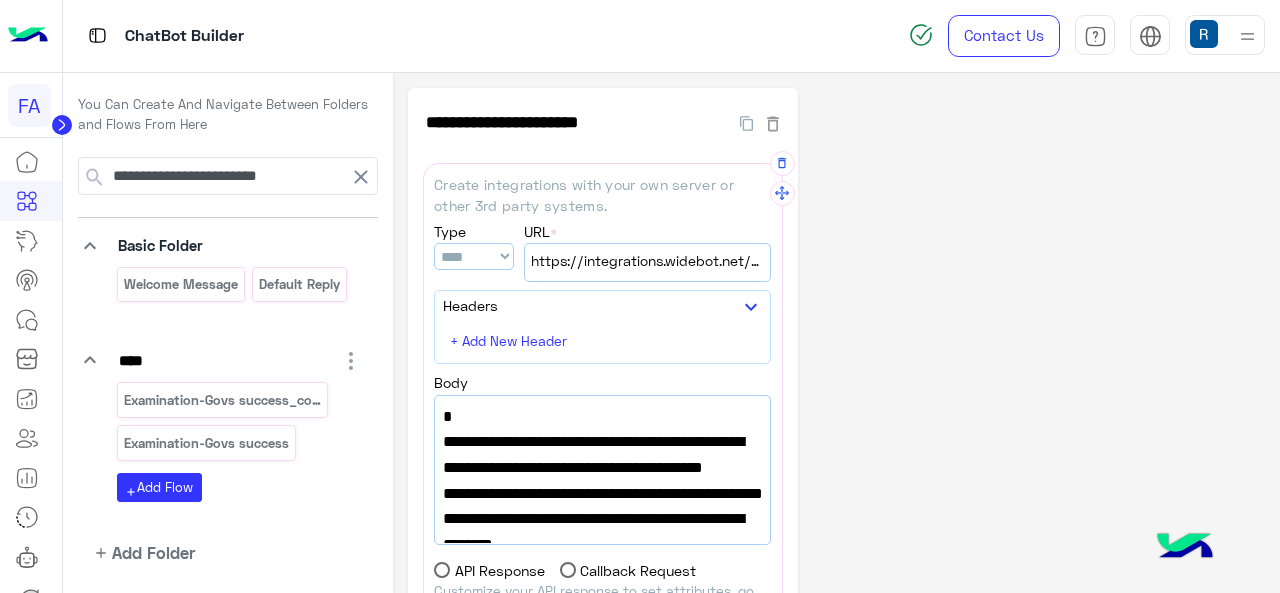 click on ""url":"https://widebot-enterprises.s3.amazonaws.com/Fawry/Fawry-Examination-Cities.json"," at bounding box center (602, 467) 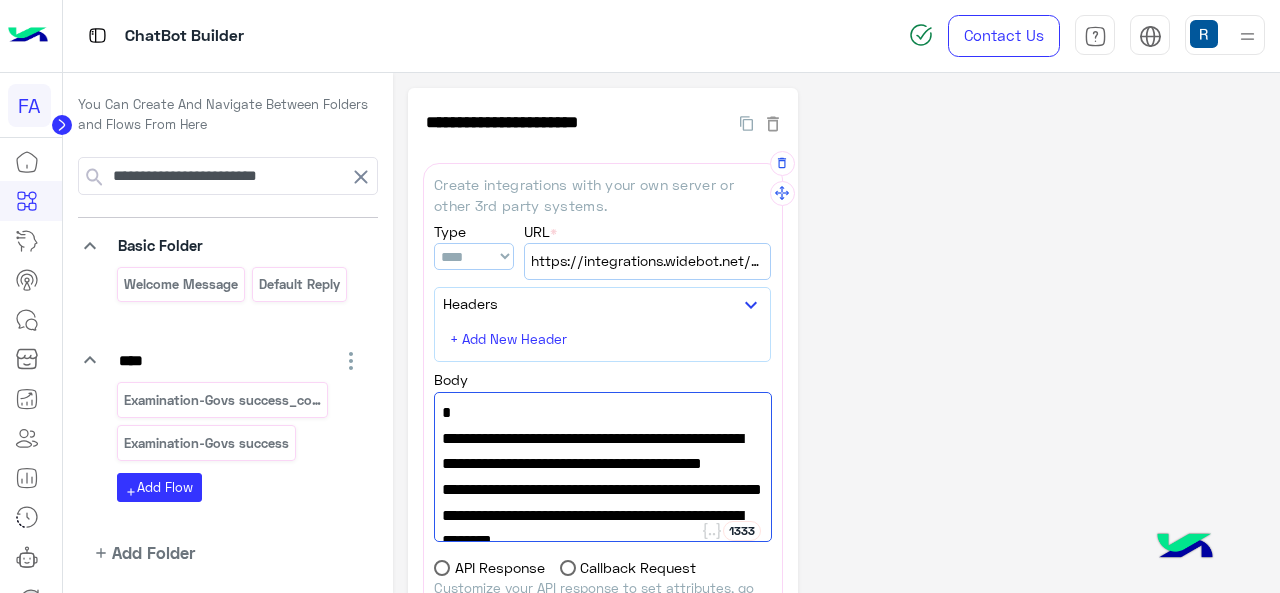 click on "{" at bounding box center [602, 413] 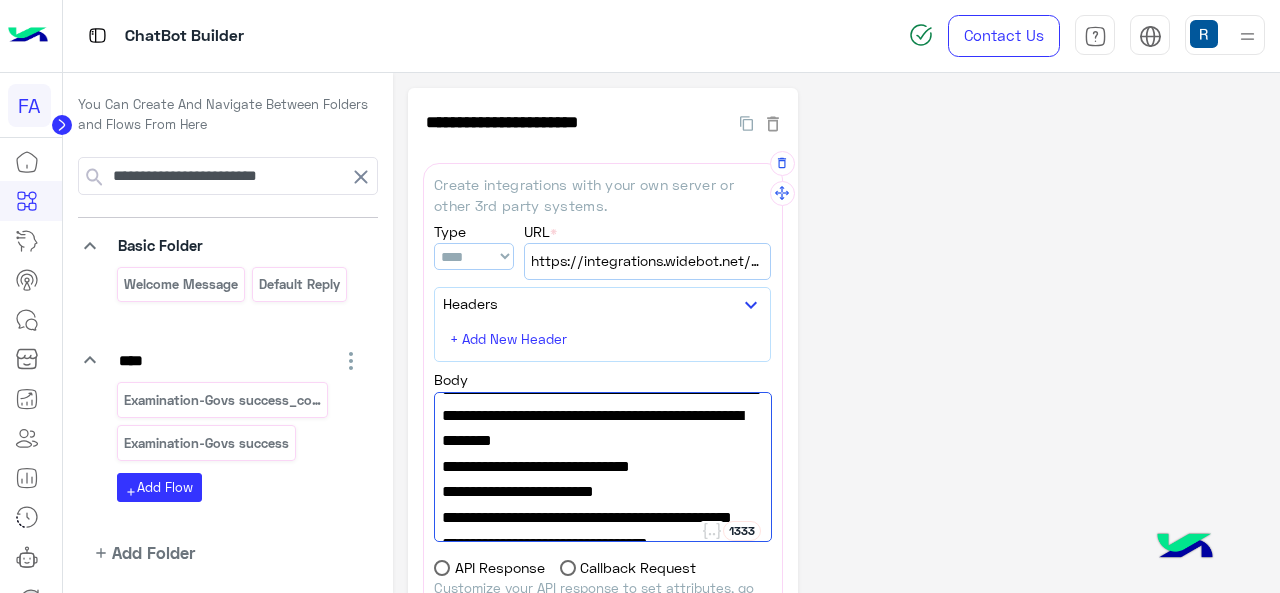 scroll, scrollTop: 200, scrollLeft: 0, axis: vertical 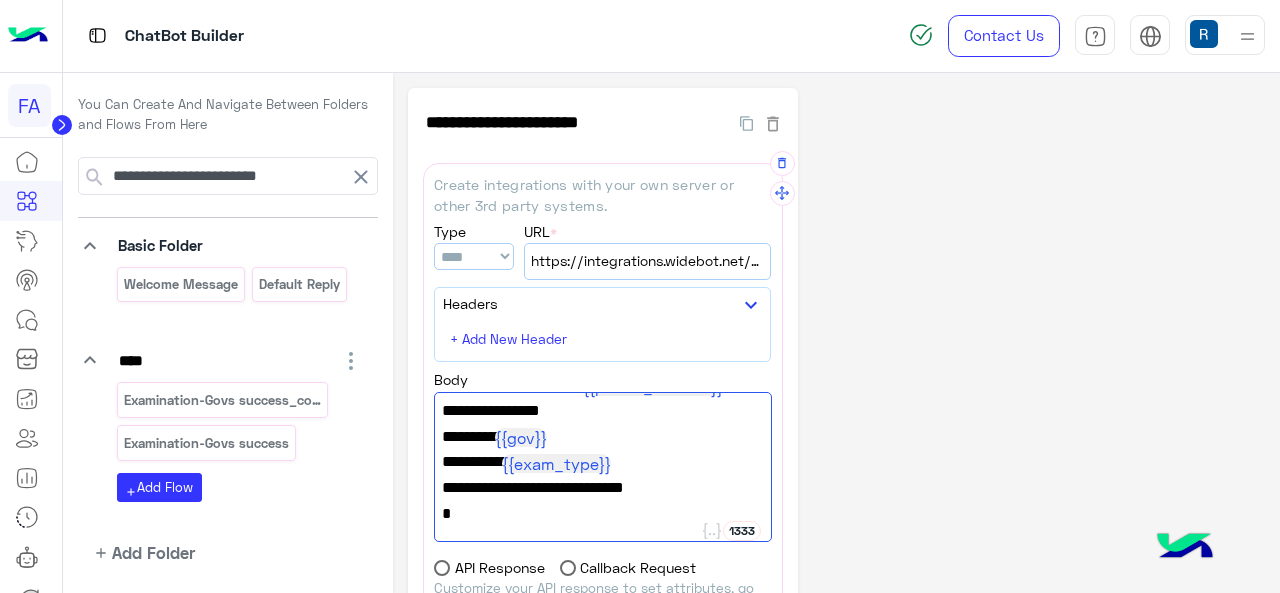 click on ""type":" {{exam_type}} "," at bounding box center [602, 464] 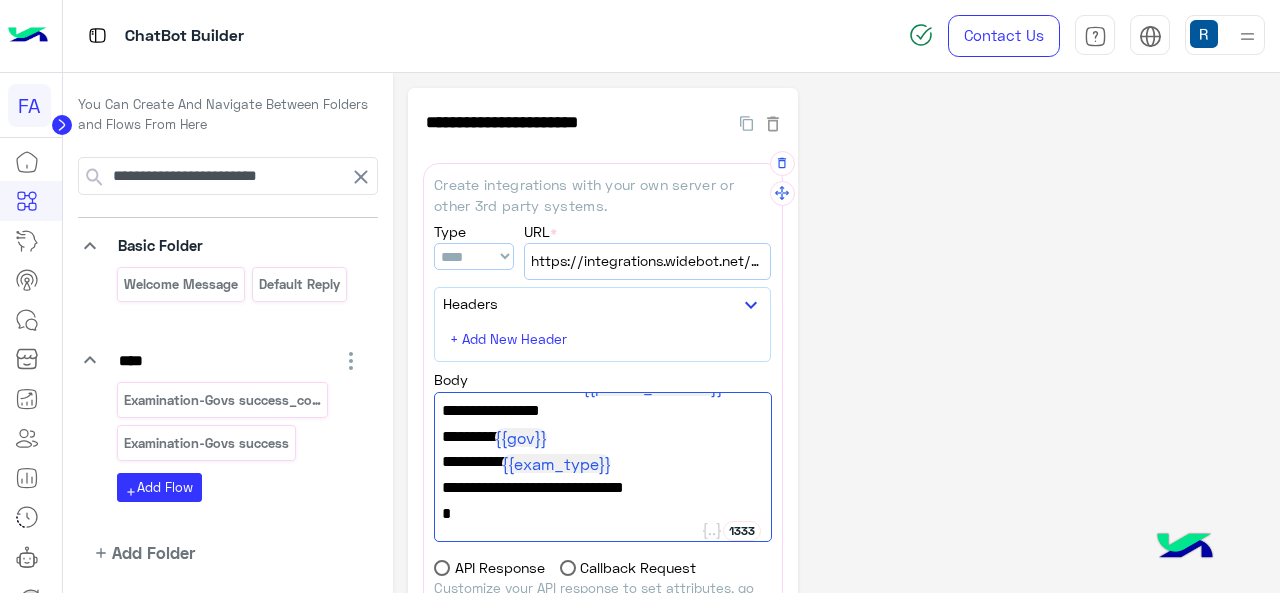scroll, scrollTop: 425, scrollLeft: 0, axis: vertical 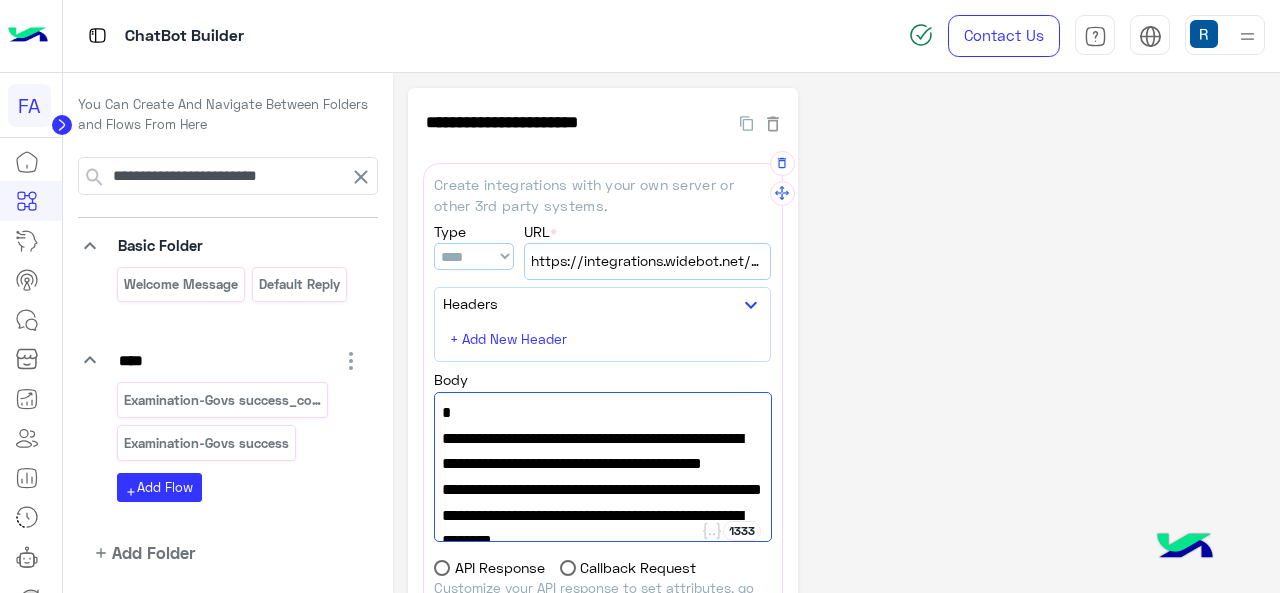 click on ""url":"https://widebot-enterprises.s3.amazonaws.com/Fawry/Fawry-Examination-Cities.json"," at bounding box center (602, 464) 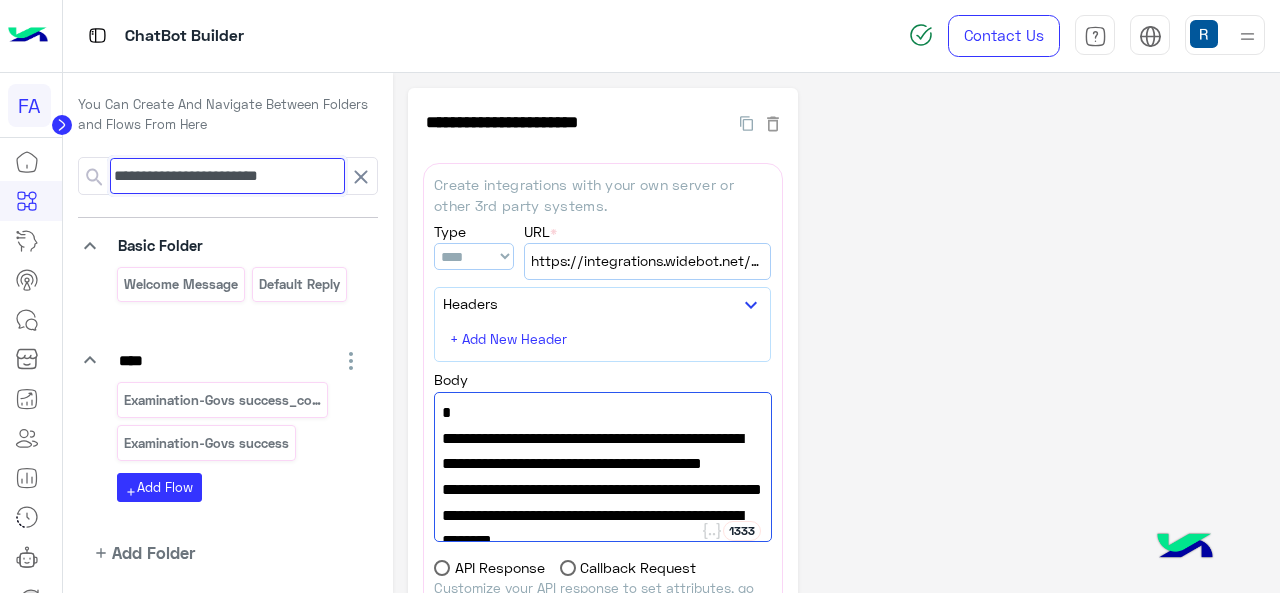 click on "**********" at bounding box center (227, 176) 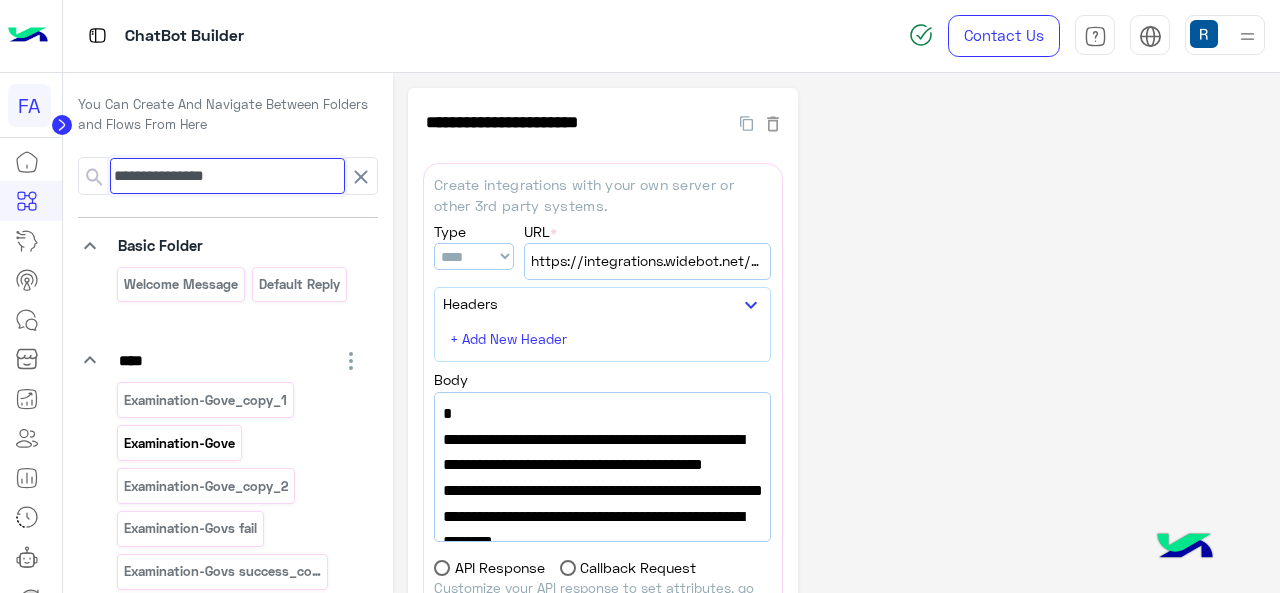 type on "**********" 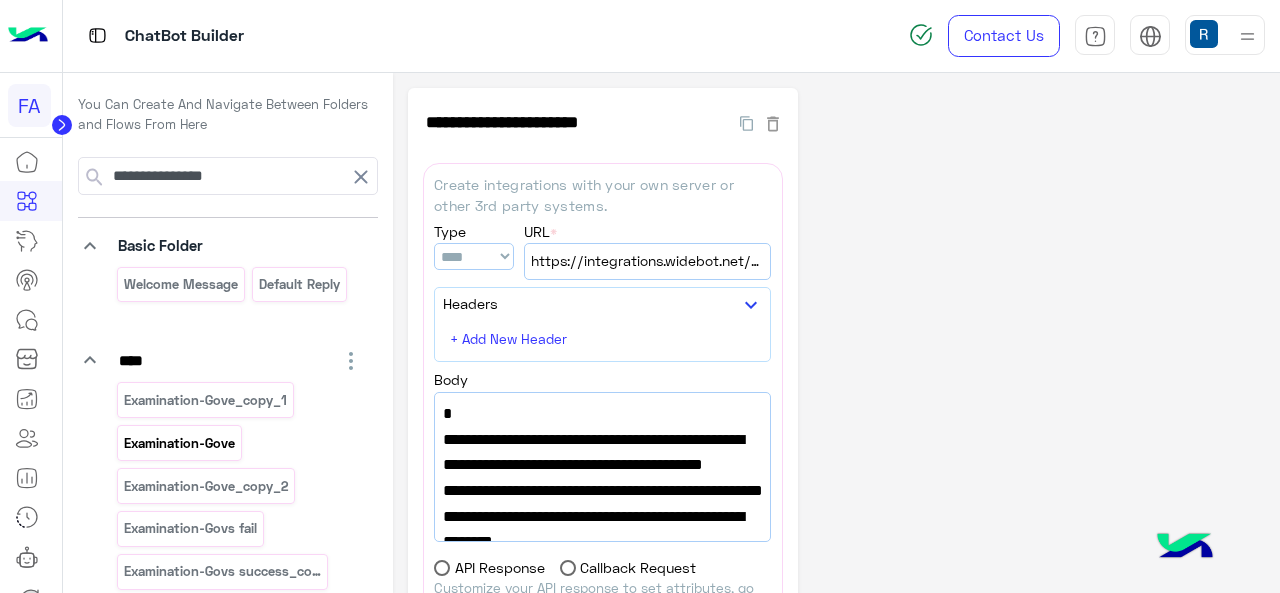 click on "Examination-Gove" at bounding box center (179, 443) 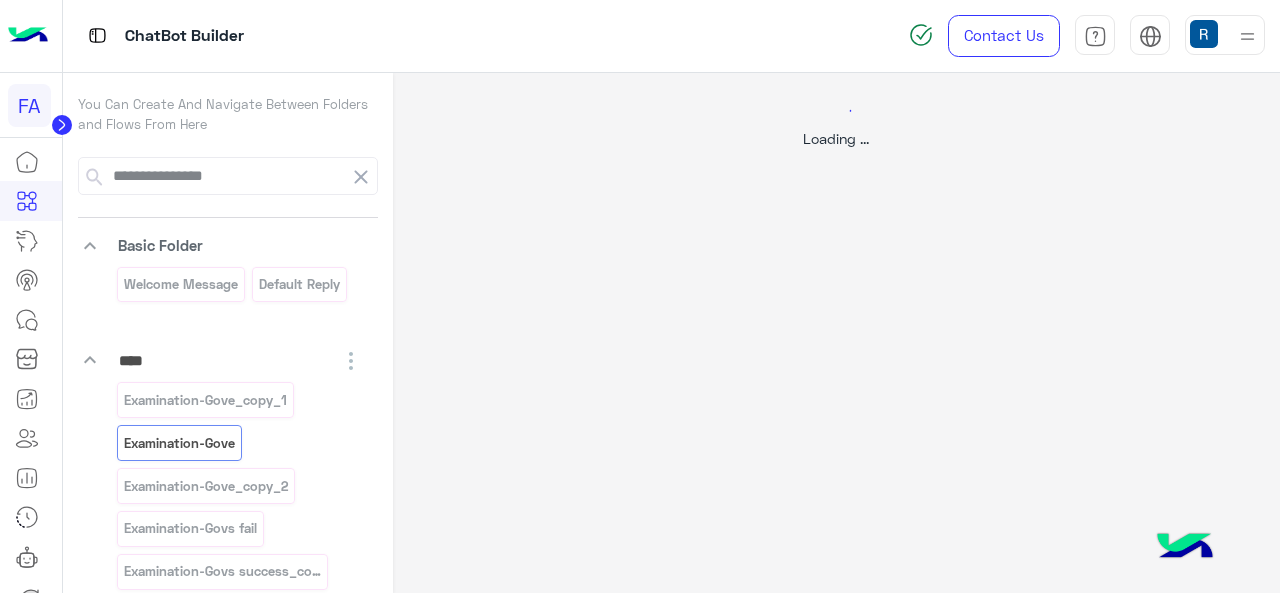 select on "****" 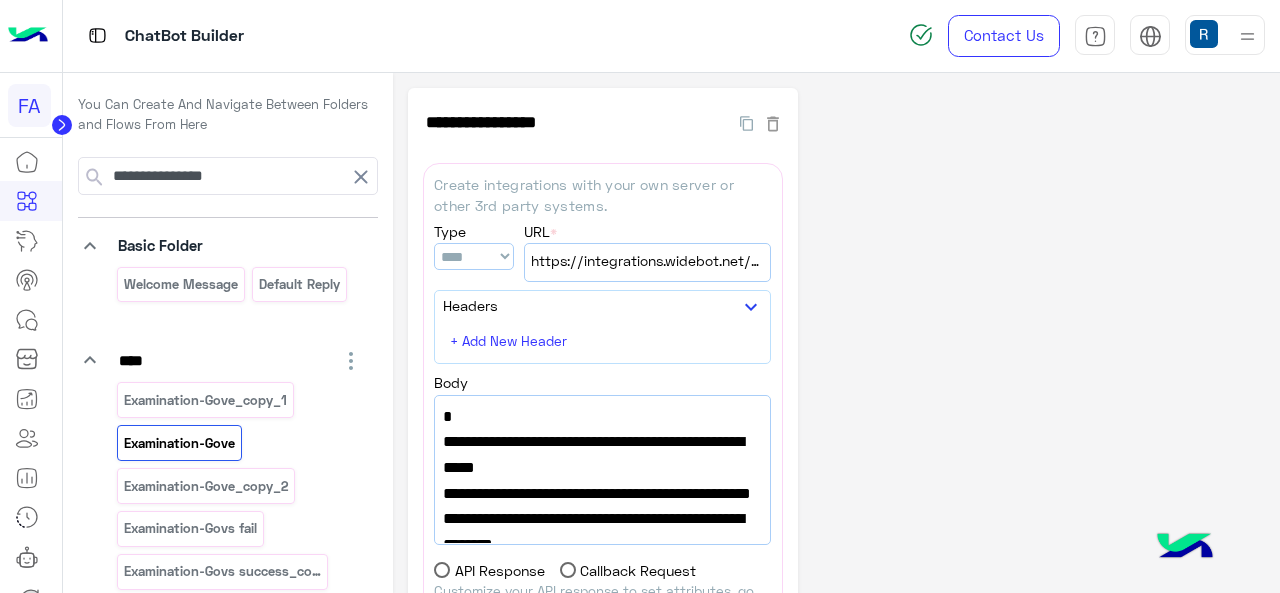 scroll, scrollTop: 100, scrollLeft: 0, axis: vertical 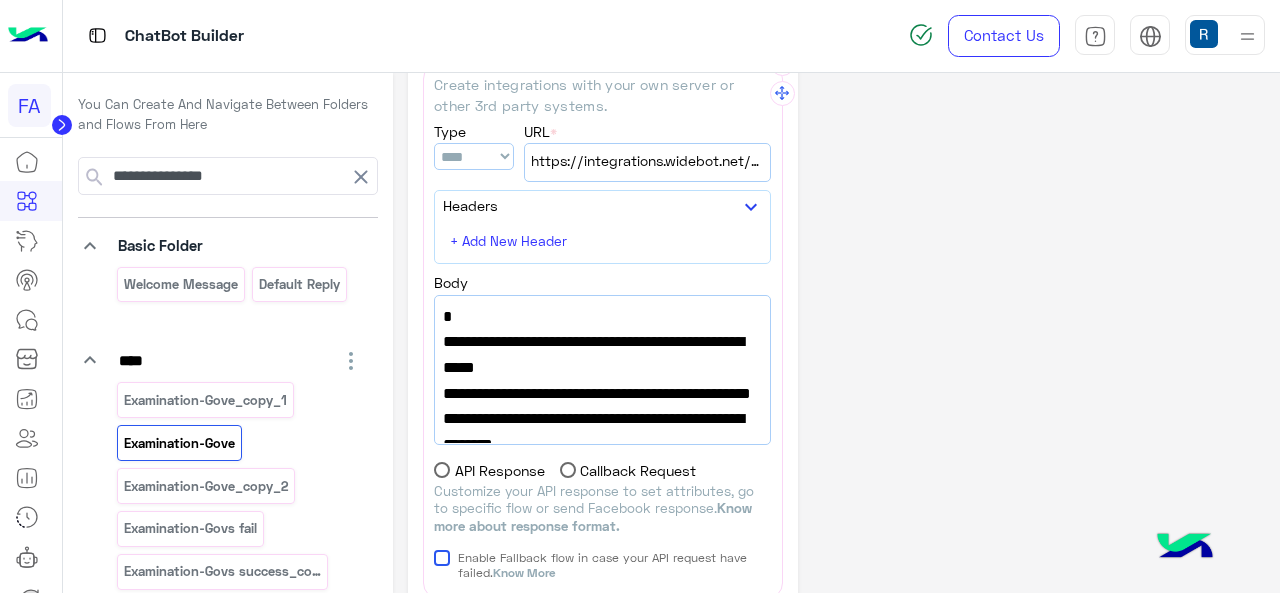 drag, startPoint x: 510, startPoint y: 391, endPoint x: 488, endPoint y: 372, distance: 29.068884 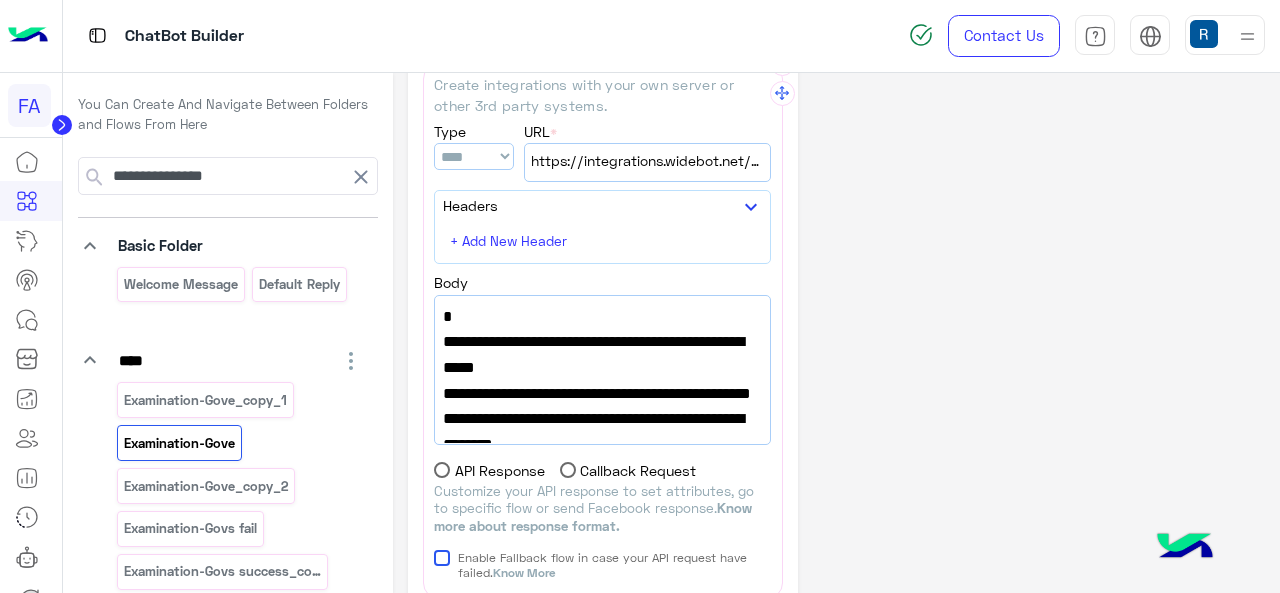 click on ""url":"https://api.npoint.io/dca4e2d8f018f2106d0c"," at bounding box center [602, 354] 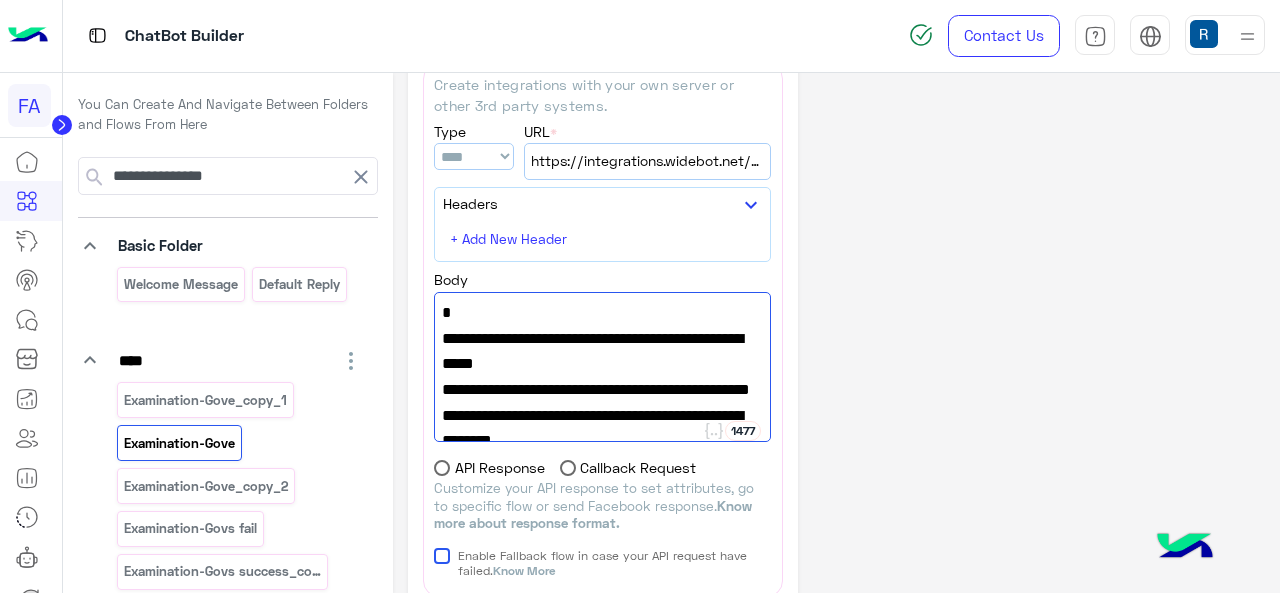 paste on "**********" 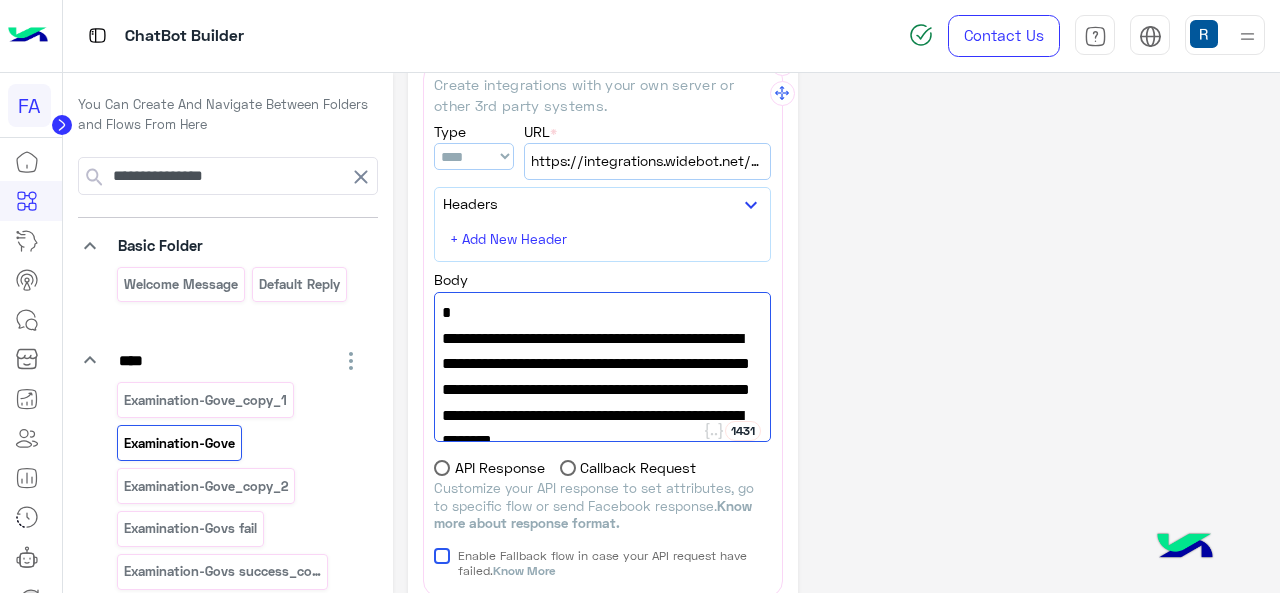 scroll, scrollTop: 60, scrollLeft: 0, axis: vertical 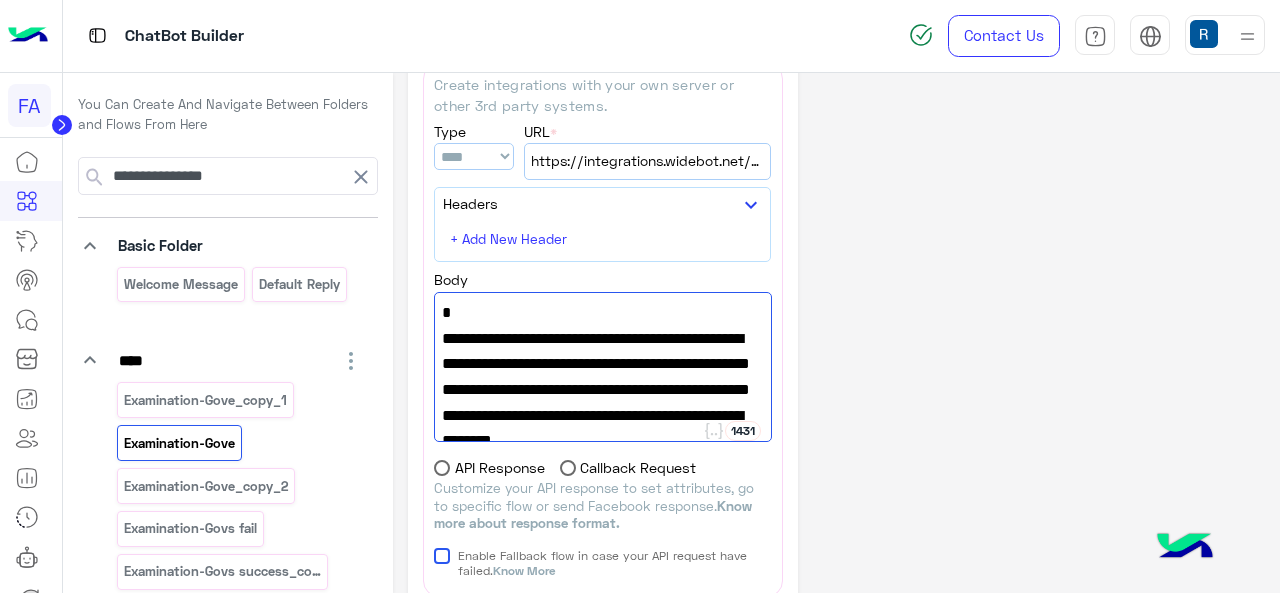 type on "**********" 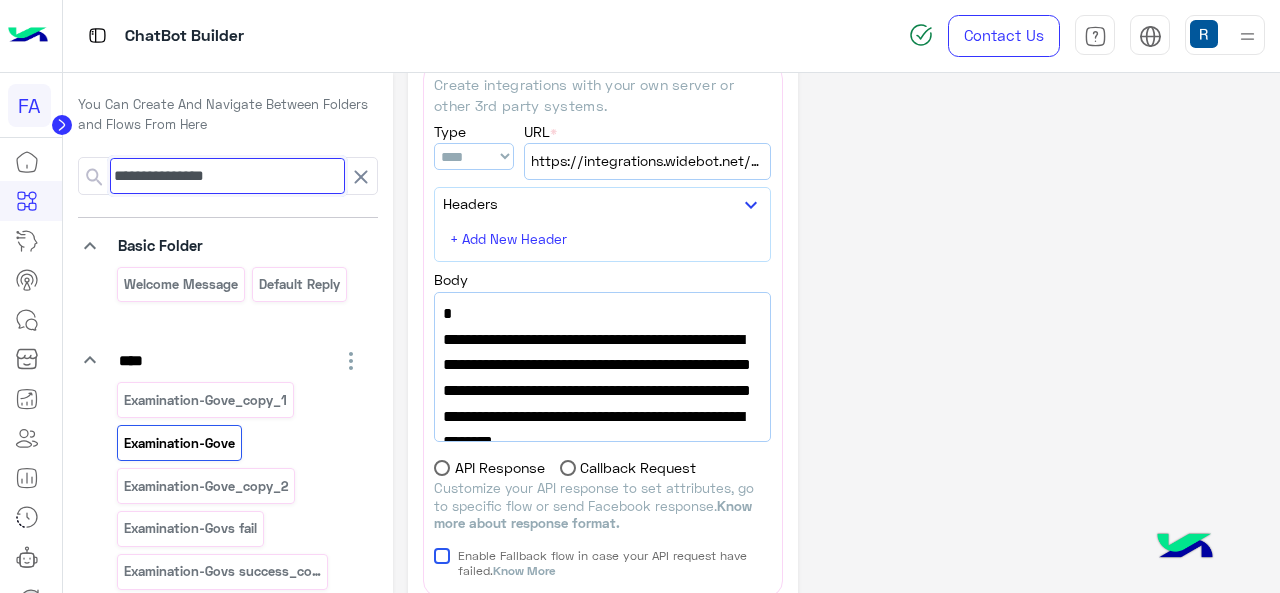 click on "**********" at bounding box center (227, 176) 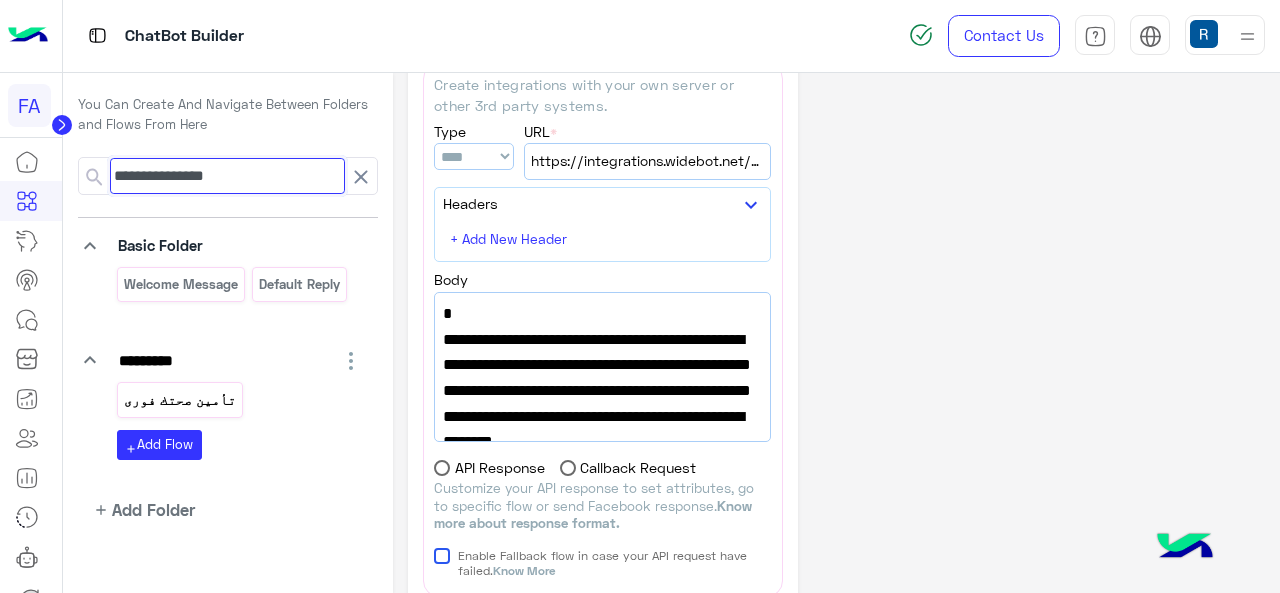 type on "**********" 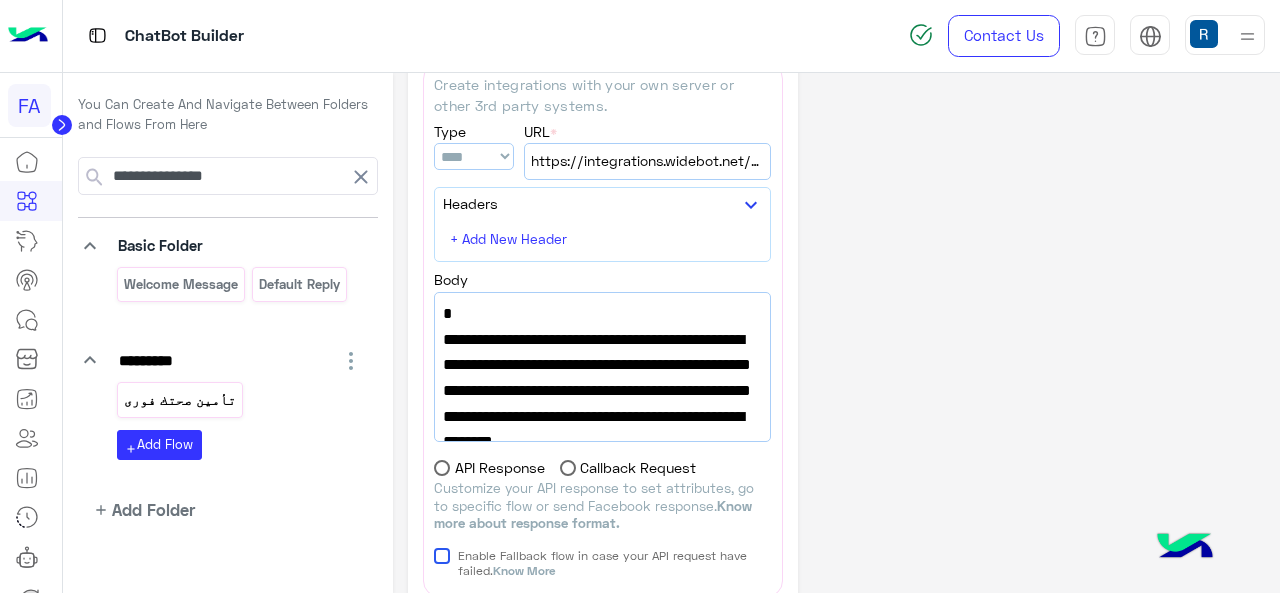 click on "تأمين صحتك فورى" at bounding box center (179, 400) 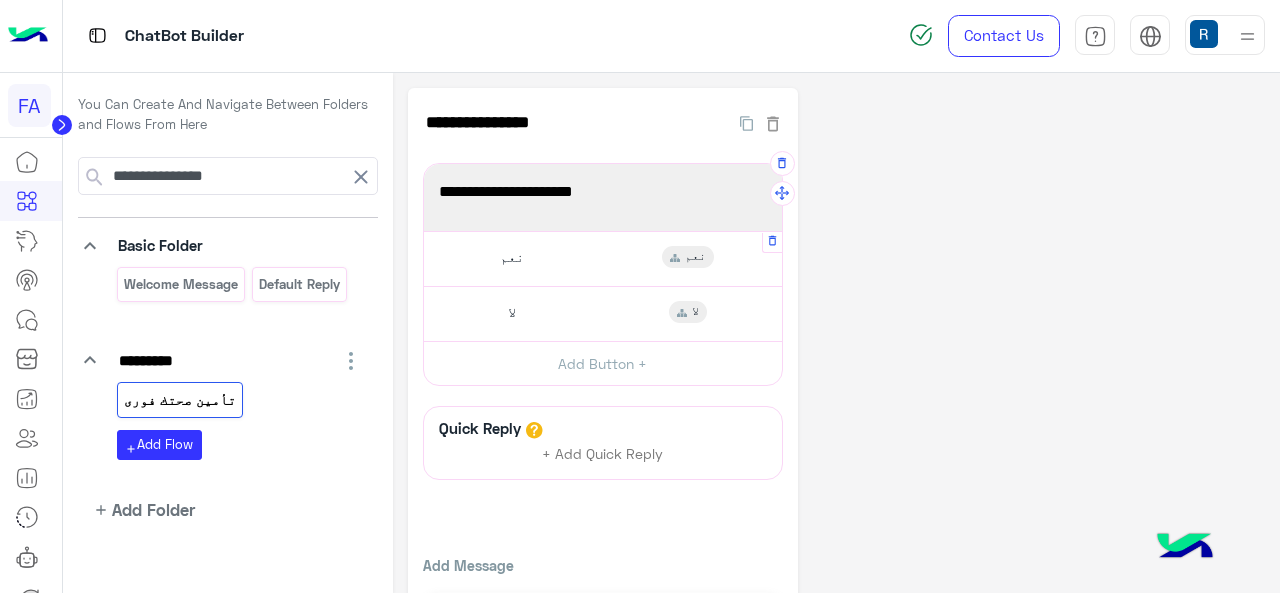 click on "نعم" at bounding box center (688, 257) 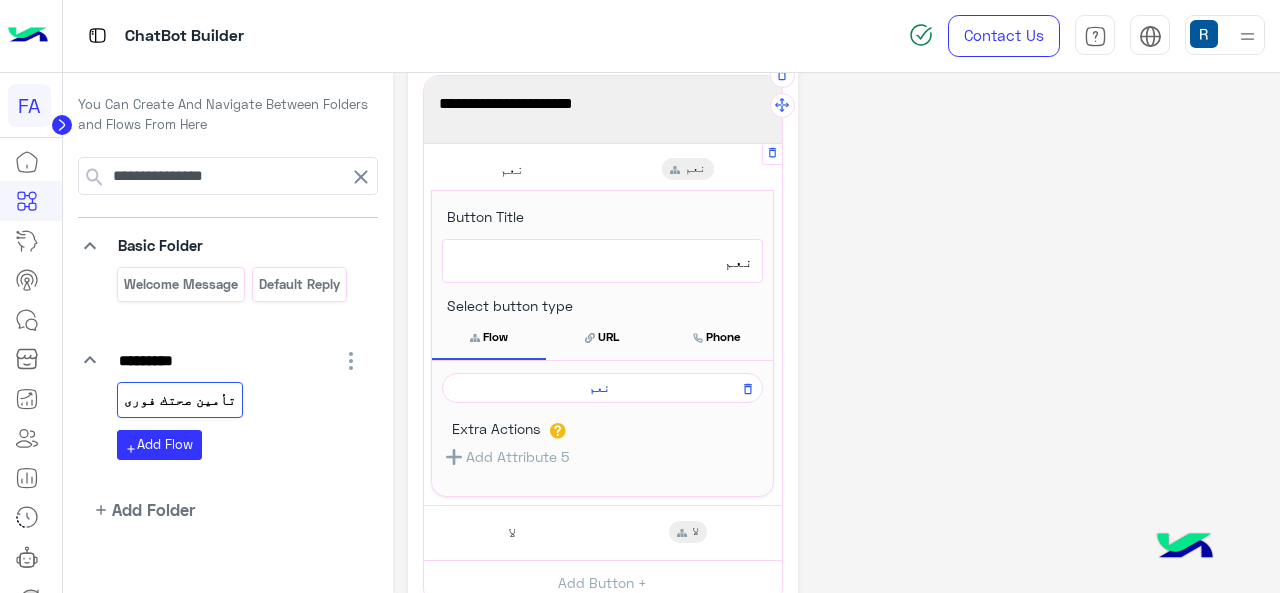 scroll, scrollTop: 200, scrollLeft: 0, axis: vertical 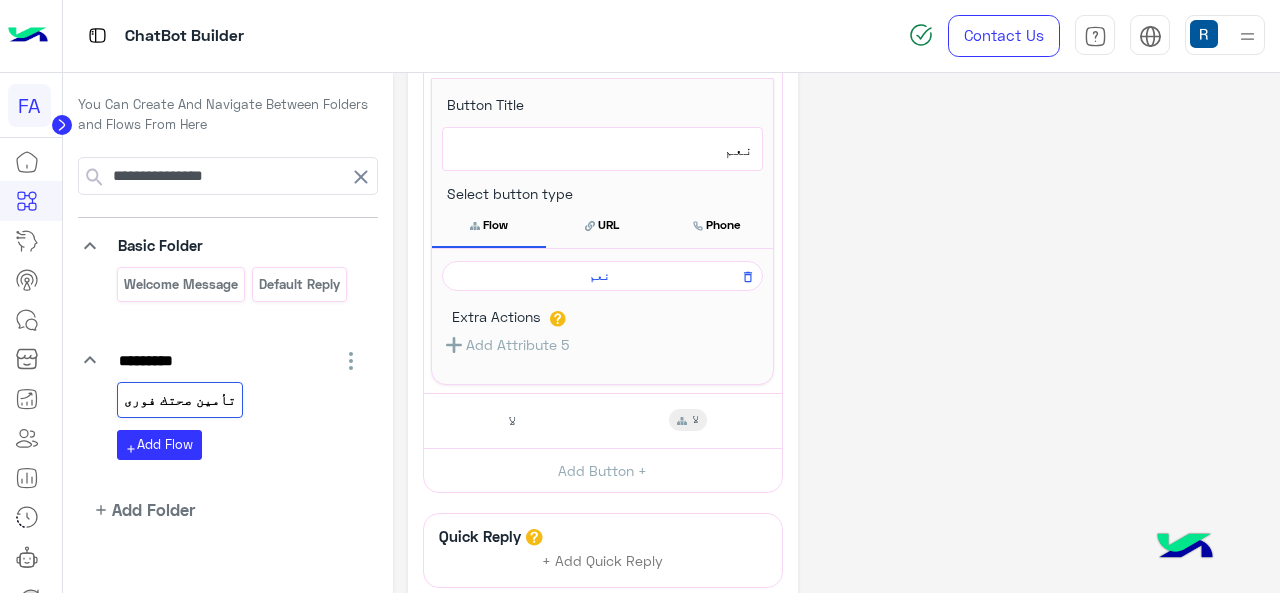 click on "نعم" at bounding box center (602, 276) 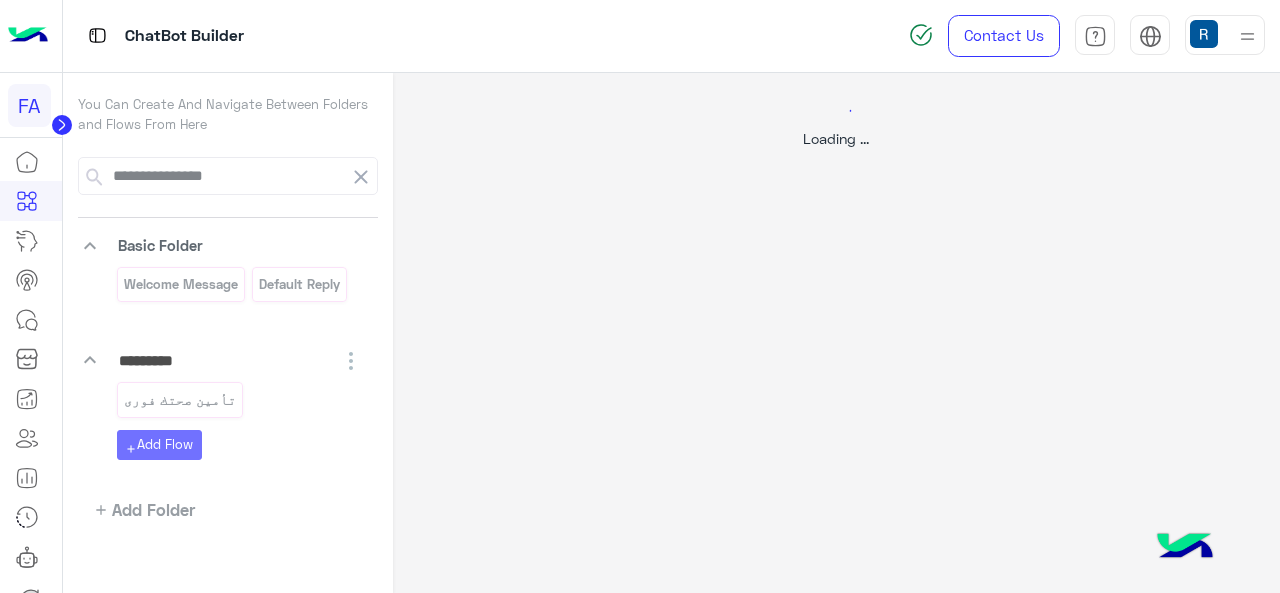 scroll, scrollTop: 0, scrollLeft: 0, axis: both 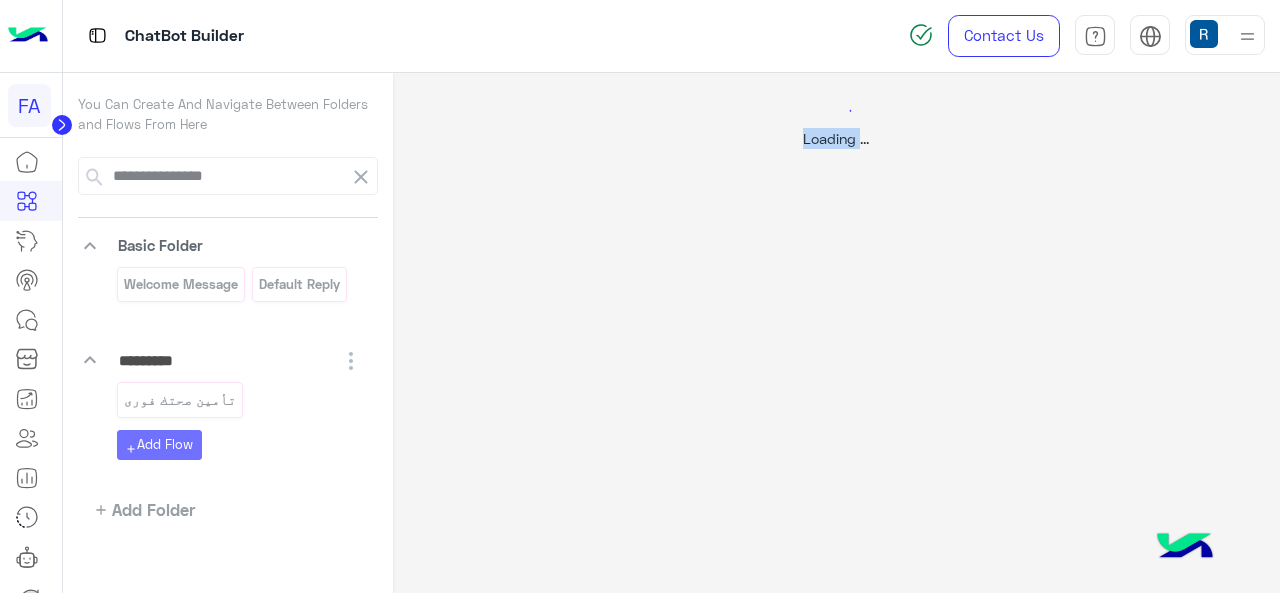 click on "Loading ..." 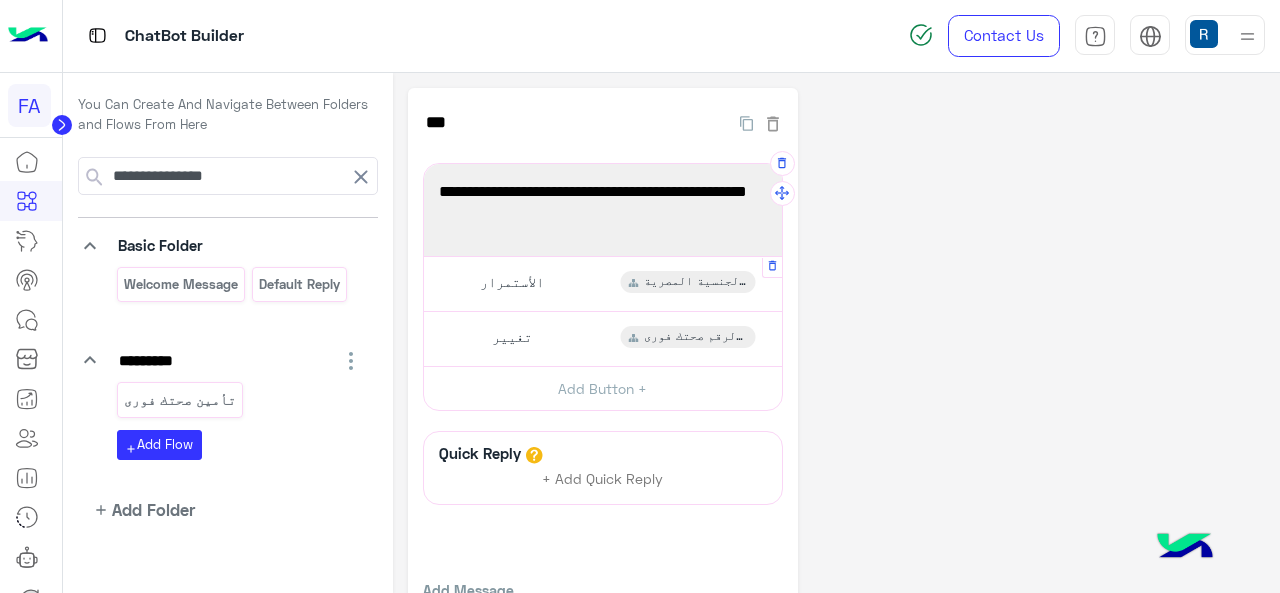 click on "الأستمرار  غير الحاملين الجنسية المصرية" at bounding box center (602, 283) 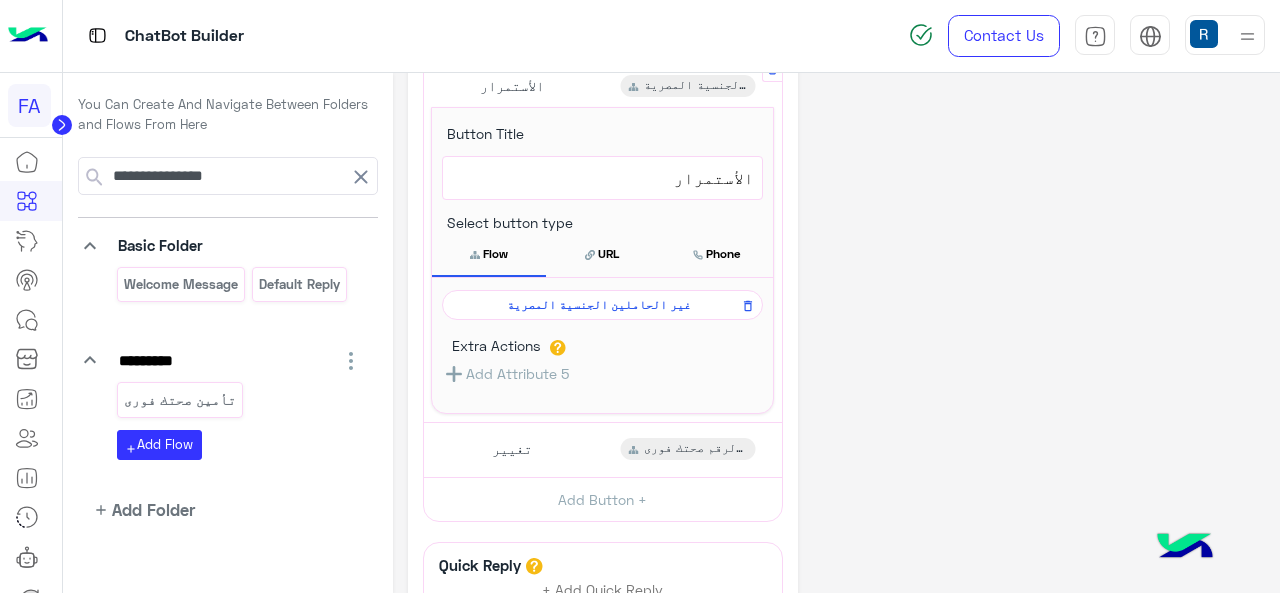 scroll, scrollTop: 200, scrollLeft: 0, axis: vertical 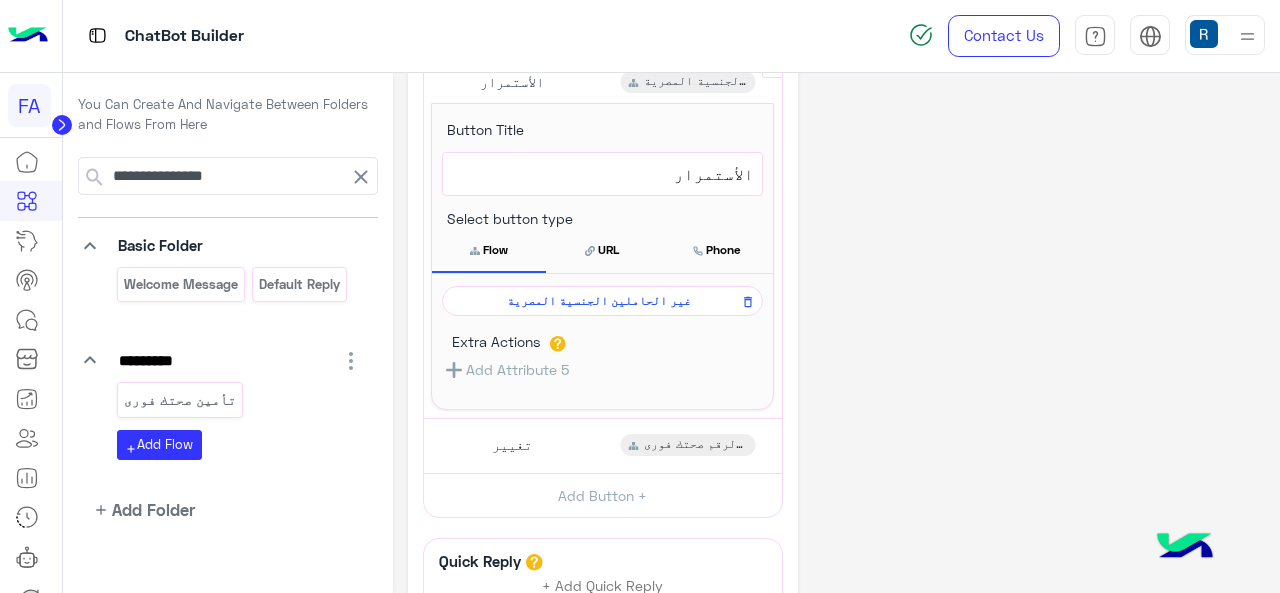 click on "غير الحاملين الجنسية المصرية" at bounding box center (599, 301) 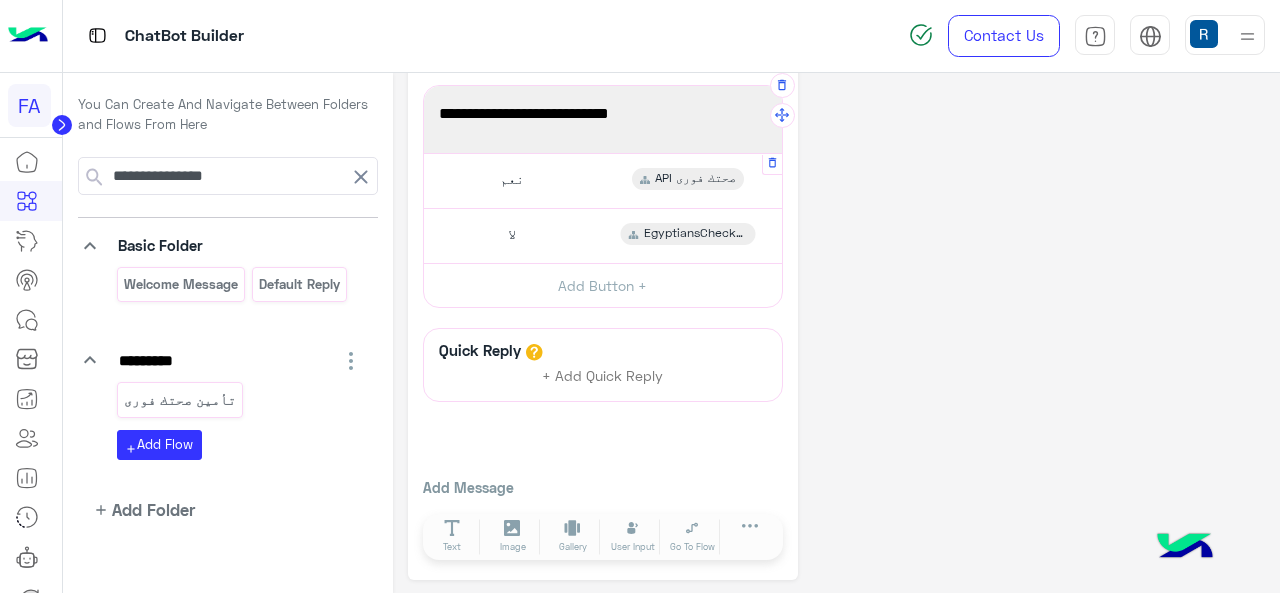 scroll, scrollTop: 0, scrollLeft: 0, axis: both 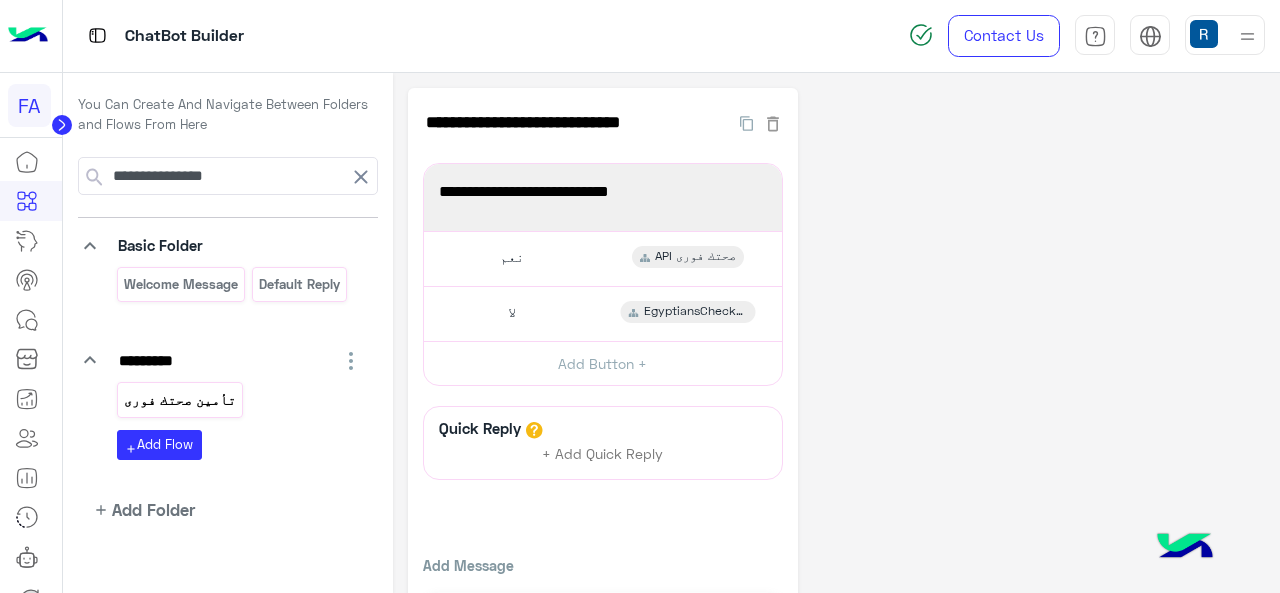 click on "تأمين صحتك فورى" at bounding box center [180, 399] 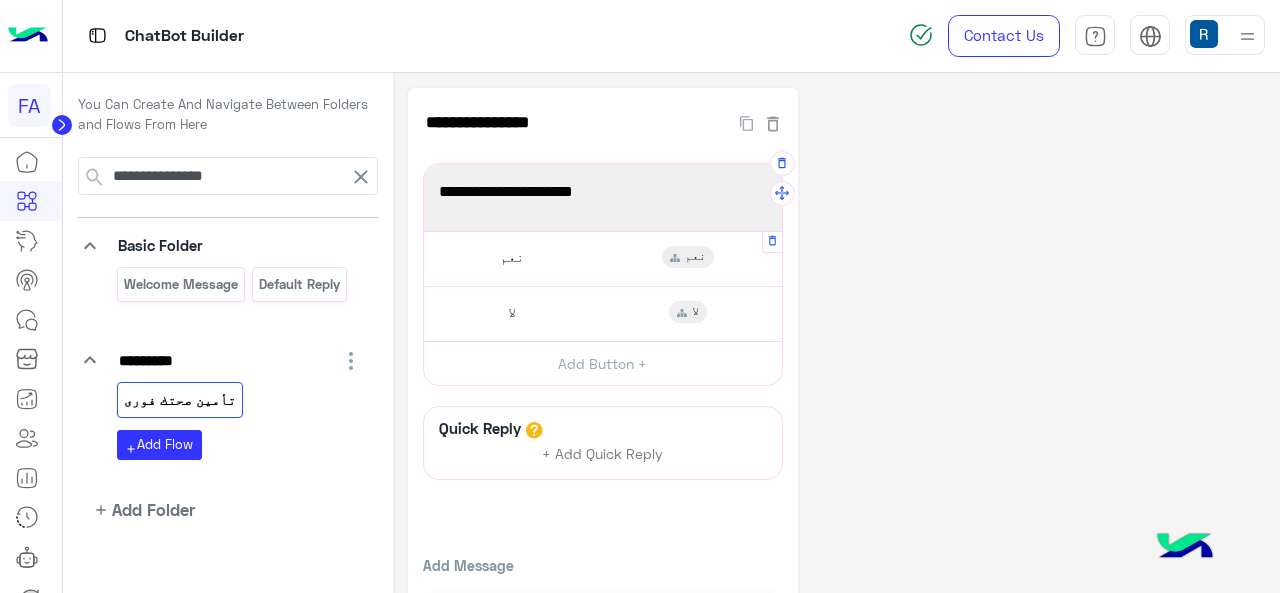 click on "نعم  نعم" at bounding box center [602, 258] 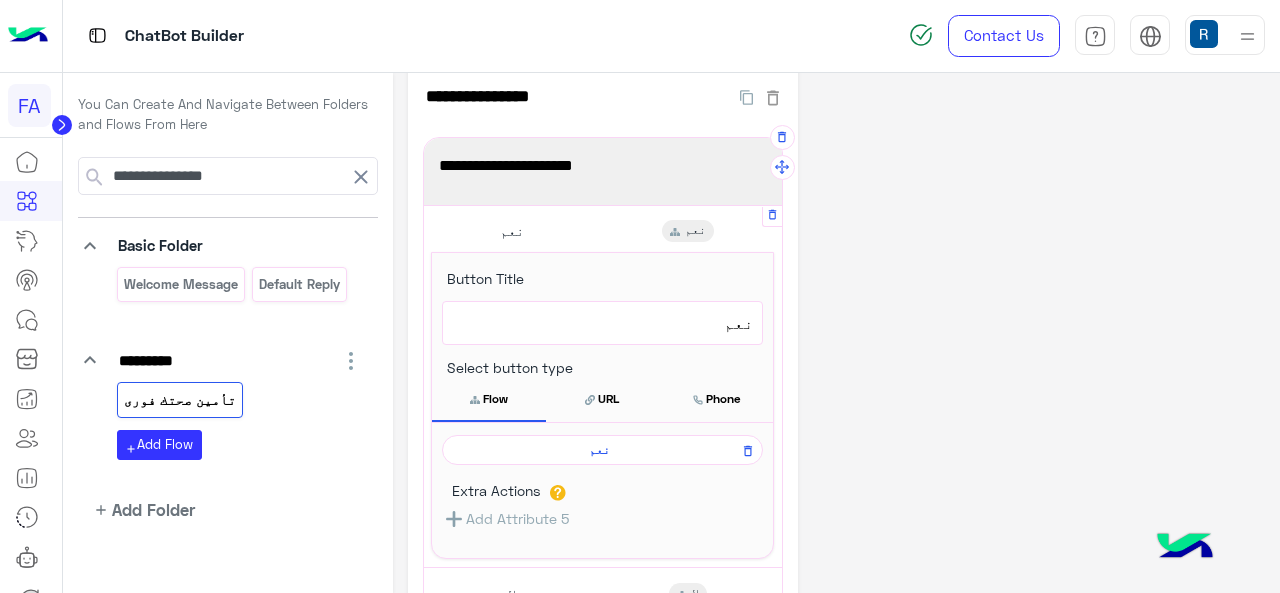 scroll, scrollTop: 100, scrollLeft: 0, axis: vertical 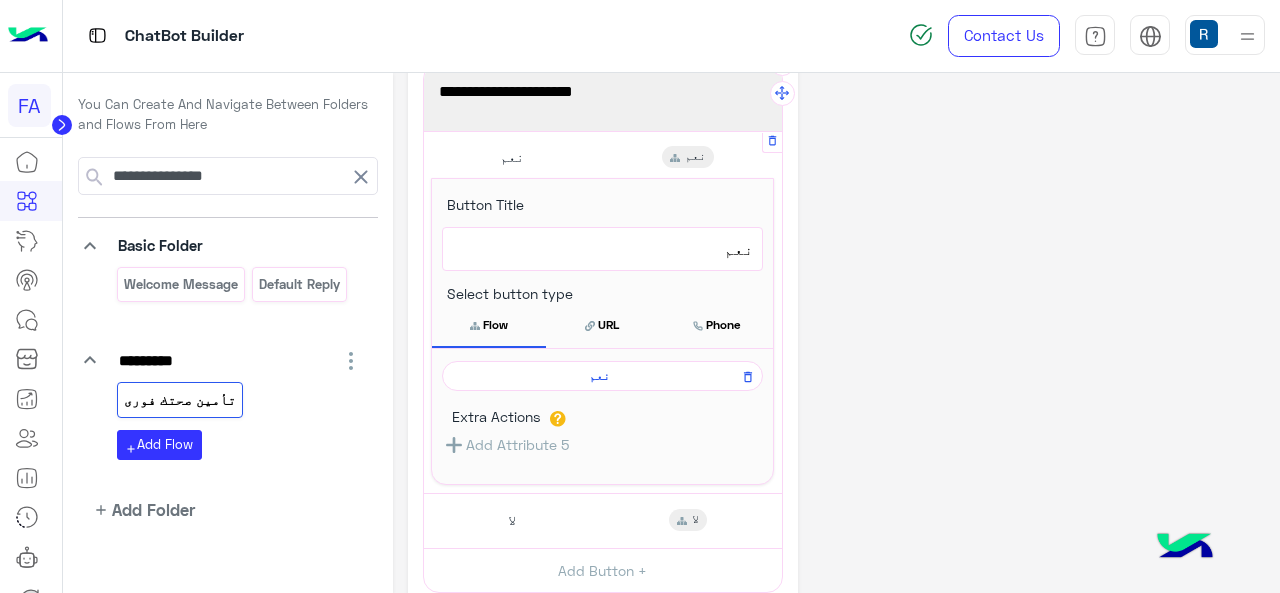 click on "نعم" at bounding box center [599, 376] 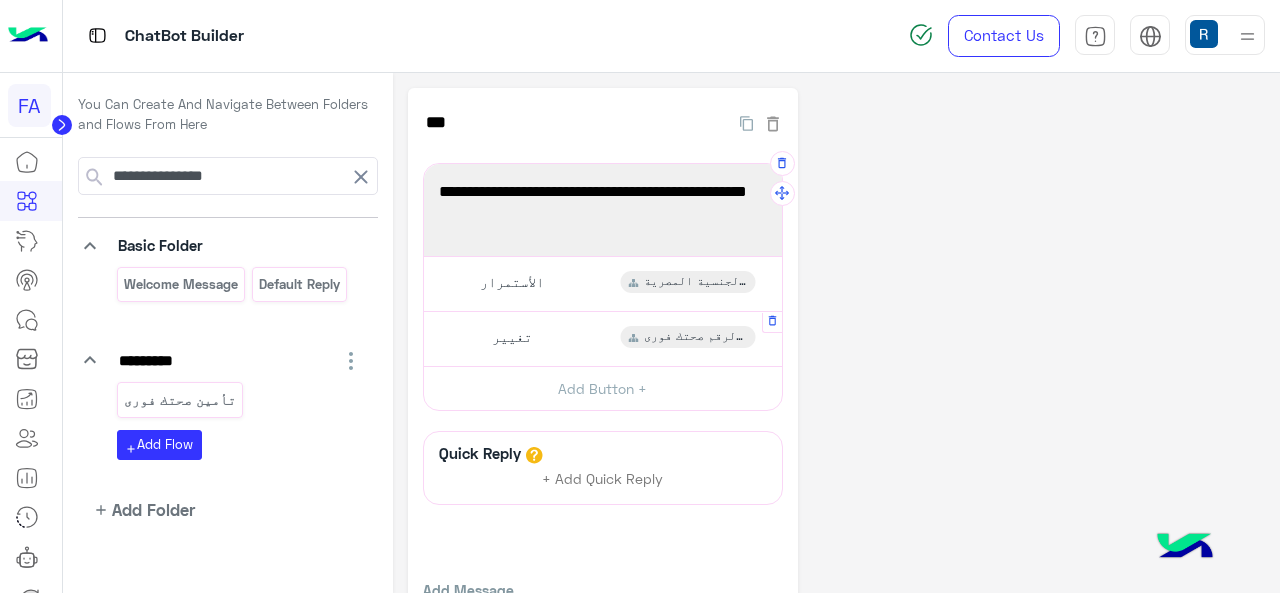 click on "تغيير  تغيير الرقم صحتك فورى  Button Title *****  75  تغيير Select button type  Flow   URL   Phone   تغيير الرقم صحتك فورى  Extra Actions   Add Attribute 5" at bounding box center (603, 339) 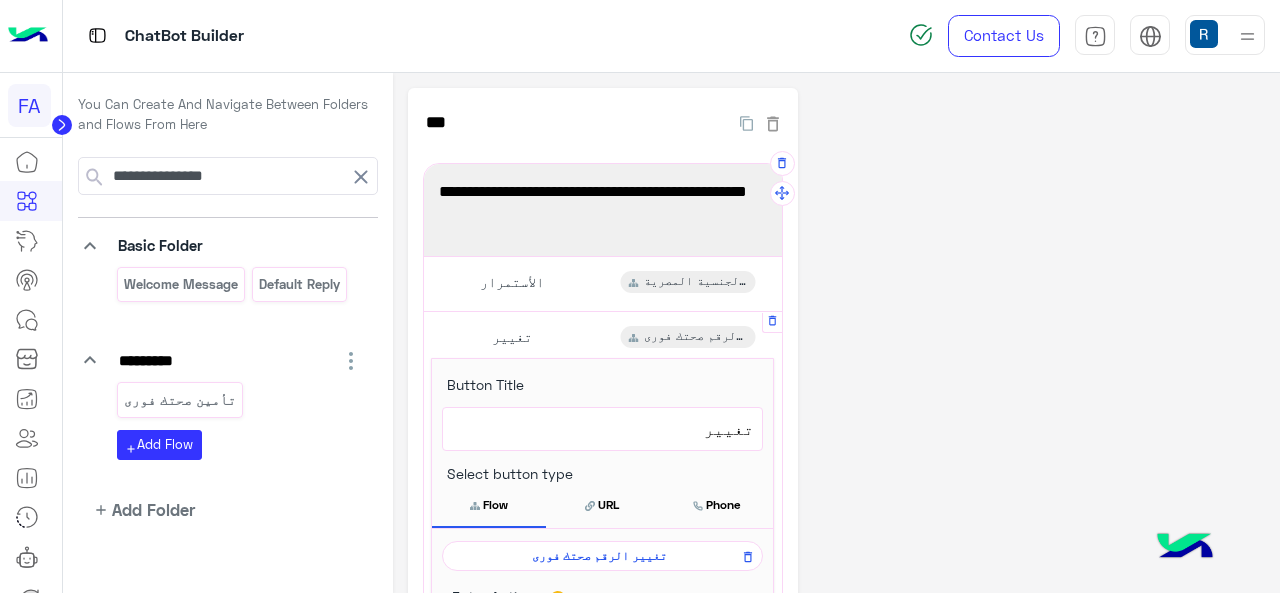 scroll, scrollTop: 300, scrollLeft: 0, axis: vertical 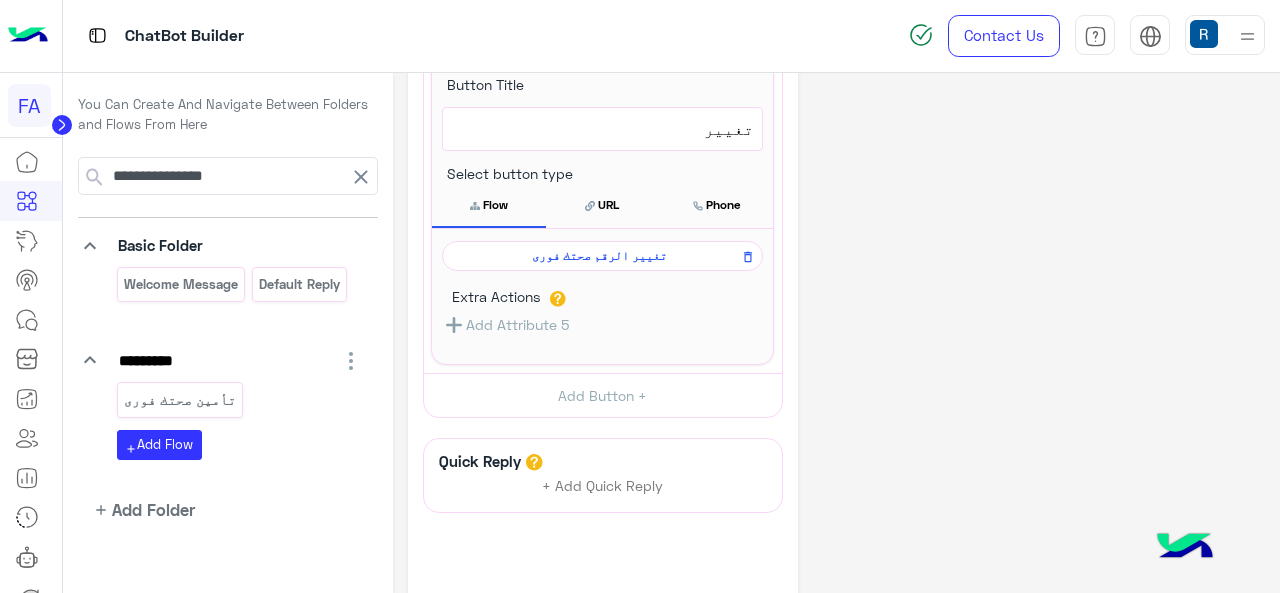 click on "تغيير الرقم صحتك فورى" at bounding box center [602, 256] 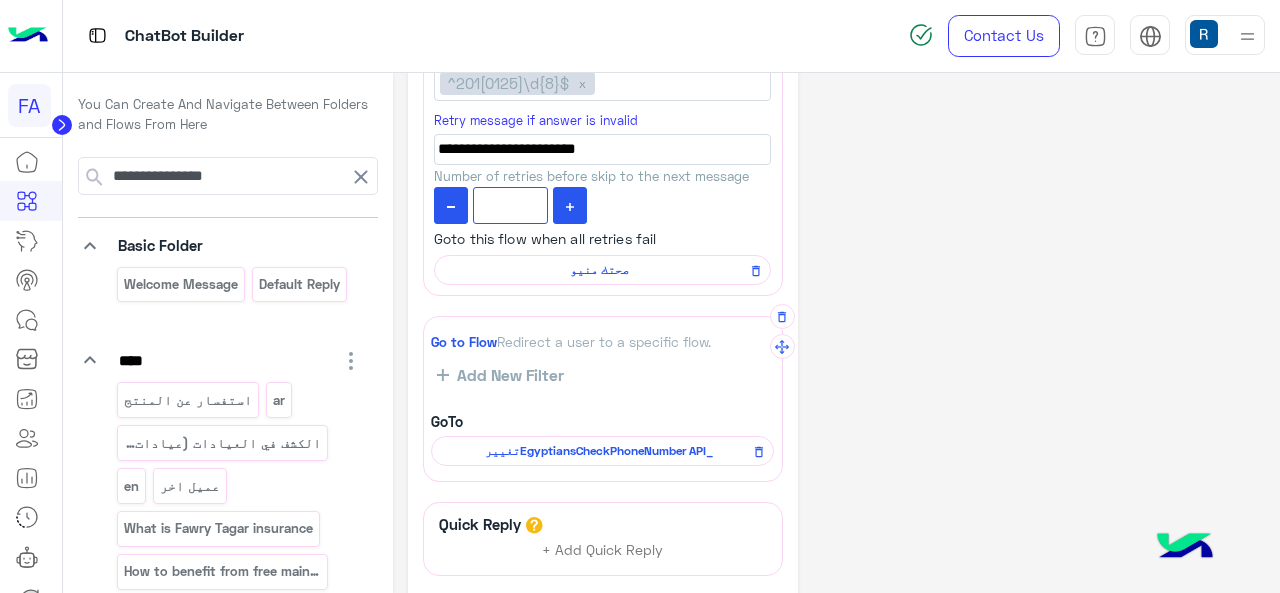 scroll, scrollTop: 400, scrollLeft: 0, axis: vertical 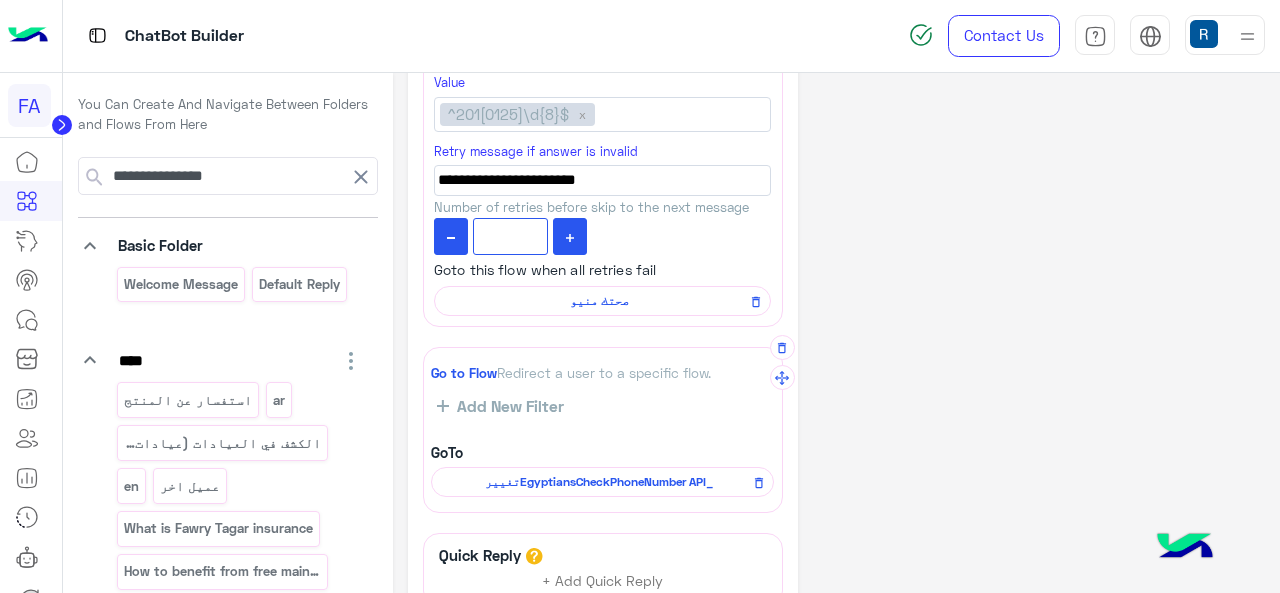 click on "تغييرEgyptiansCheckPhoneNumber API_" at bounding box center [602, 482] 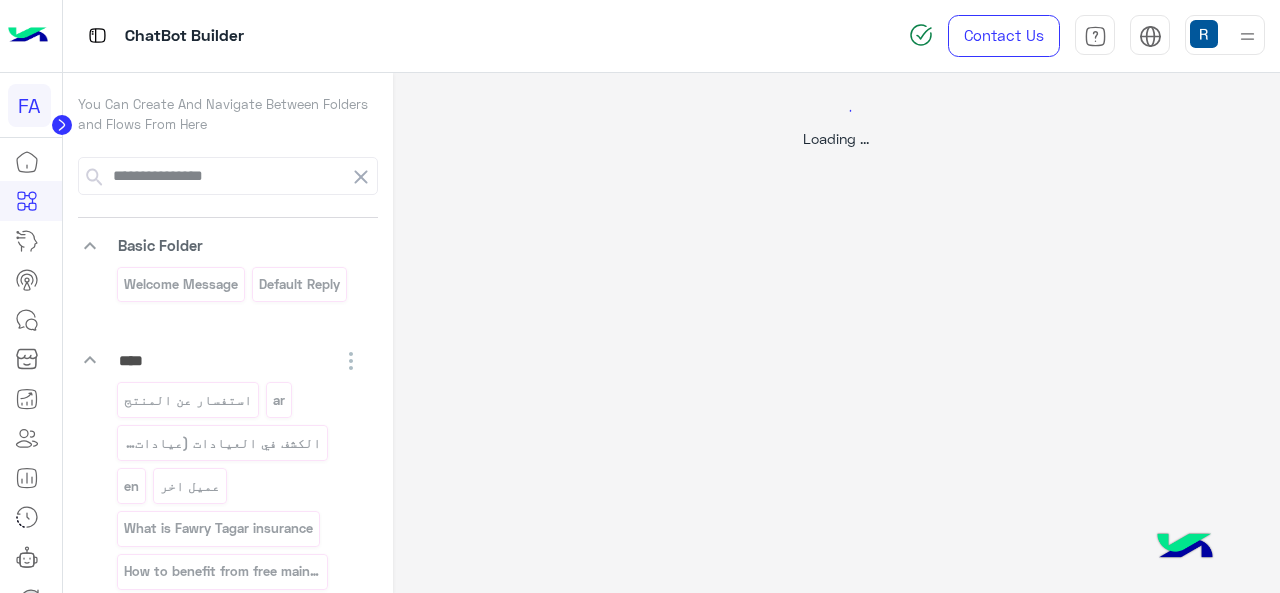 select on "****" 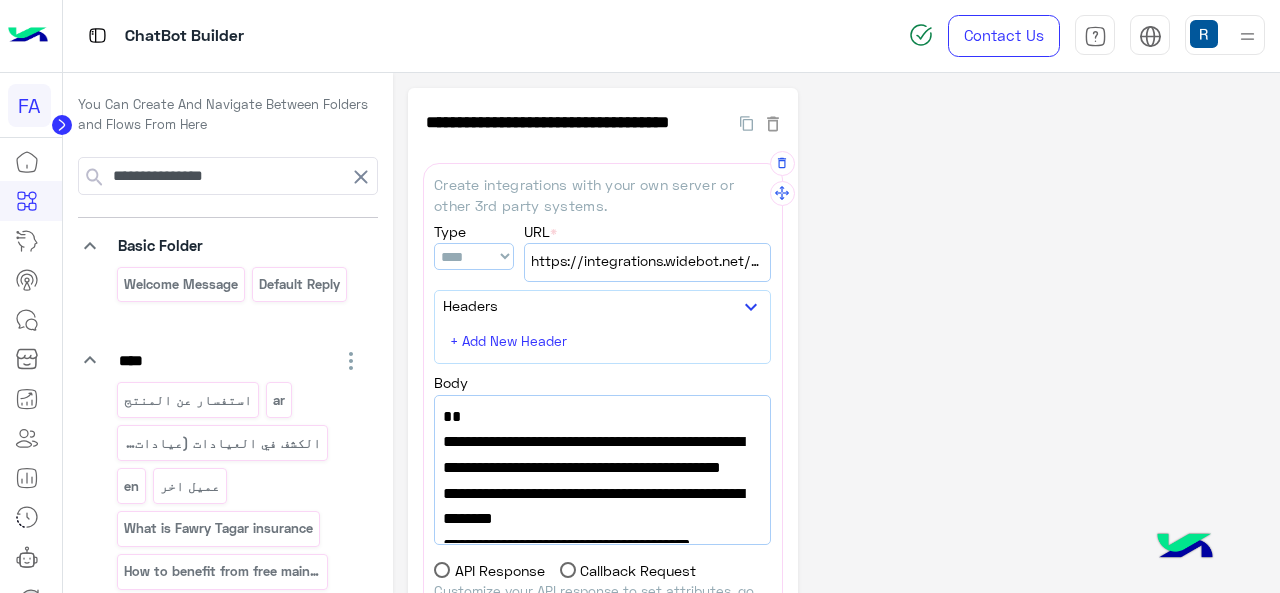 scroll, scrollTop: 100, scrollLeft: 0, axis: vertical 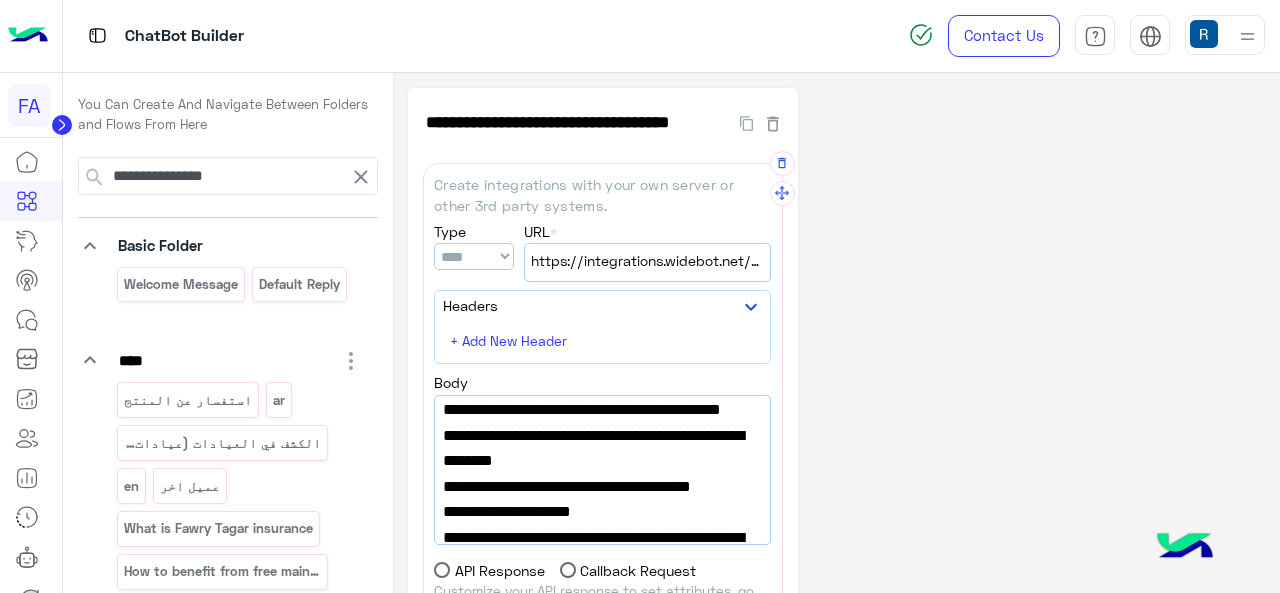 click on "https://integrations.widebot.net/api/FawrySubscription/CheckNumber" at bounding box center [647, 262] 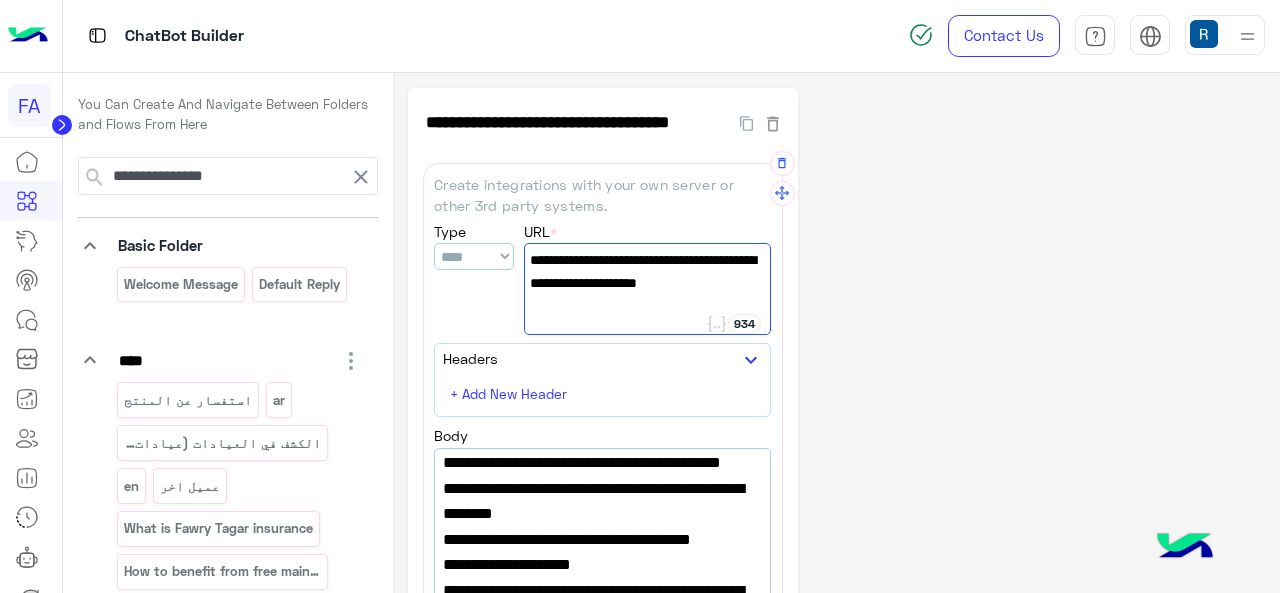 scroll, scrollTop: 132, scrollLeft: 0, axis: vertical 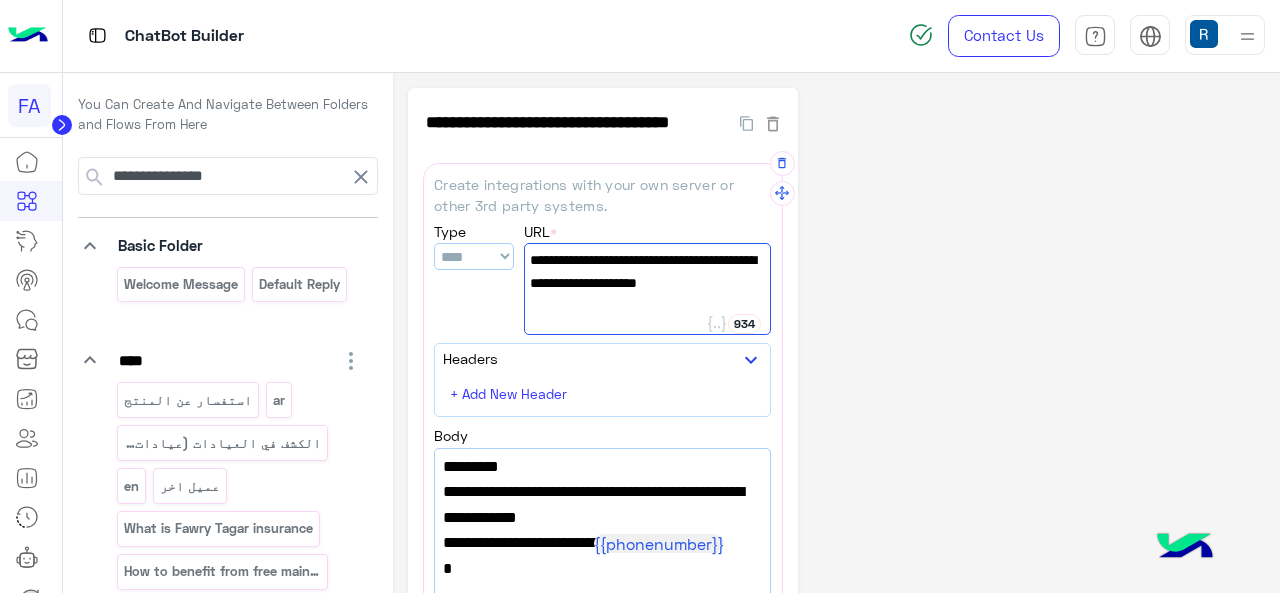 drag, startPoint x: 736, startPoint y: 517, endPoint x: 450, endPoint y: 505, distance: 286.25165 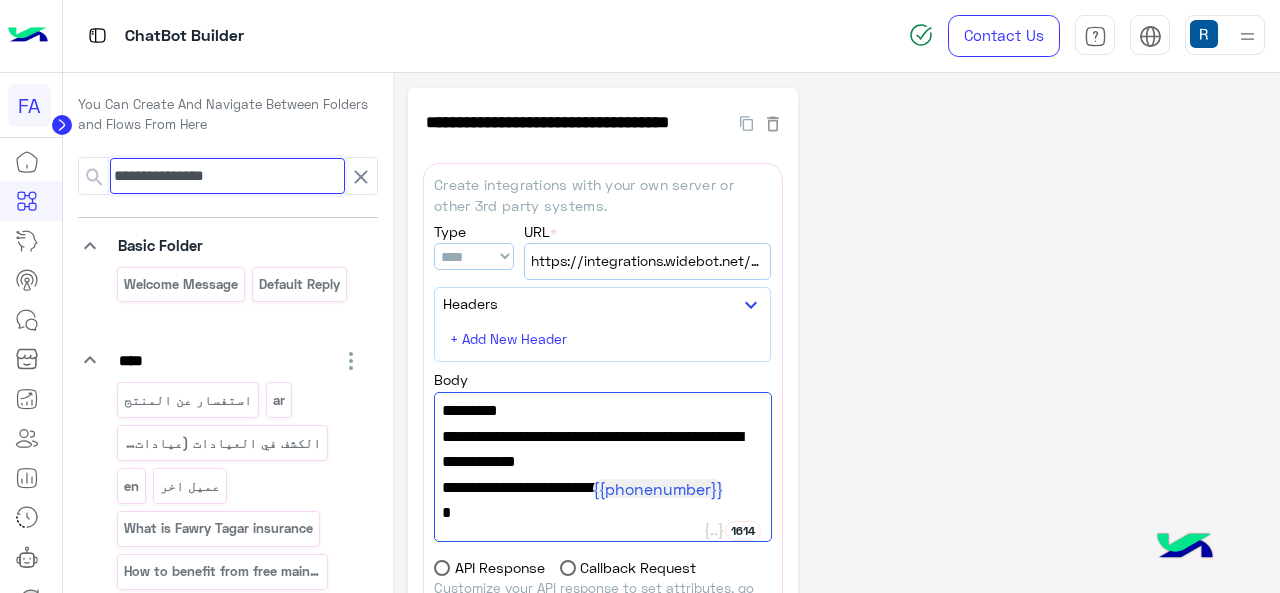 click on "**********" at bounding box center [227, 176] 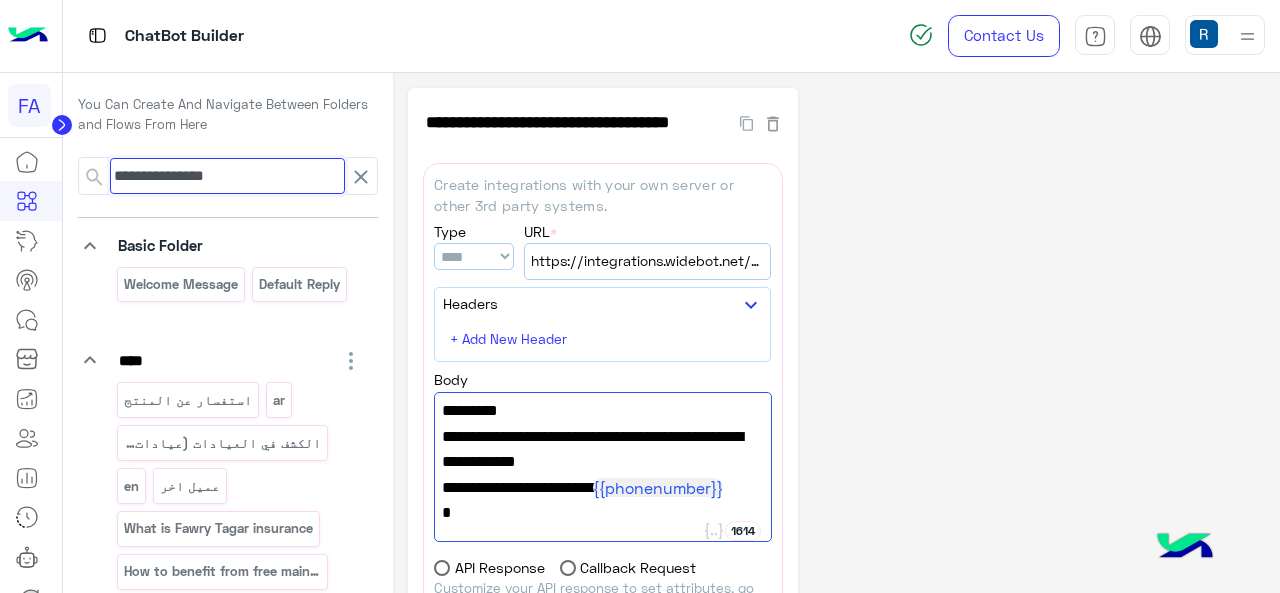 click on "**********" at bounding box center (227, 176) 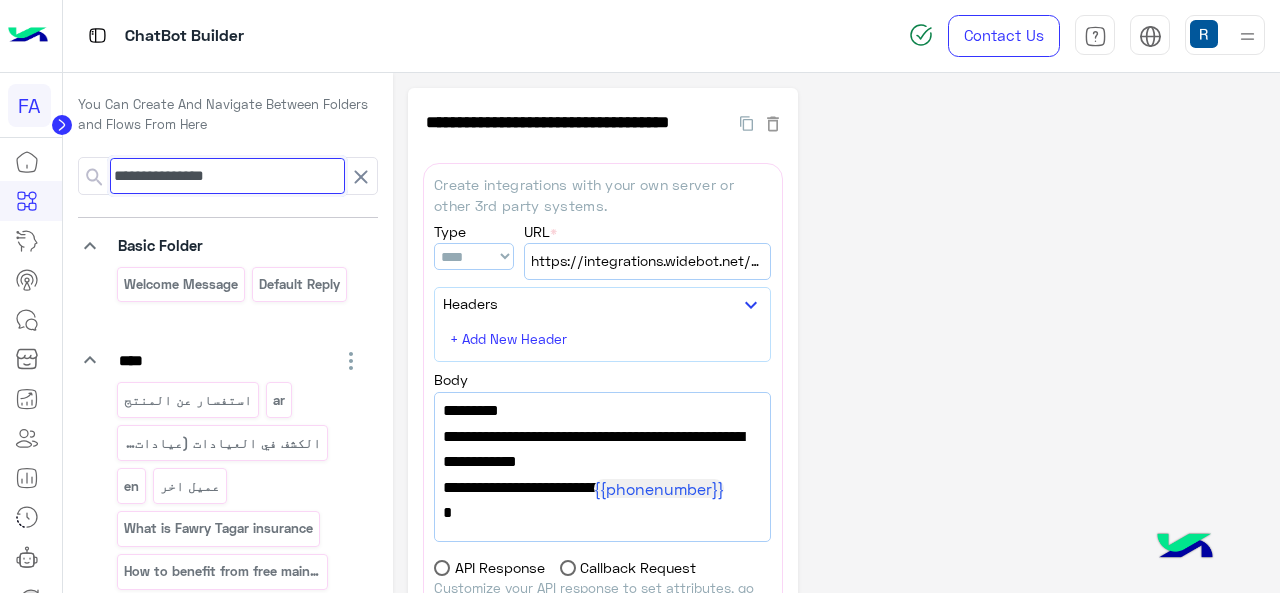 click on "**********" at bounding box center [227, 176] 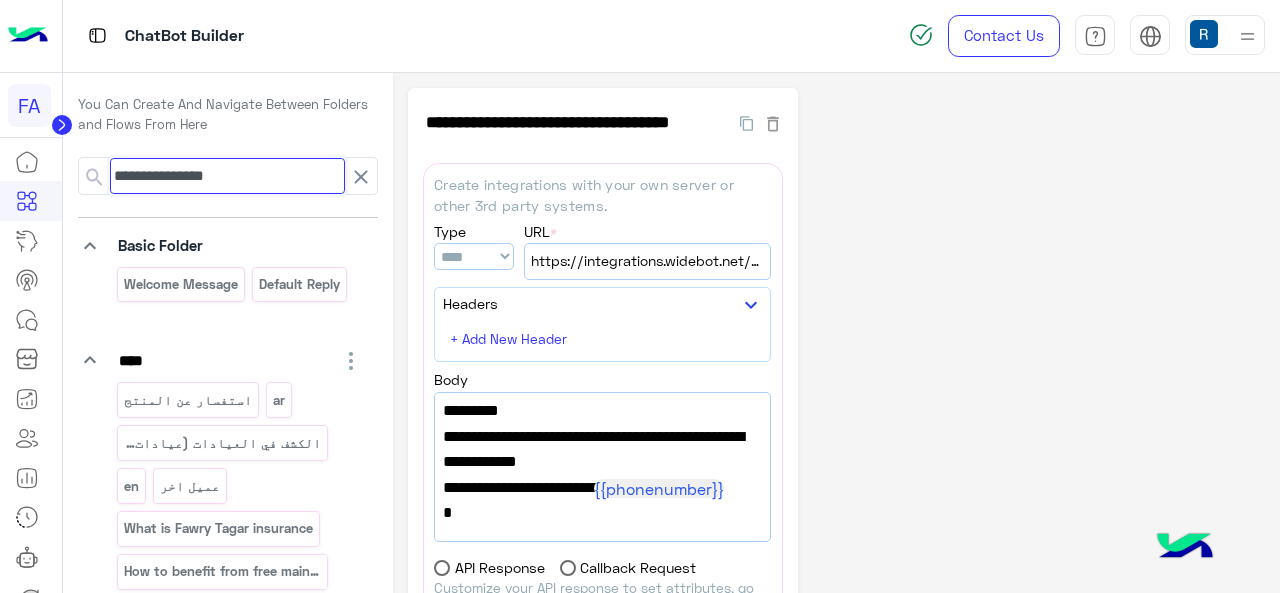 paste on "**********" 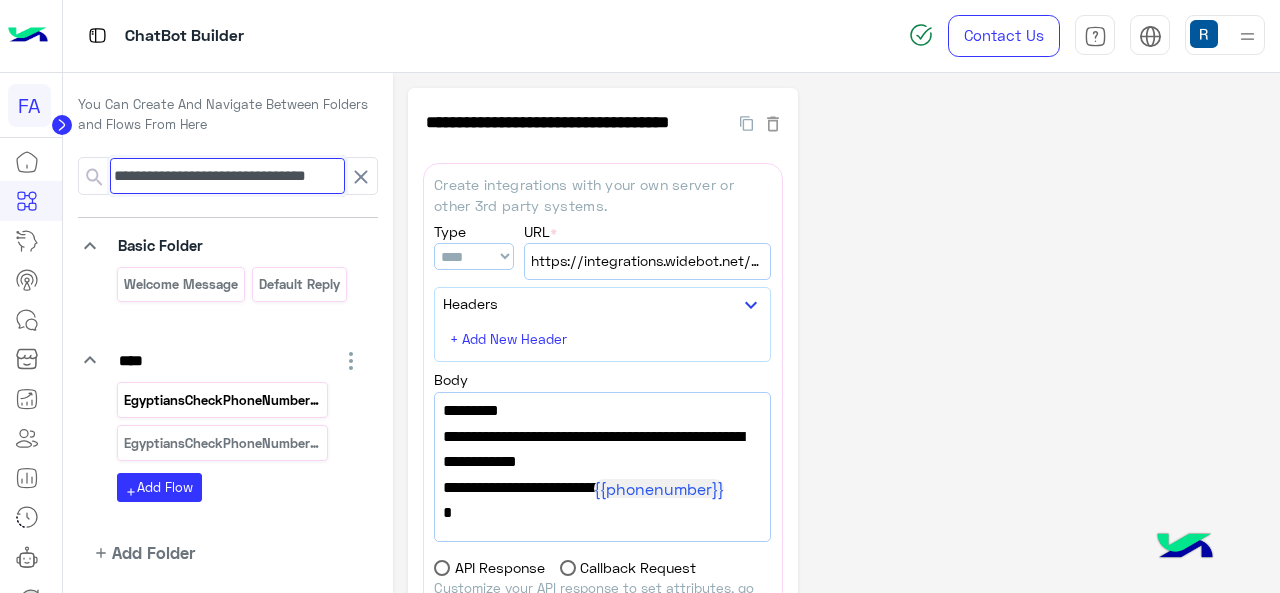 type on "**********" 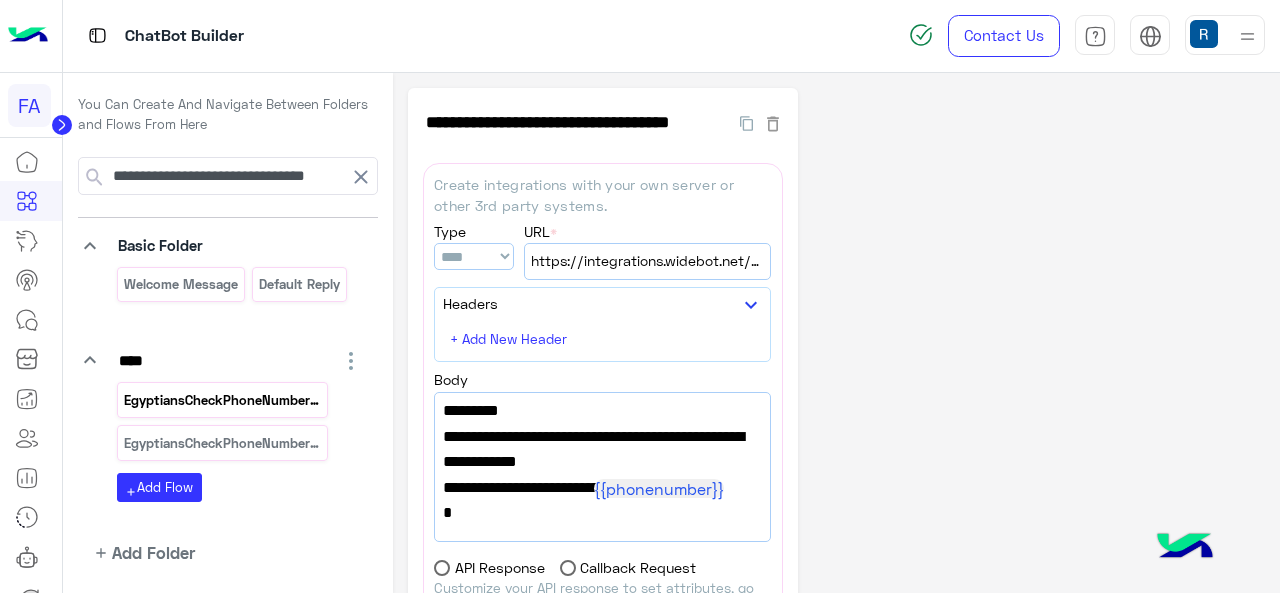 click on "EgyptiansCheckPhoneNumber success" at bounding box center [222, 400] 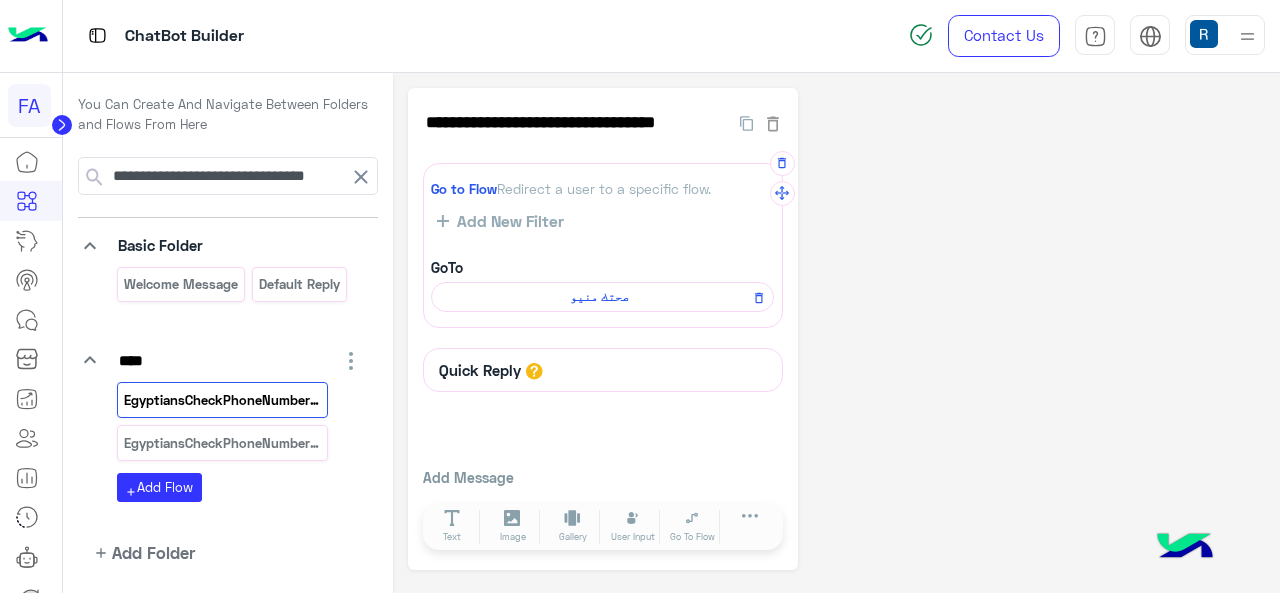 click on "صحتك منيو" at bounding box center [599, 297] 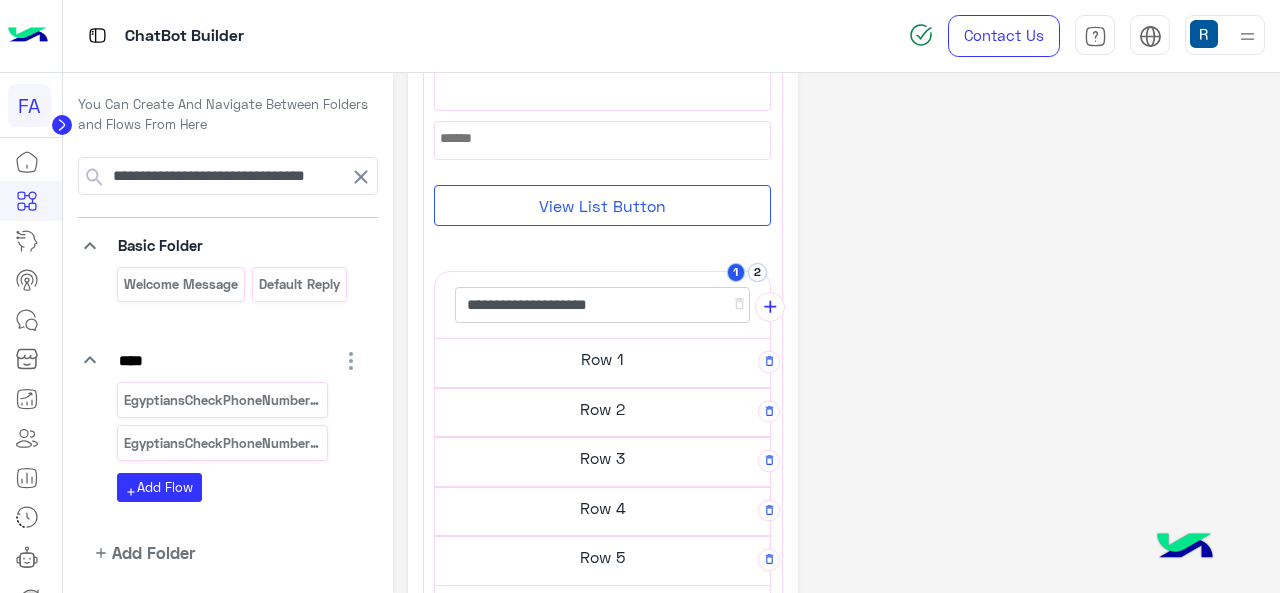 click on "Row 1" at bounding box center [602, 363] 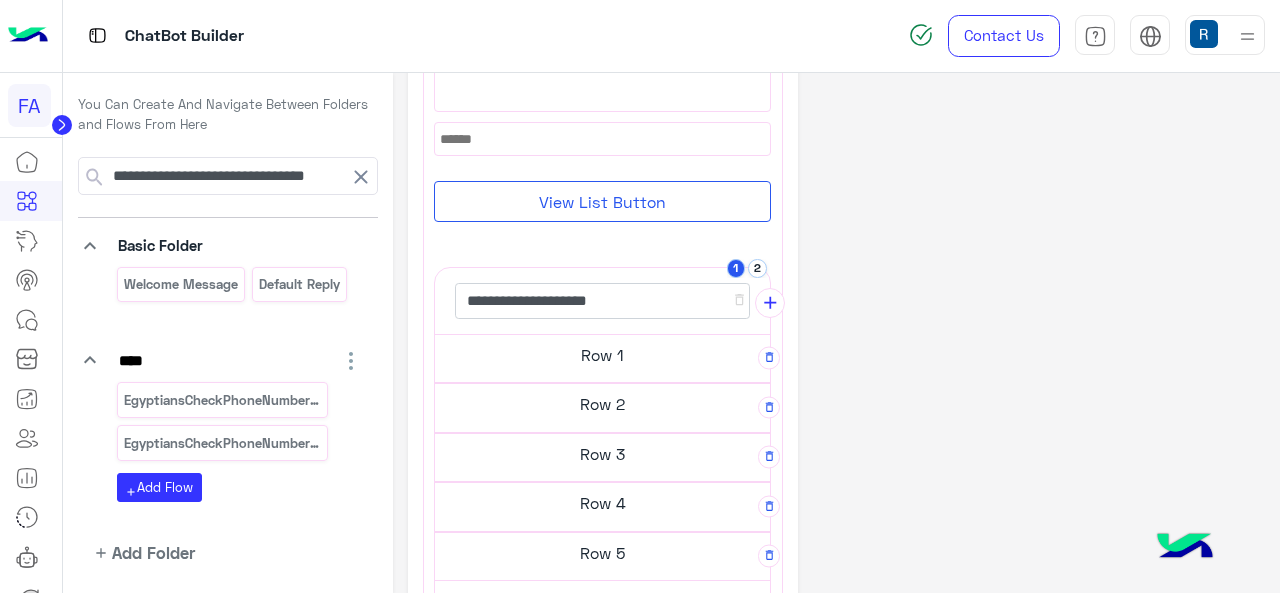 click on "Row 2" at bounding box center [602, 355] 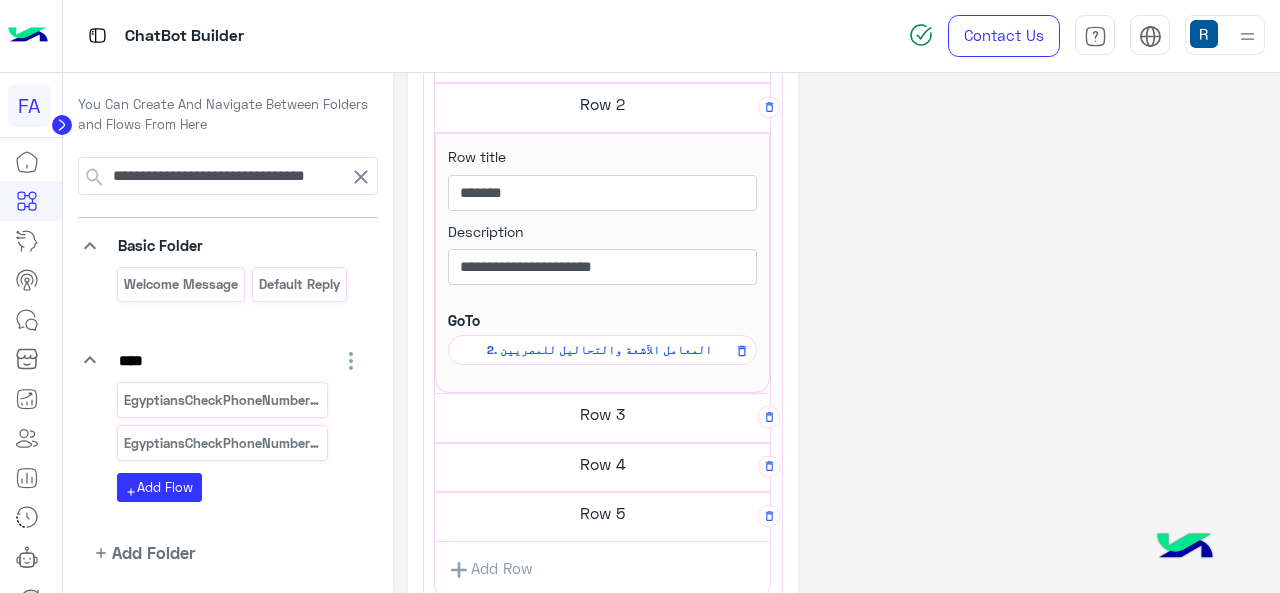 click on "Row 3" at bounding box center (602, 55) 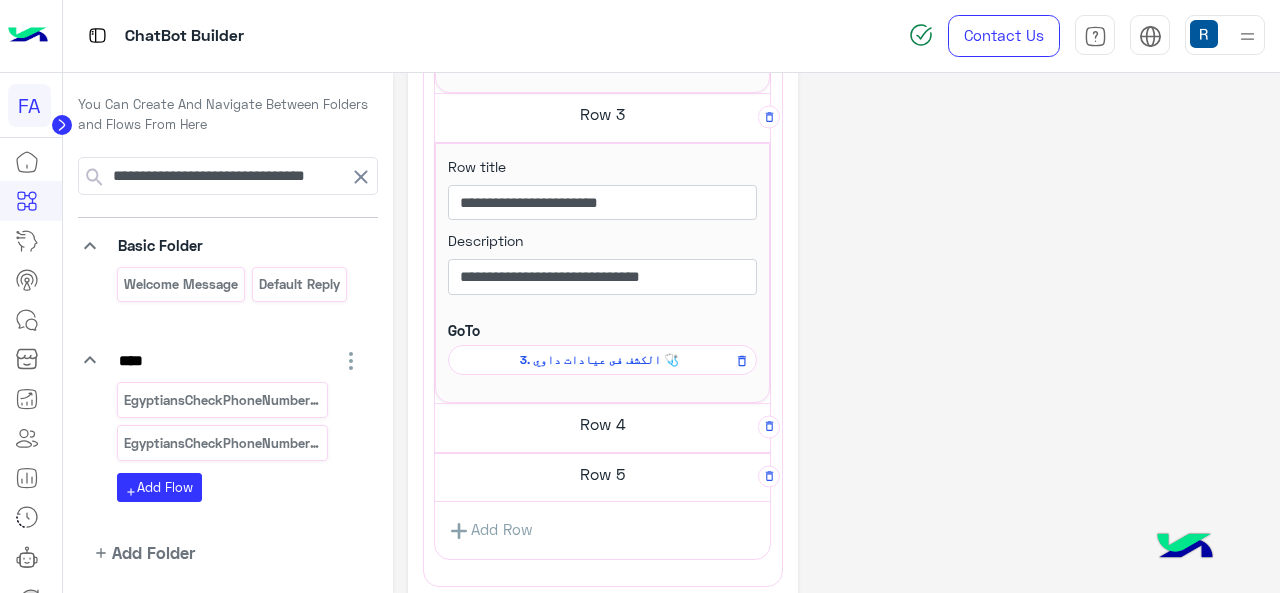 click on "3.	الكشف فى عيادات داوي 🩺" at bounding box center (0, 0) 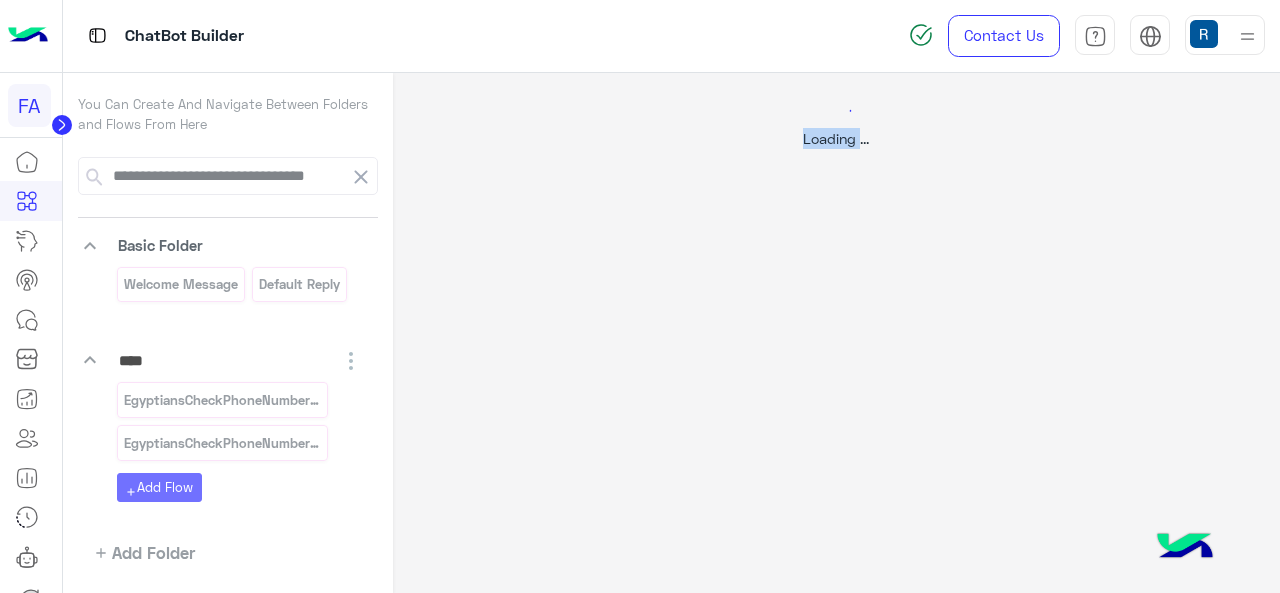 click on "Loading ..." 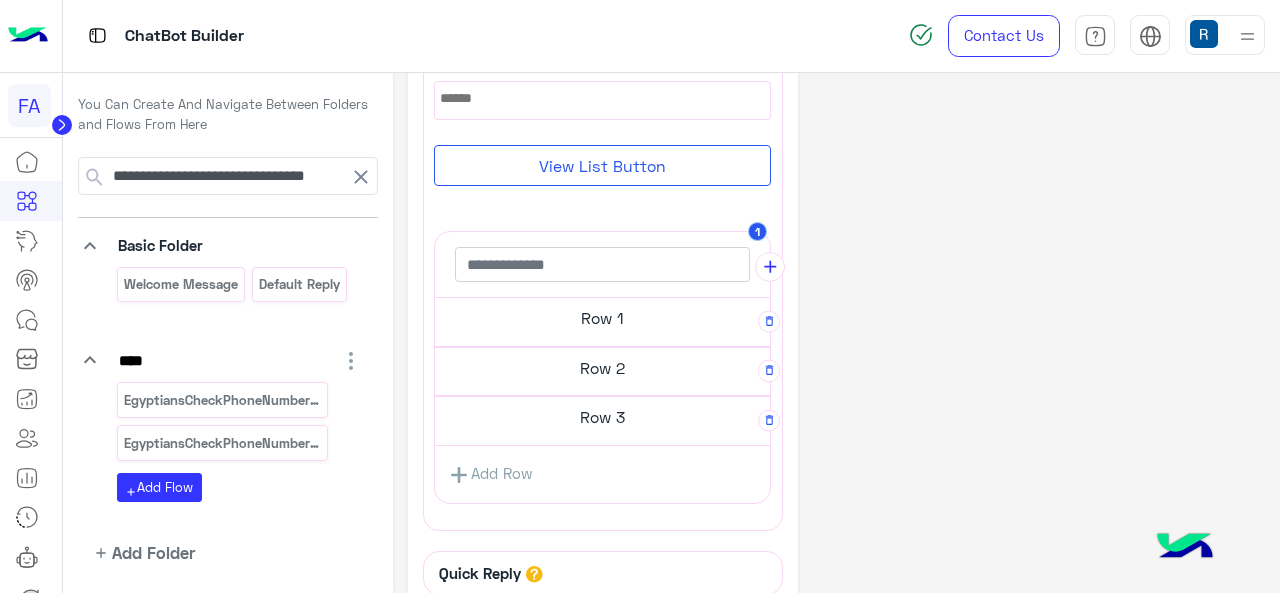 click on "Row 3" at bounding box center (602, 318) 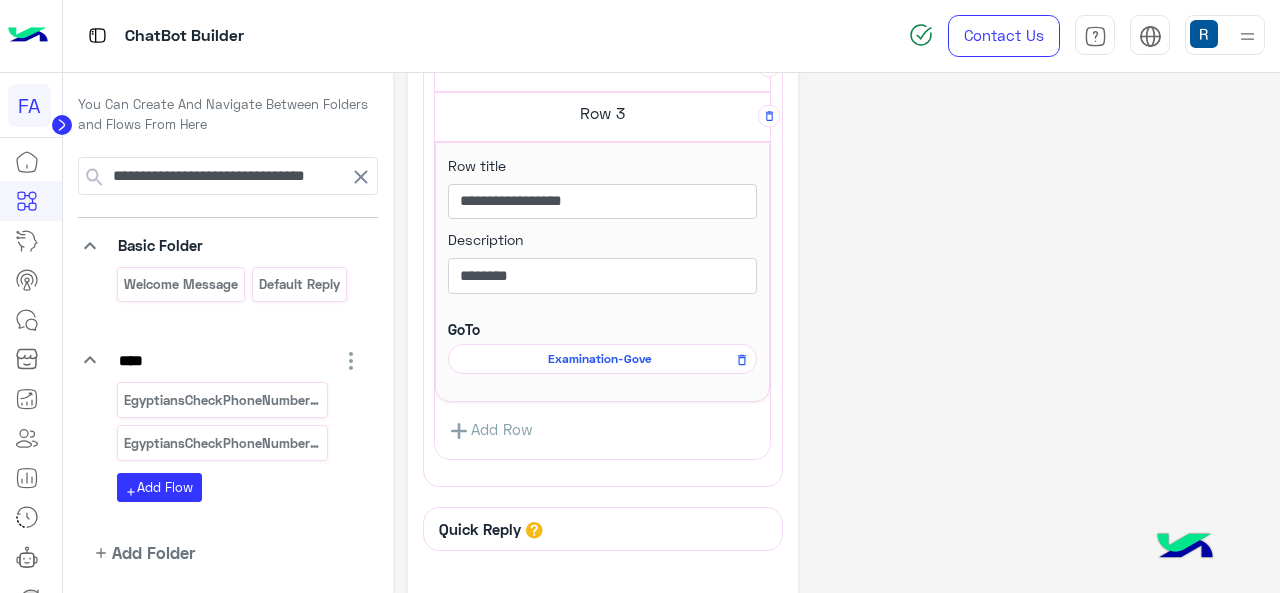 click on "Examination-Gove" at bounding box center (0, 0) 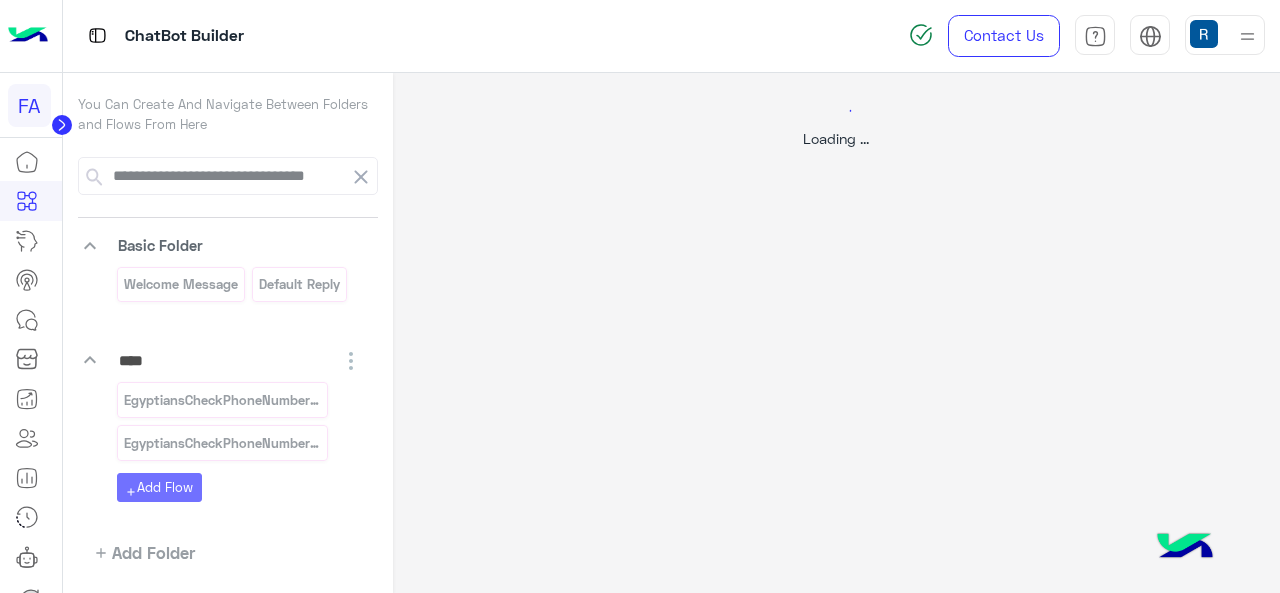 select on "****" 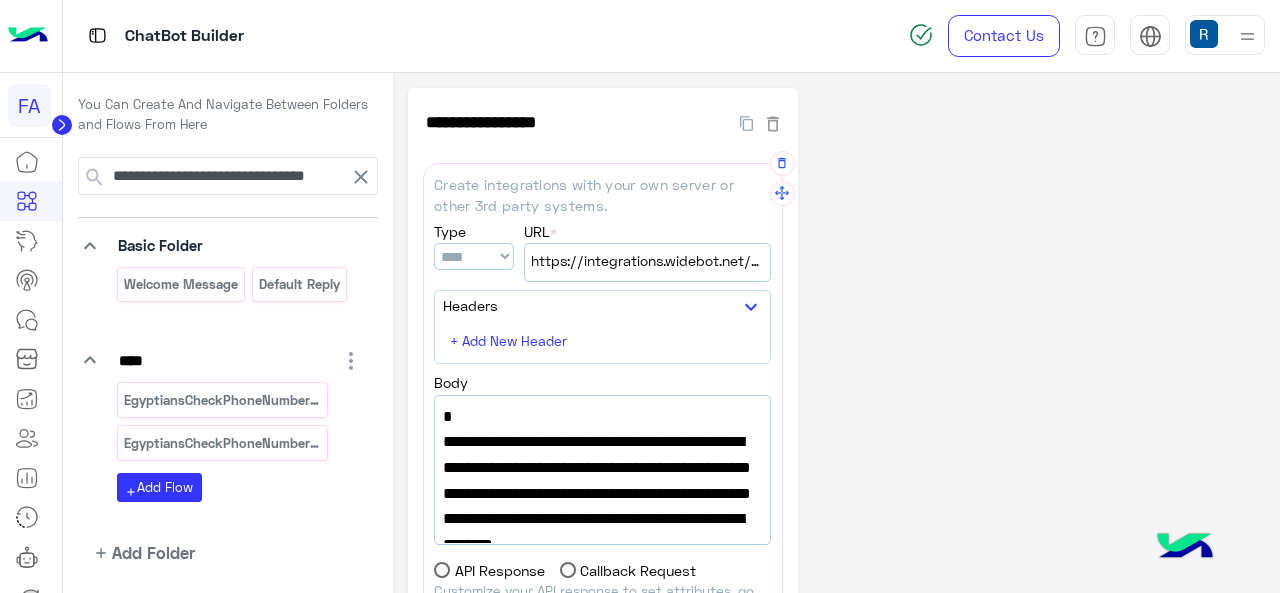 drag, startPoint x: 612, startPoint y: 449, endPoint x: 502, endPoint y: 442, distance: 110.2225 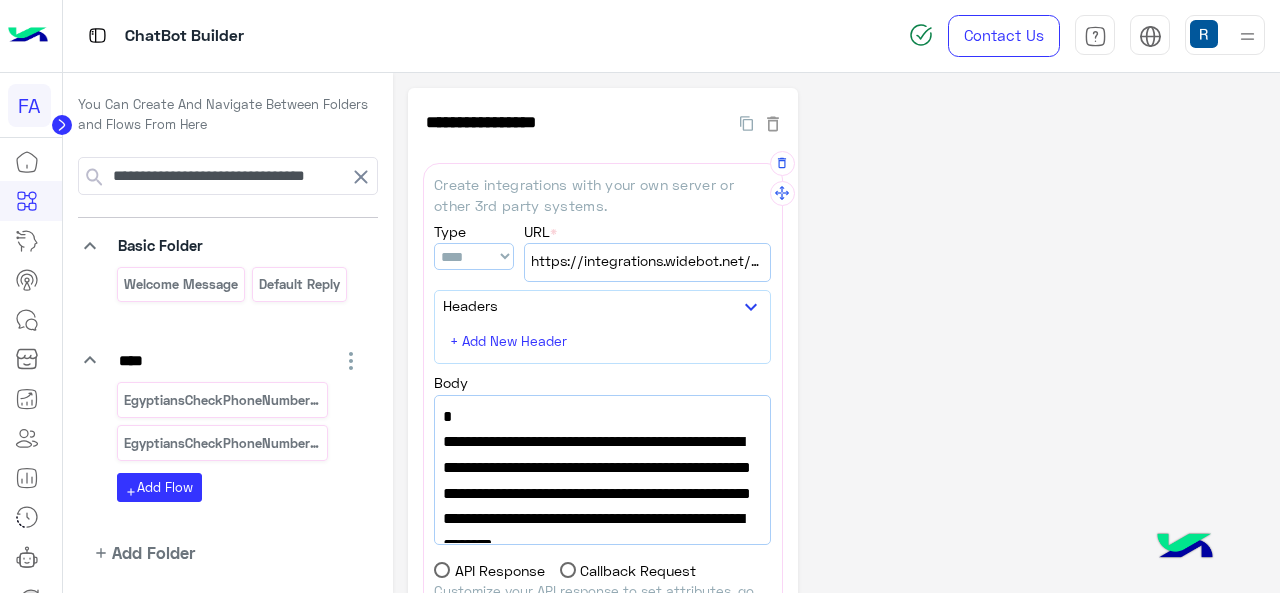 click on ""url":"https://widebot-enterprises.s3.us-east-1.amazonaws.com/Fawry/Fawry-Examination-Govs.json"," at bounding box center (602, 467) 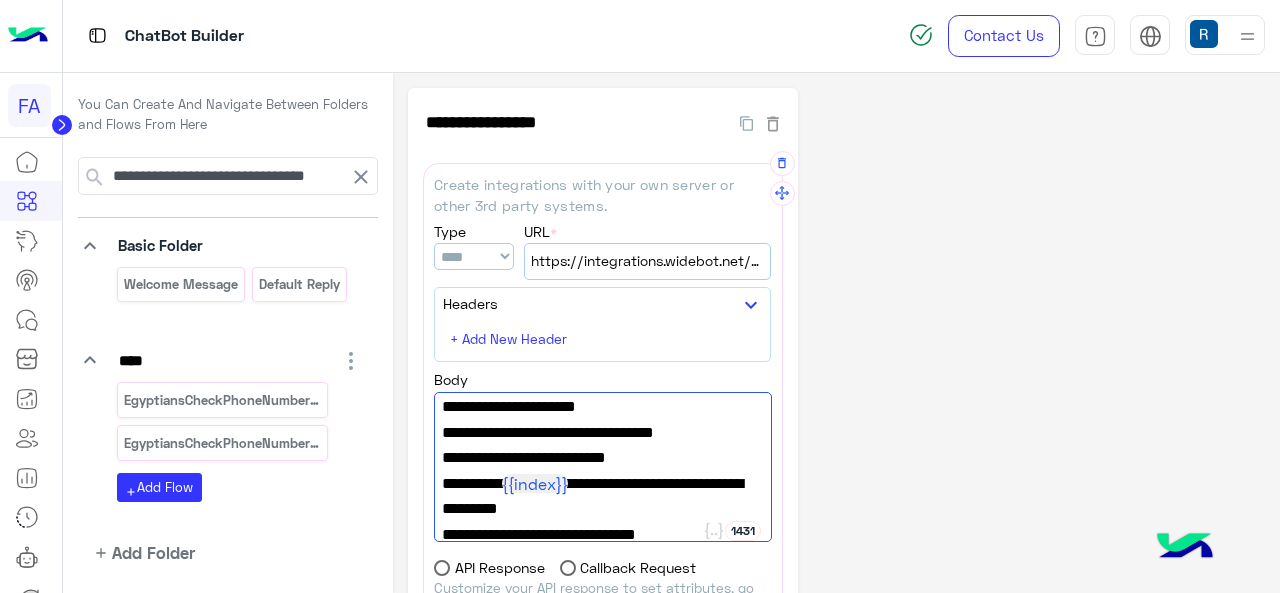click on ""failure_flow_name":"Examination-Govs fail"," at bounding box center [602, 419] 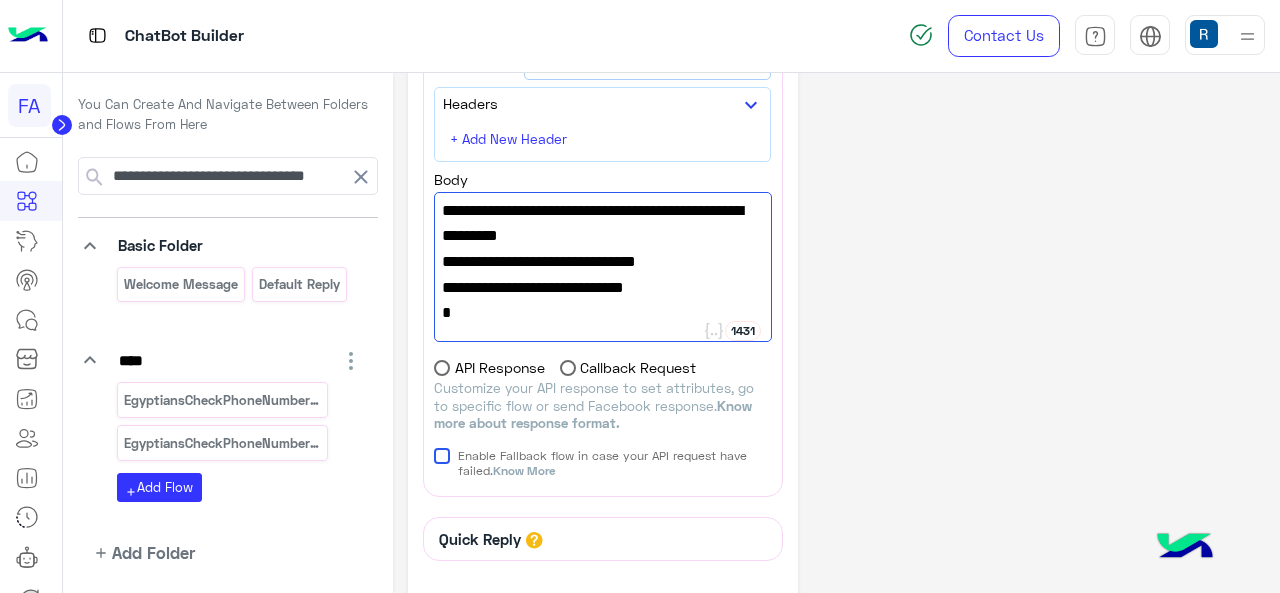 scroll, scrollTop: 260, scrollLeft: 0, axis: vertical 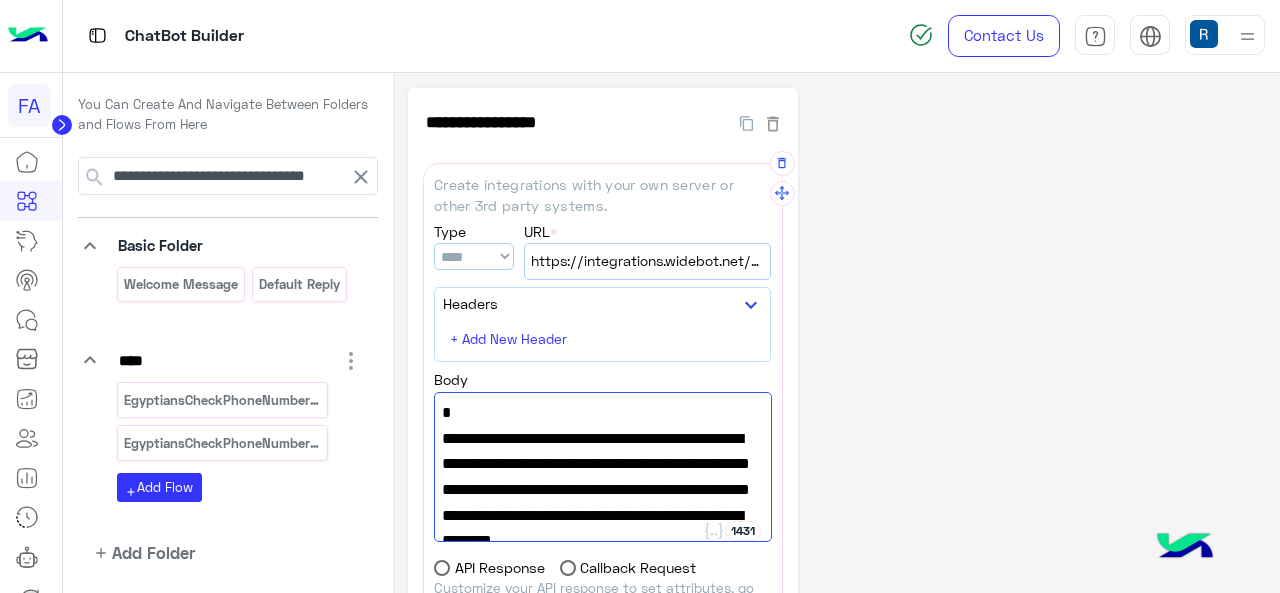 click on "https://integrations.widebot.net/api/JSONAPI" at bounding box center [647, 261] 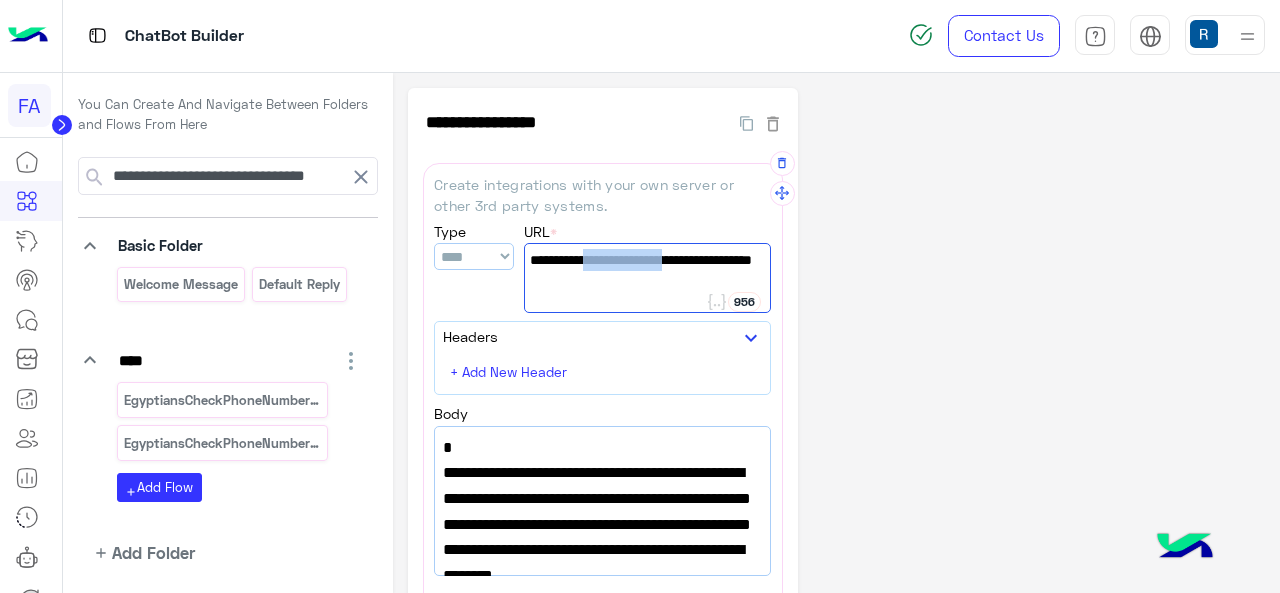 click on "https://integrations.widebot.net/api/JSONAPI" at bounding box center [647, 271] 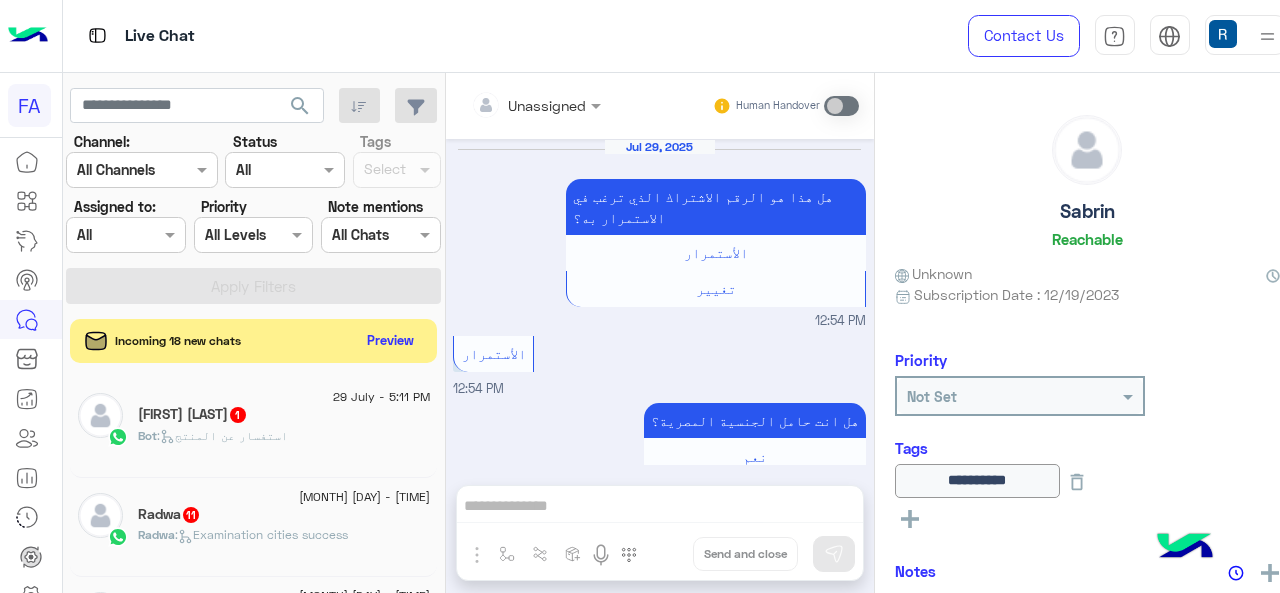 scroll, scrollTop: 0, scrollLeft: 0, axis: both 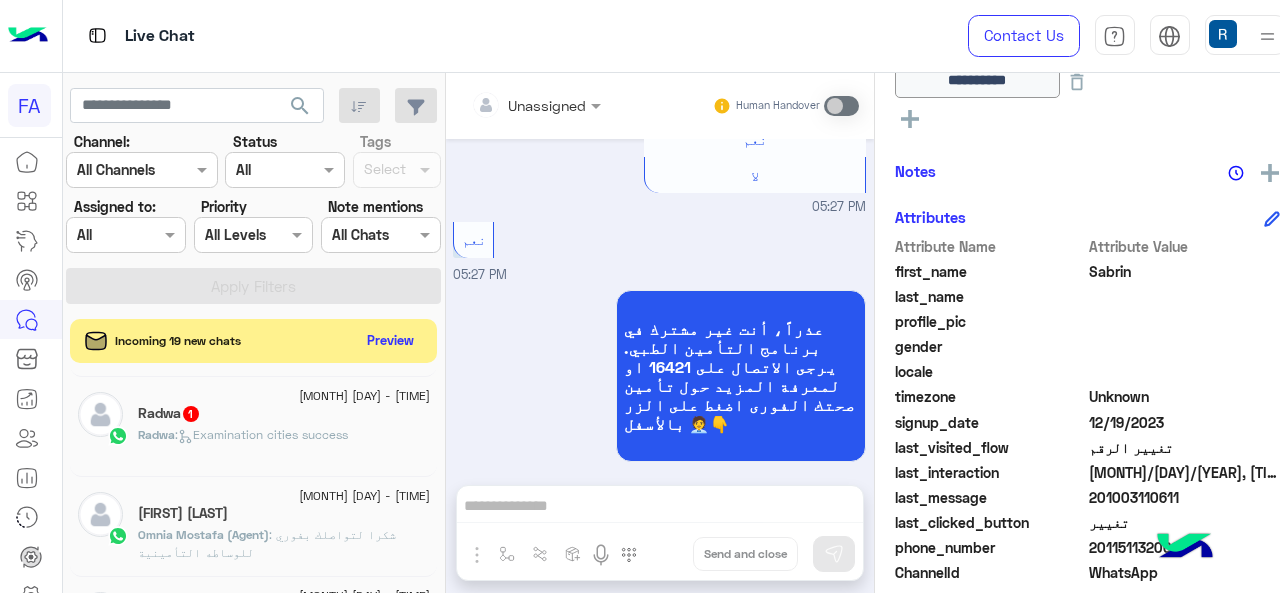 click on "29 July - 5:23 PM  Radwa   1 Radwa :   Examination cities success" 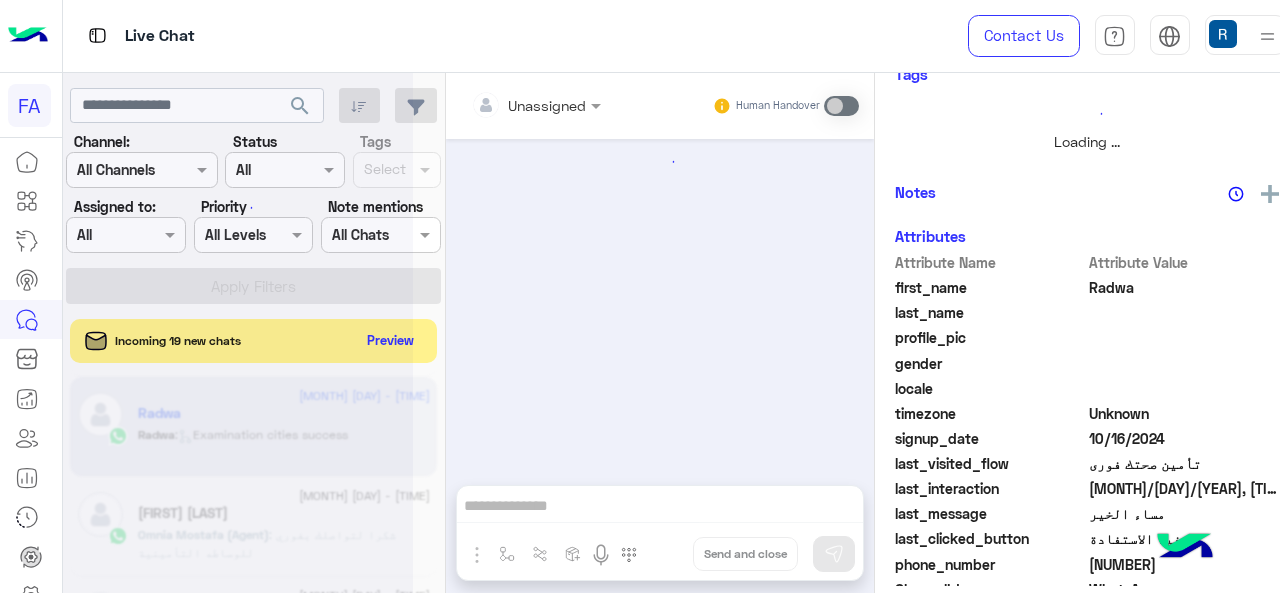 scroll, scrollTop: 492, scrollLeft: 0, axis: vertical 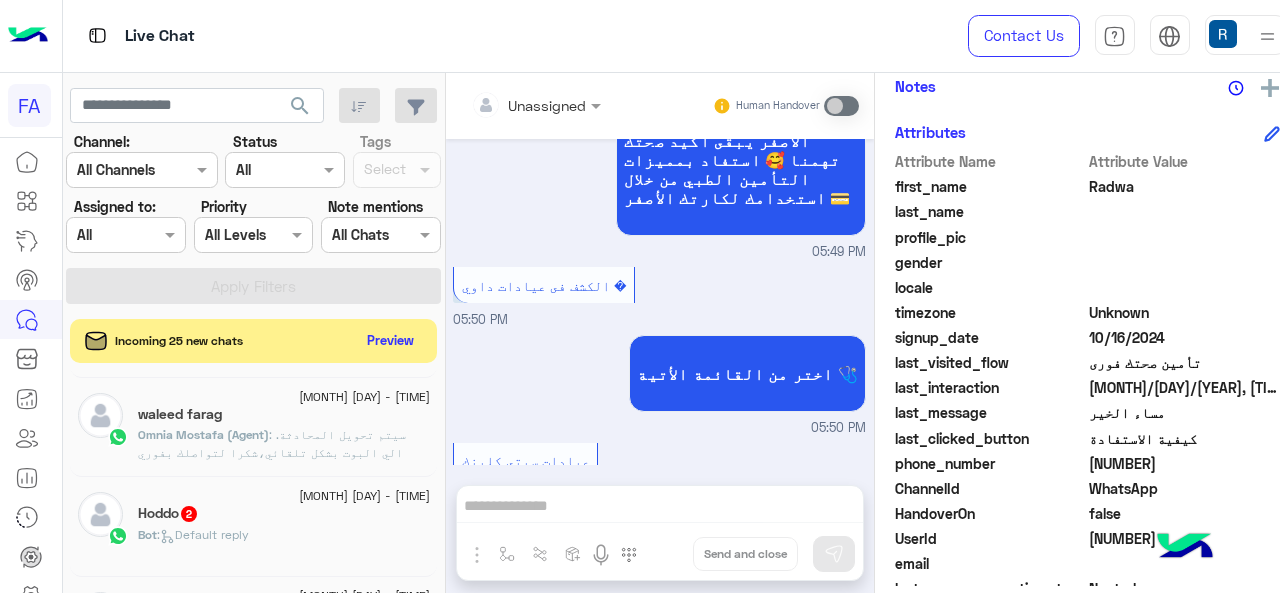 click on "تأمين صحتك فورى" 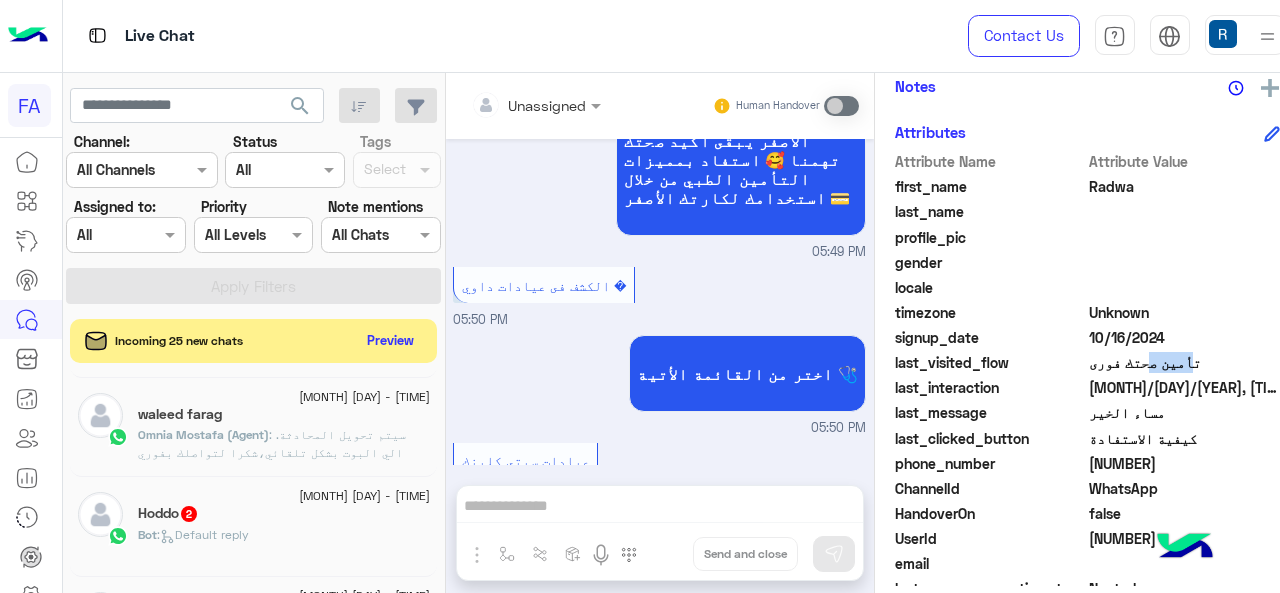 click on "تأمين صحتك فورى" 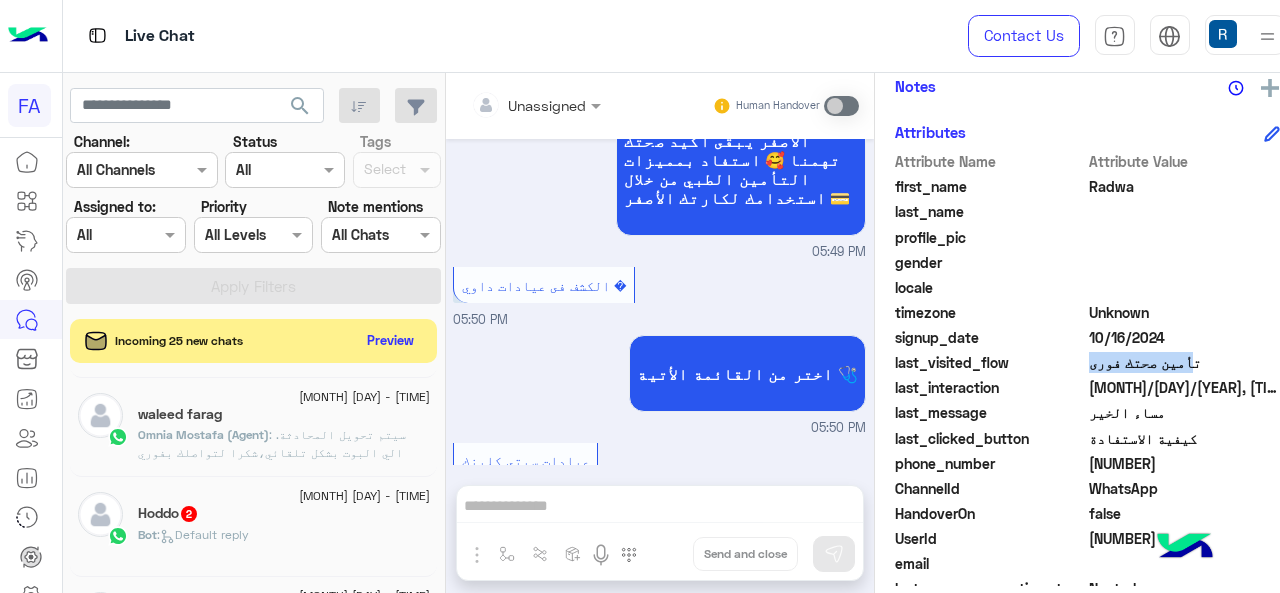 click on "تأمين صحتك فورى" 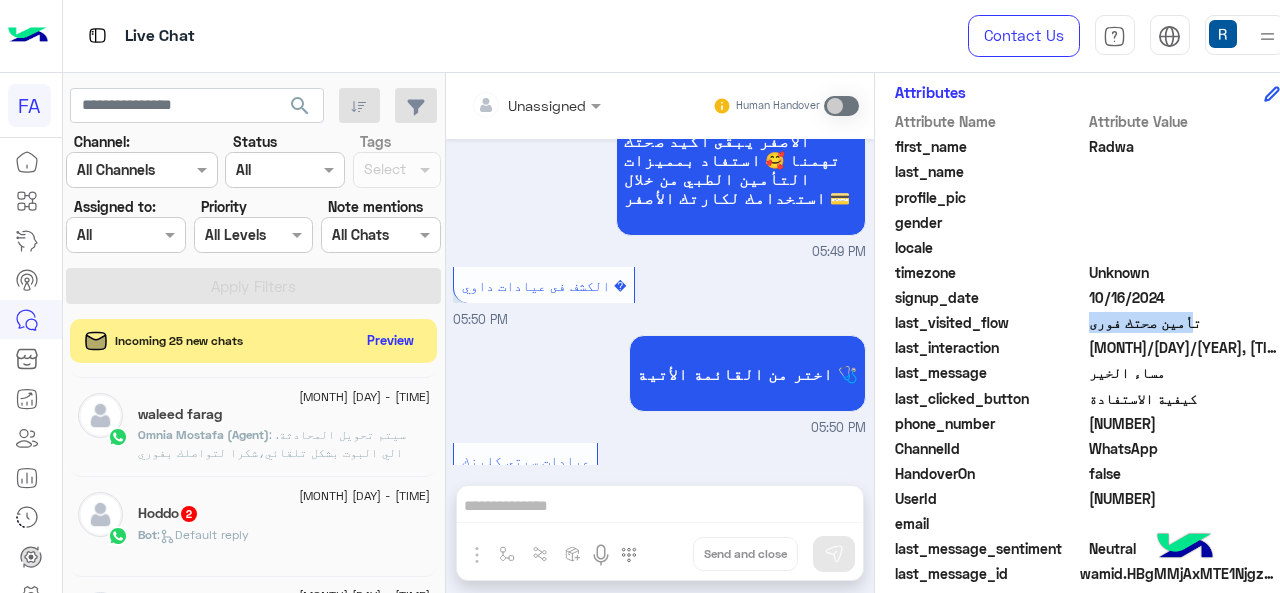 scroll, scrollTop: 716, scrollLeft: 0, axis: vertical 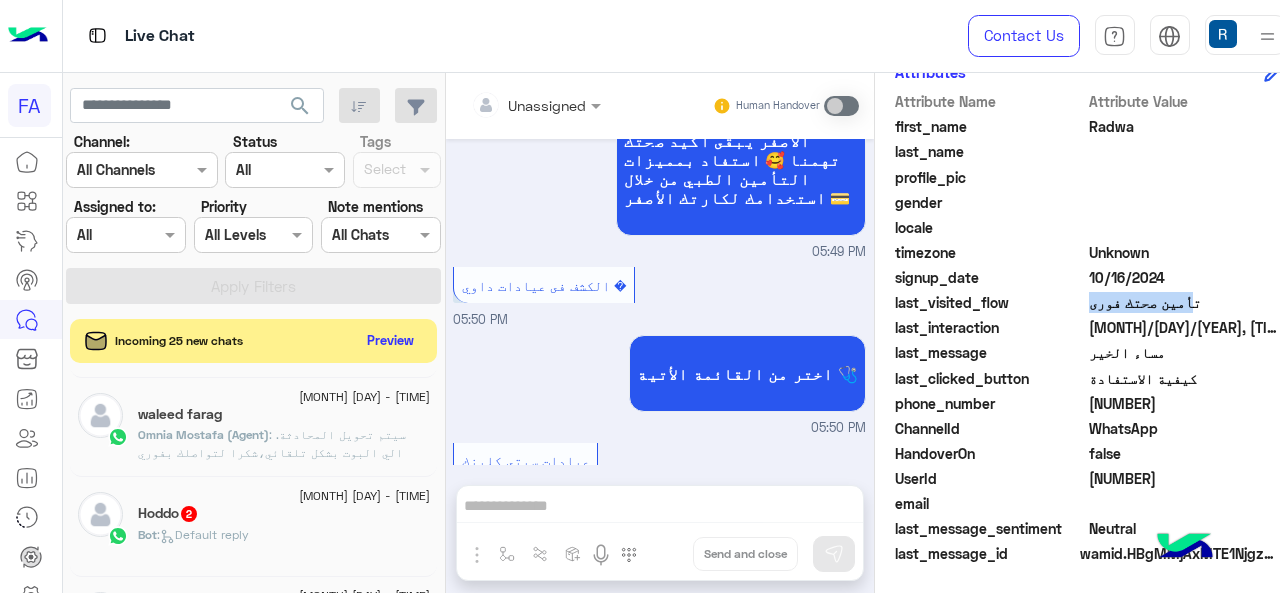 copy on "تأمين صحتك فورى" 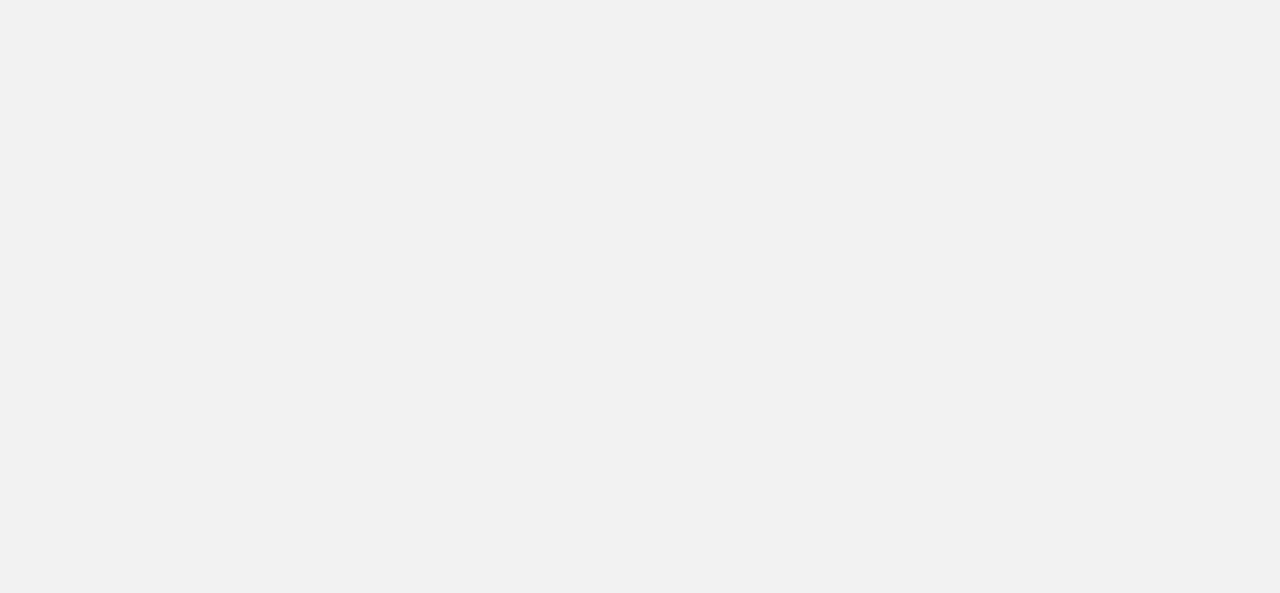 scroll, scrollTop: 0, scrollLeft: 0, axis: both 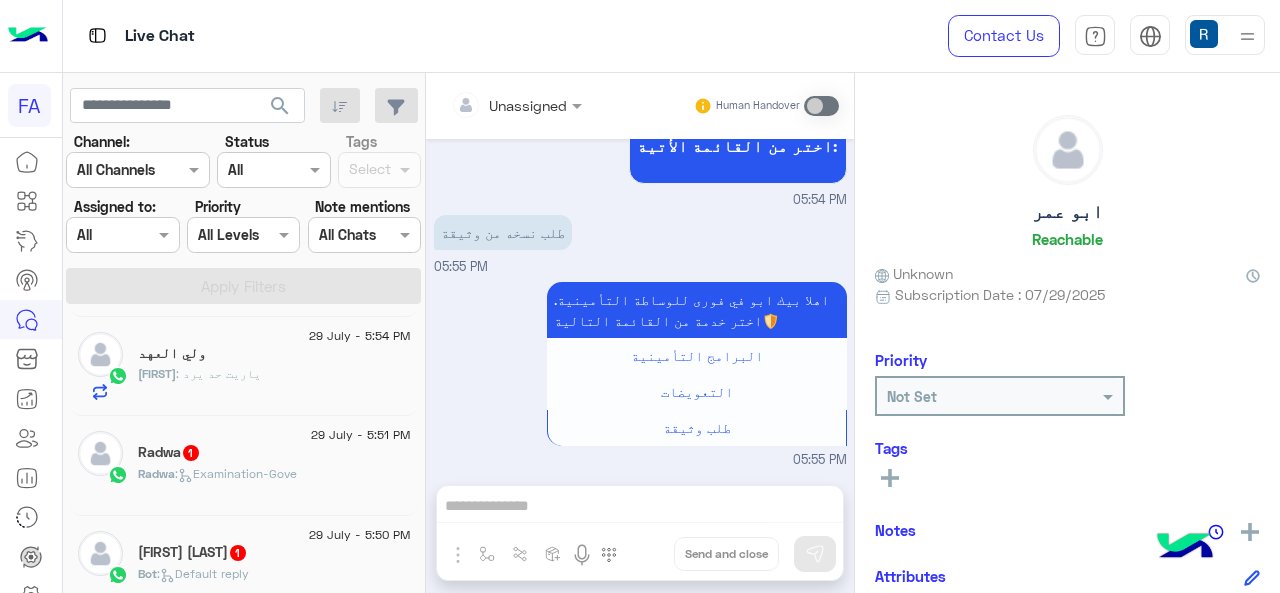 click on ":   Examination-Gove" 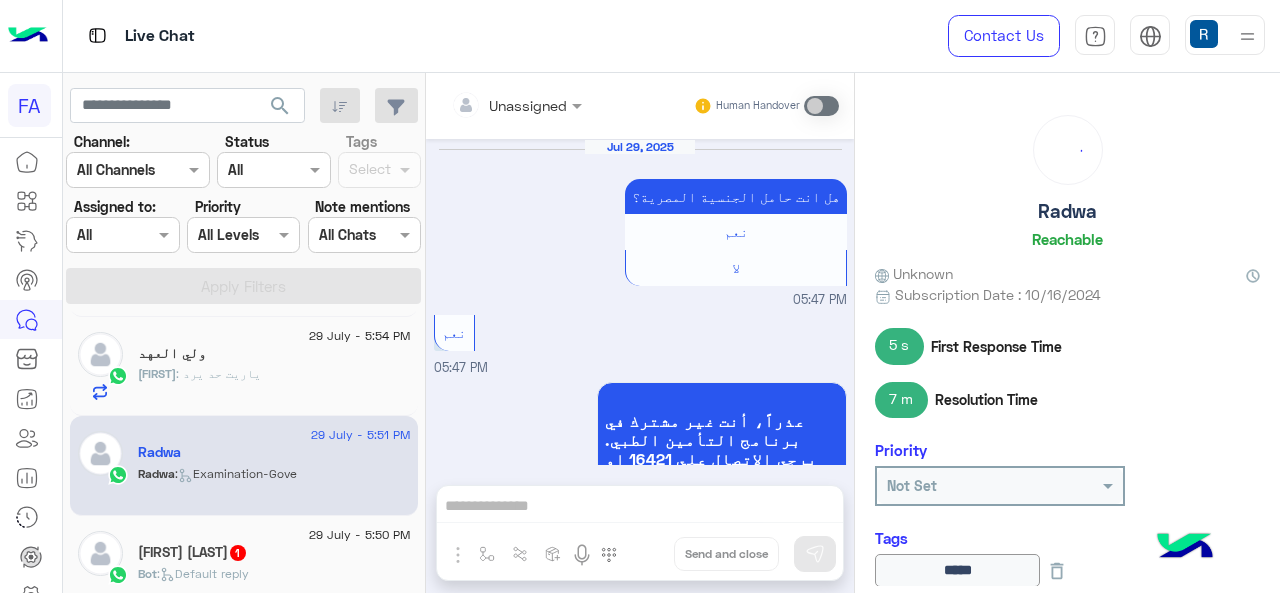 scroll, scrollTop: 772, scrollLeft: 0, axis: vertical 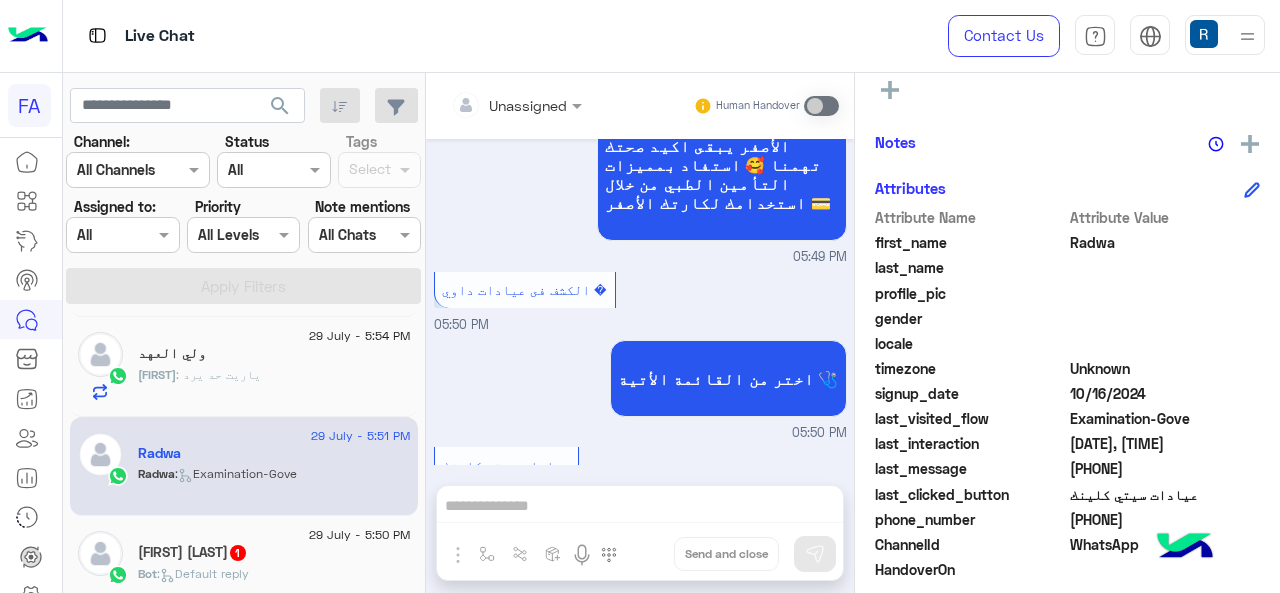 click on "last_visited_flow  Examination-Gove" 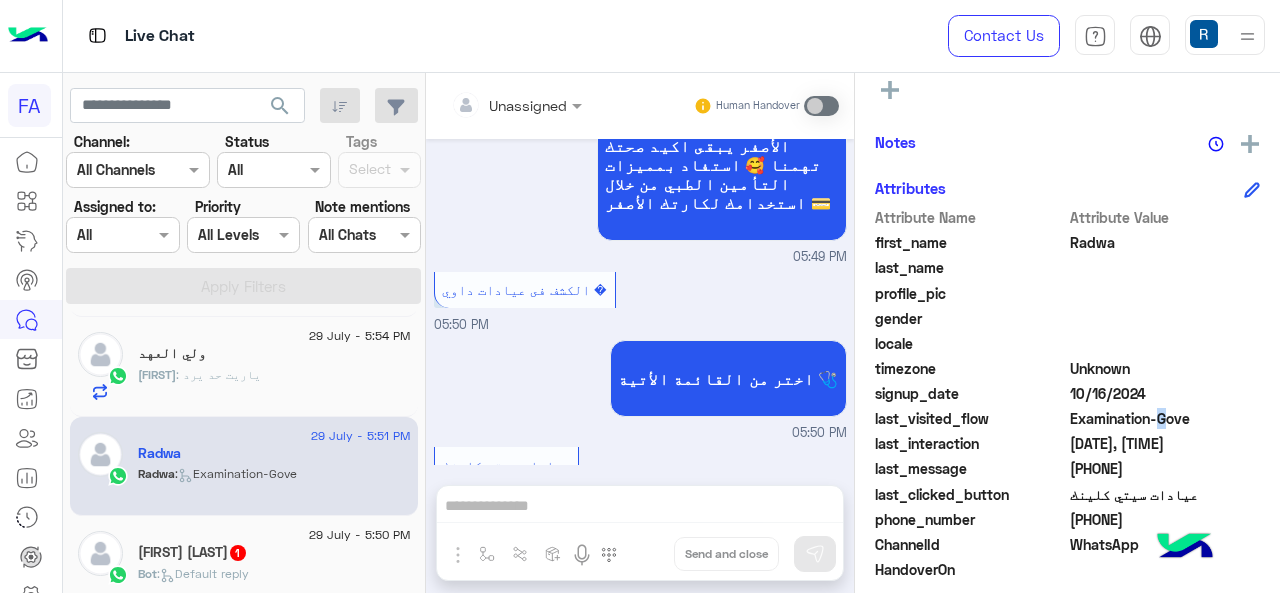 click on "Examination-Gove" 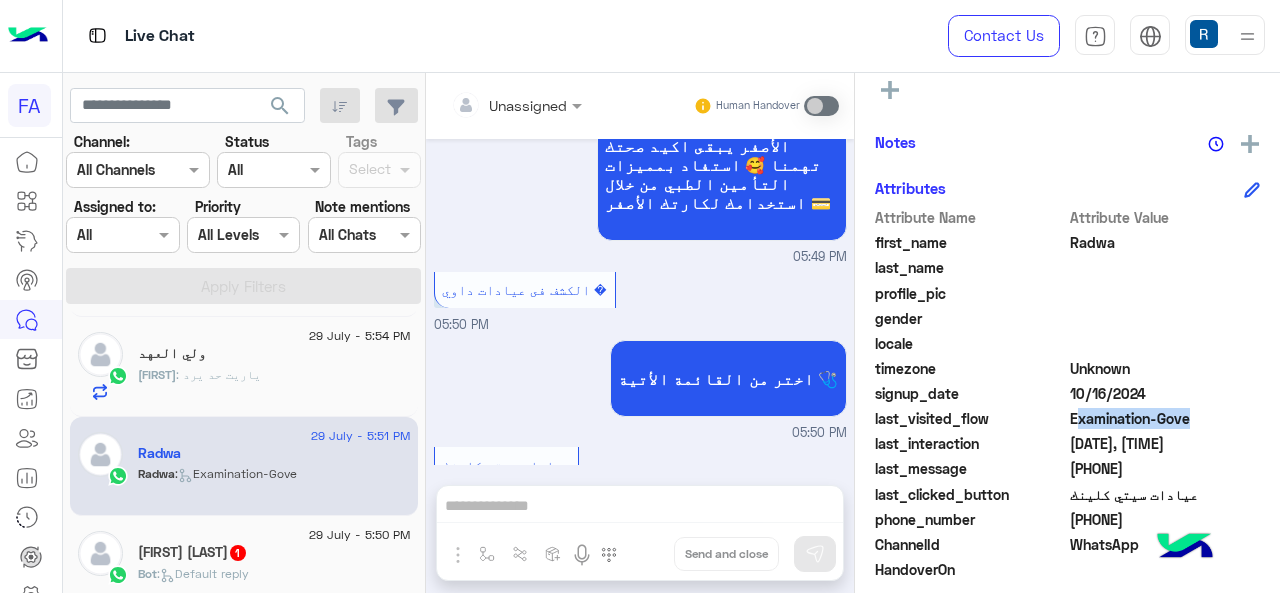 click on "Examination-Gove" 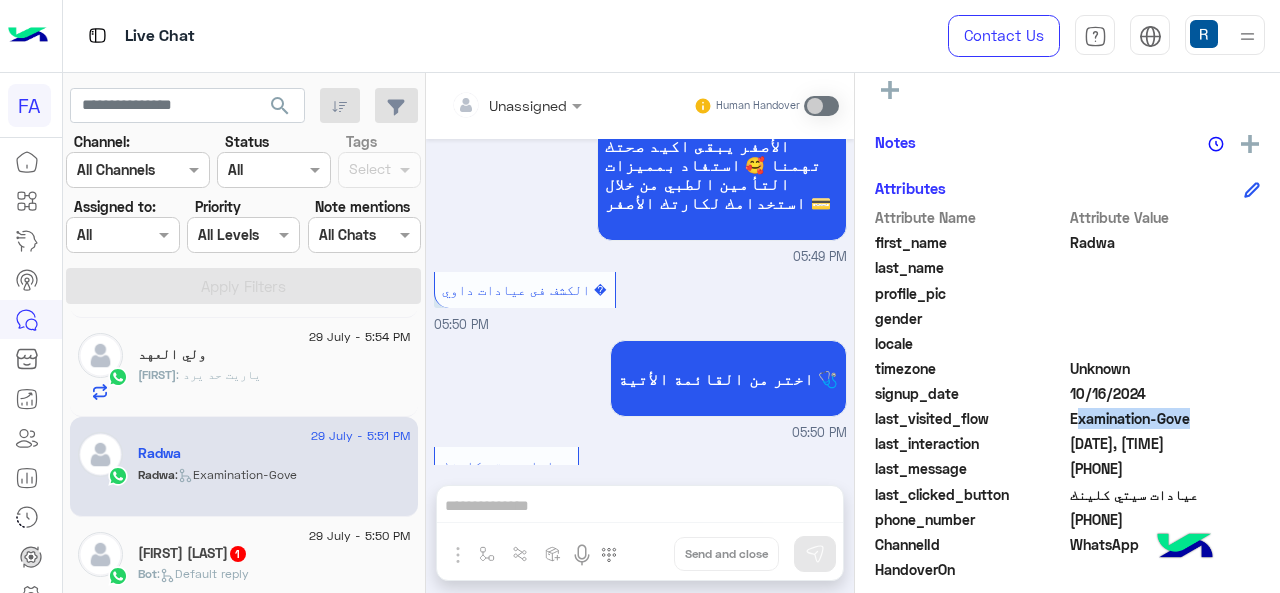 scroll, scrollTop: 401, scrollLeft: 0, axis: vertical 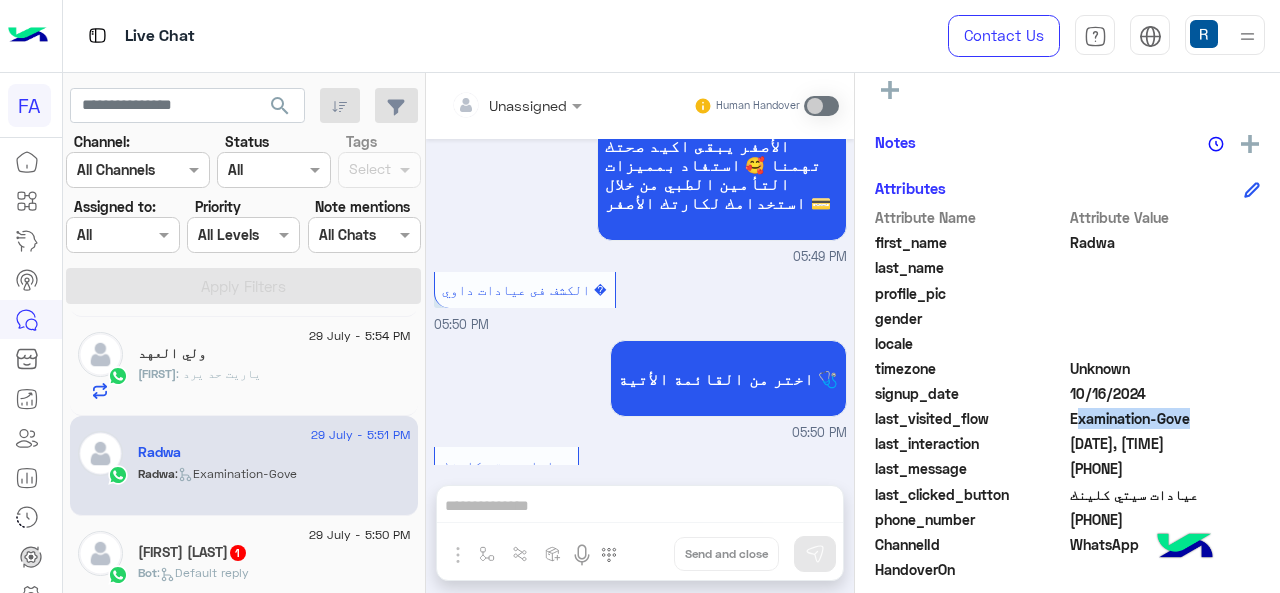 copy on "Examination-Gove" 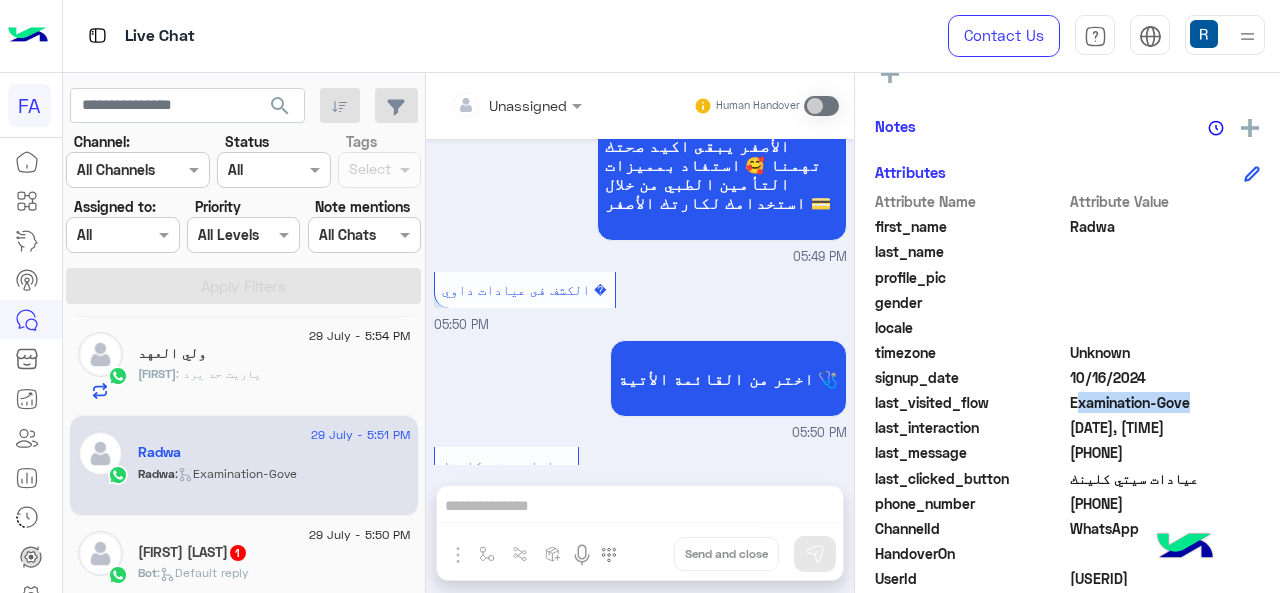 scroll, scrollTop: 716, scrollLeft: 0, axis: vertical 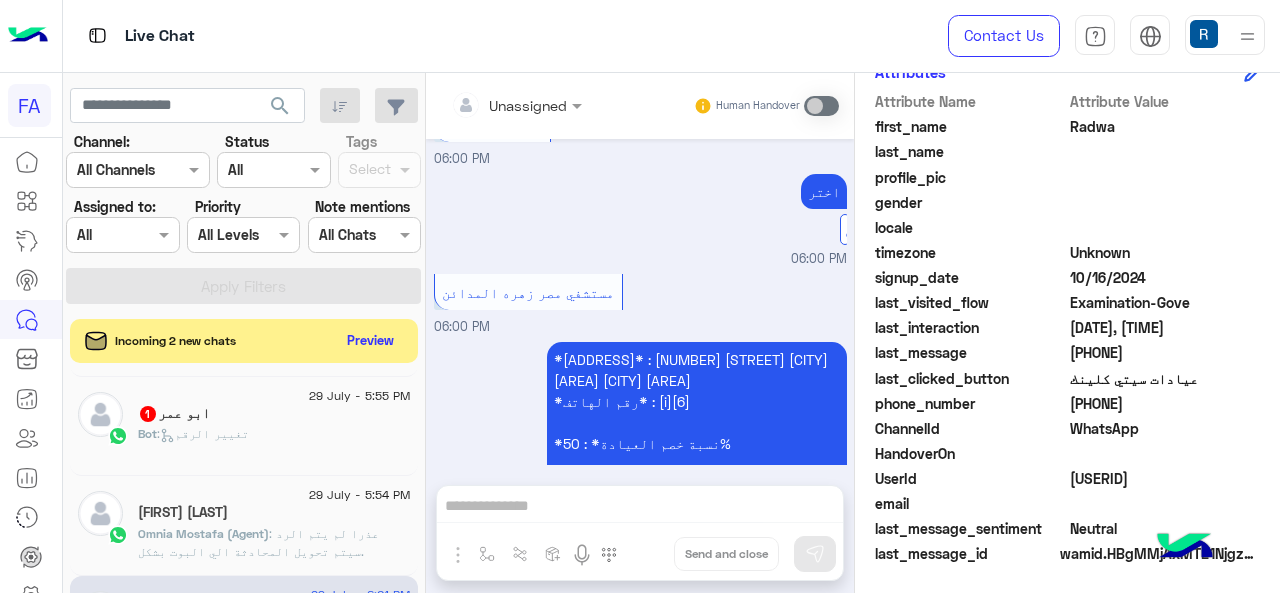 drag, startPoint x: 688, startPoint y: 387, endPoint x: 739, endPoint y: 389, distance: 51.0392 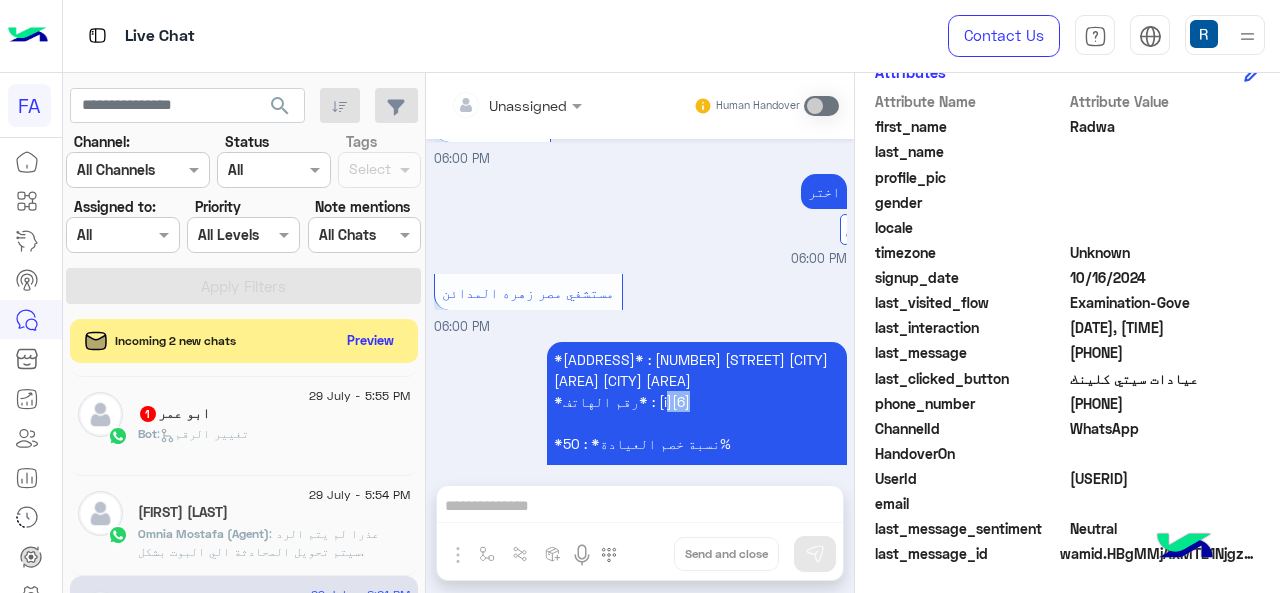 drag, startPoint x: 648, startPoint y: 302, endPoint x: 742, endPoint y: 304, distance: 94.02127 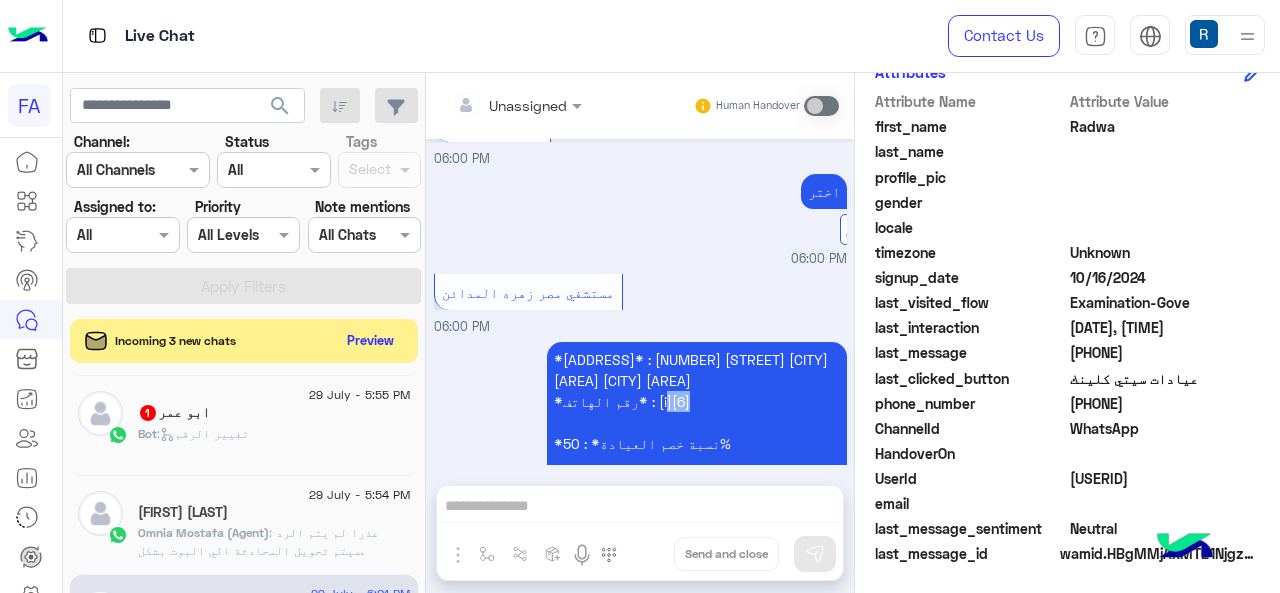 scroll, scrollTop: 400, scrollLeft: 0, axis: vertical 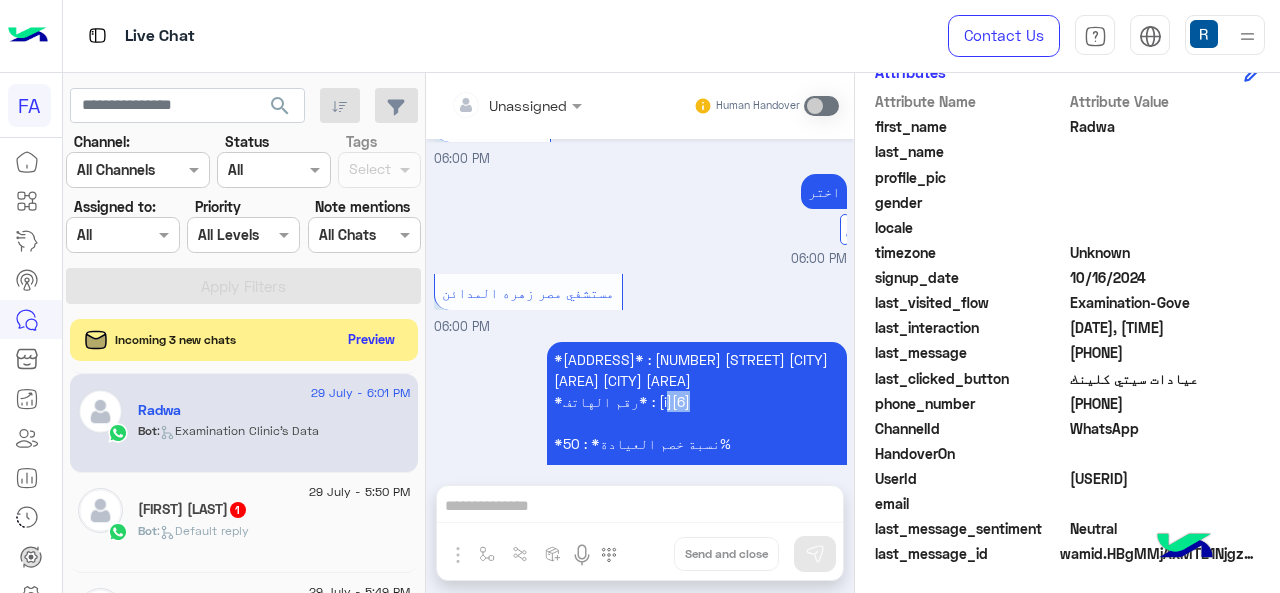 click on "Preview" 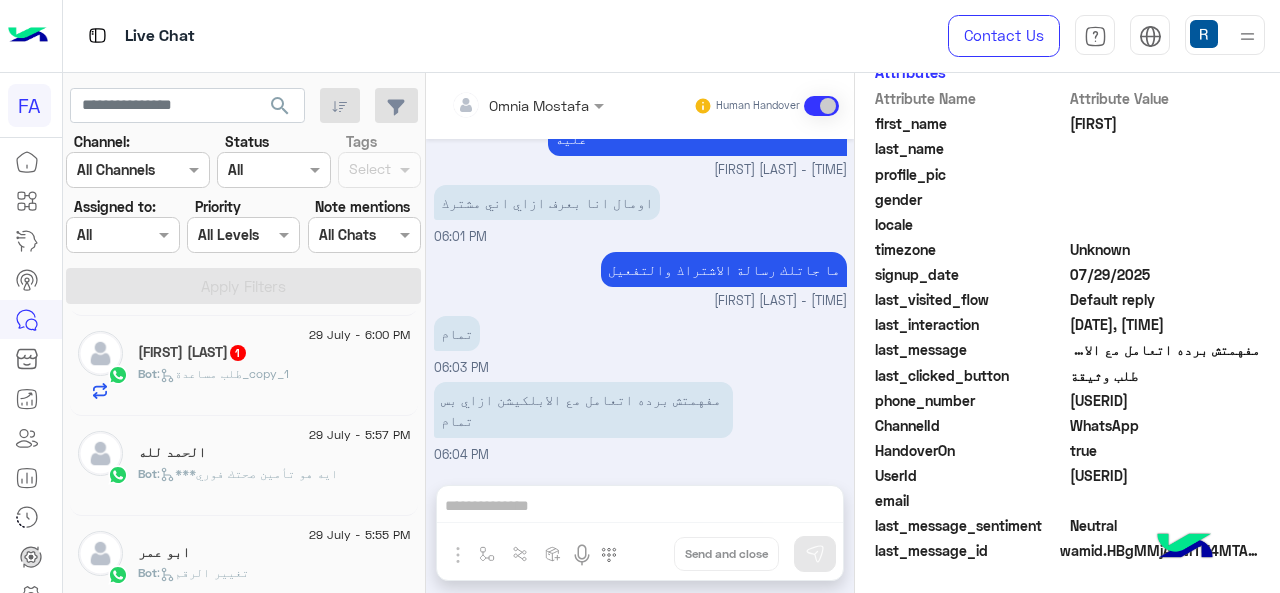 scroll, scrollTop: 499, scrollLeft: 0, axis: vertical 